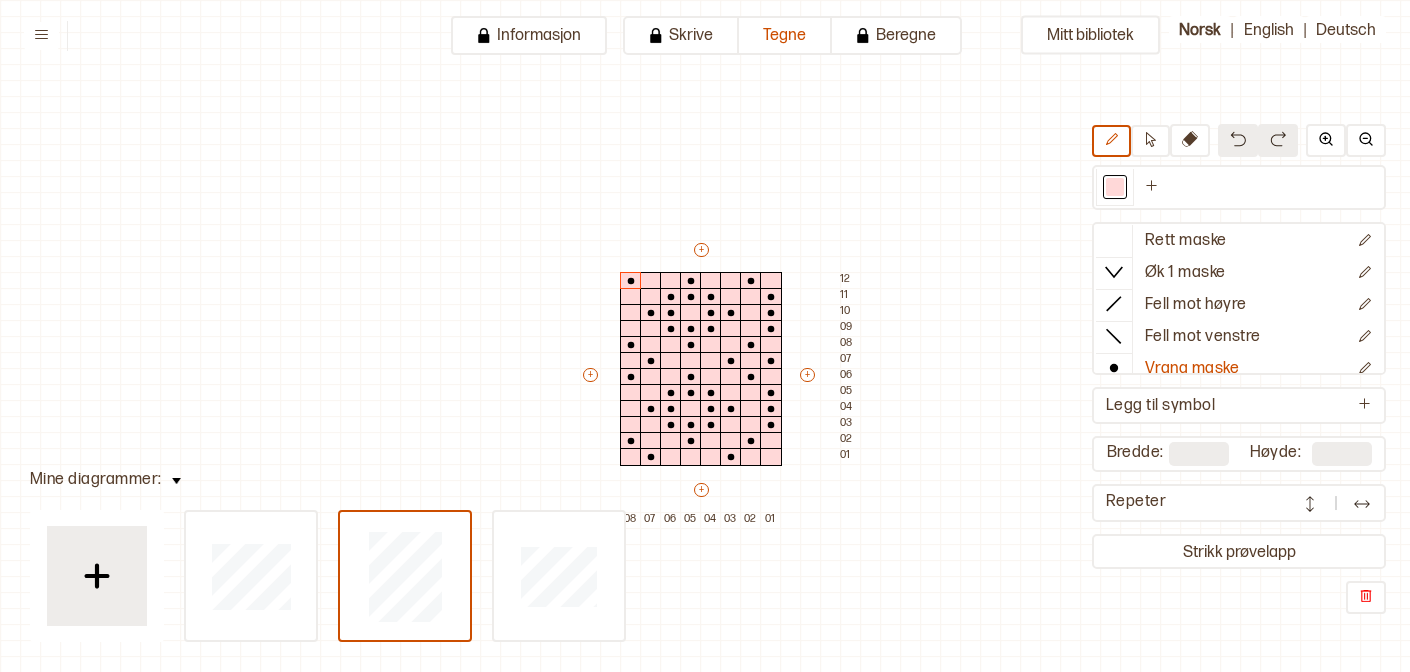 scroll, scrollTop: 0, scrollLeft: 0, axis: both 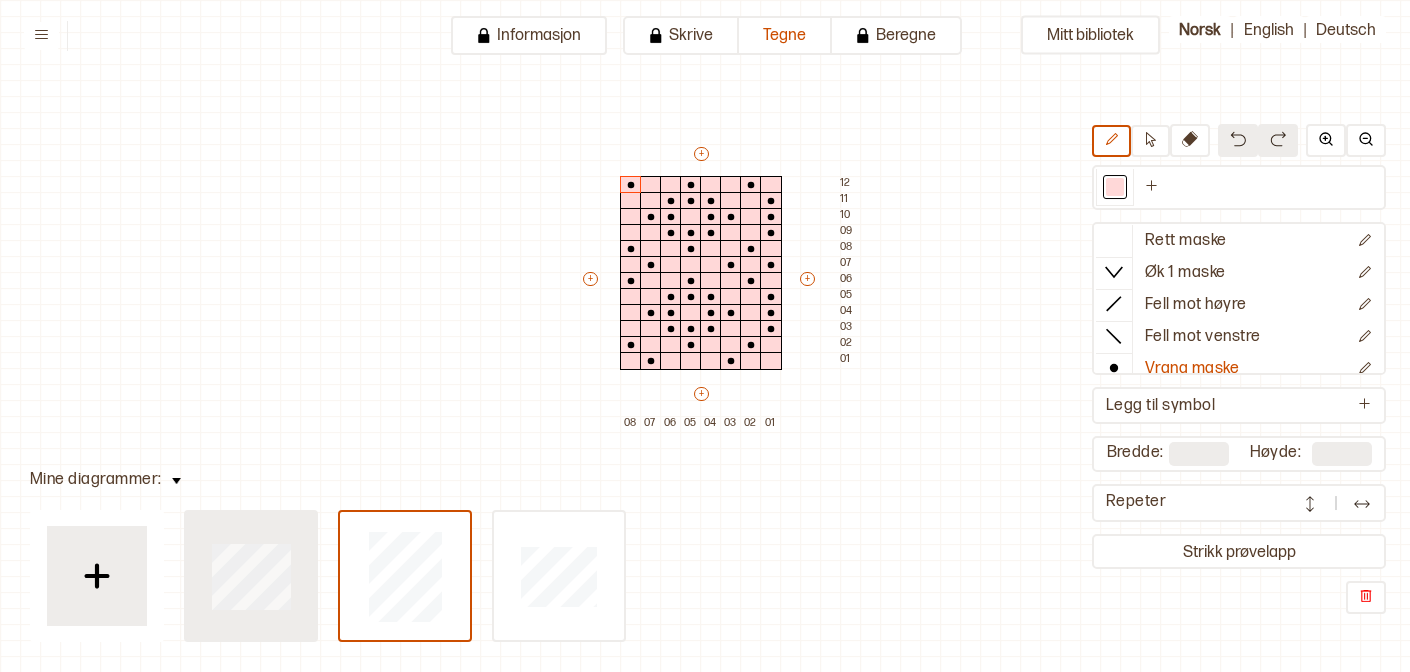 type on "**" 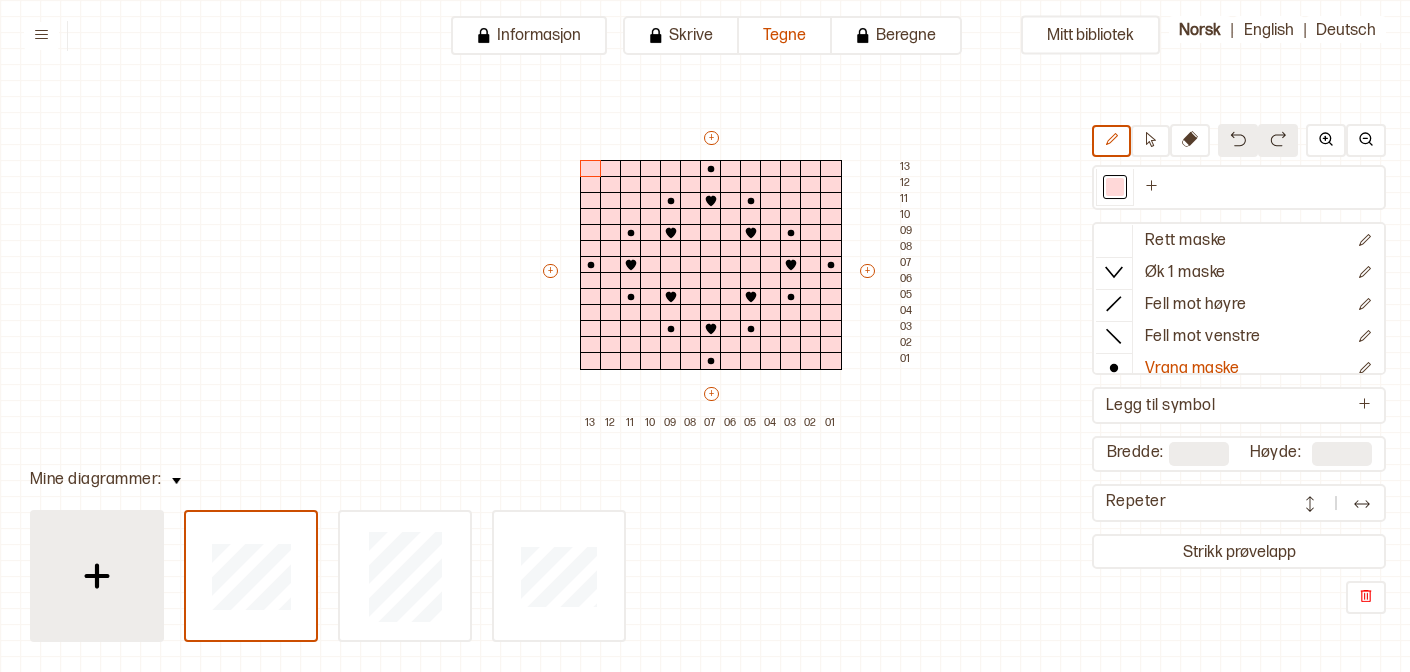 click at bounding box center [97, 576] 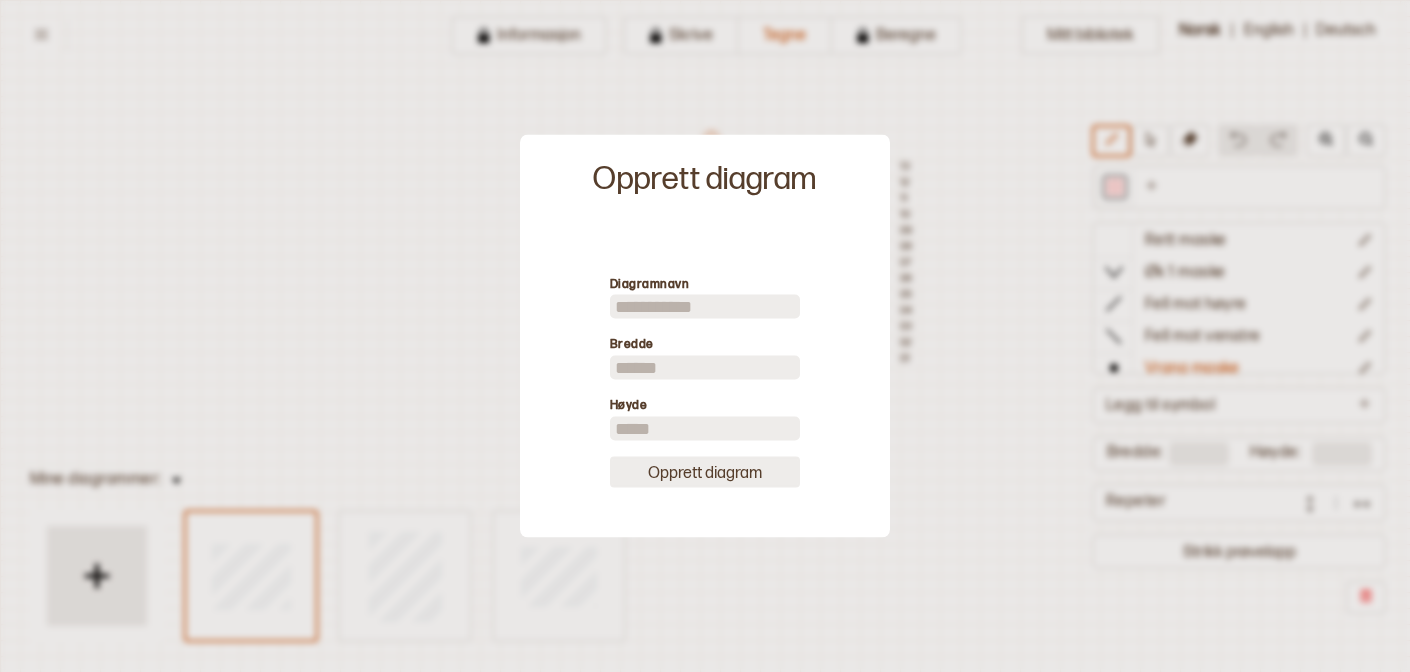 click on "Opprett diagram" at bounding box center [705, 471] 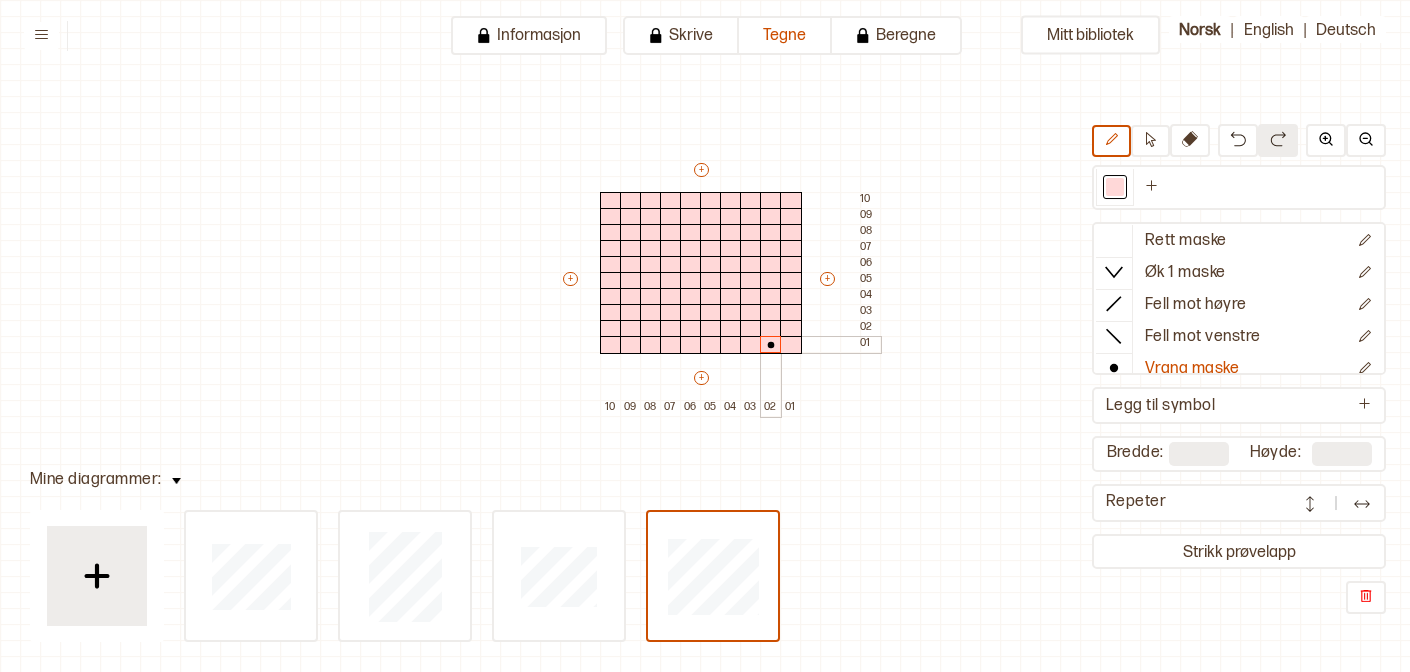click at bounding box center (771, 345) 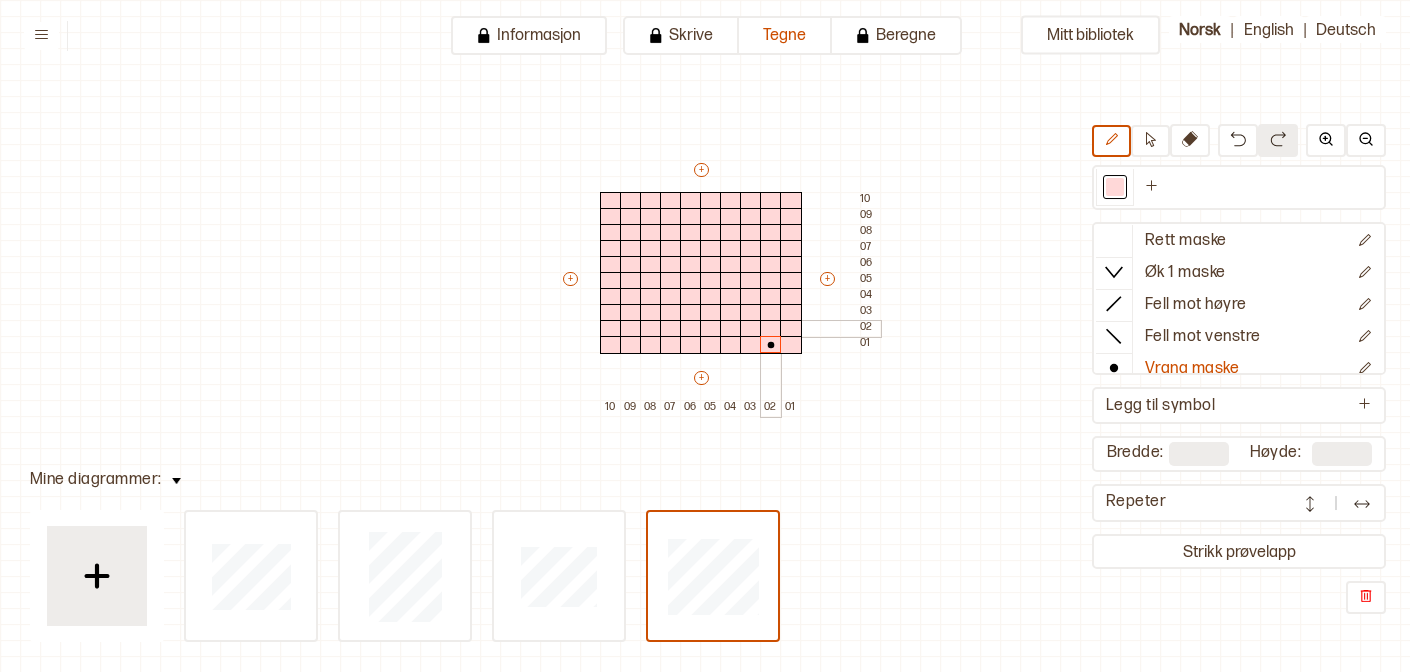 click at bounding box center [771, 329] 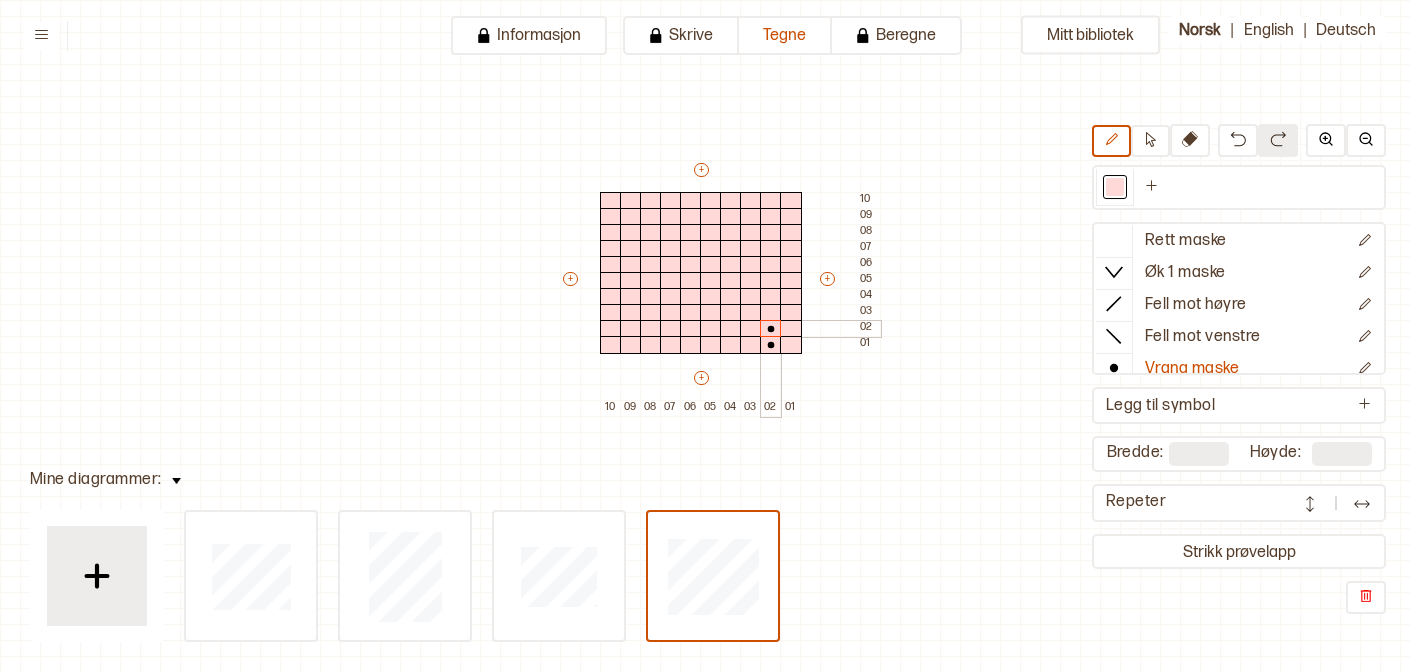 click 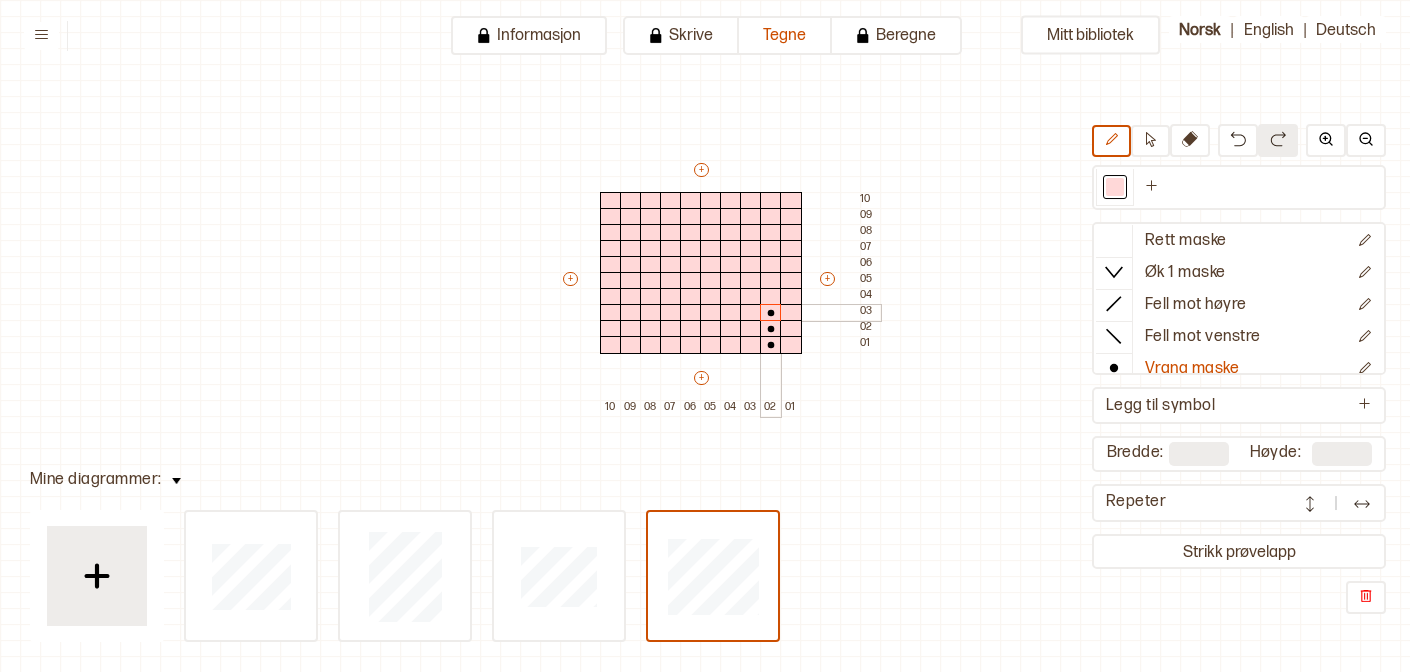click at bounding box center (771, 313) 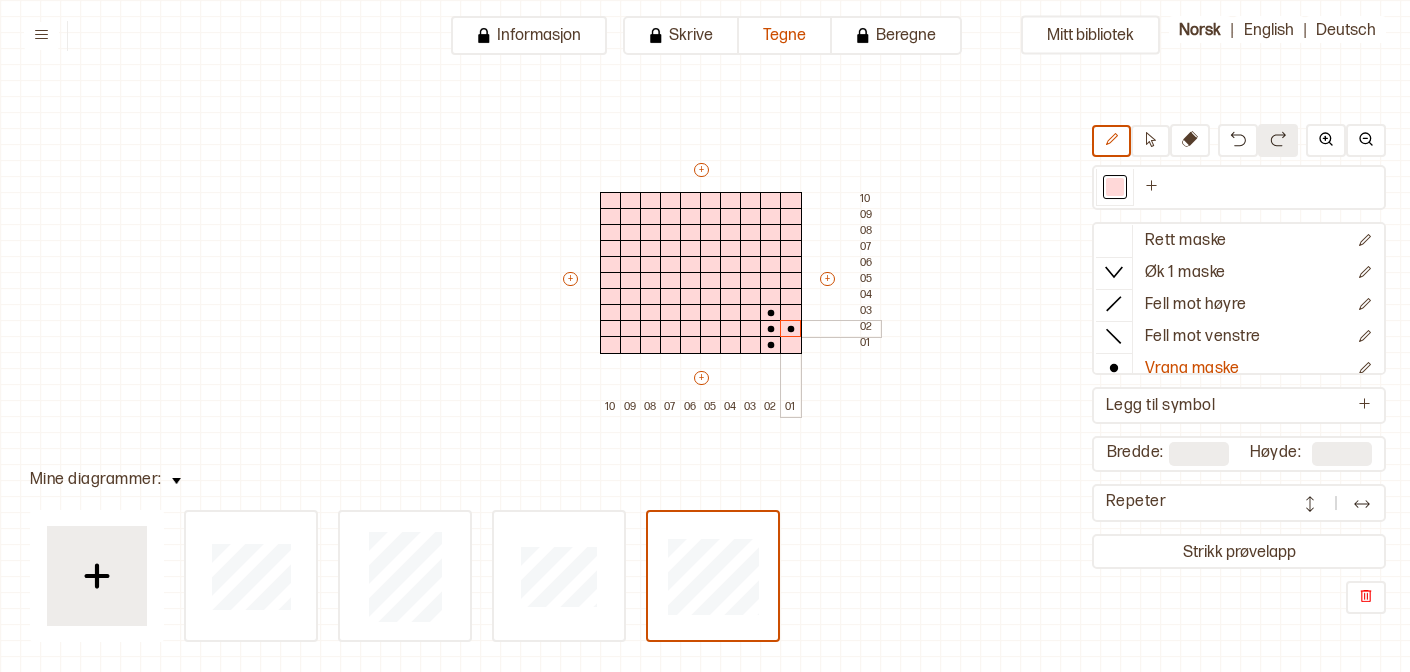 click at bounding box center [791, 329] 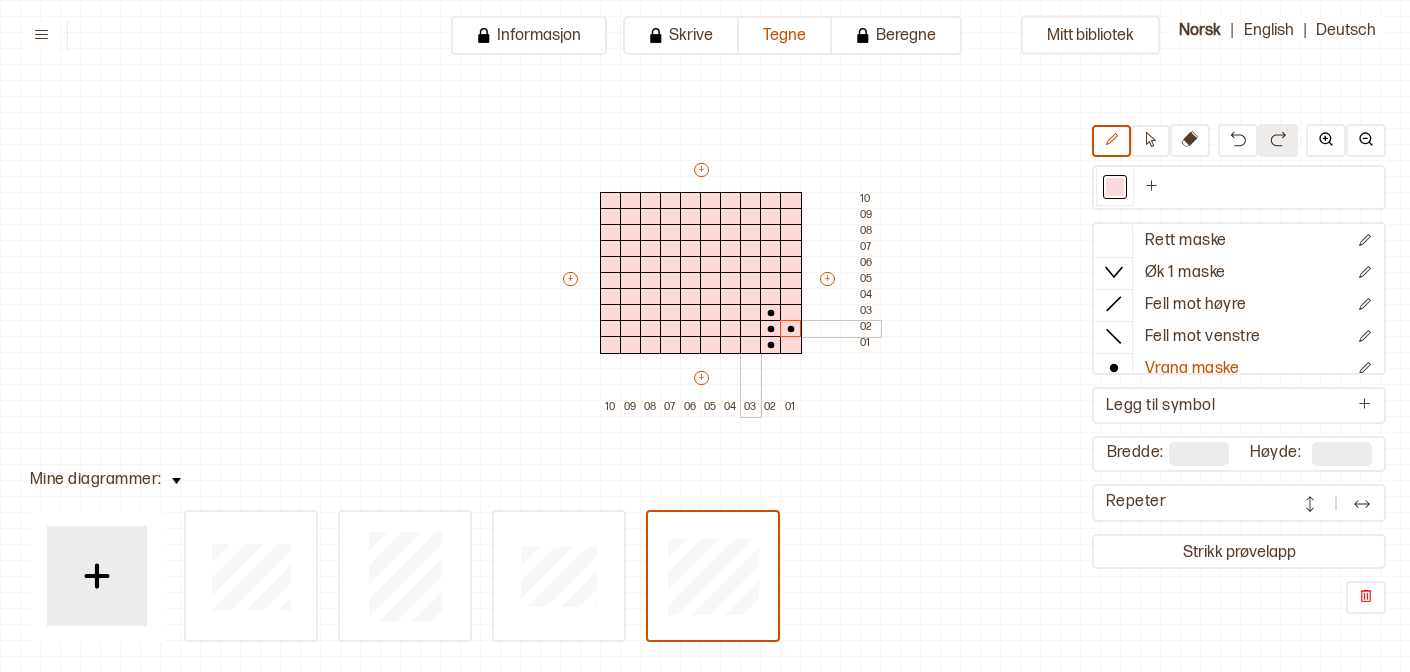 click at bounding box center (751, 329) 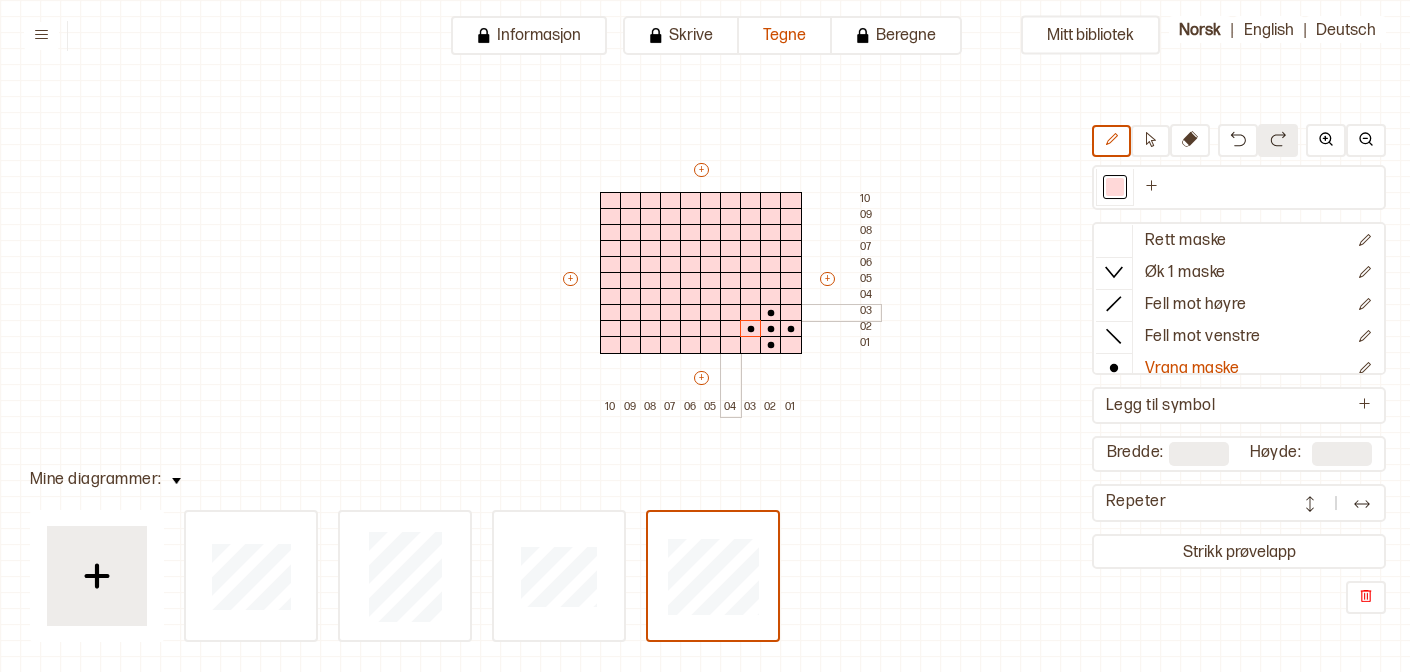 click at bounding box center [731, 313] 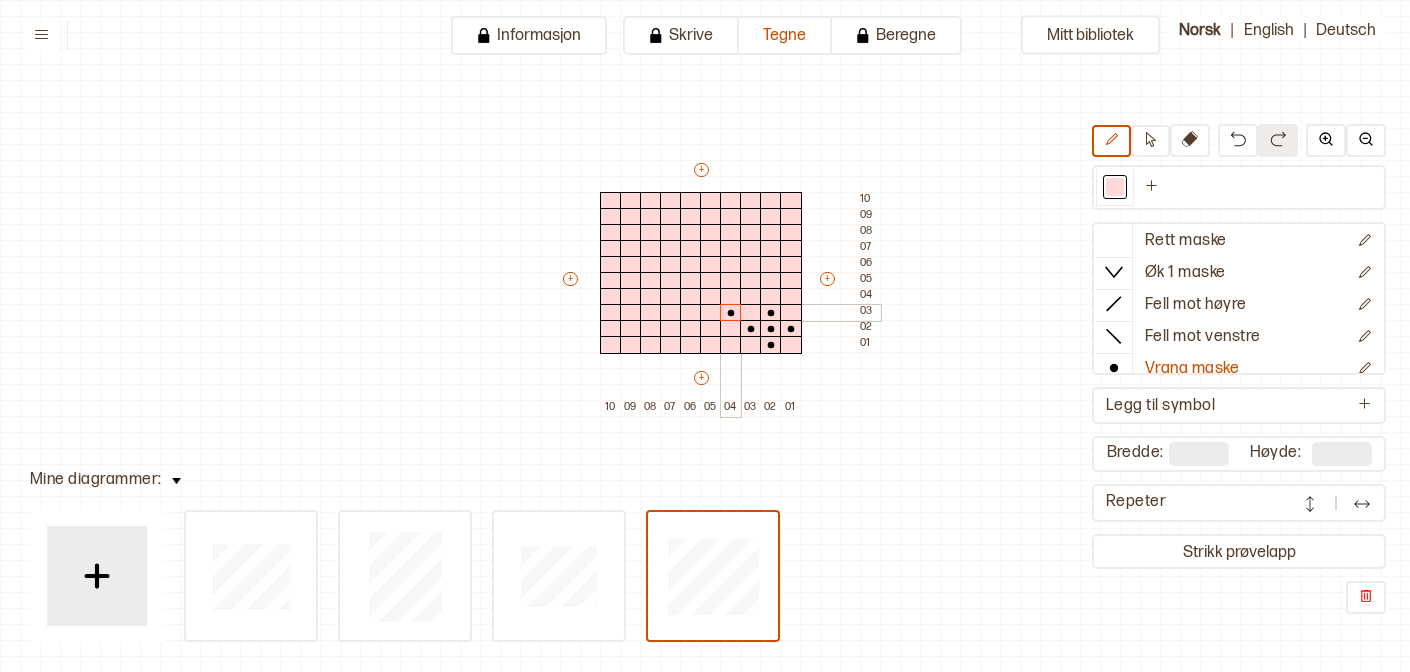 click at bounding box center (711, 313) 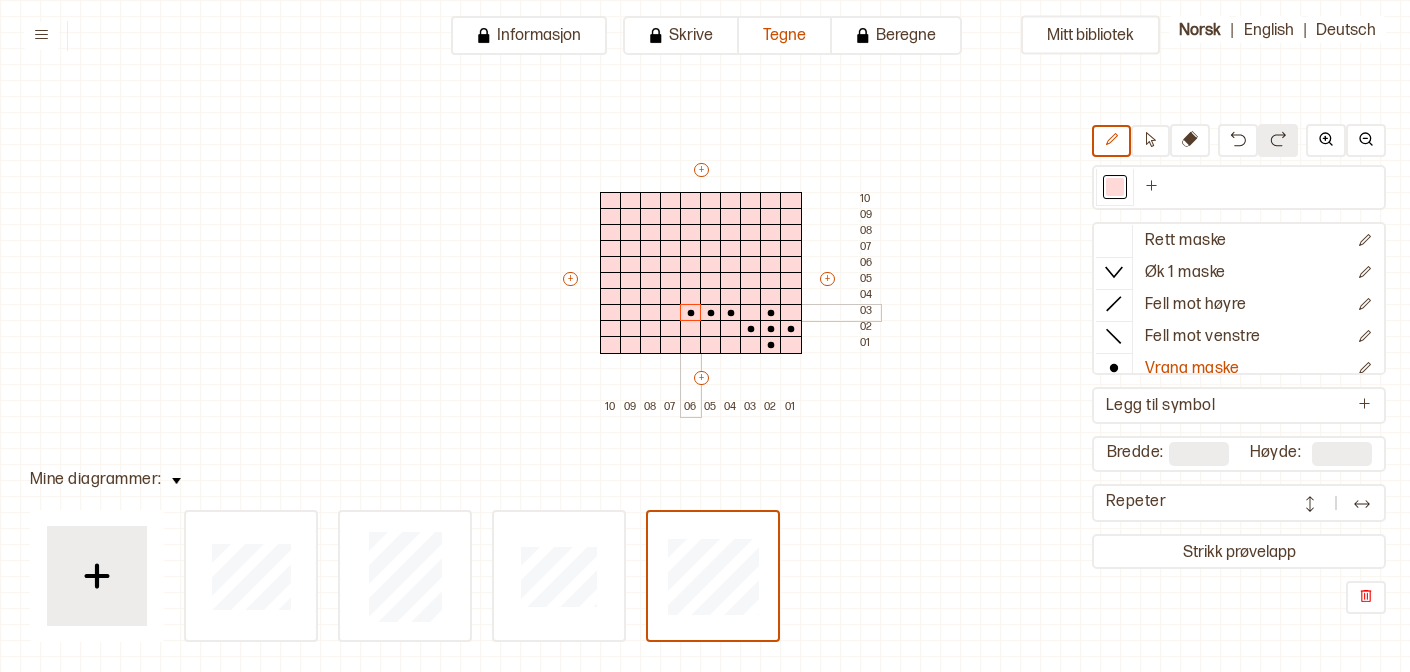 click at bounding box center (691, 313) 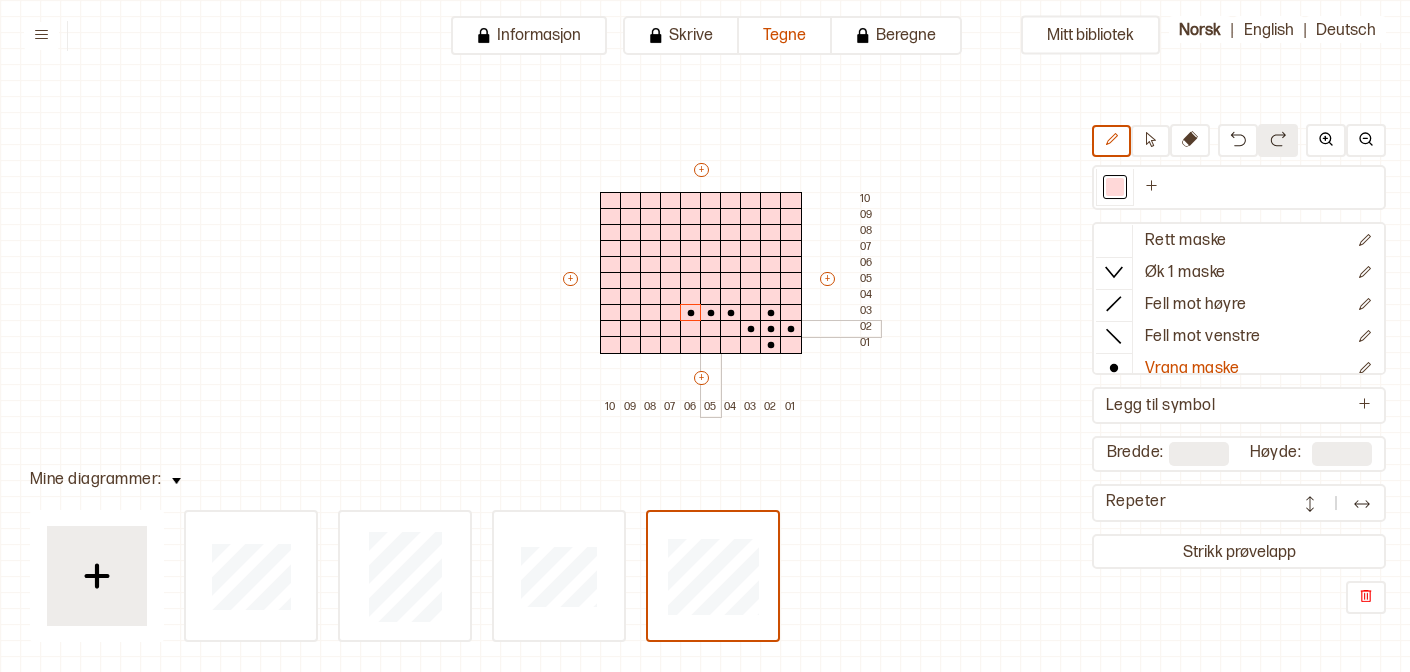 click at bounding box center [711, 329] 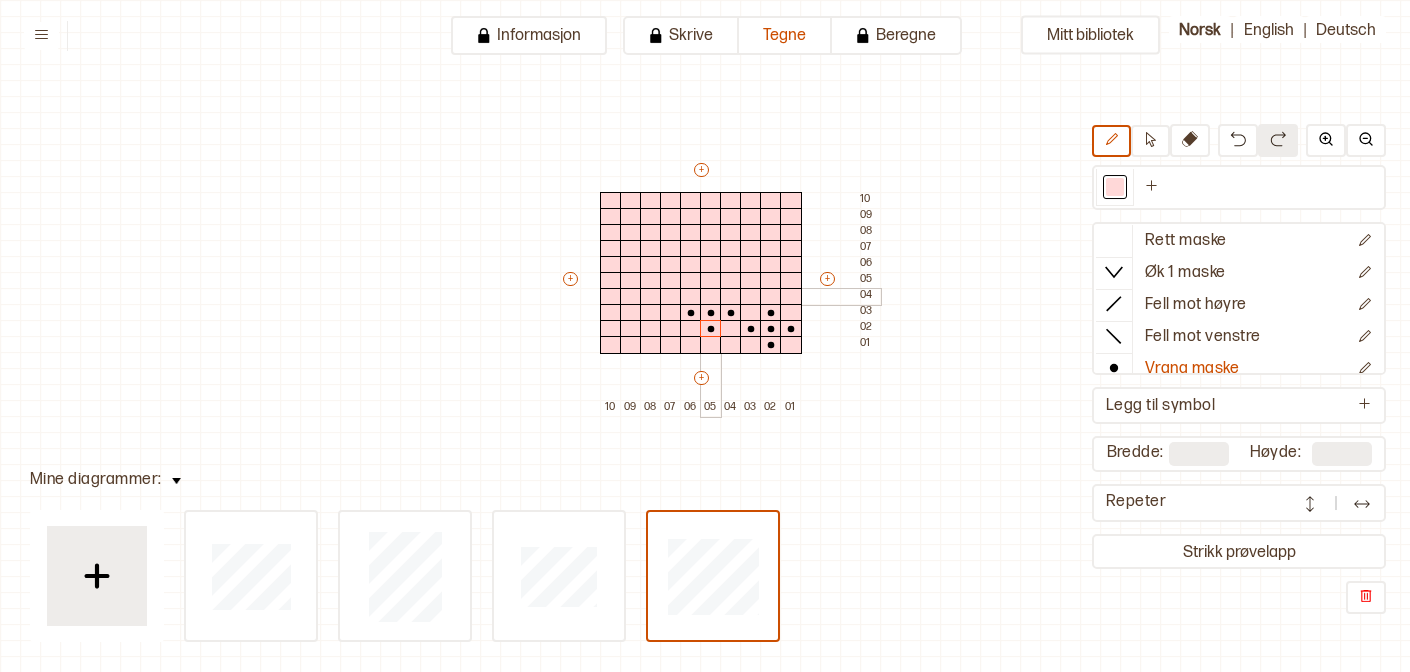 click at bounding box center (711, 297) 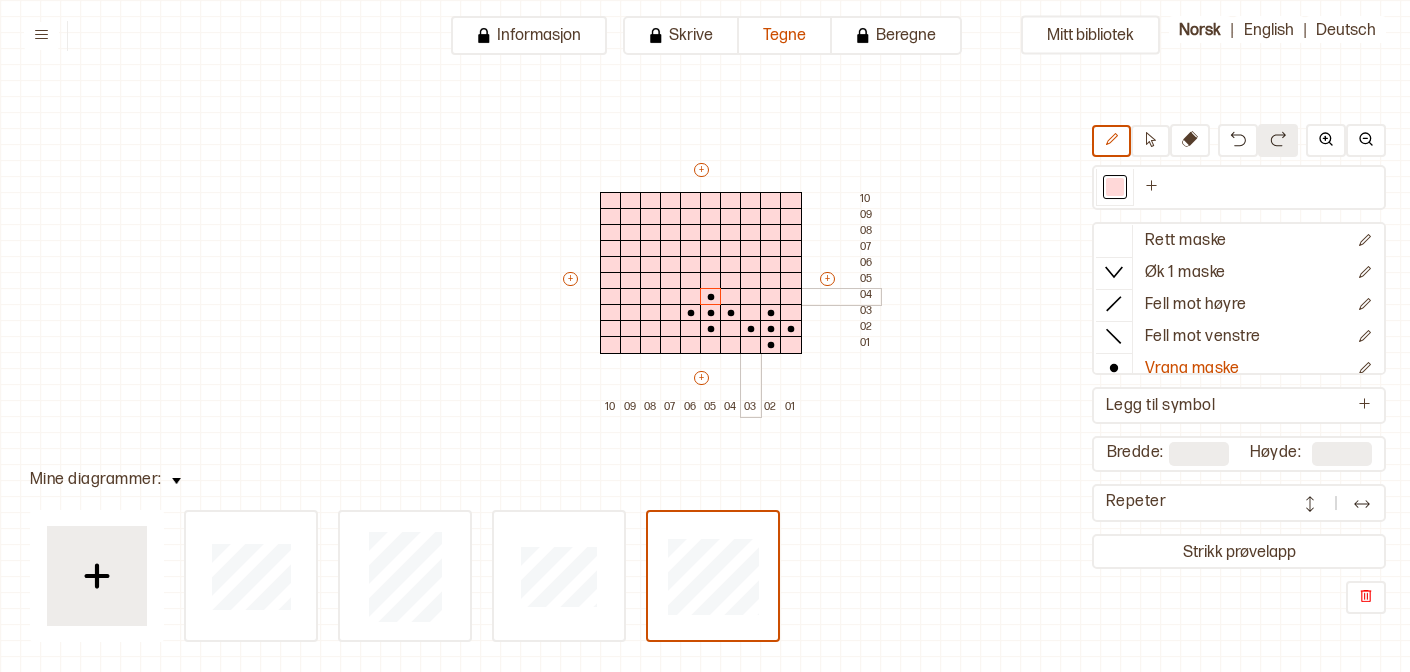 click at bounding box center [751, 297] 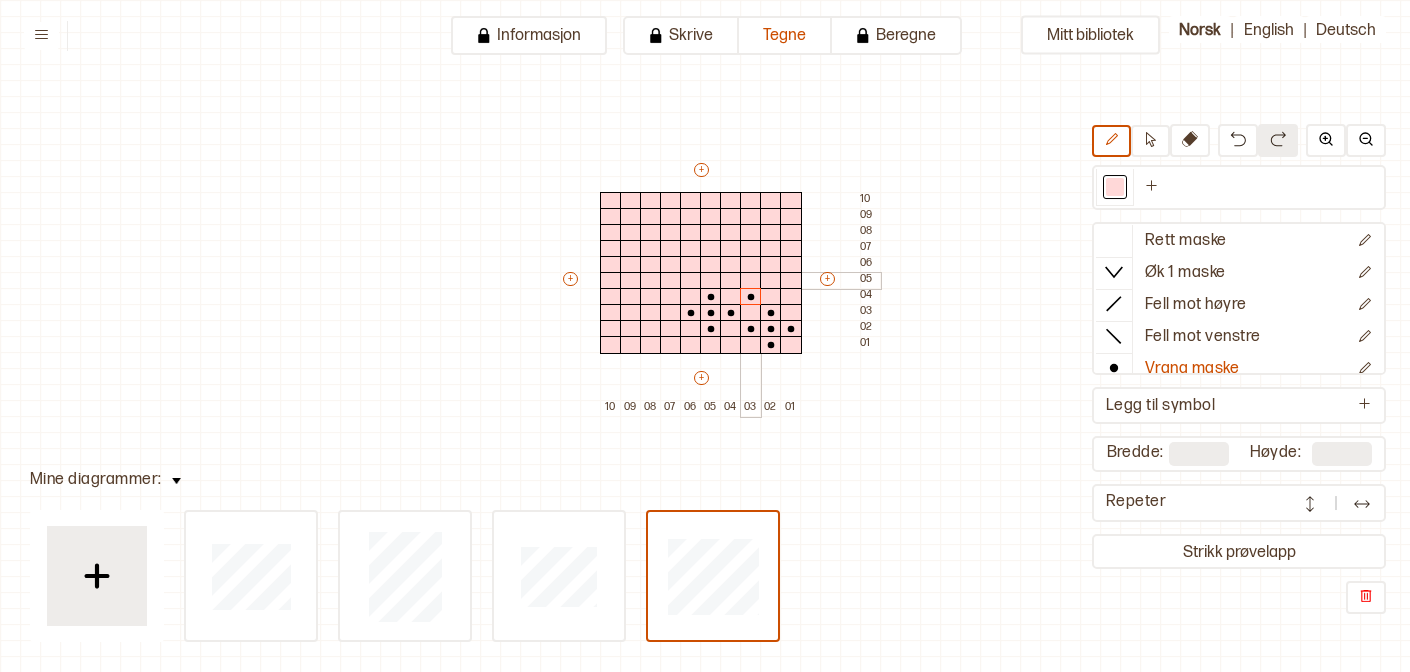 click at bounding box center (751, 281) 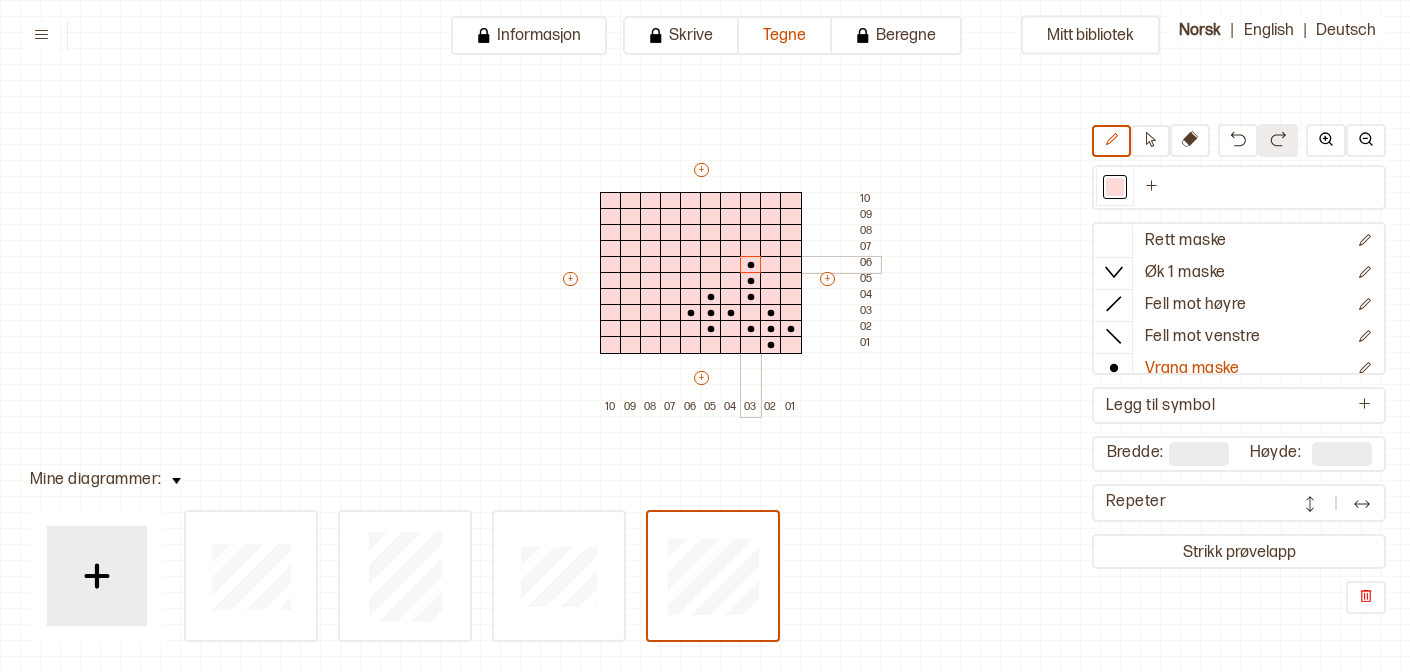 click at bounding box center [751, 265] 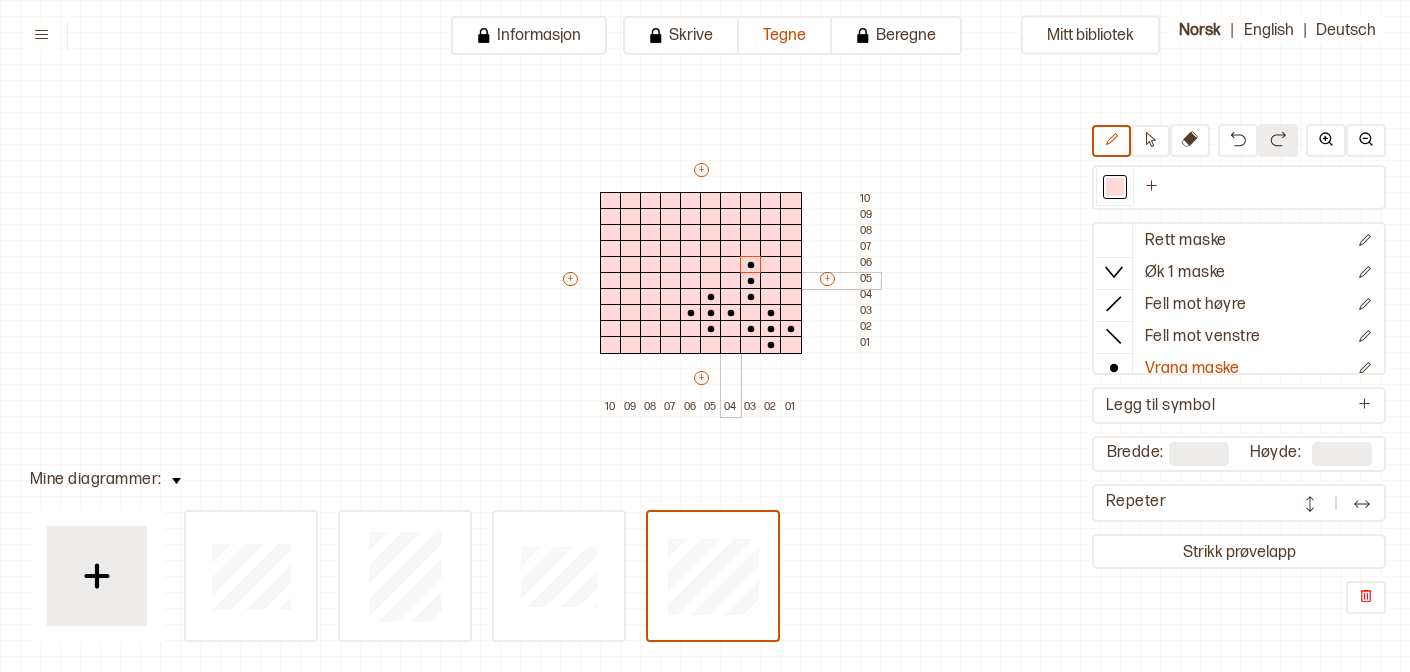 click at bounding box center [731, 281] 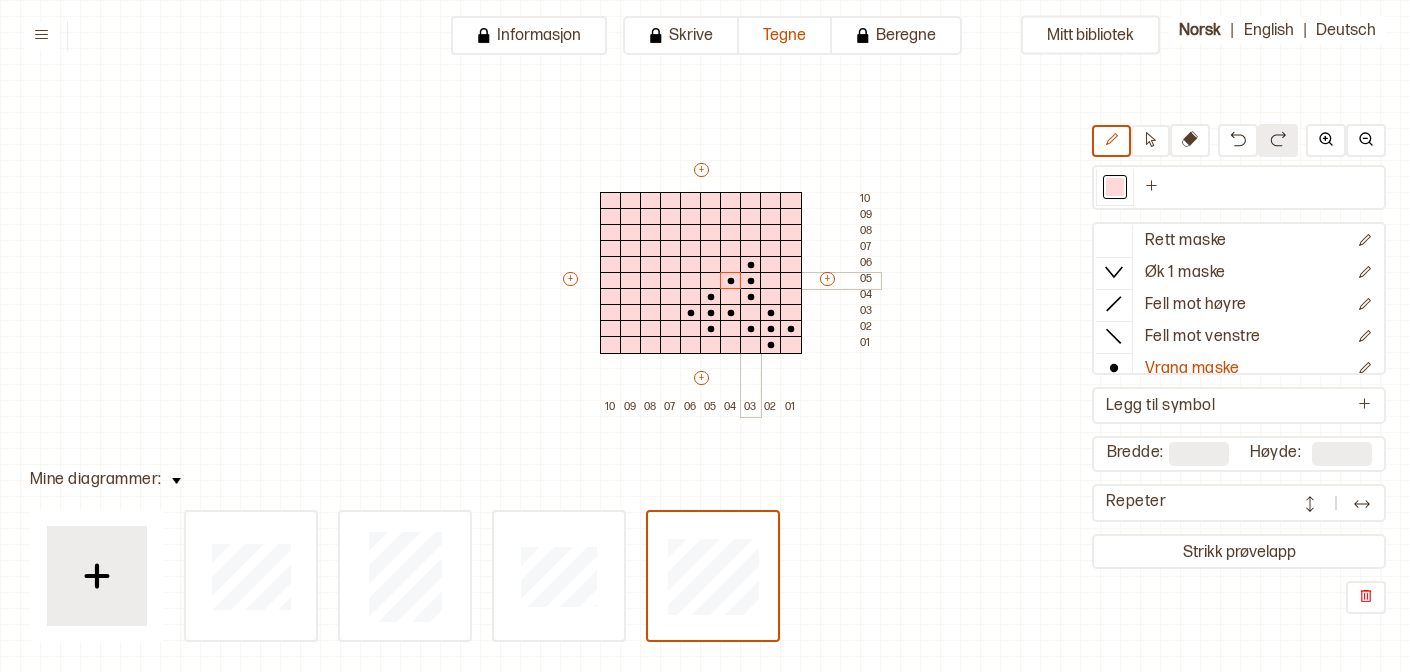 click at bounding box center (771, 281) 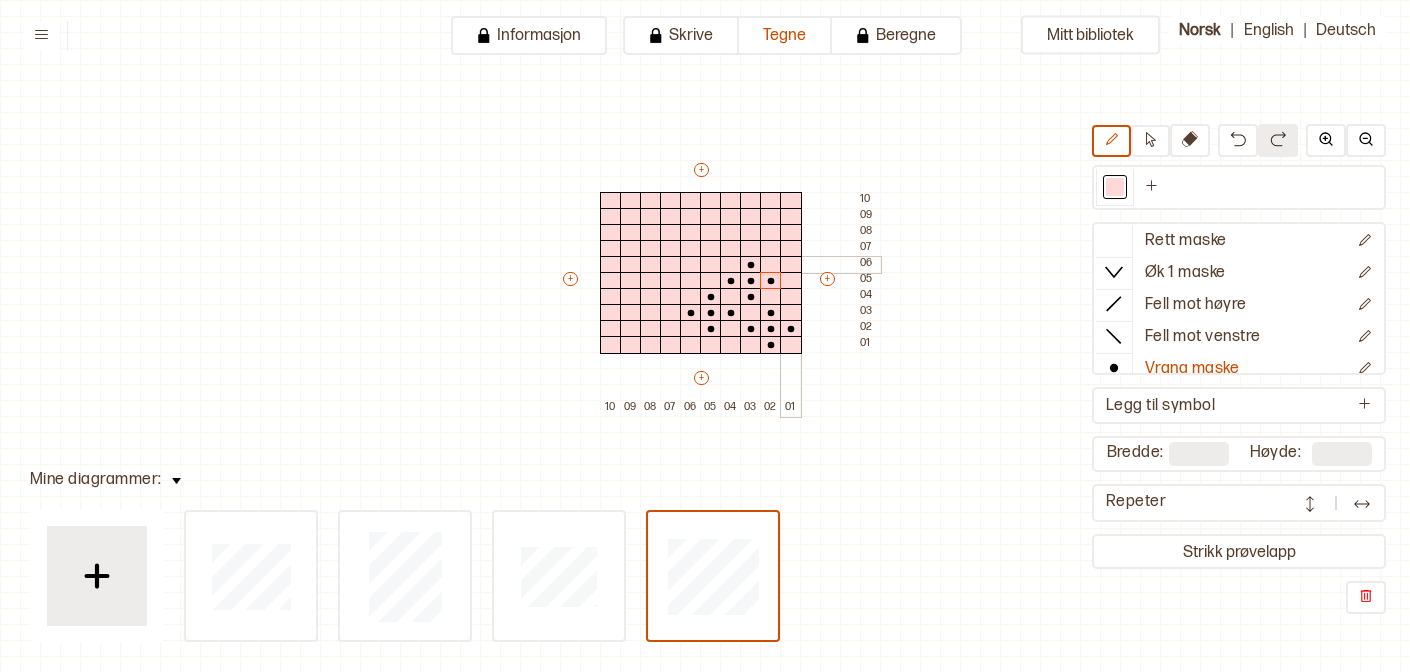 click at bounding box center (791, 265) 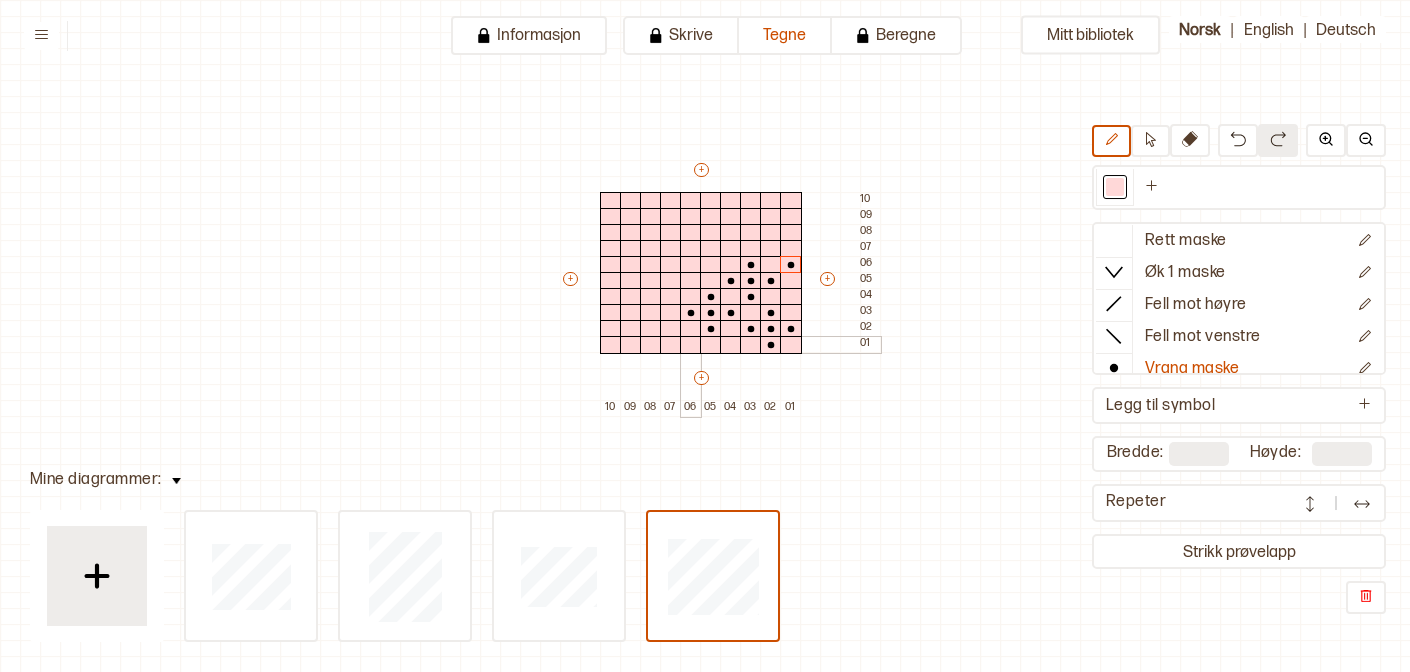 click at bounding box center [691, 345] 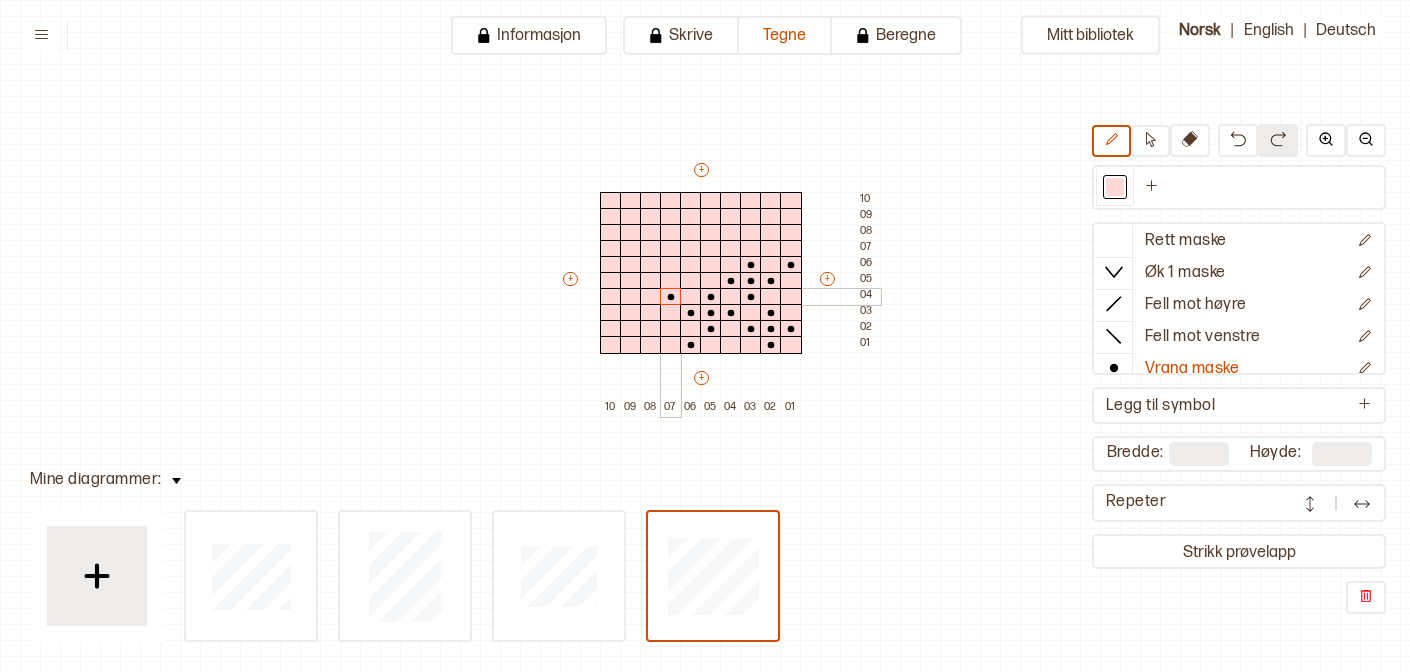 click at bounding box center [671, 297] 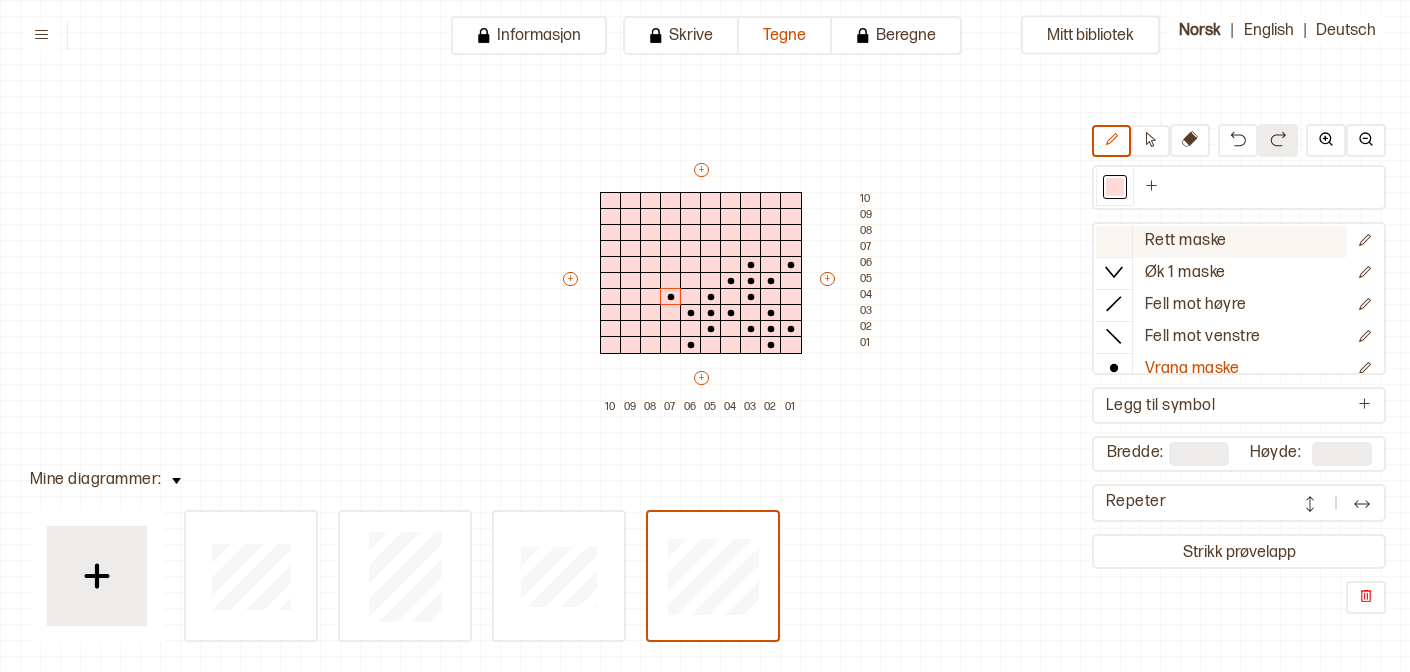 click on "Rett maske" at bounding box center (1221, 242) 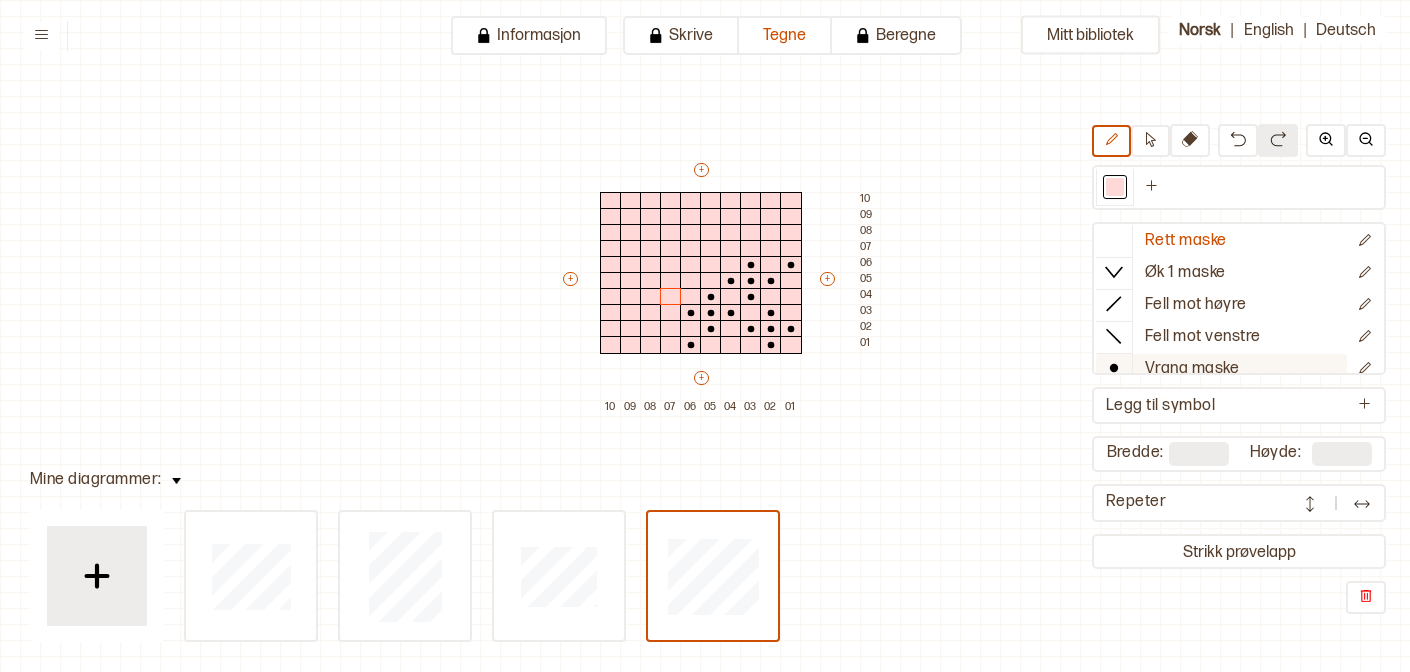 click 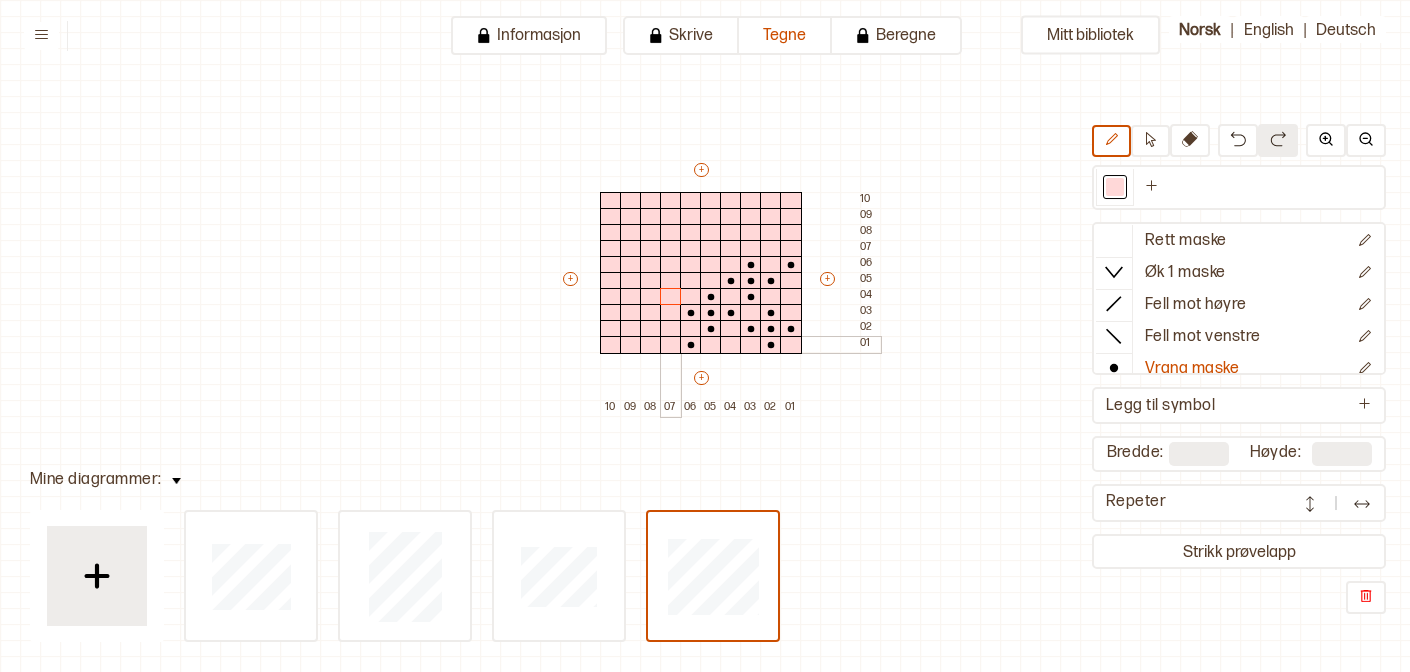 click at bounding box center [671, 329] 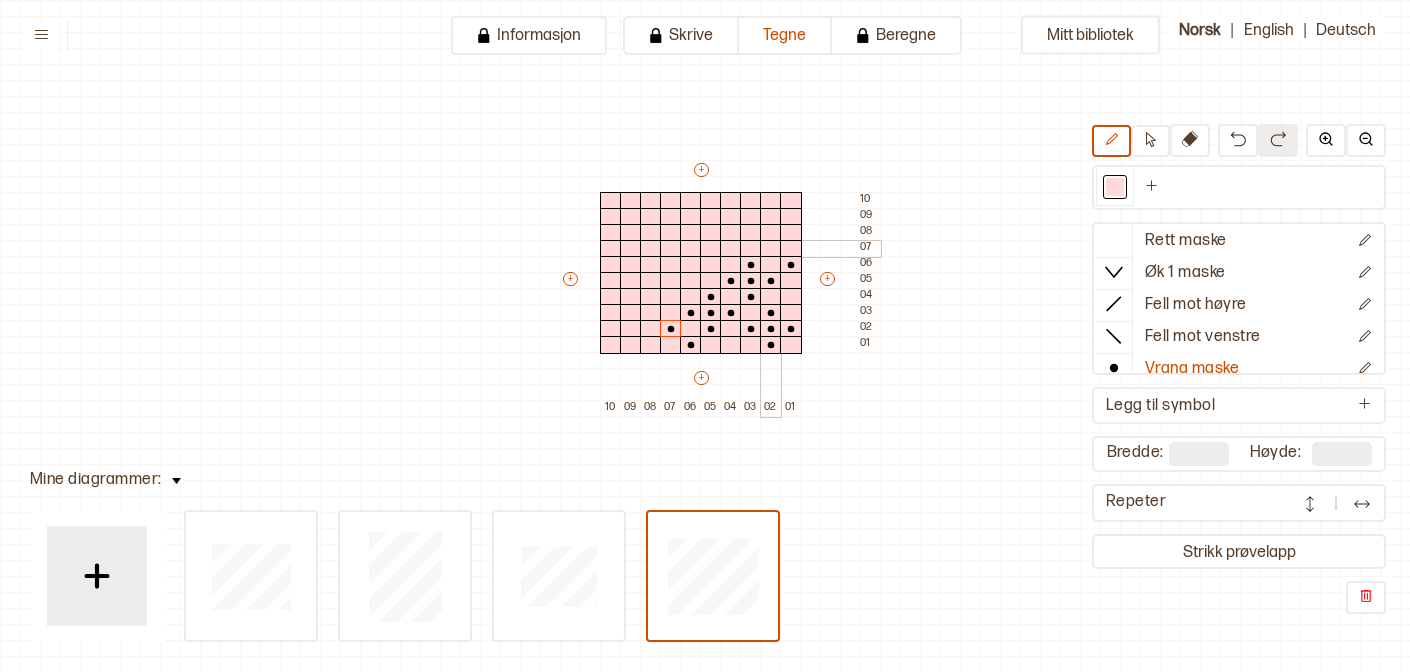 click at bounding box center [771, 249] 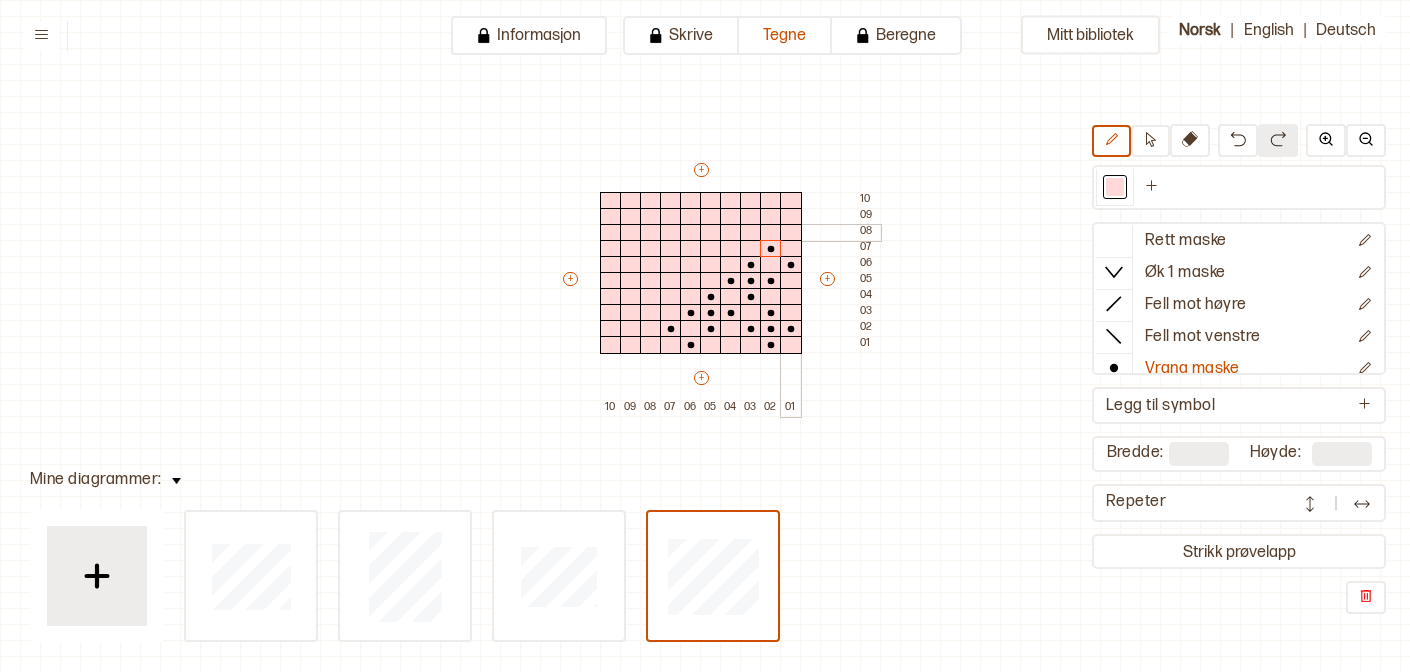 click at bounding box center [791, 233] 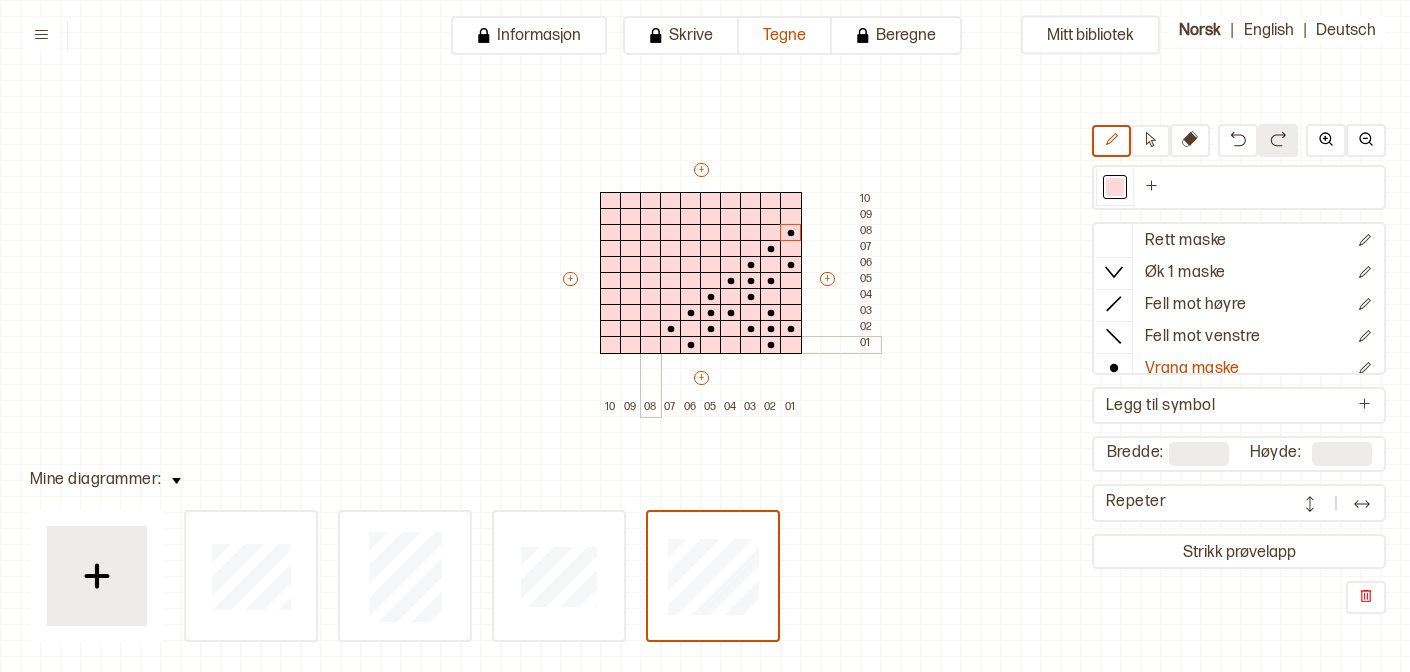 click at bounding box center [651, 345] 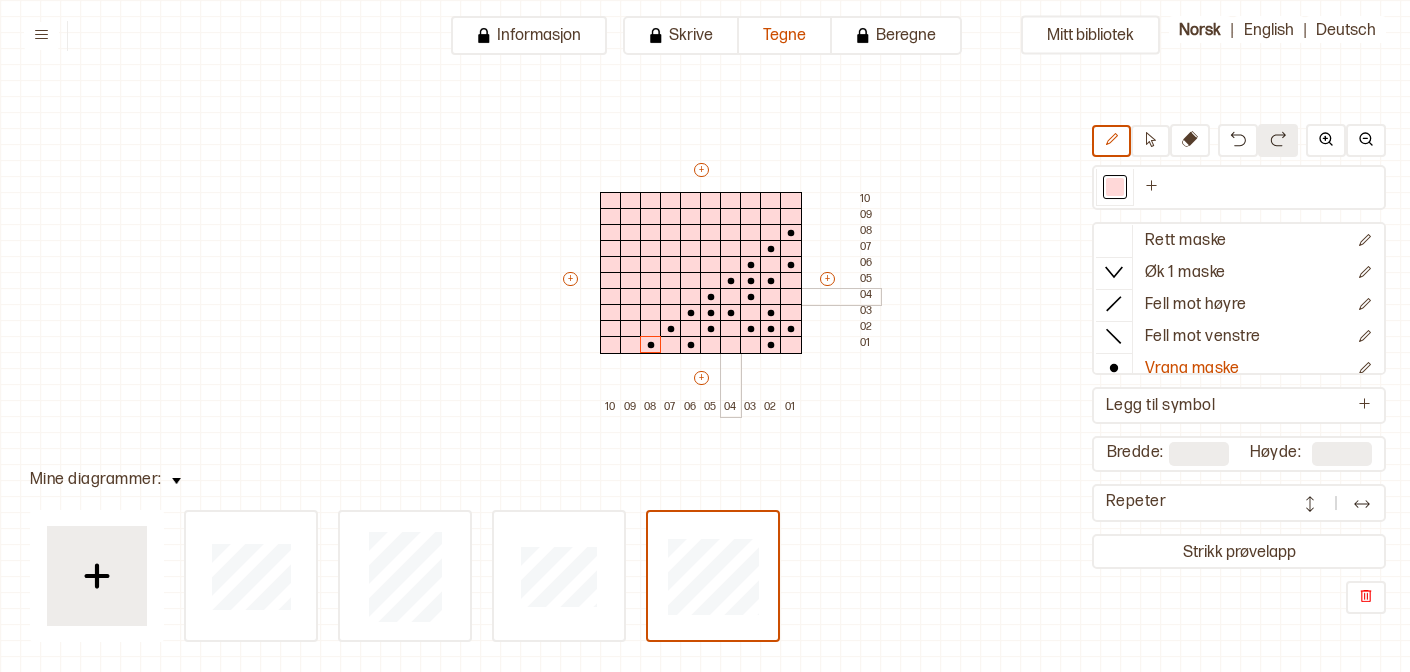 click at bounding box center [731, 297] 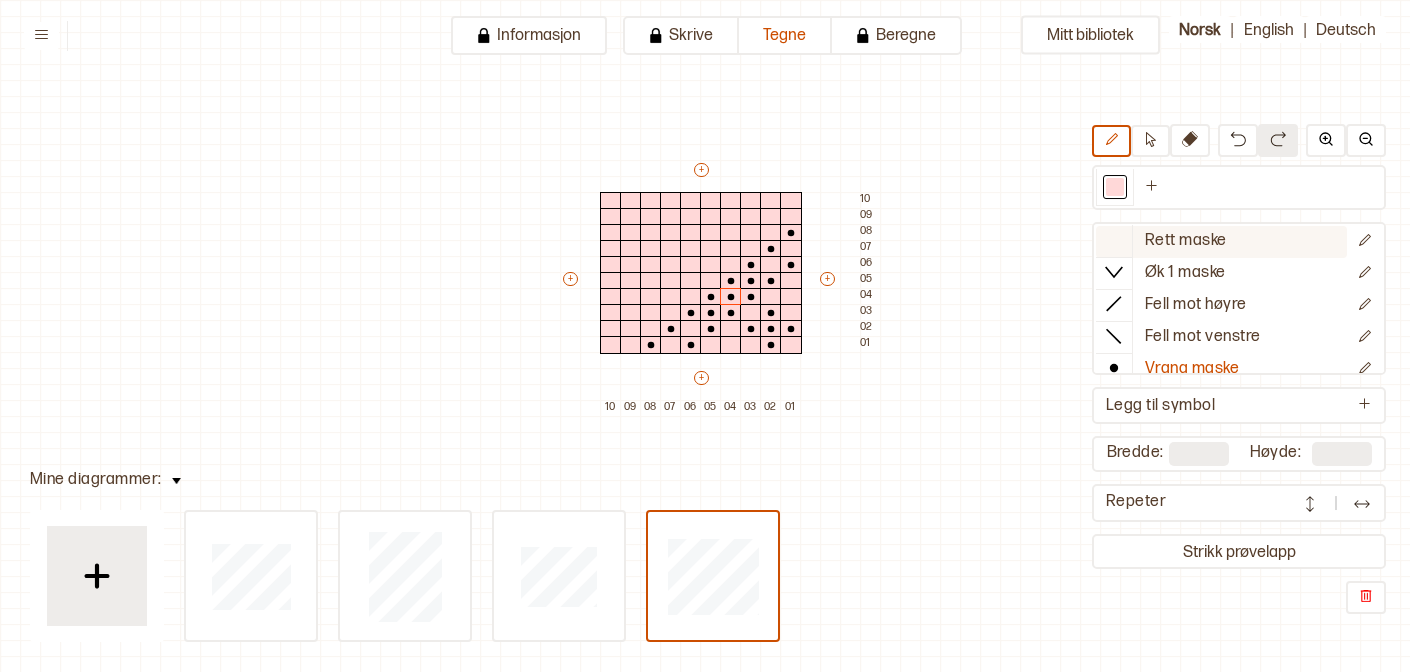 click 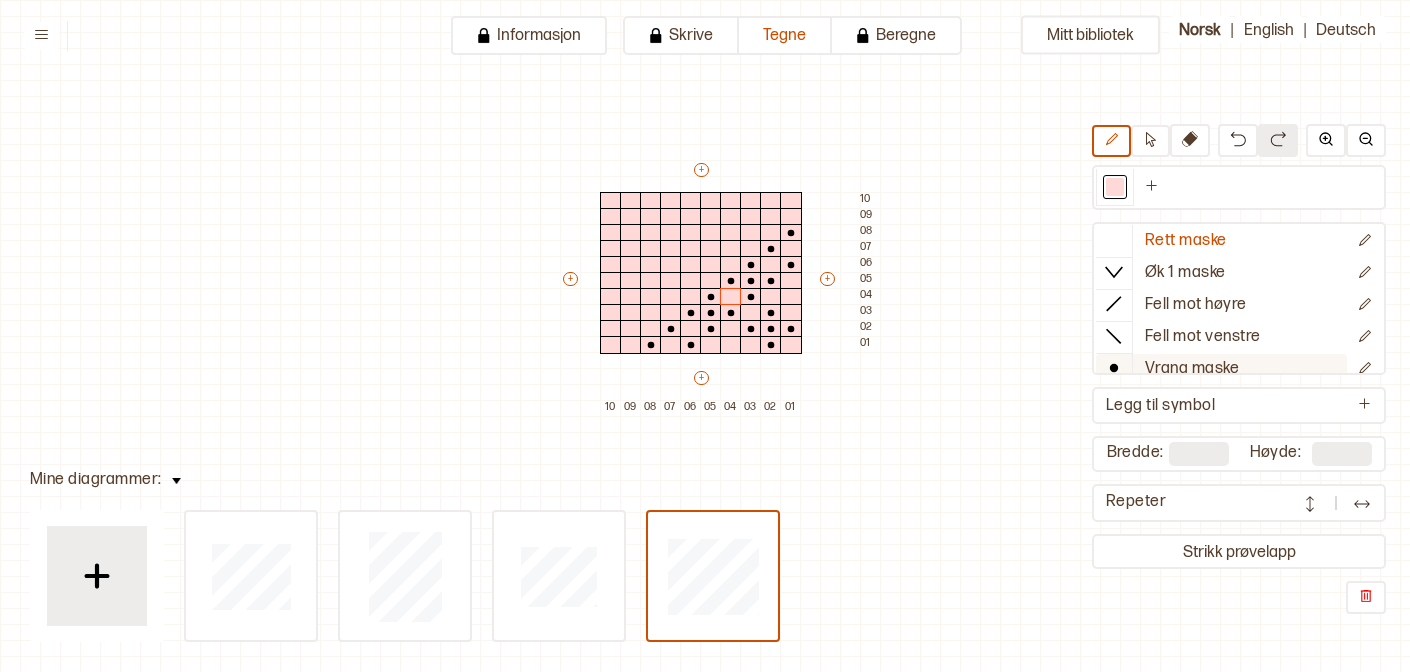 click 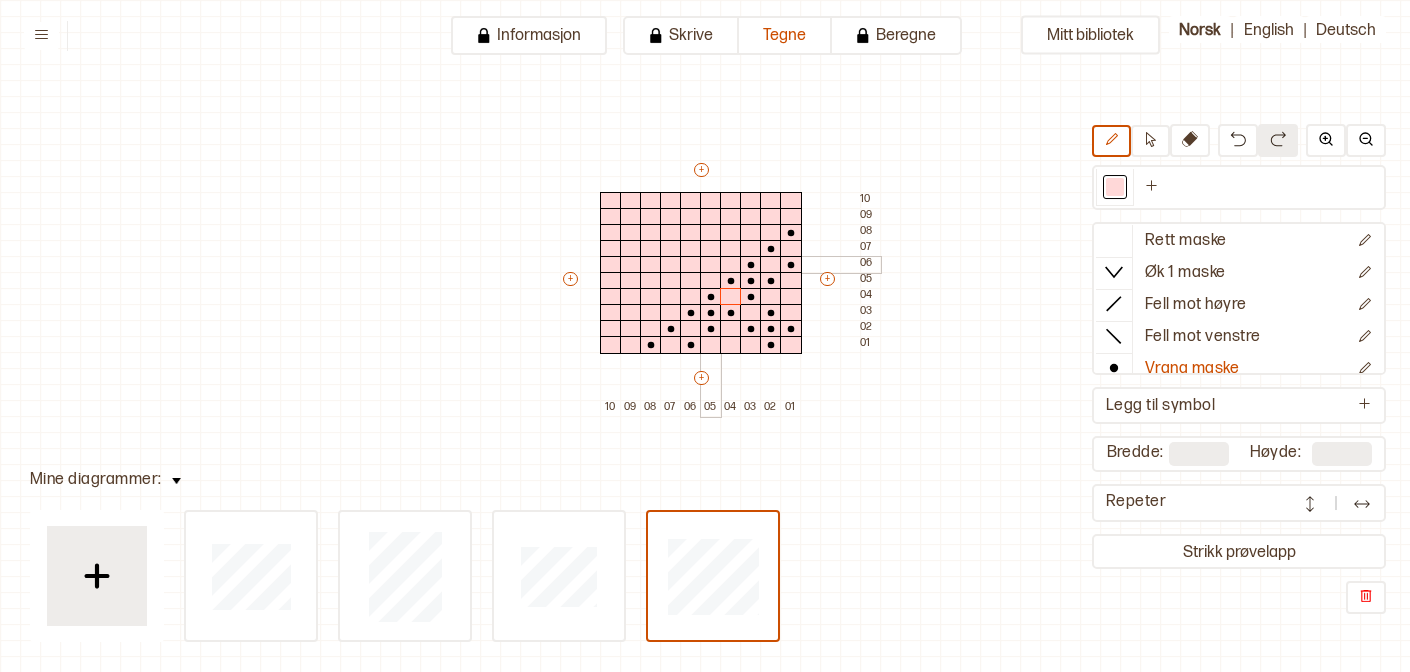 click at bounding box center (711, 265) 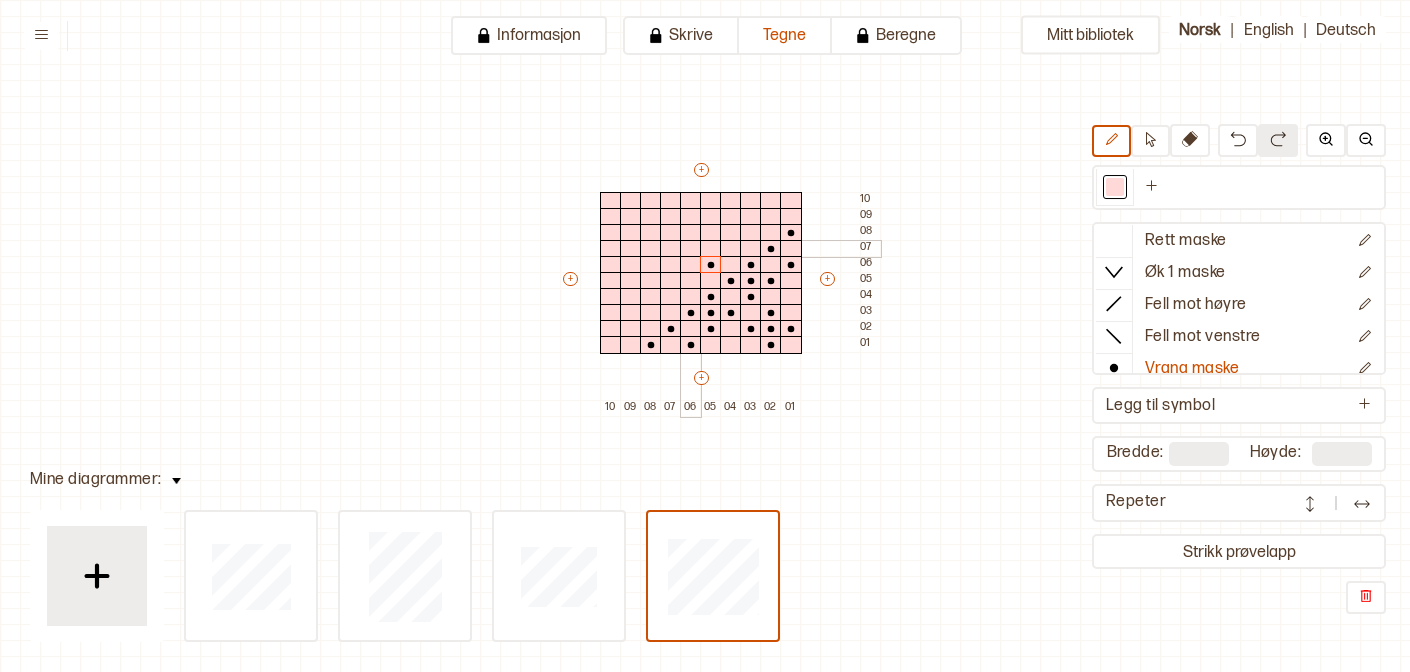 click at bounding box center (691, 249) 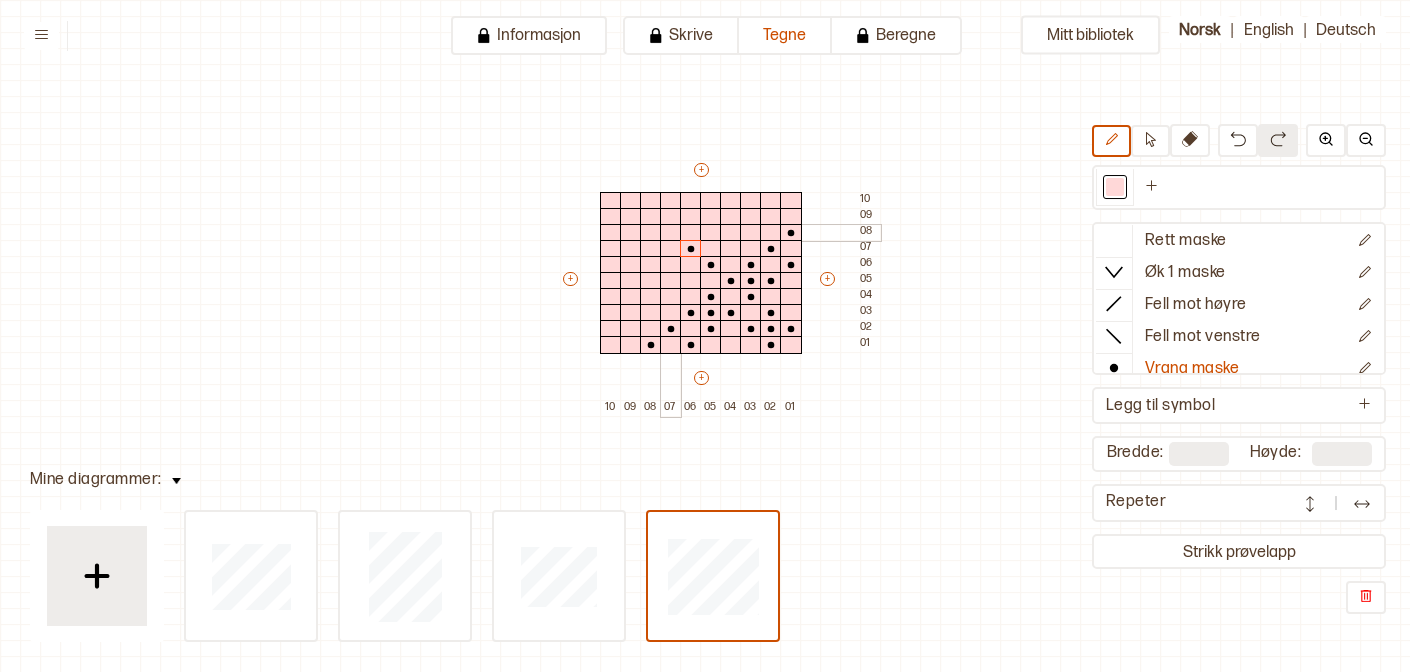 click at bounding box center [671, 233] 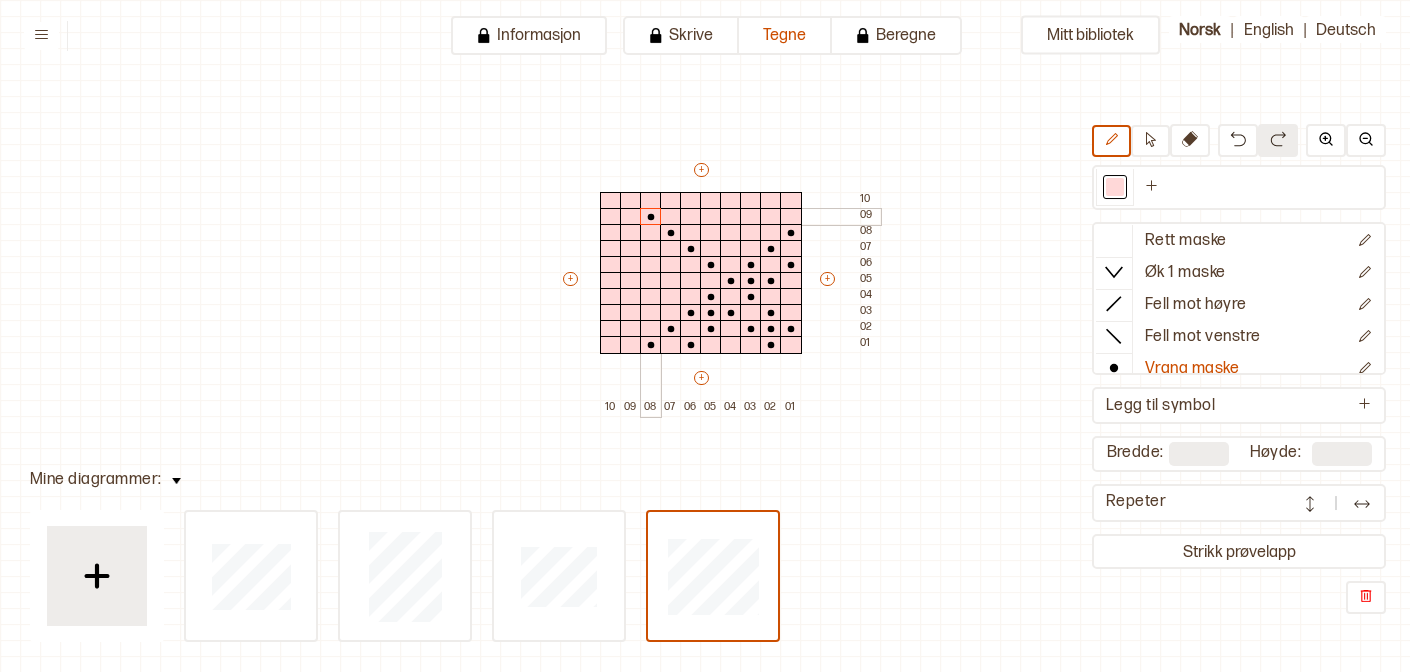 click at bounding box center (651, 217) 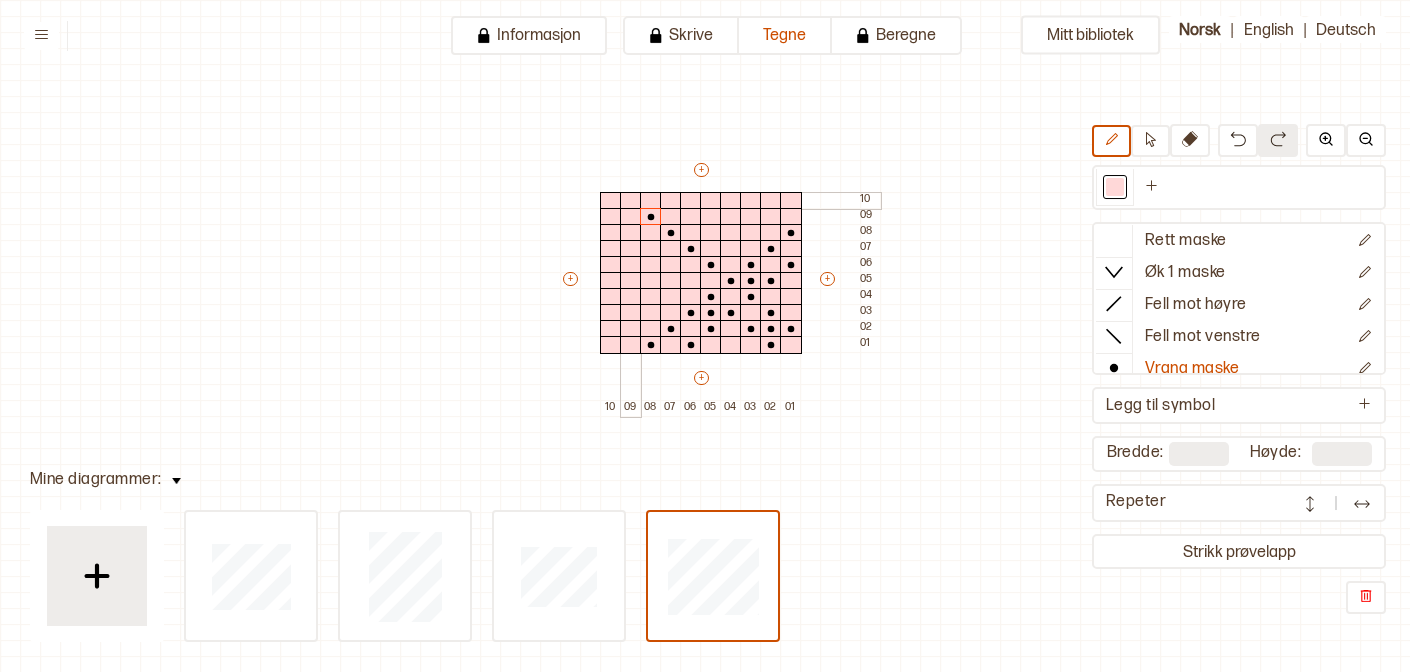 click at bounding box center (631, 201) 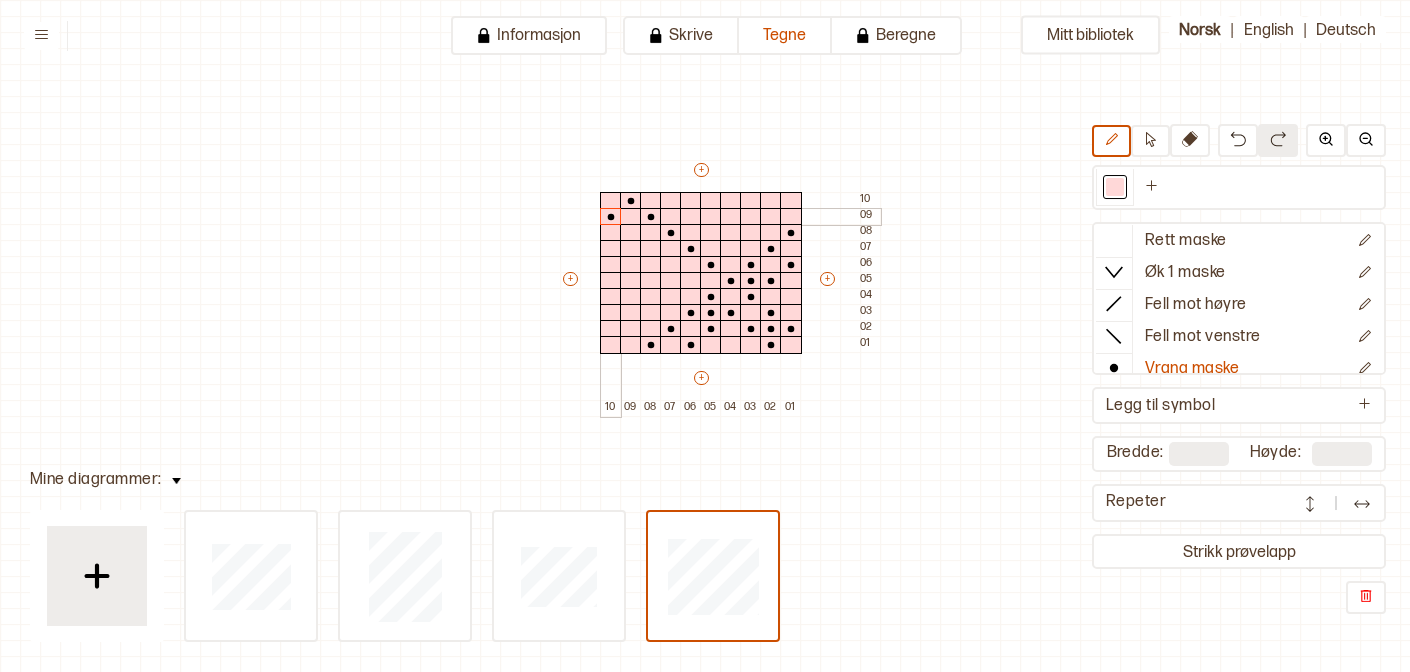 click at bounding box center (611, 217) 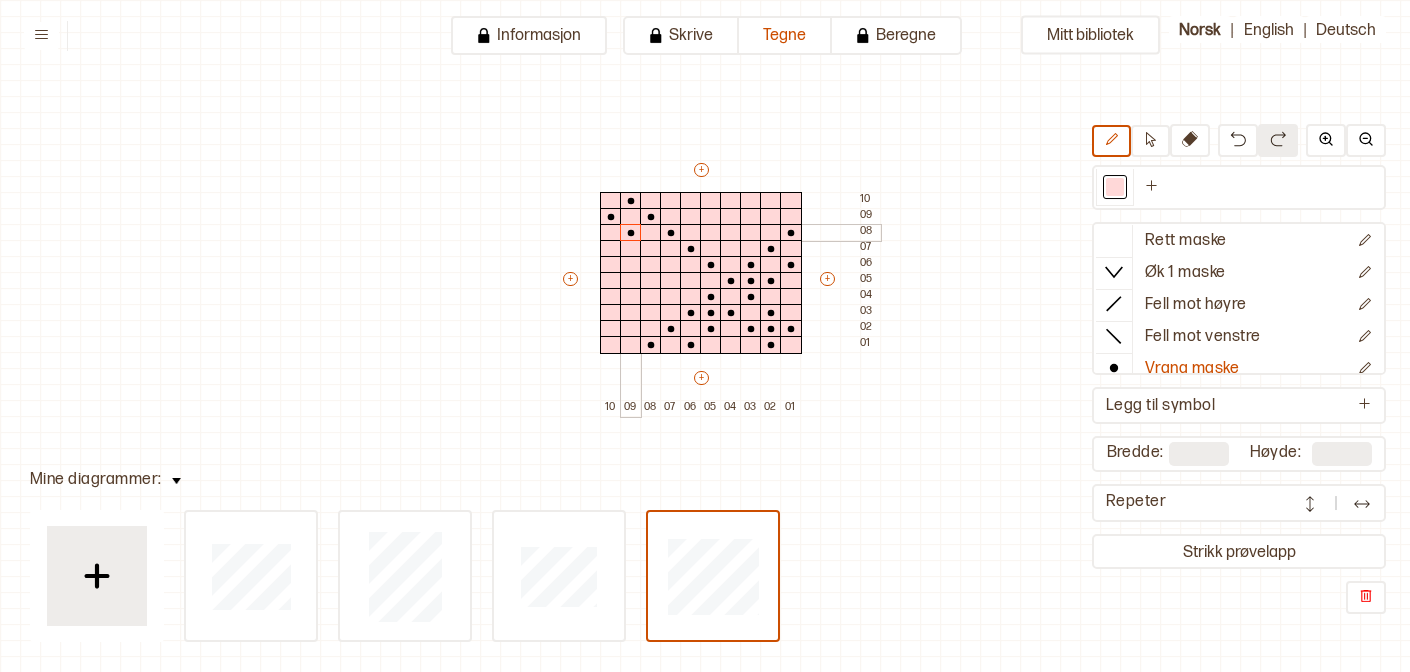 click at bounding box center (631, 233) 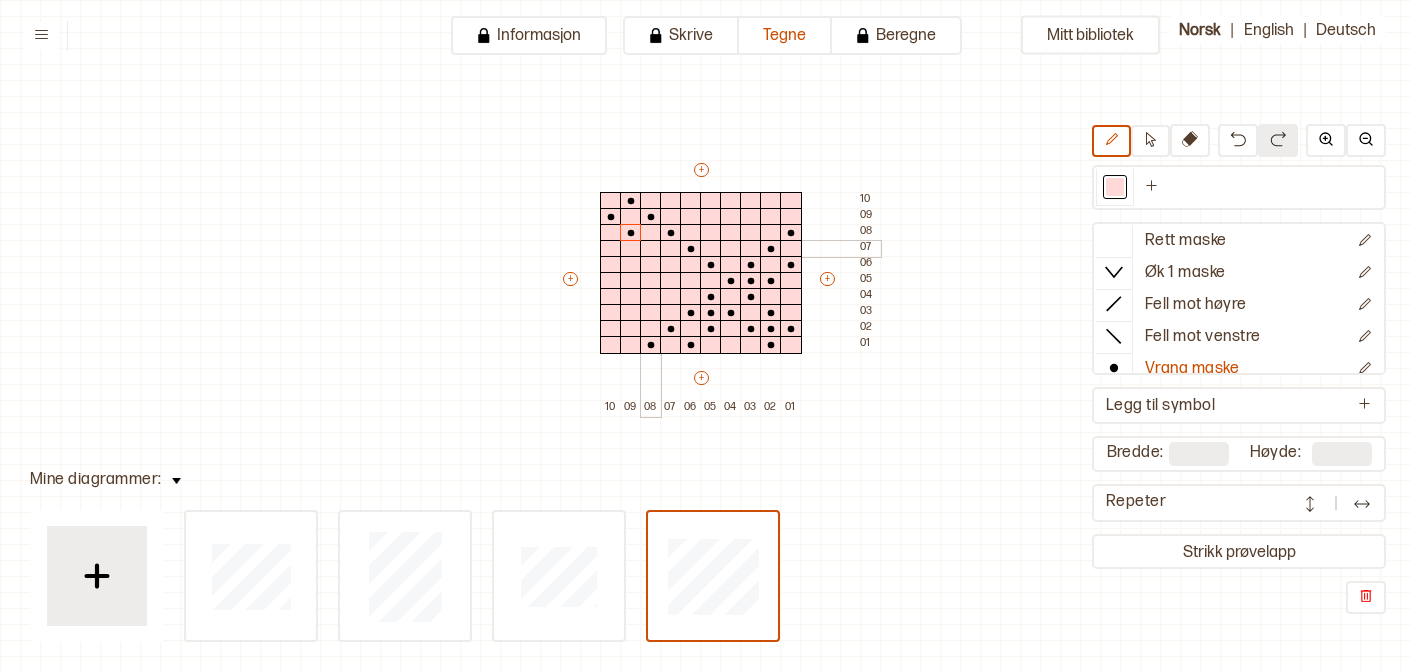 click at bounding box center [651, 249] 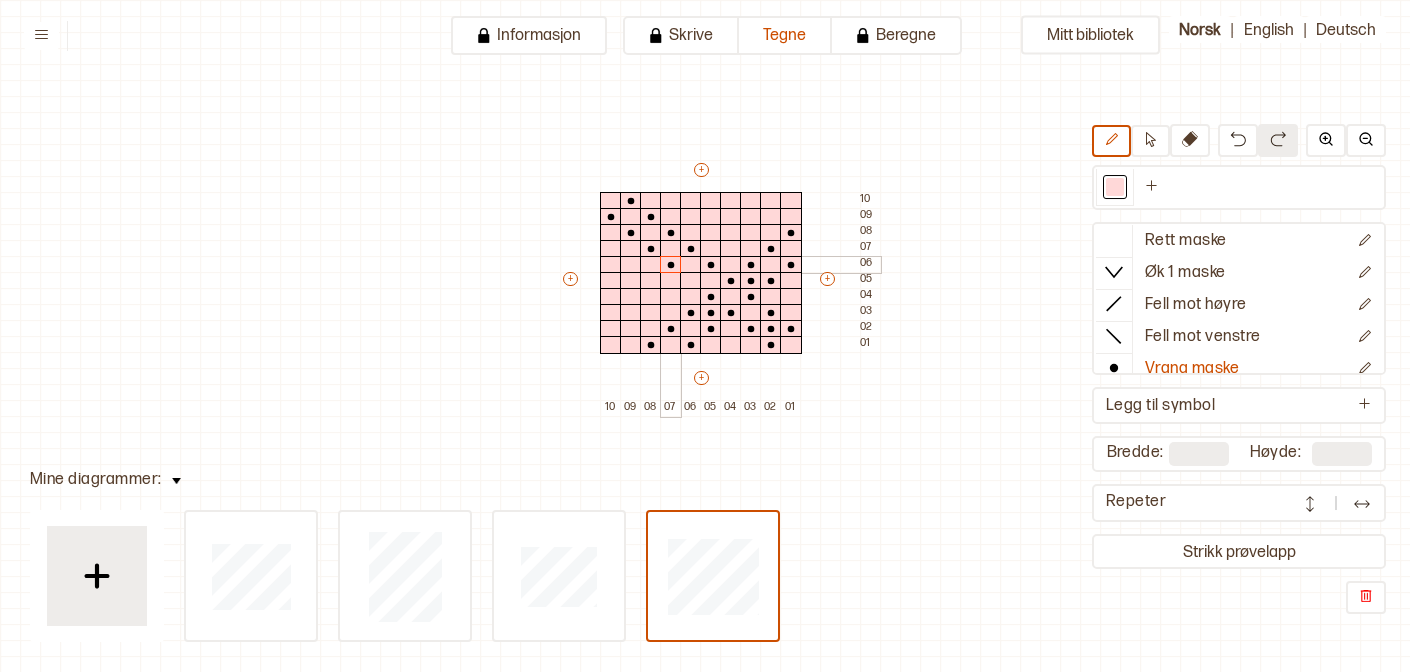 click at bounding box center [671, 265] 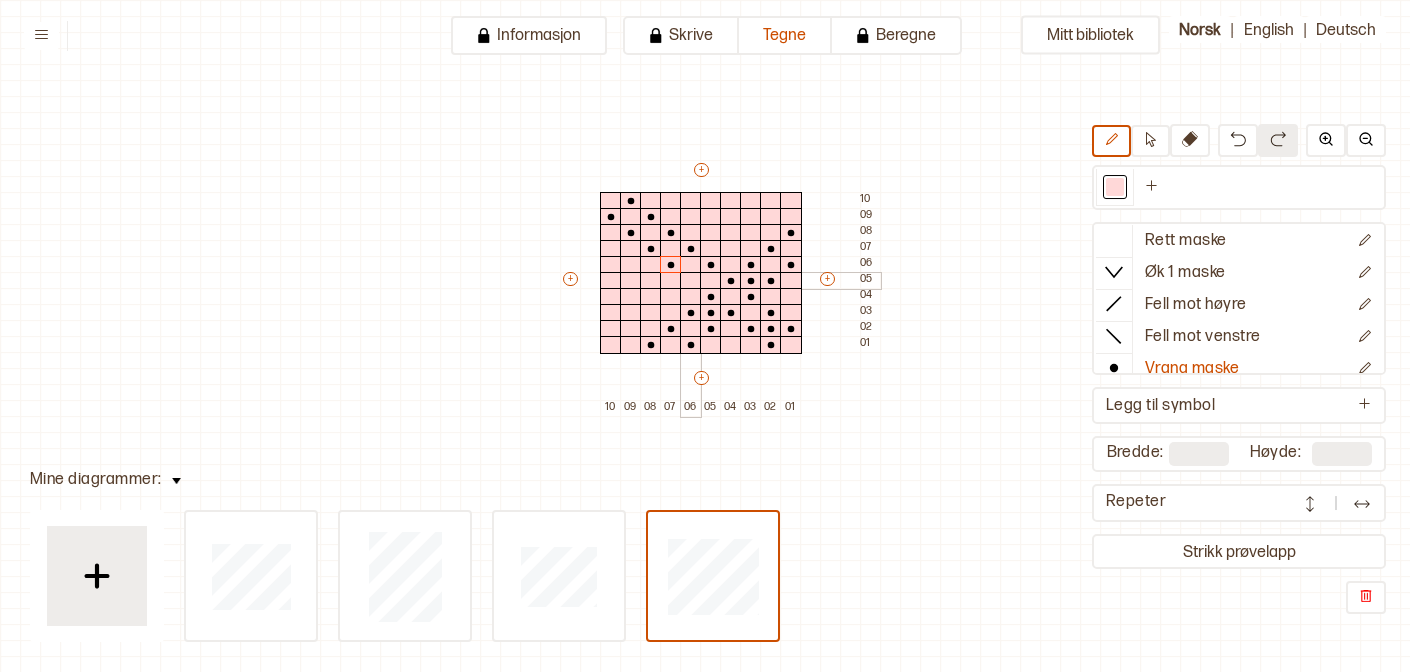 click at bounding box center (691, 281) 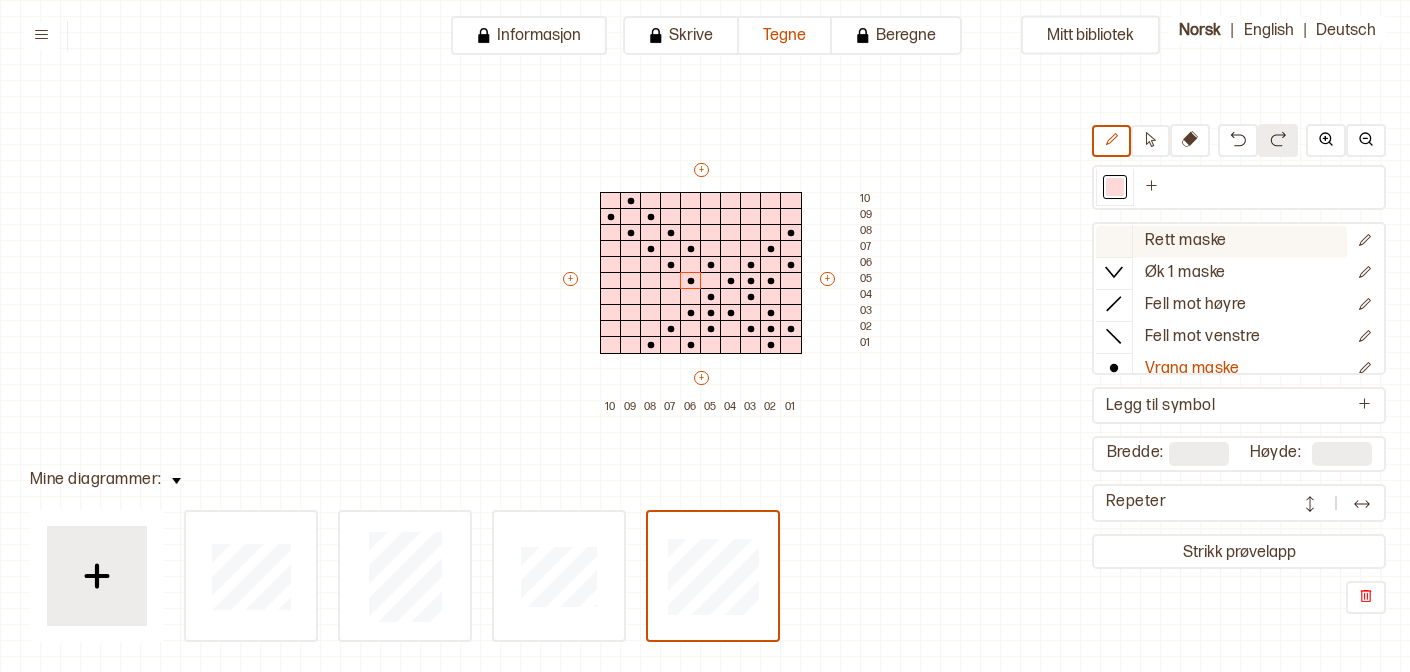 click 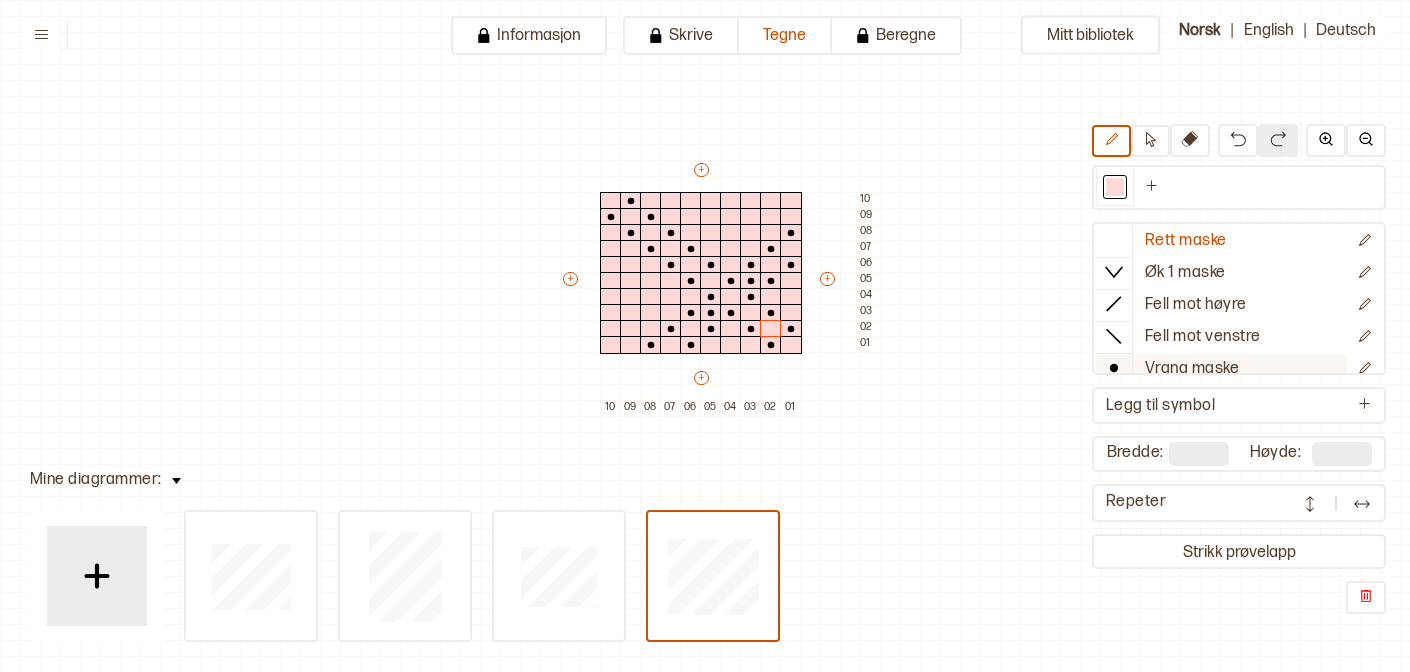 click 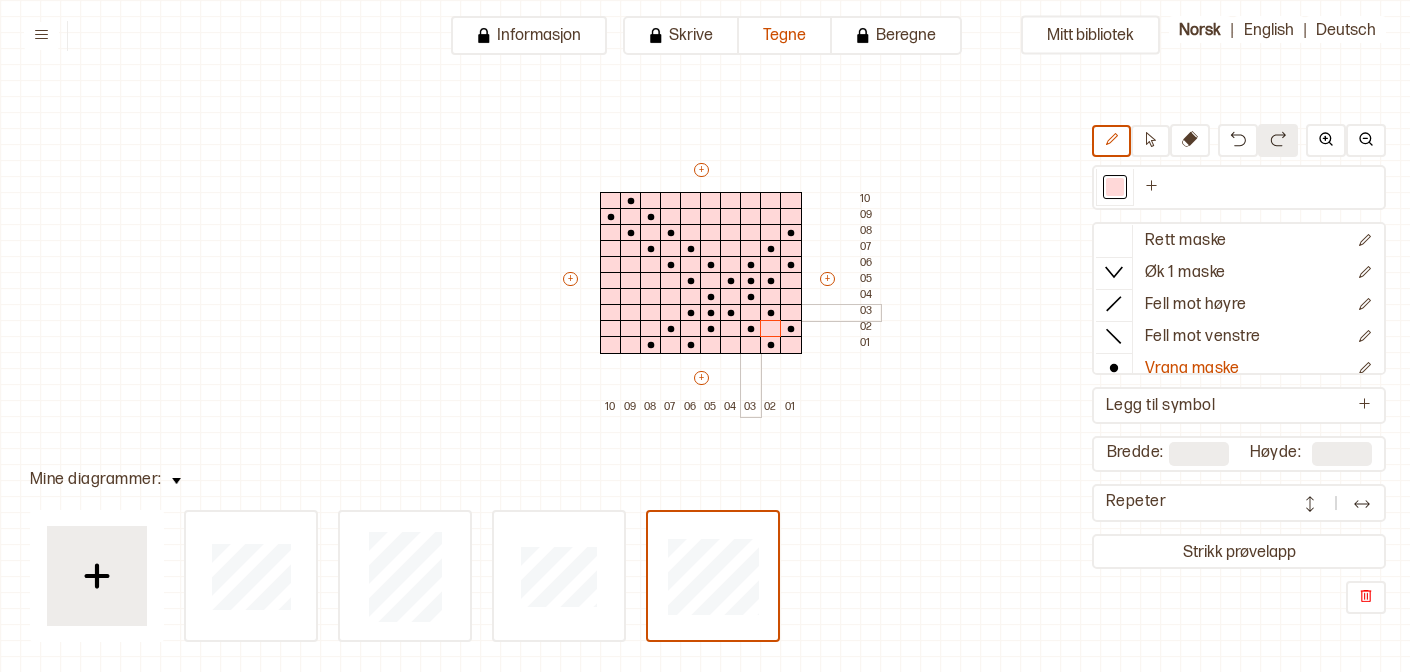 click at bounding box center [751, 313] 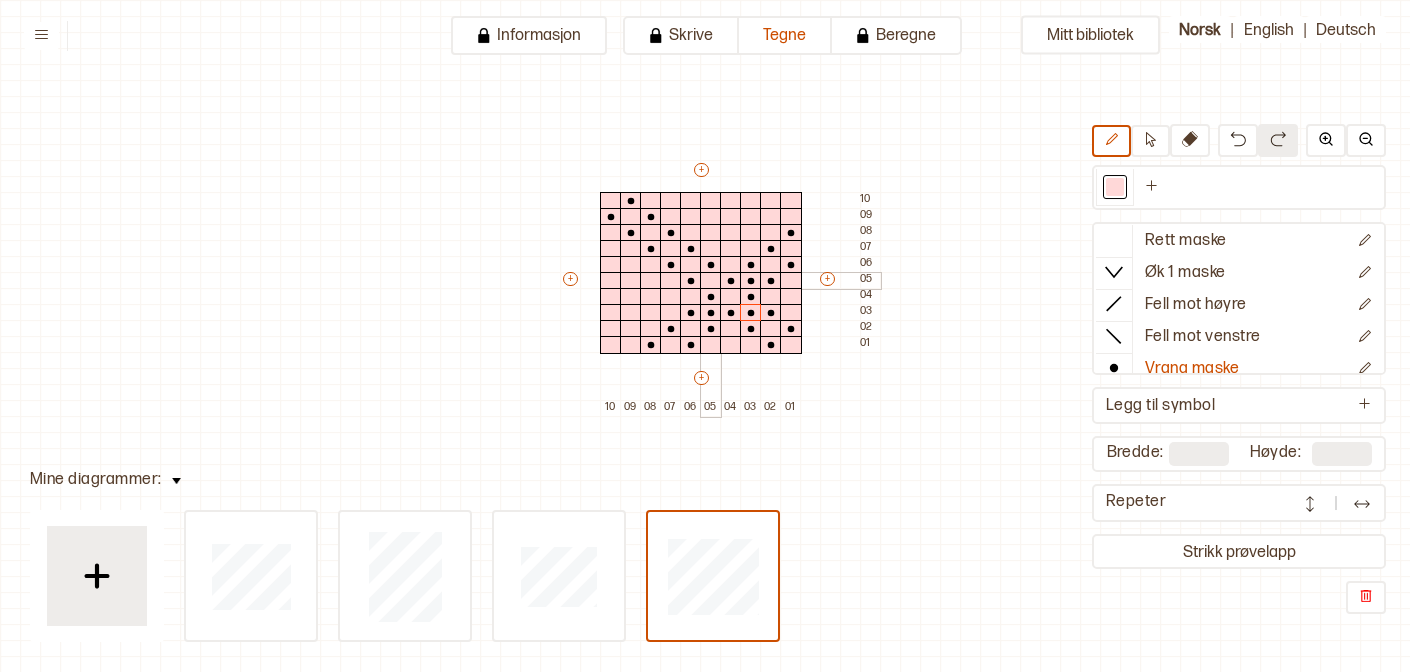 click at bounding box center (711, 281) 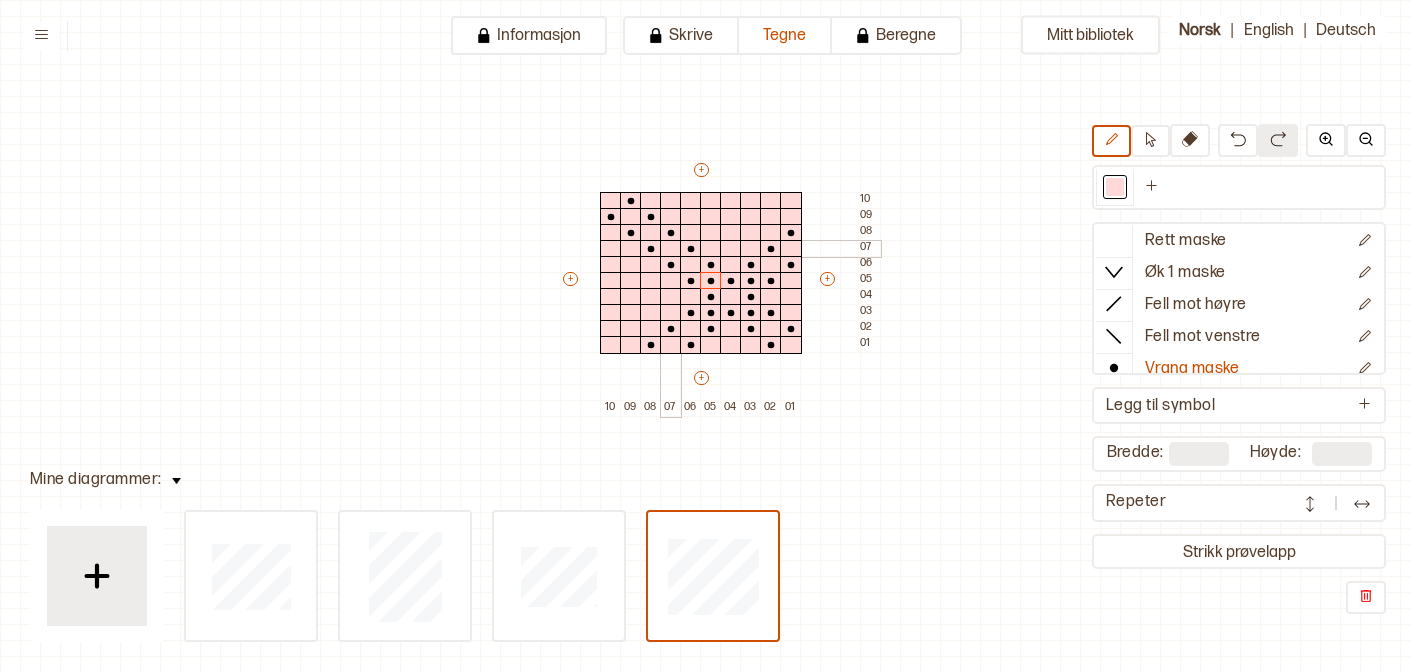 click at bounding box center (671, 249) 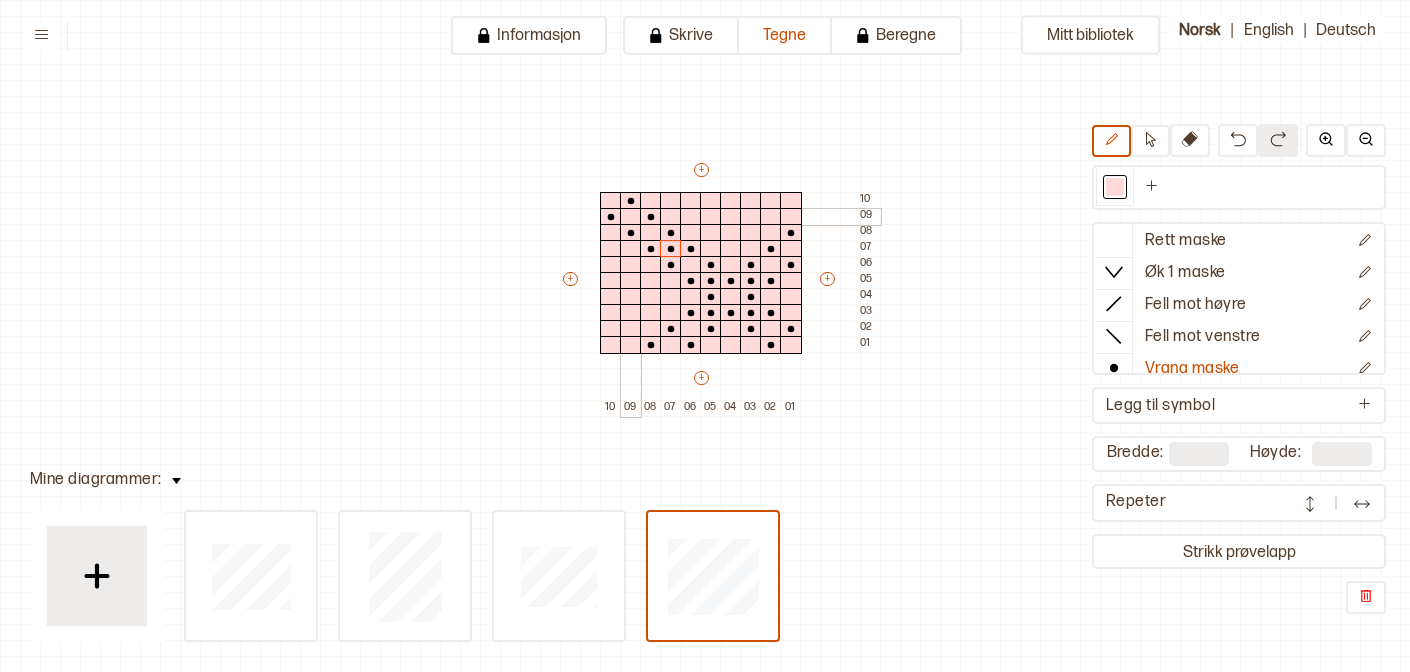 click at bounding box center [631, 217] 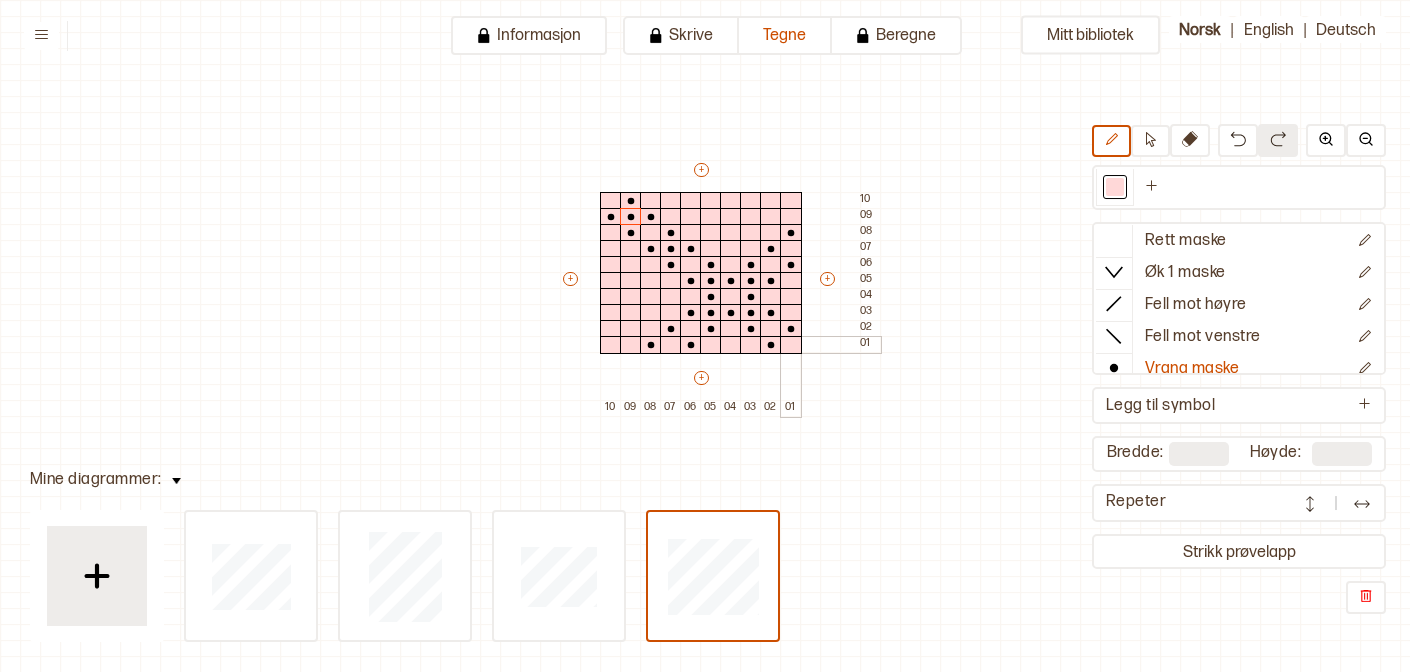 click at bounding box center [791, 345] 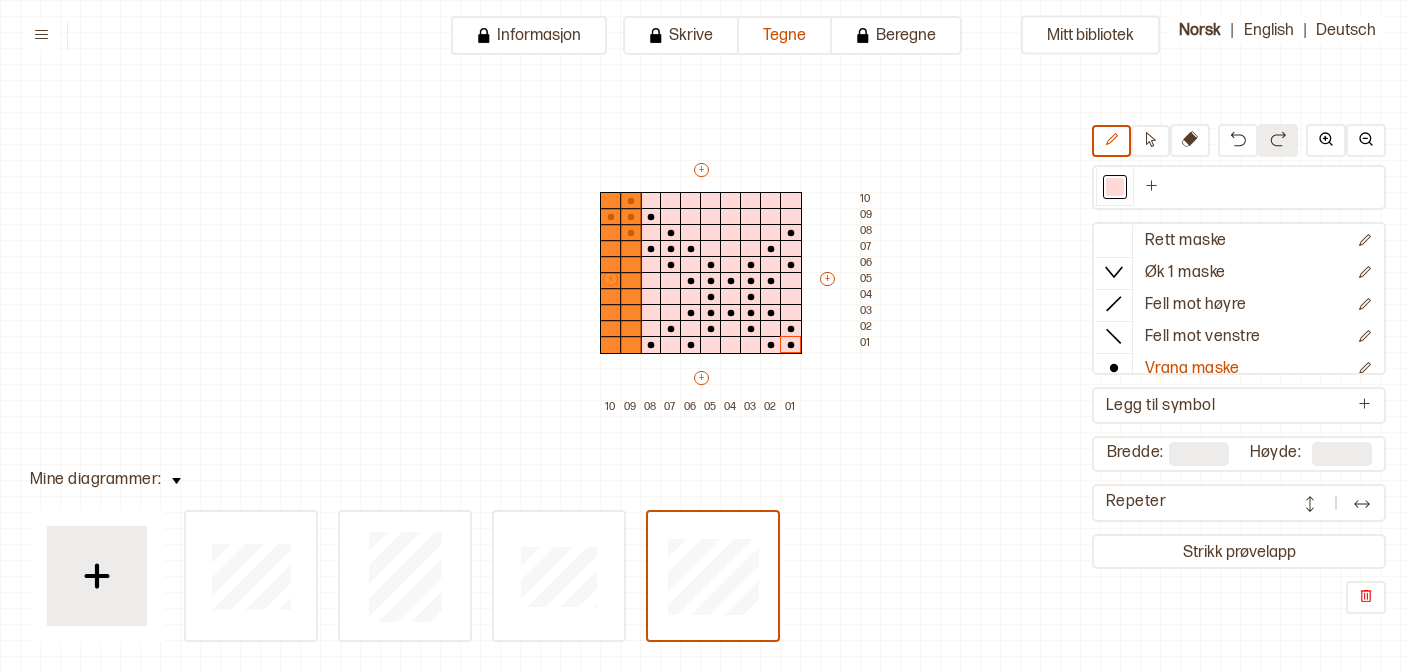 drag, startPoint x: 572, startPoint y: 279, endPoint x: 720, endPoint y: 189, distance: 173.21663 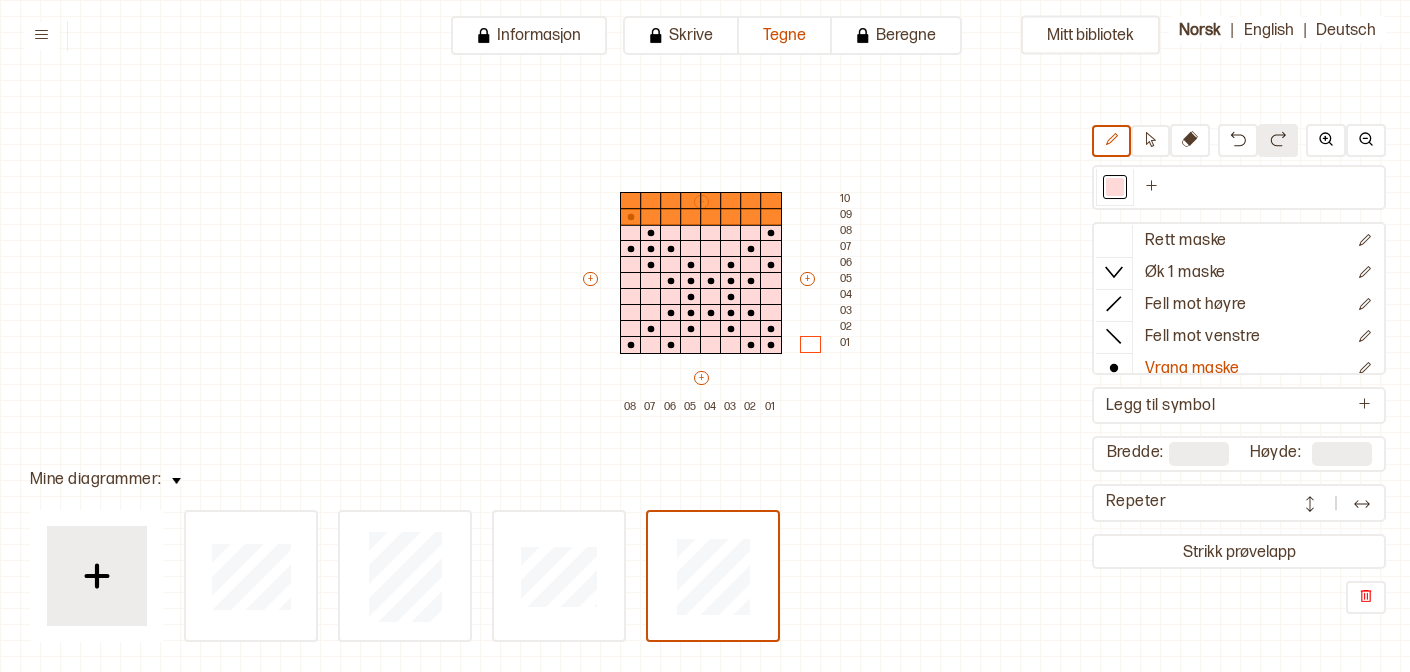 type on "*" 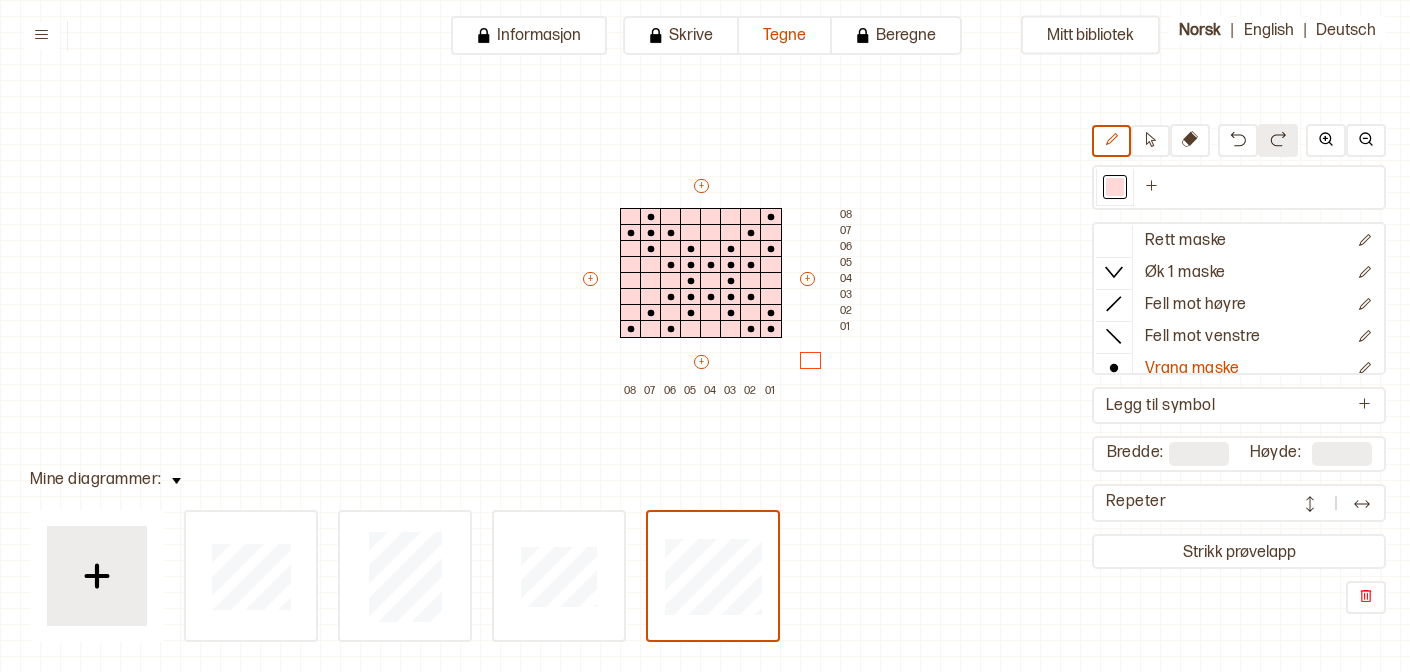 click at bounding box center [1362, 504] 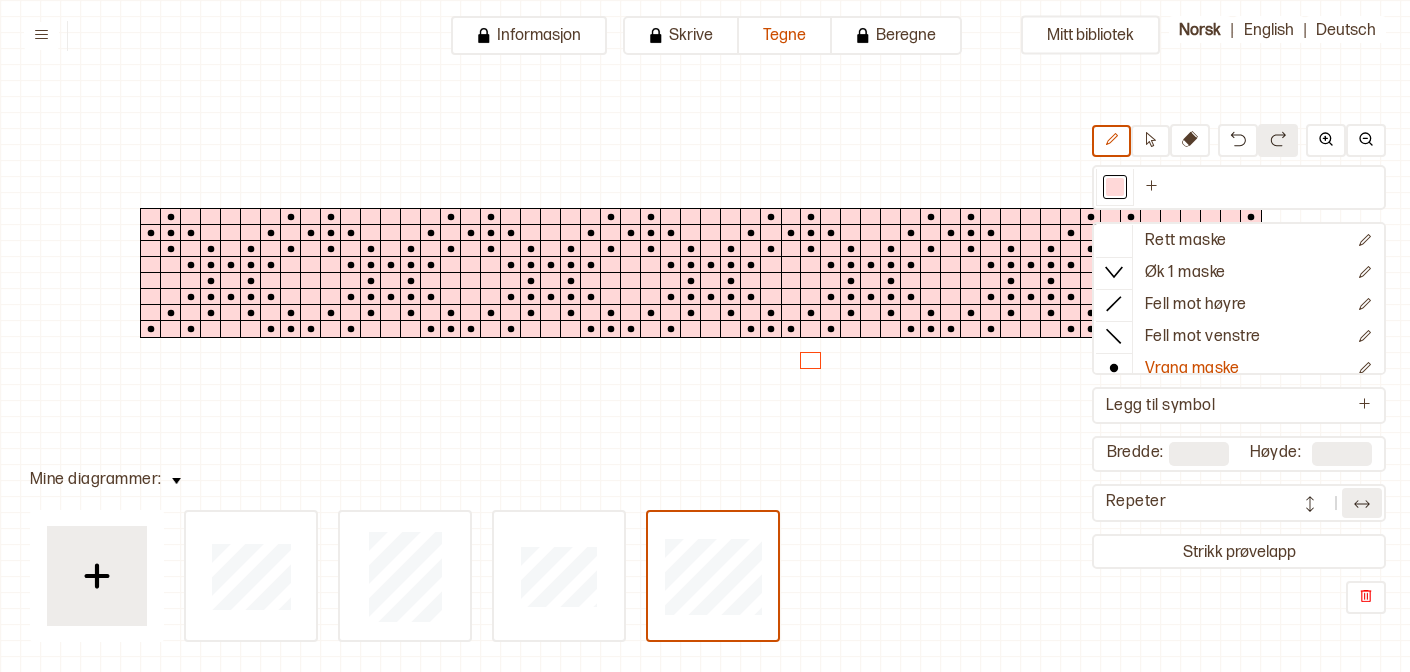 click at bounding box center (1310, 504) 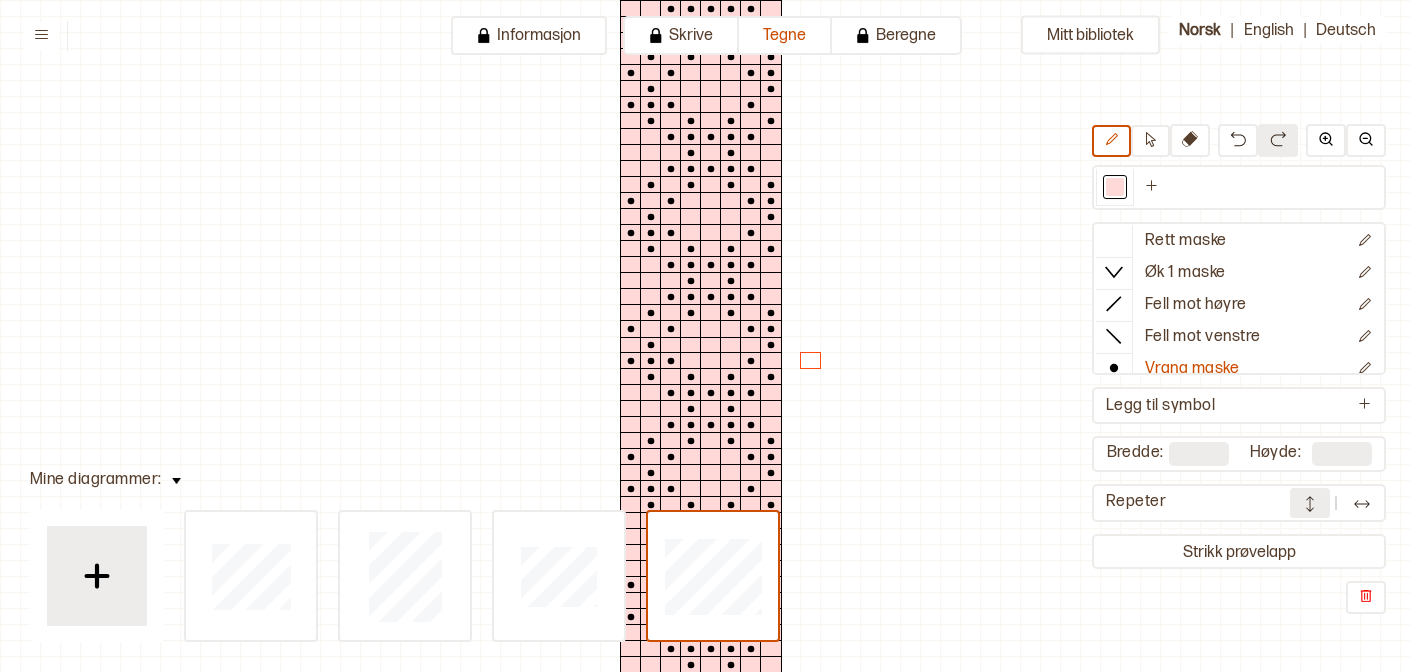 click at bounding box center (1362, 504) 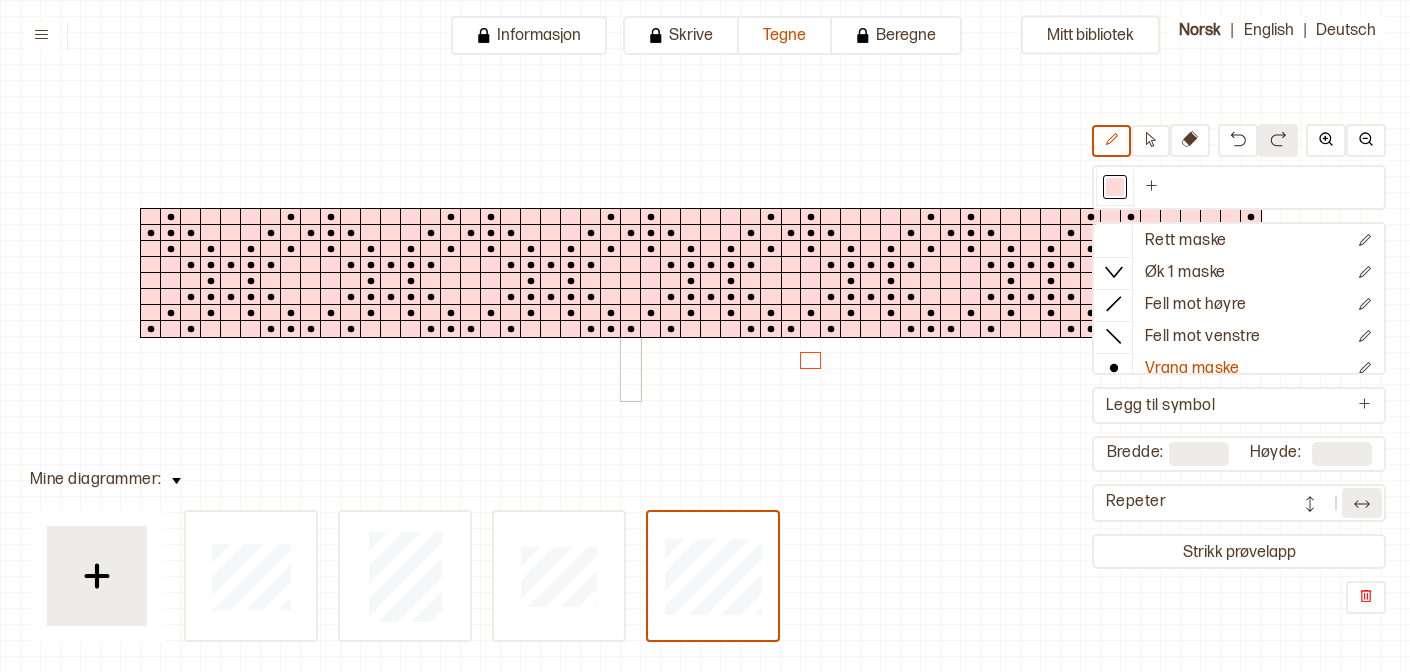 click at bounding box center (631, 265) 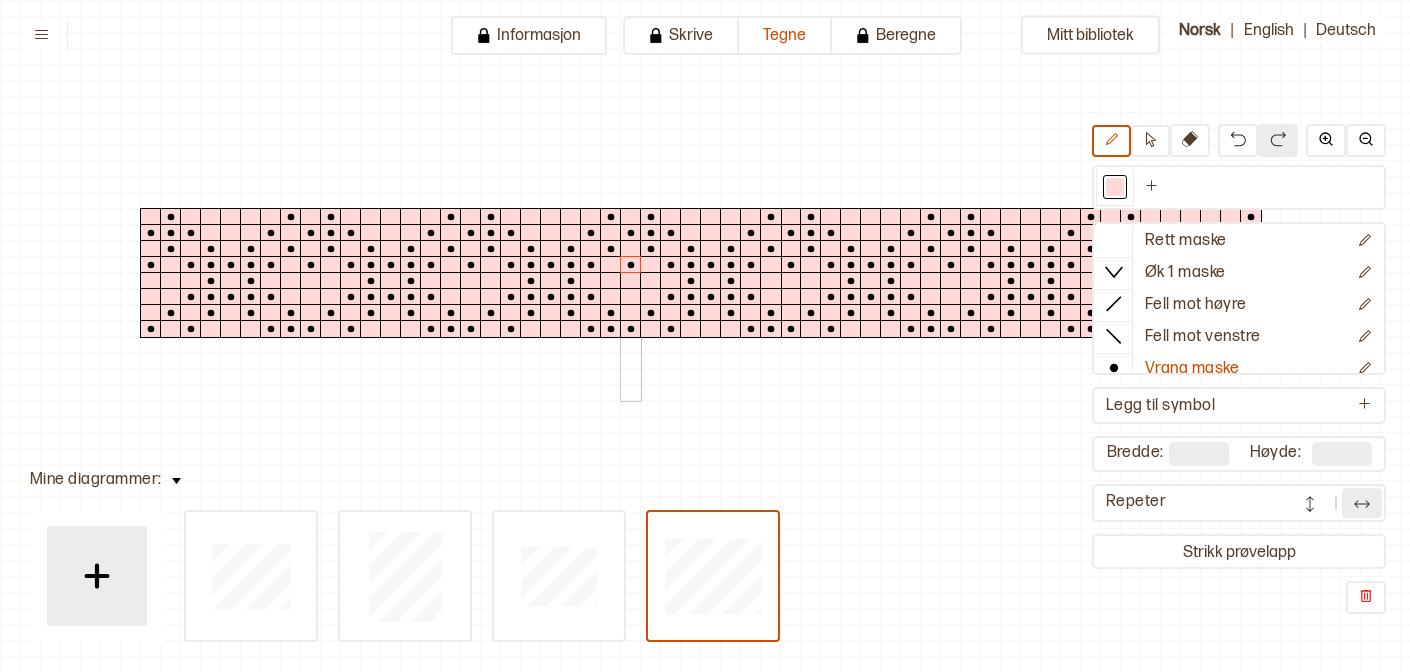 click at bounding box center (631, 297) 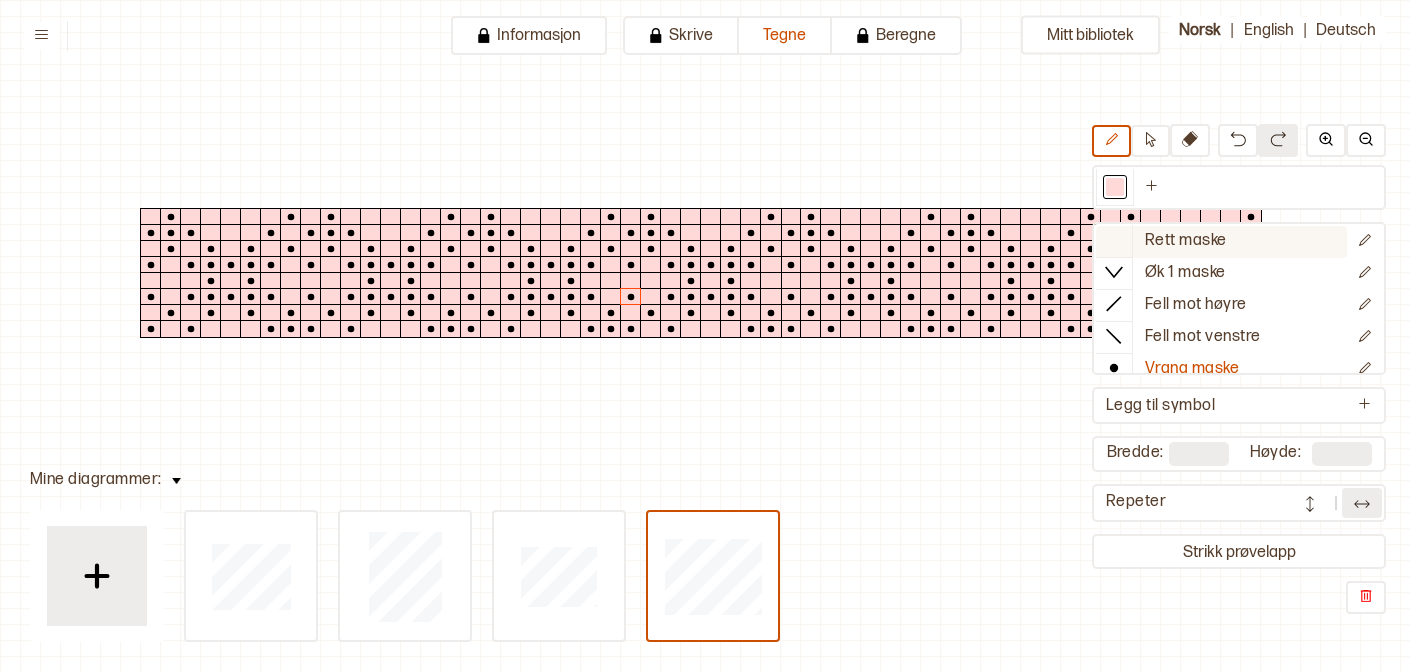 click 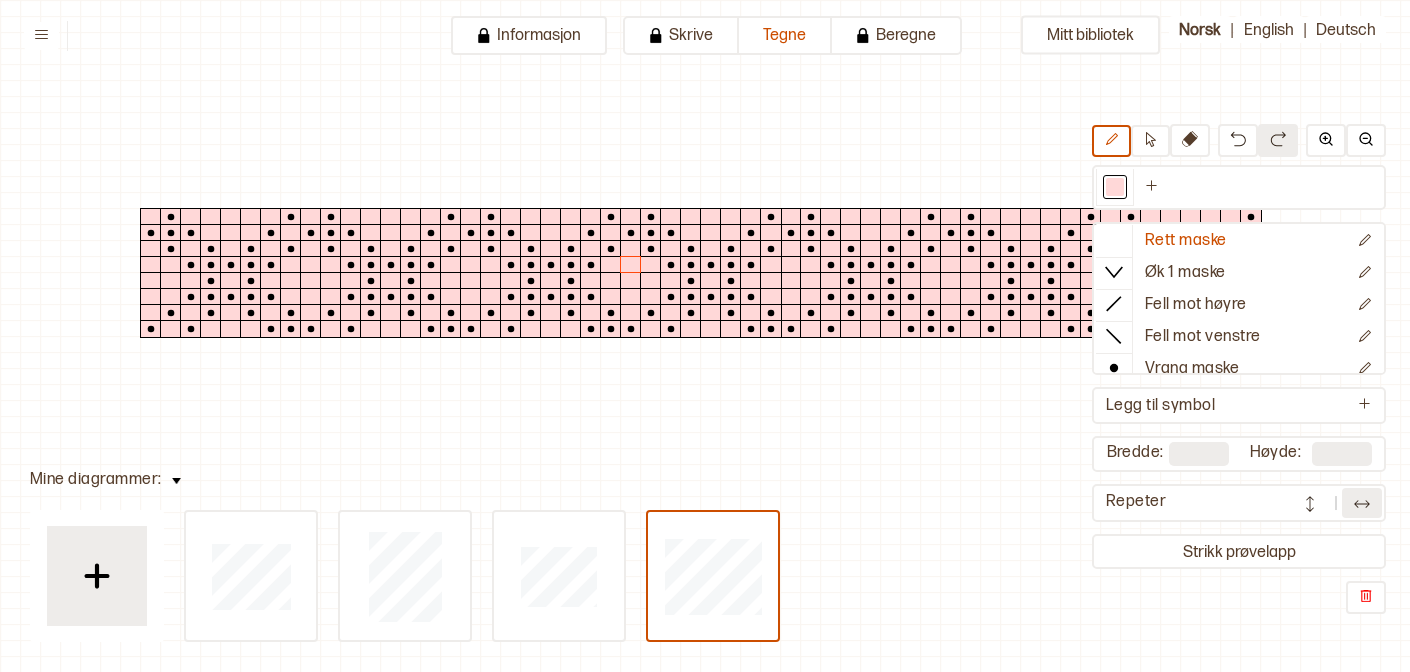 click at bounding box center [1362, 504] 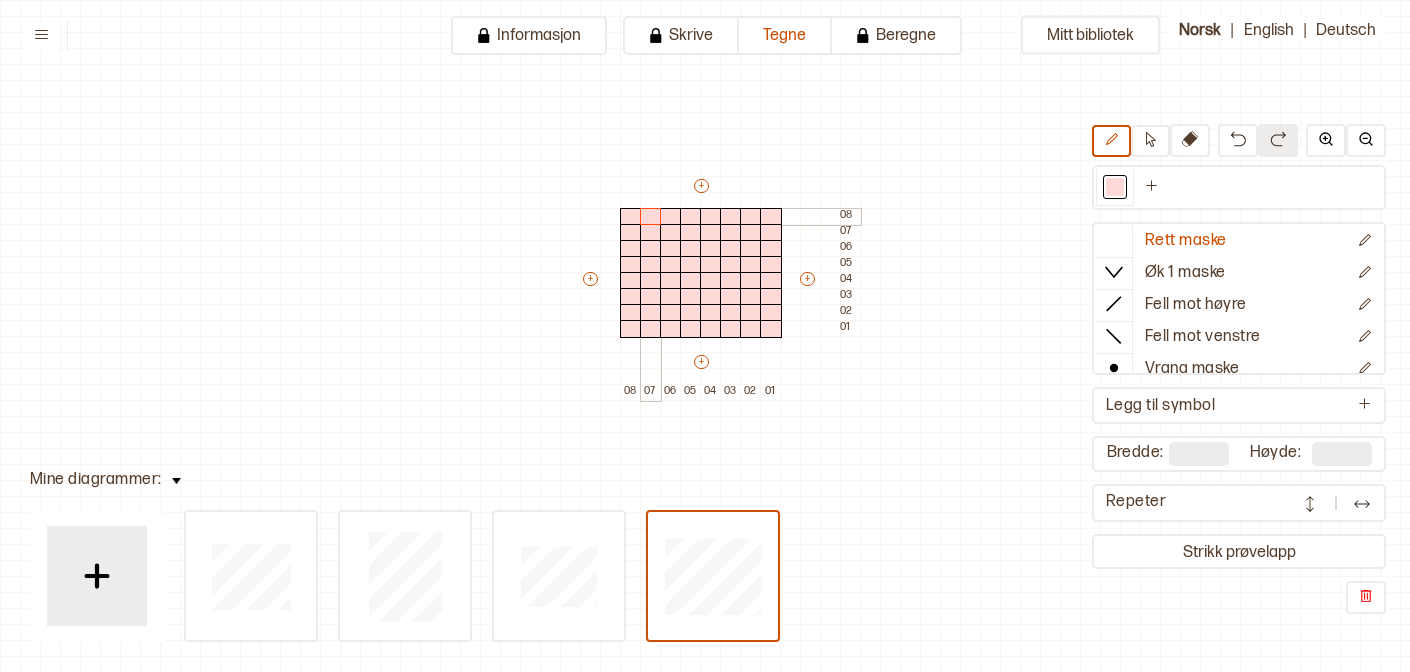 drag, startPoint x: 637, startPoint y: 228, endPoint x: 653, endPoint y: 214, distance: 21.260292 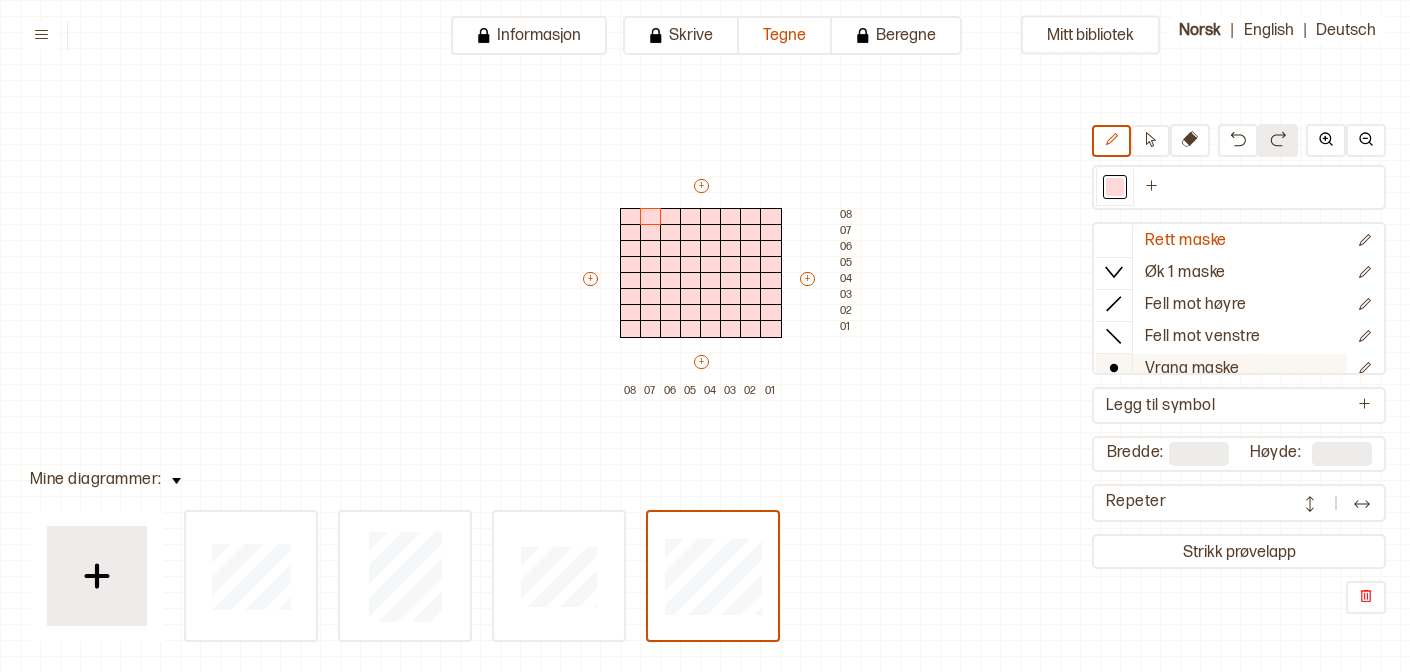 click 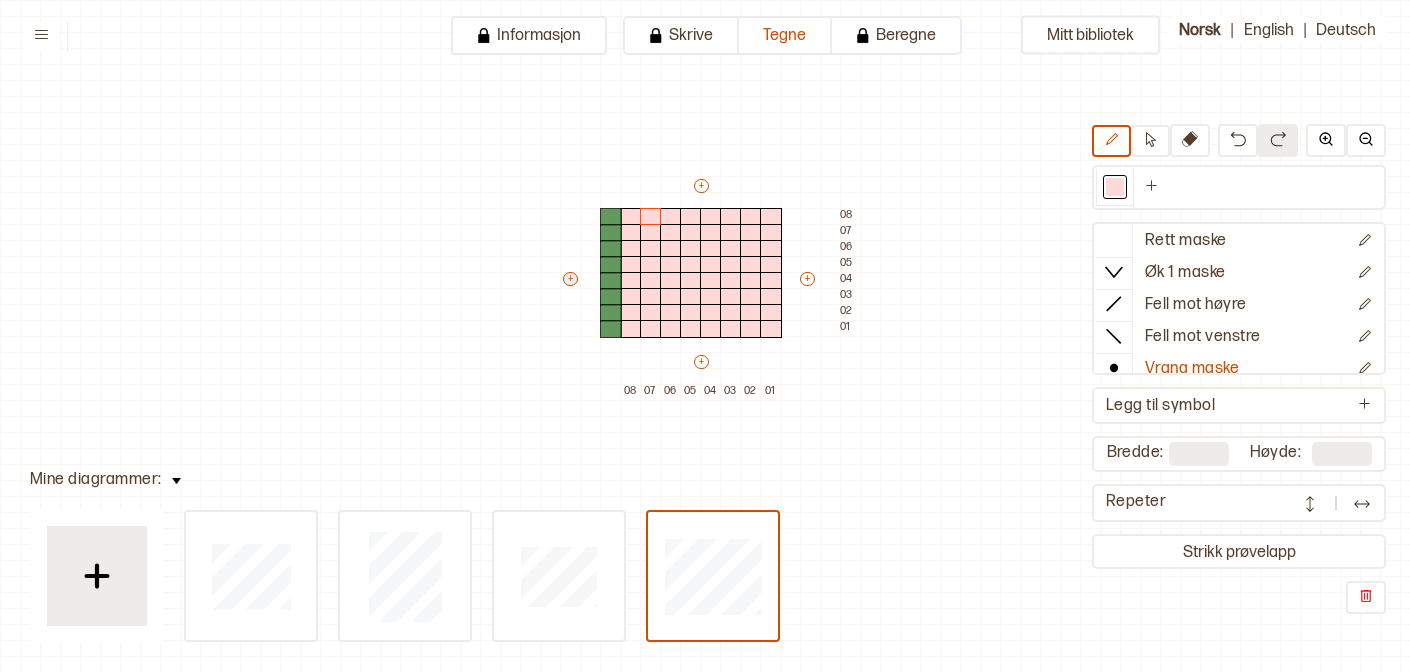 type on "*" 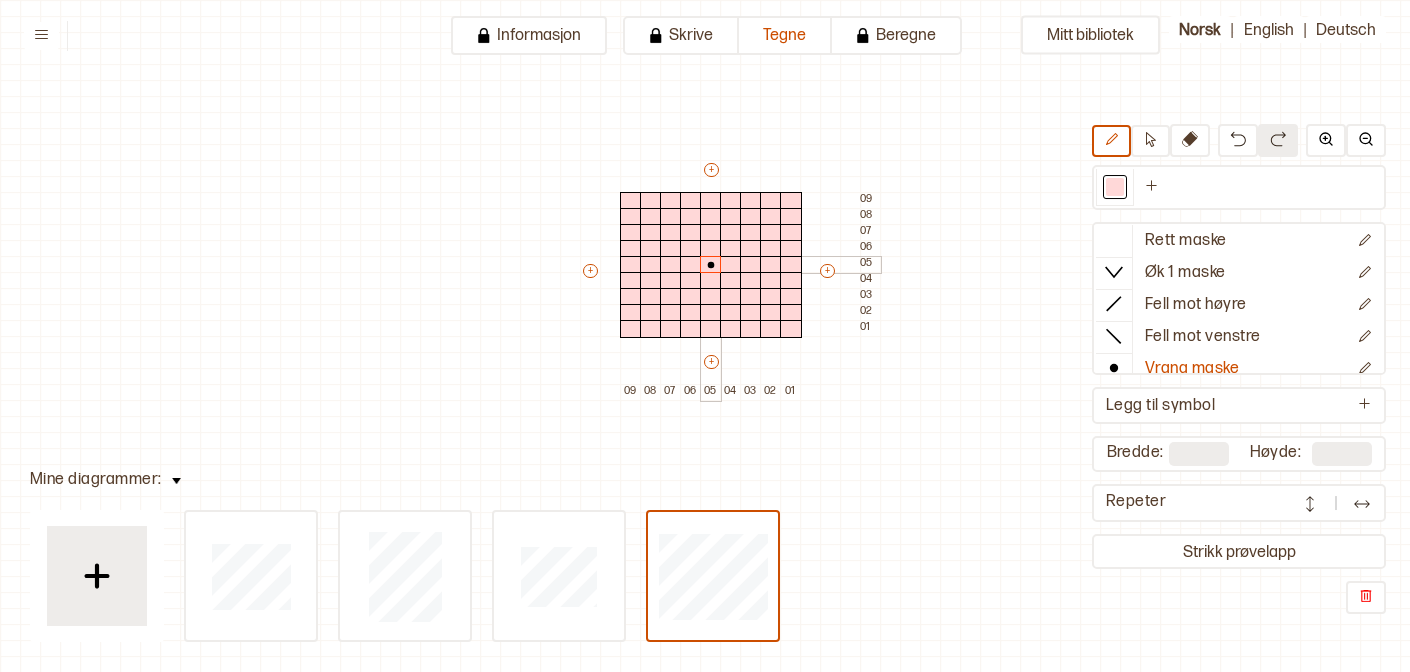 click at bounding box center (711, 265) 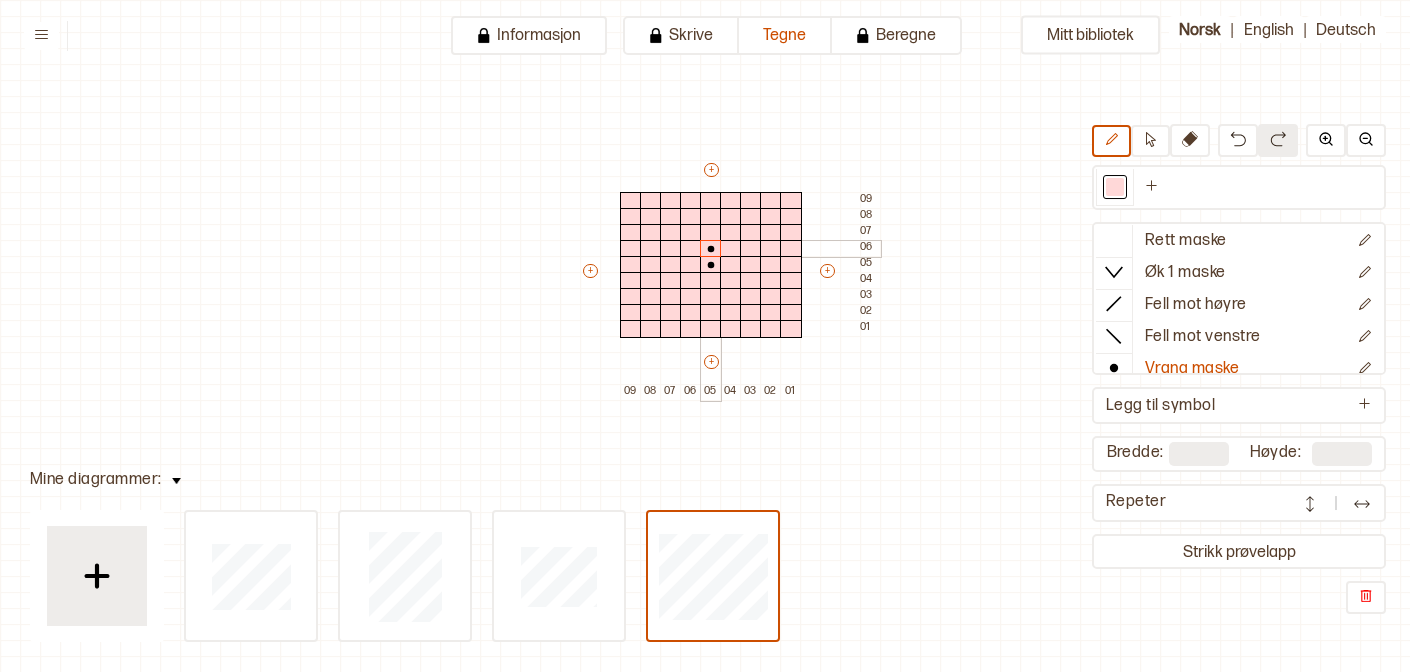 click at bounding box center [711, 249] 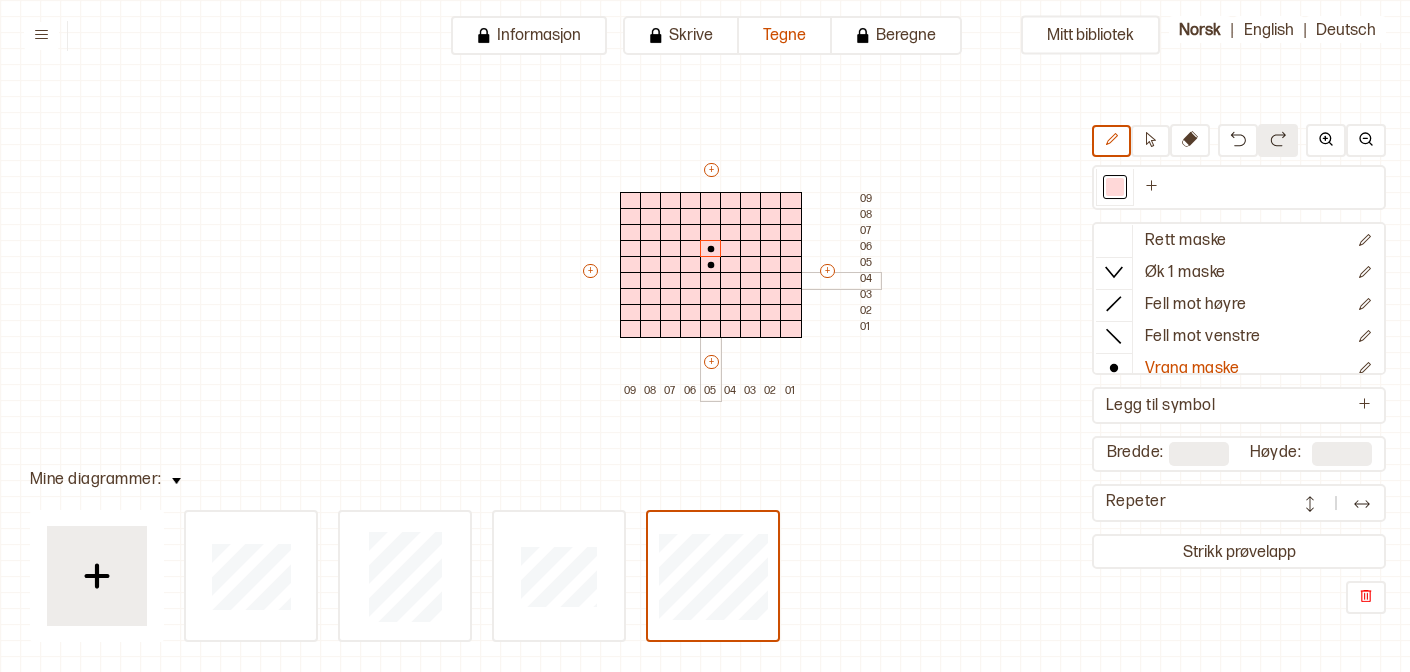 click at bounding box center [711, 281] 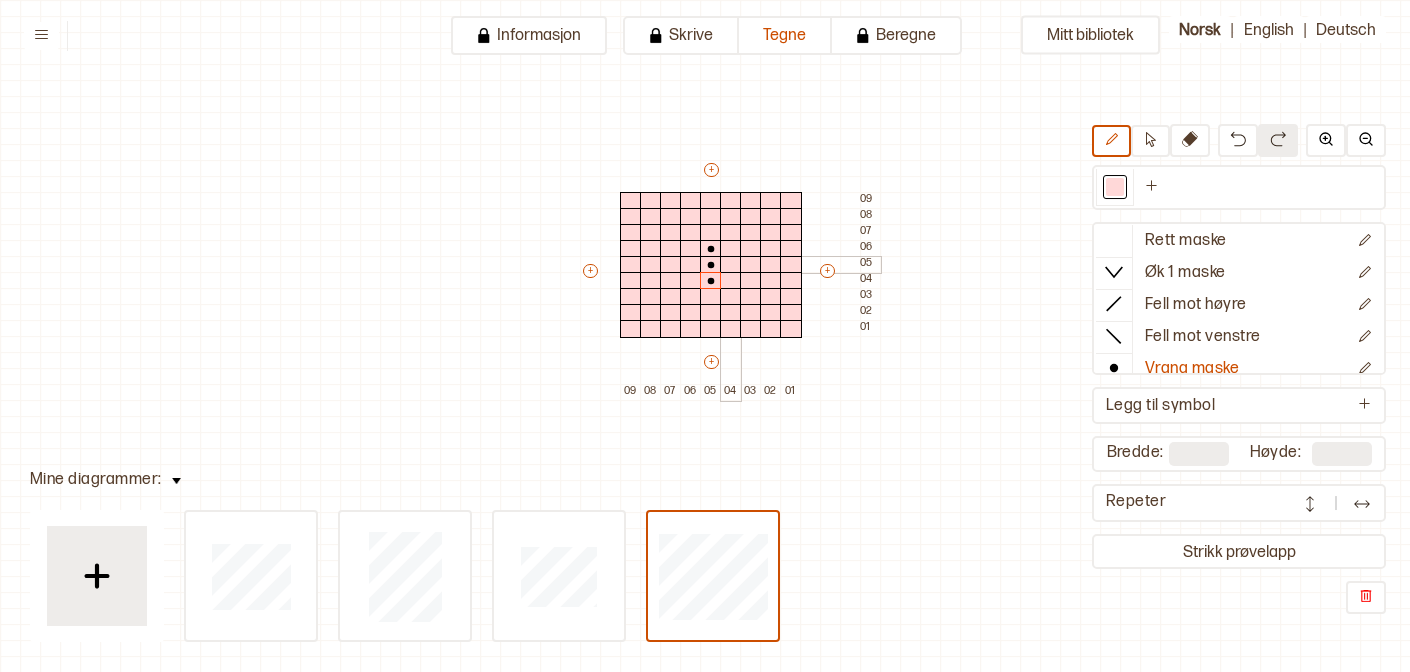 click at bounding box center [731, 265] 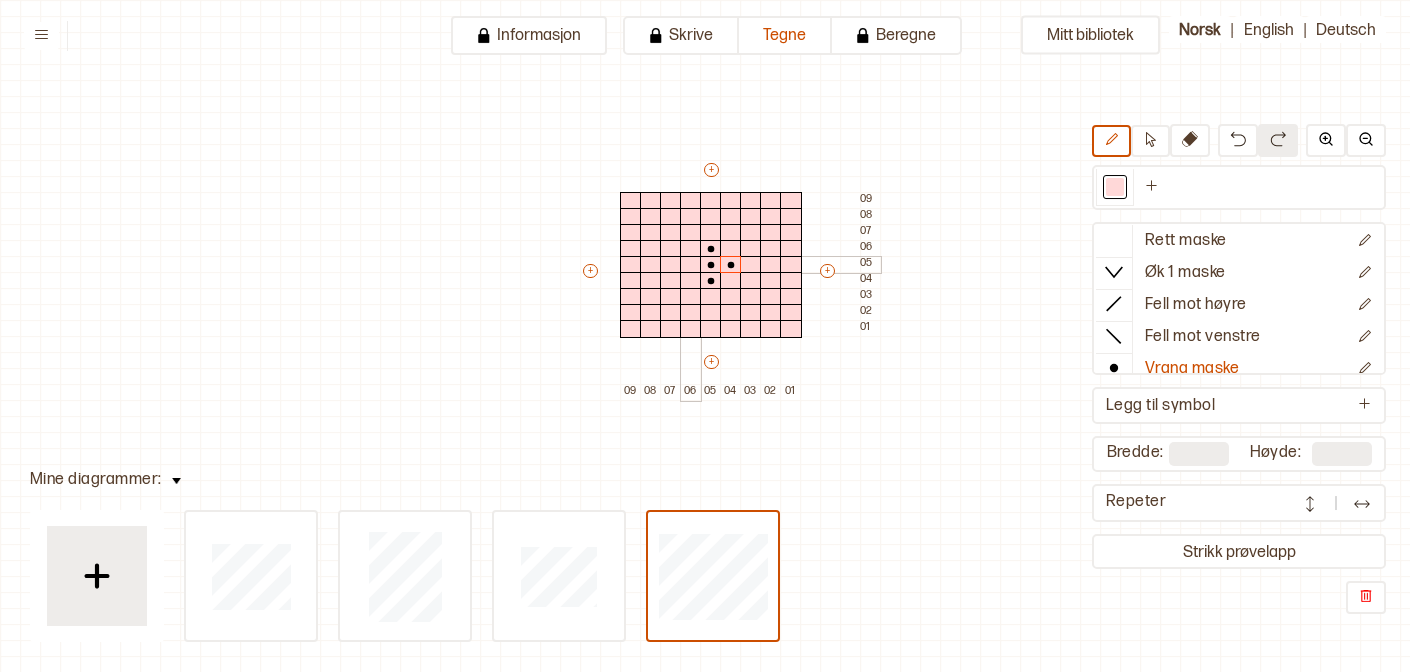 click at bounding box center [691, 265] 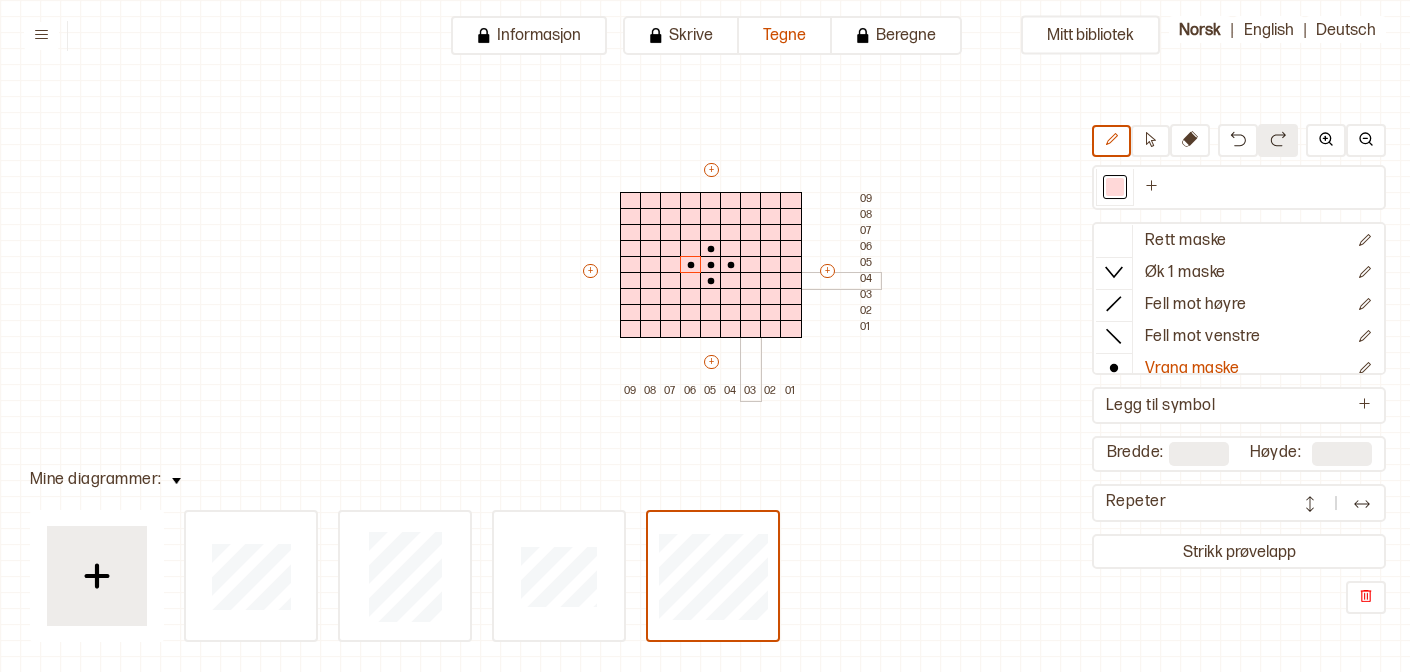 click at bounding box center (751, 281) 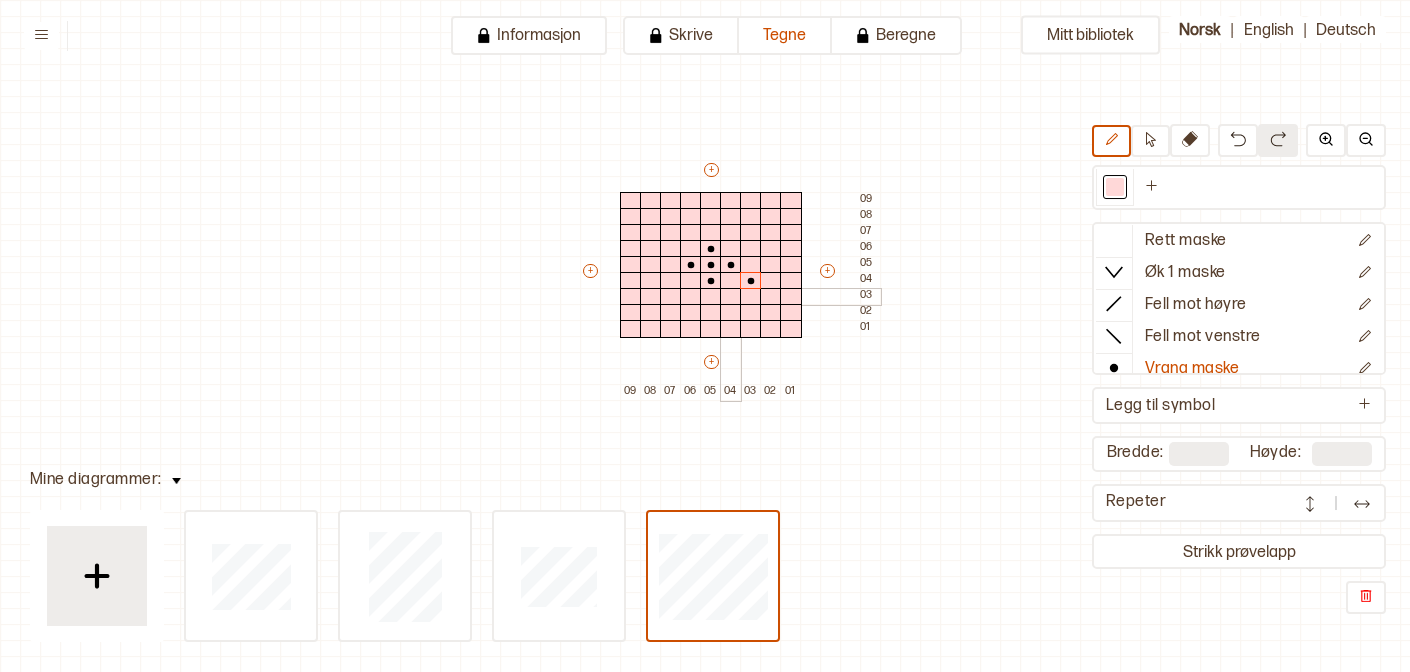 click at bounding box center (731, 297) 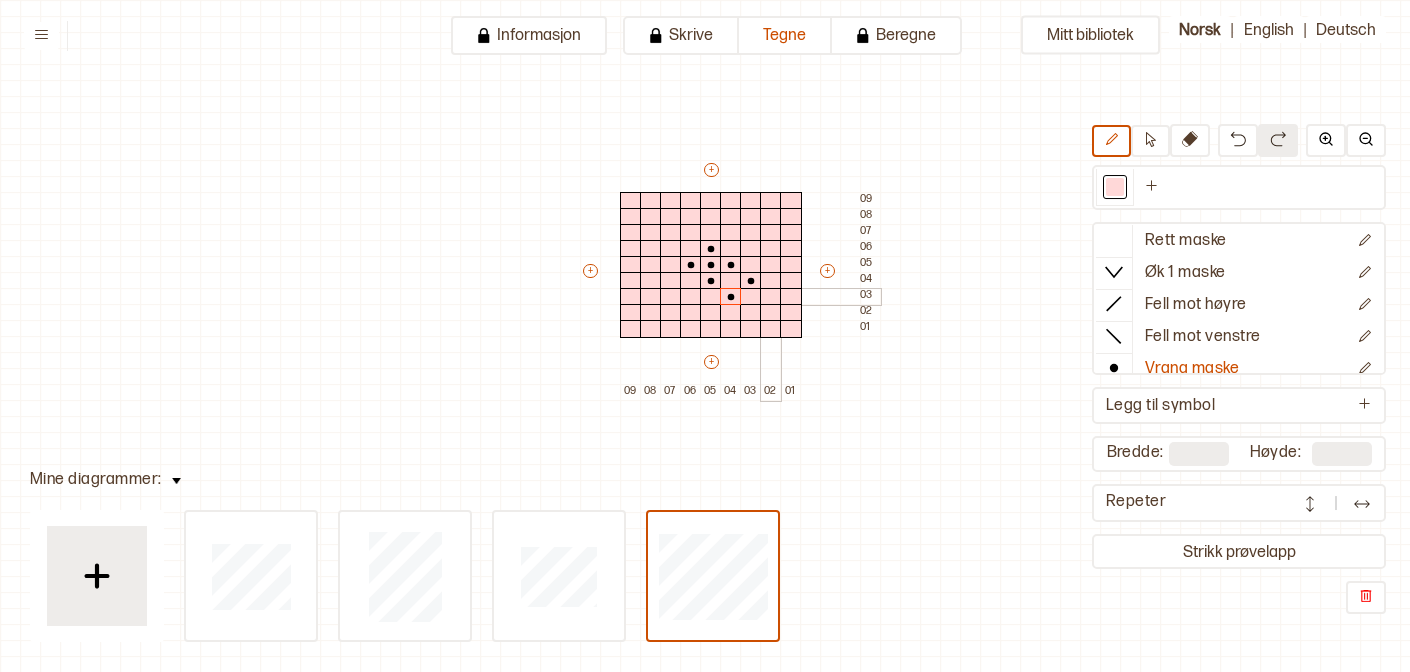 click at bounding box center (771, 297) 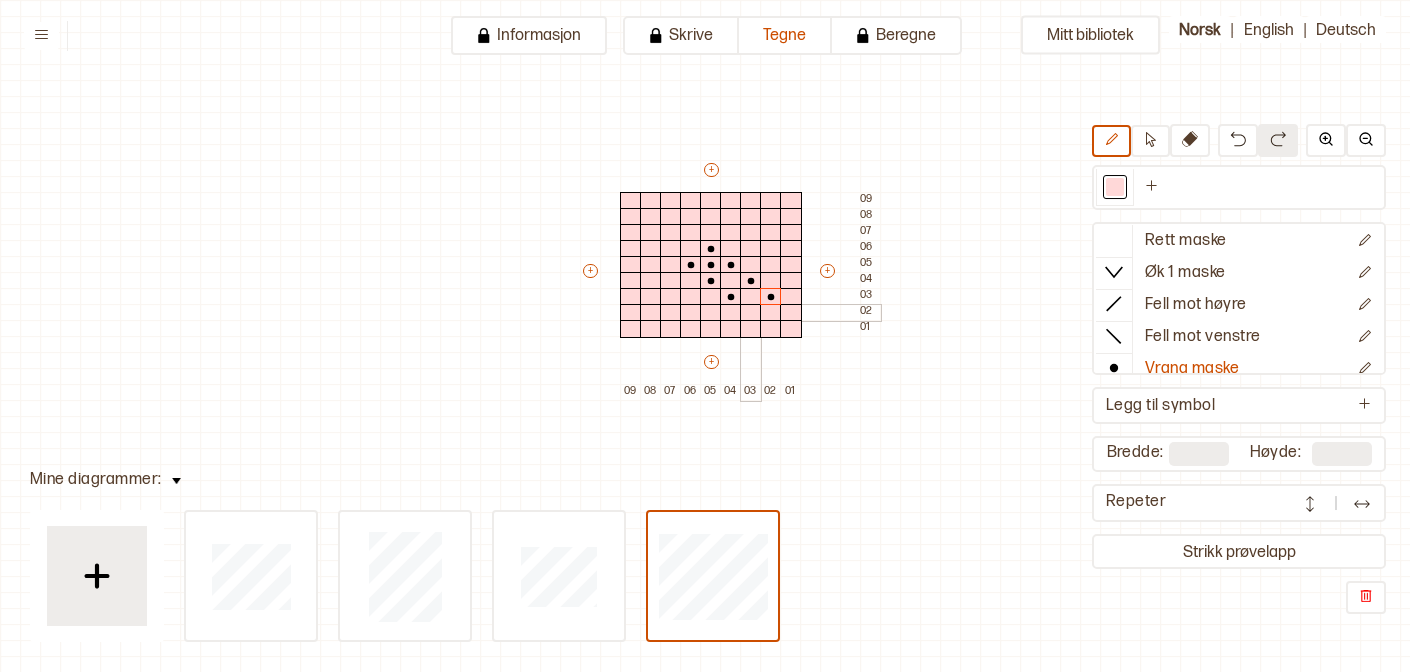 click at bounding box center [751, 313] 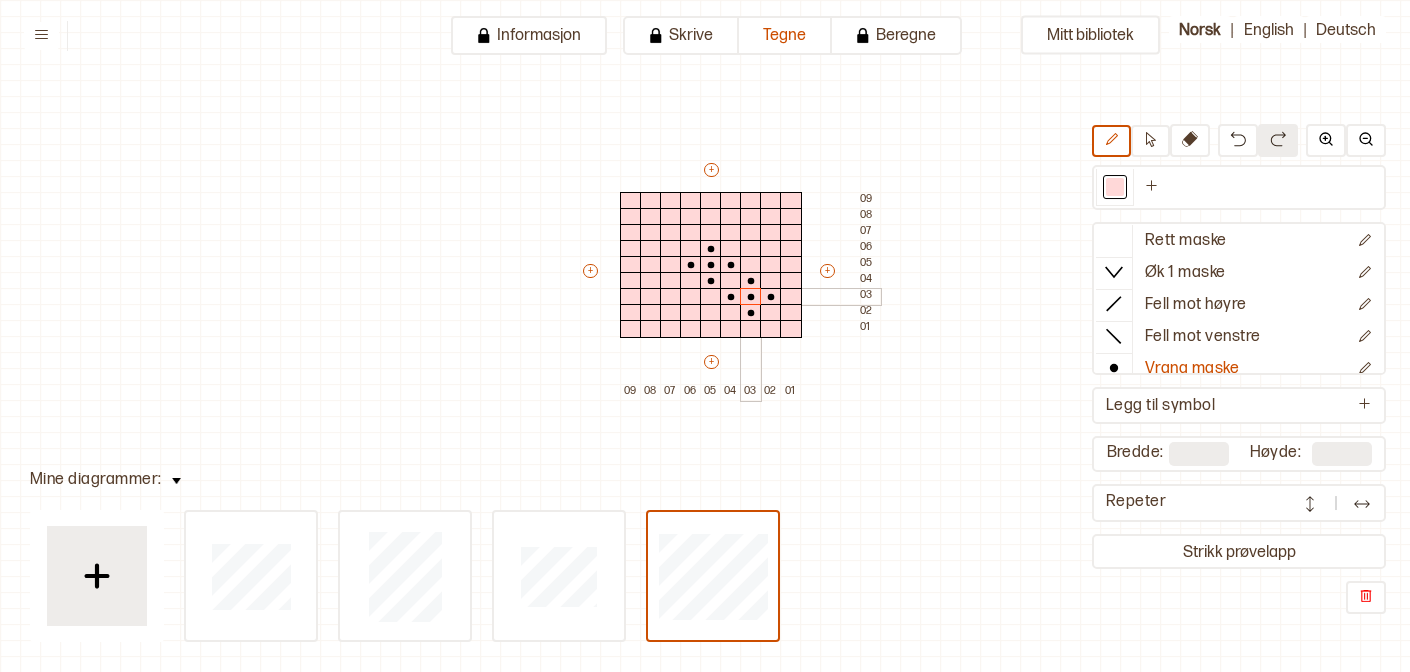 click at bounding box center (751, 297) 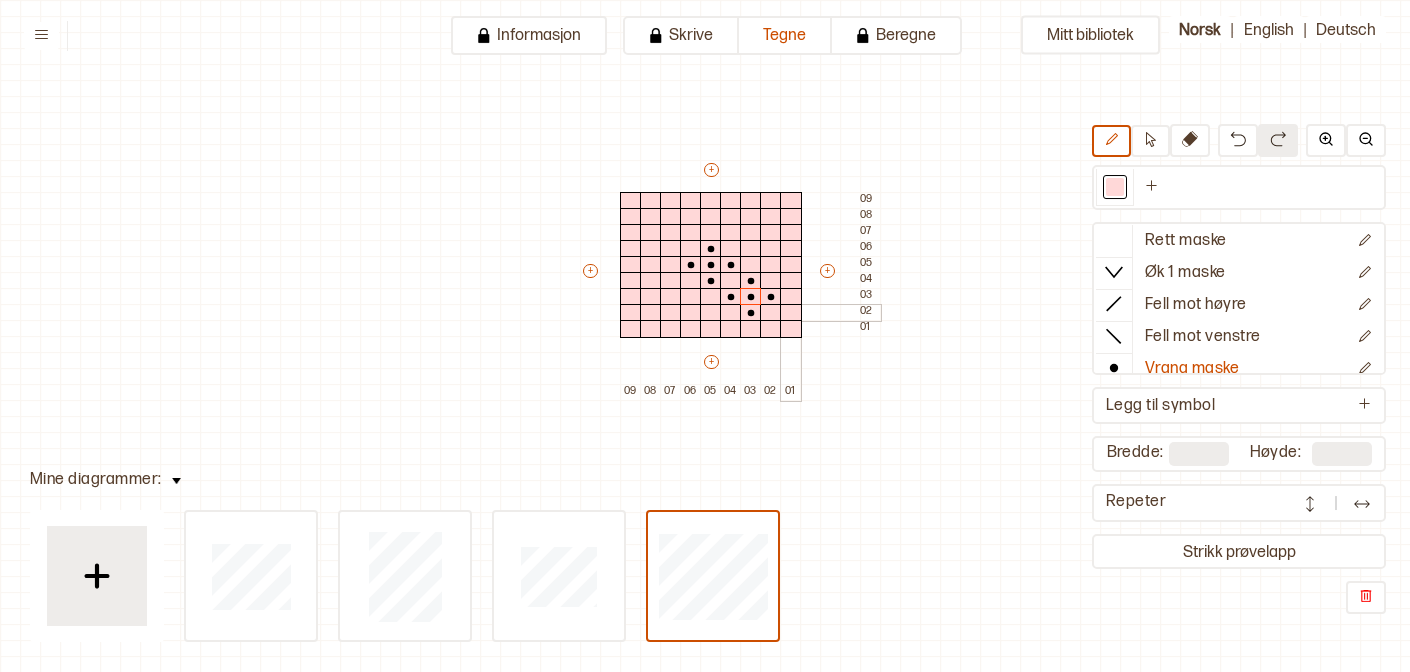 click at bounding box center (791, 313) 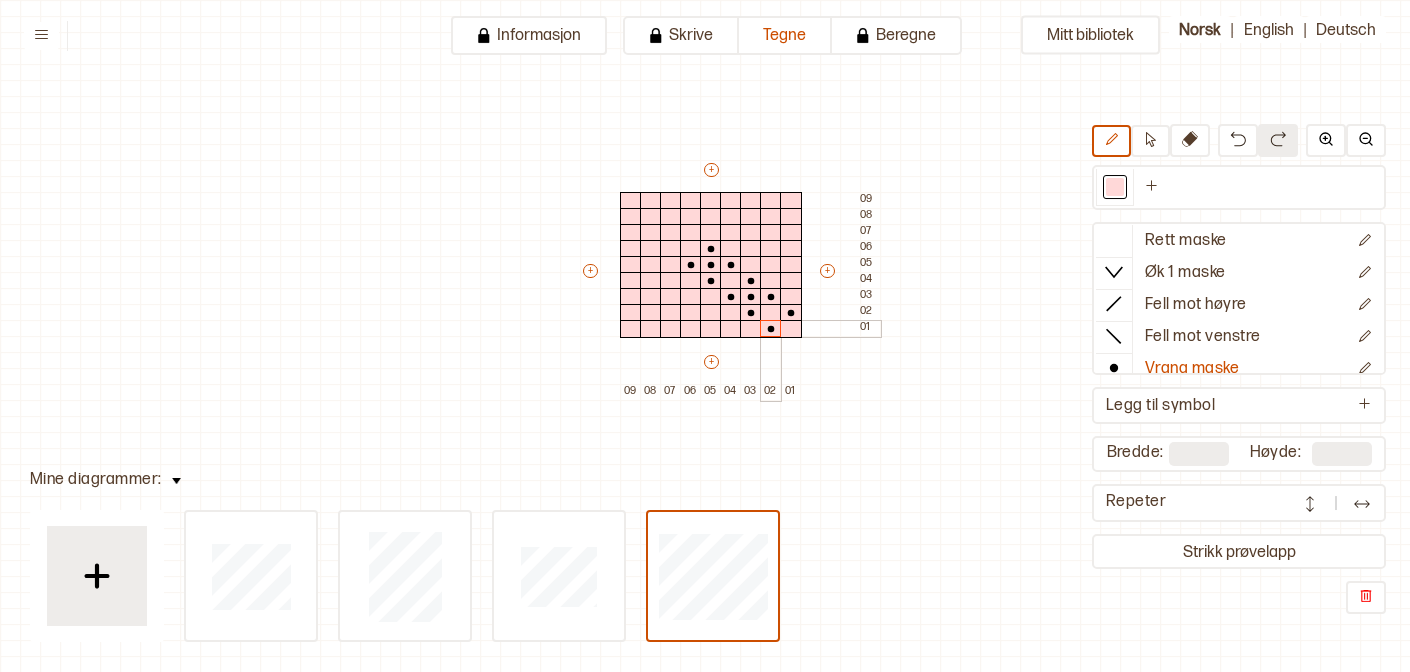 click at bounding box center [771, 329] 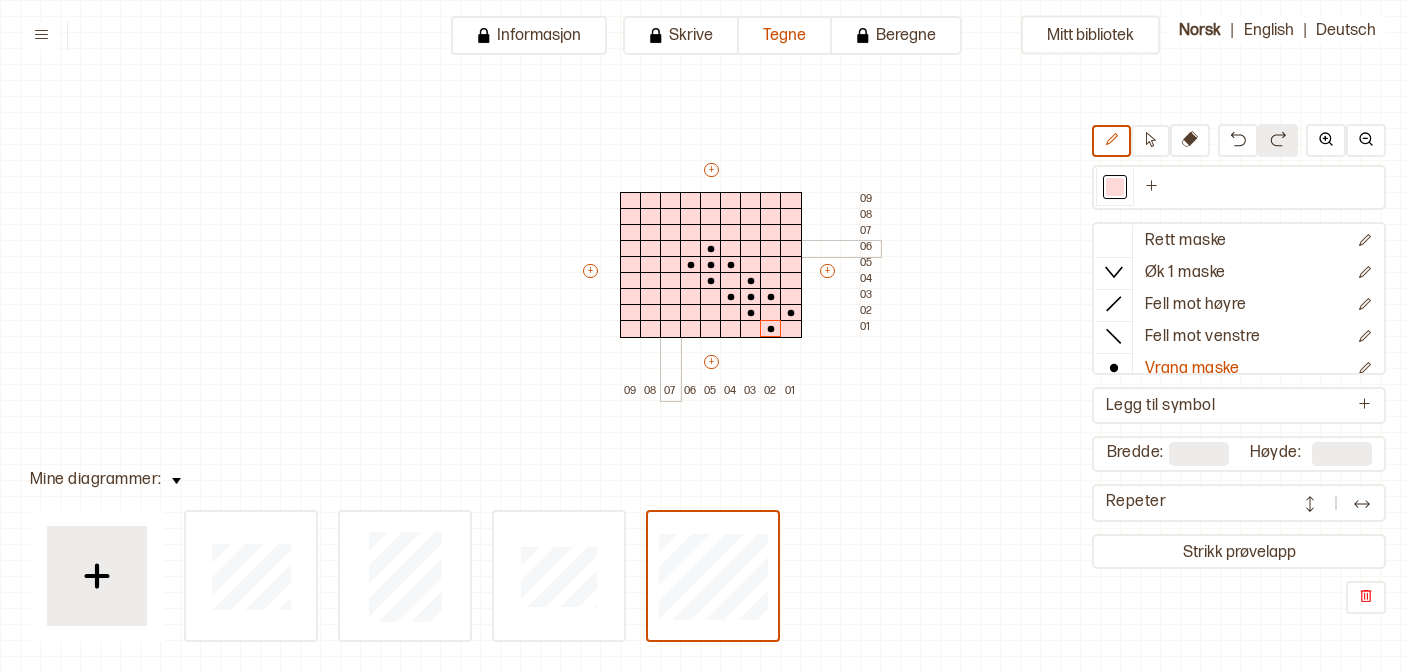 click at bounding box center [671, 249] 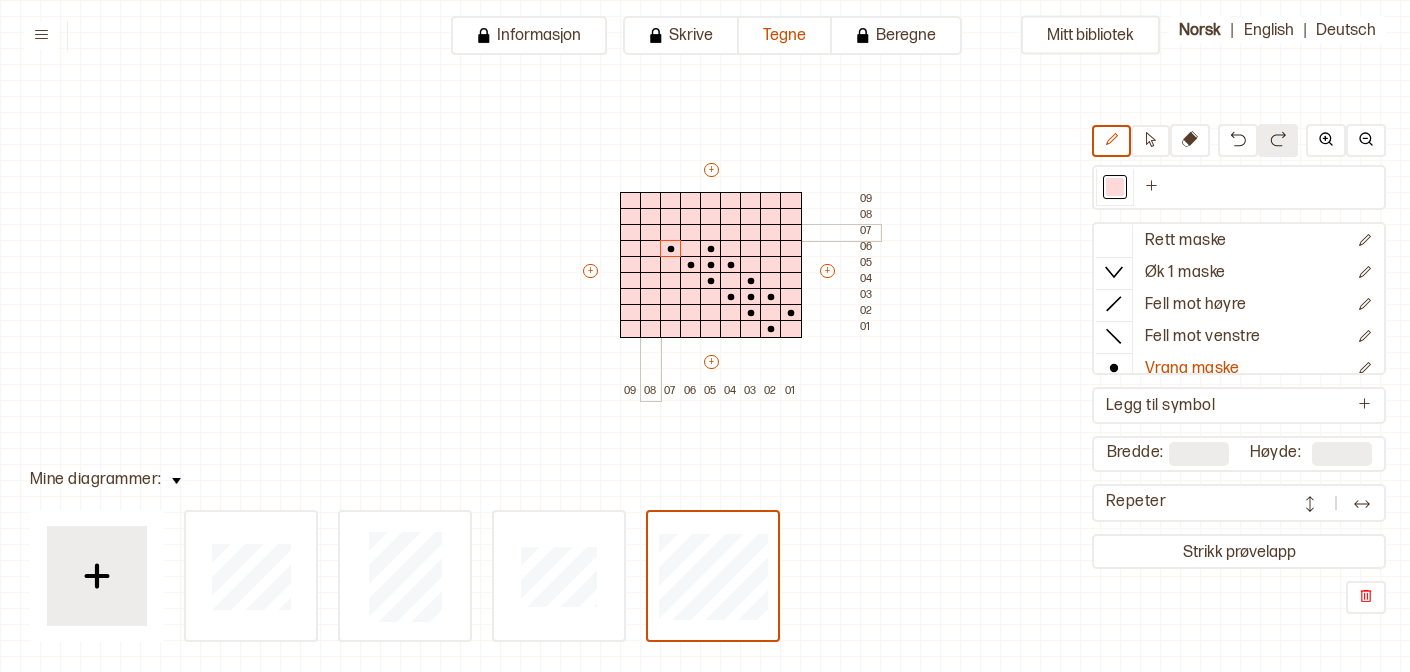 click at bounding box center [651, 233] 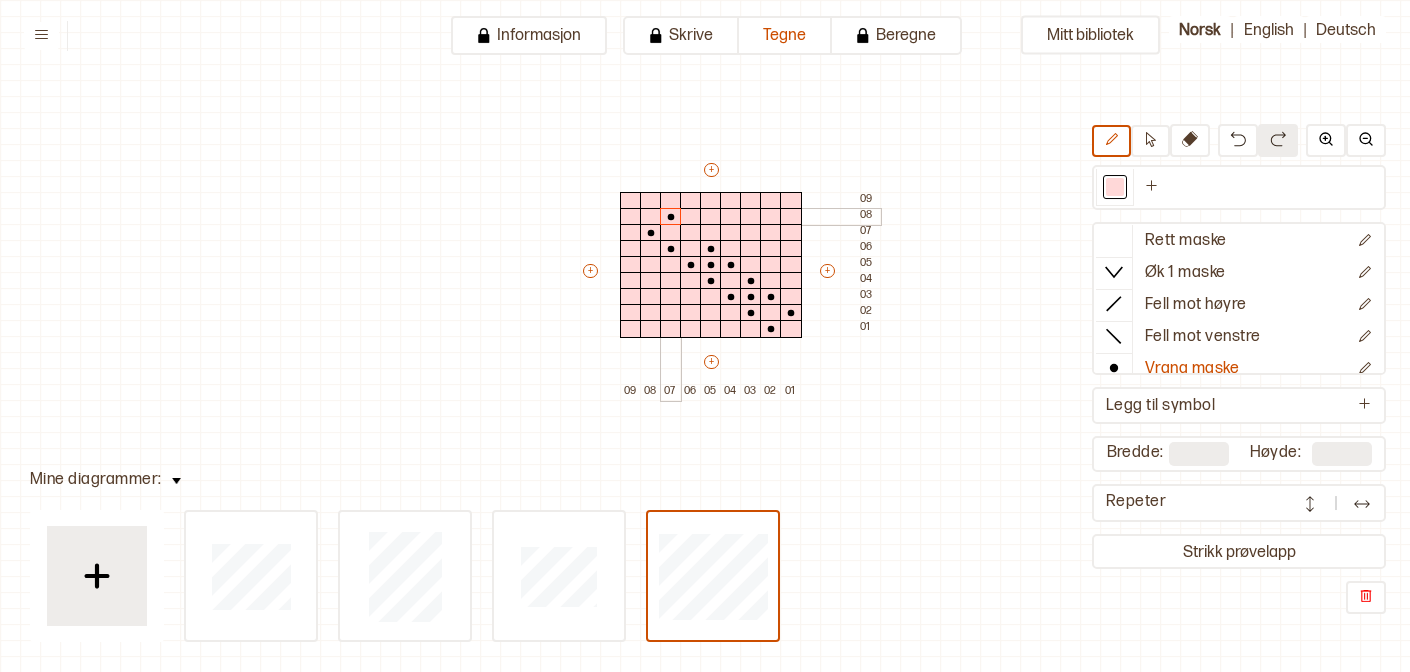 click at bounding box center [671, 217] 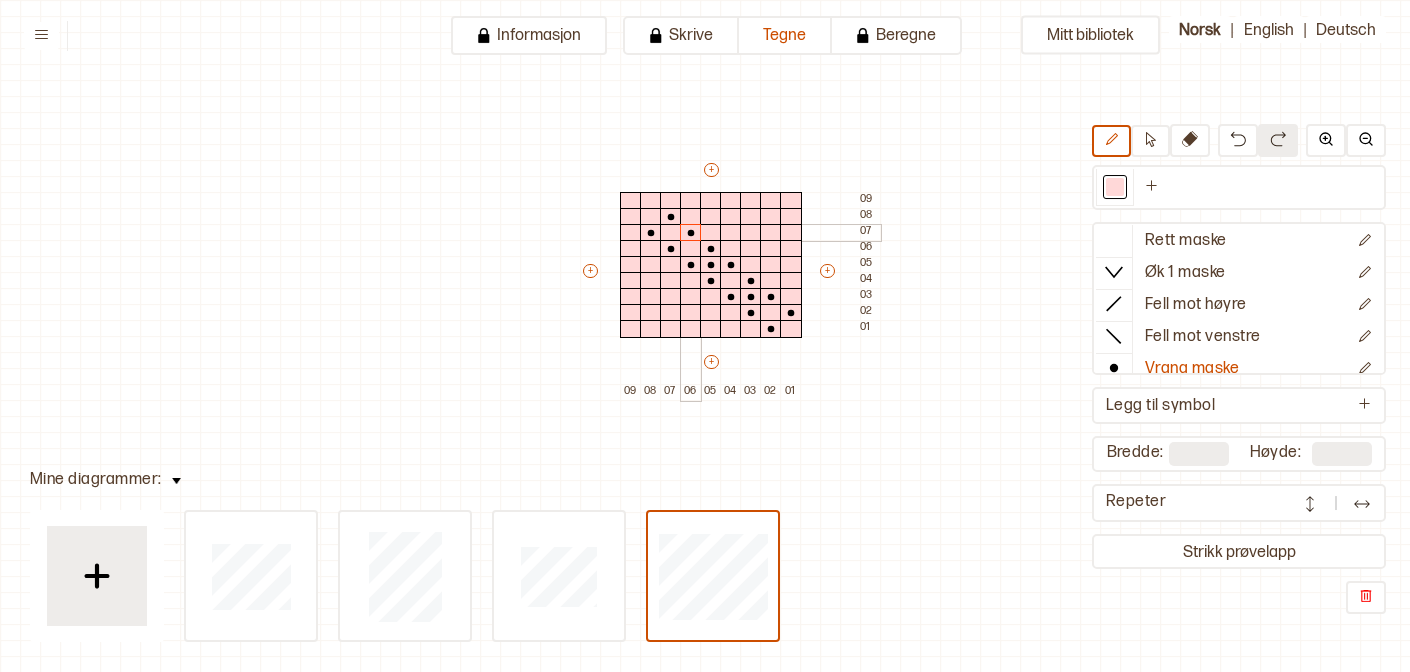 click at bounding box center [691, 233] 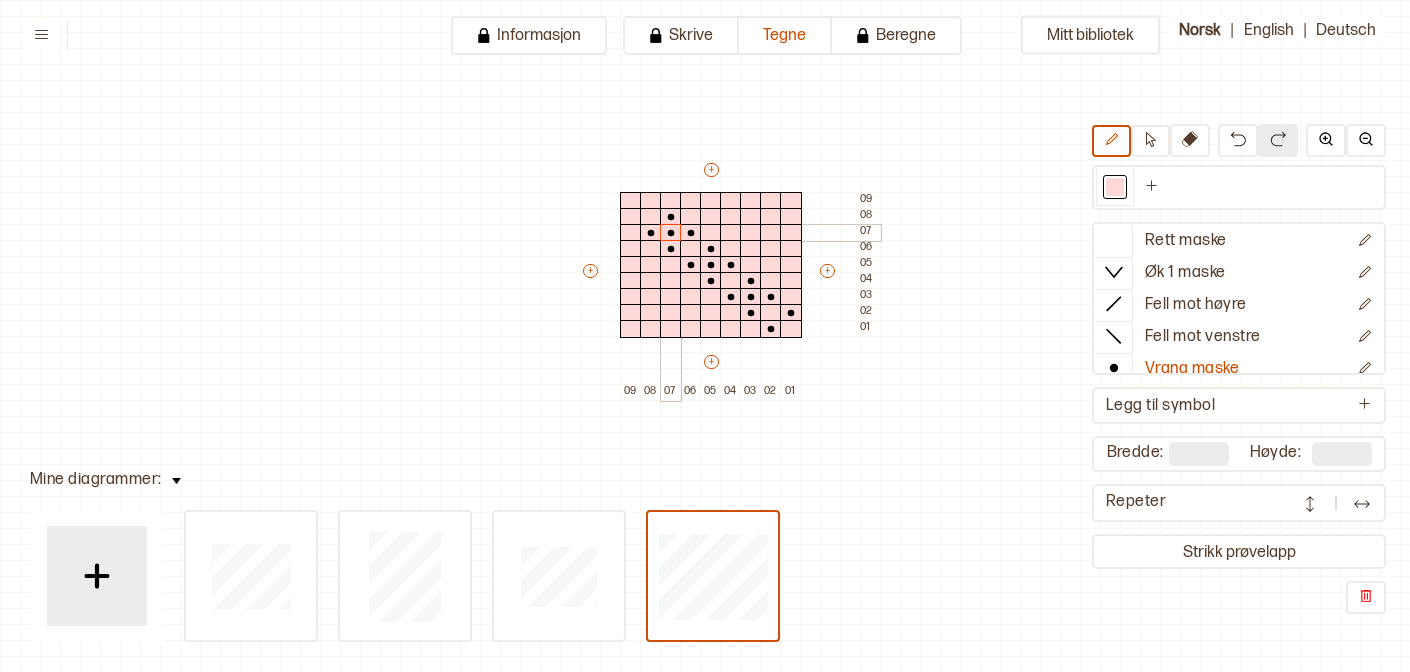 click at bounding box center [671, 233] 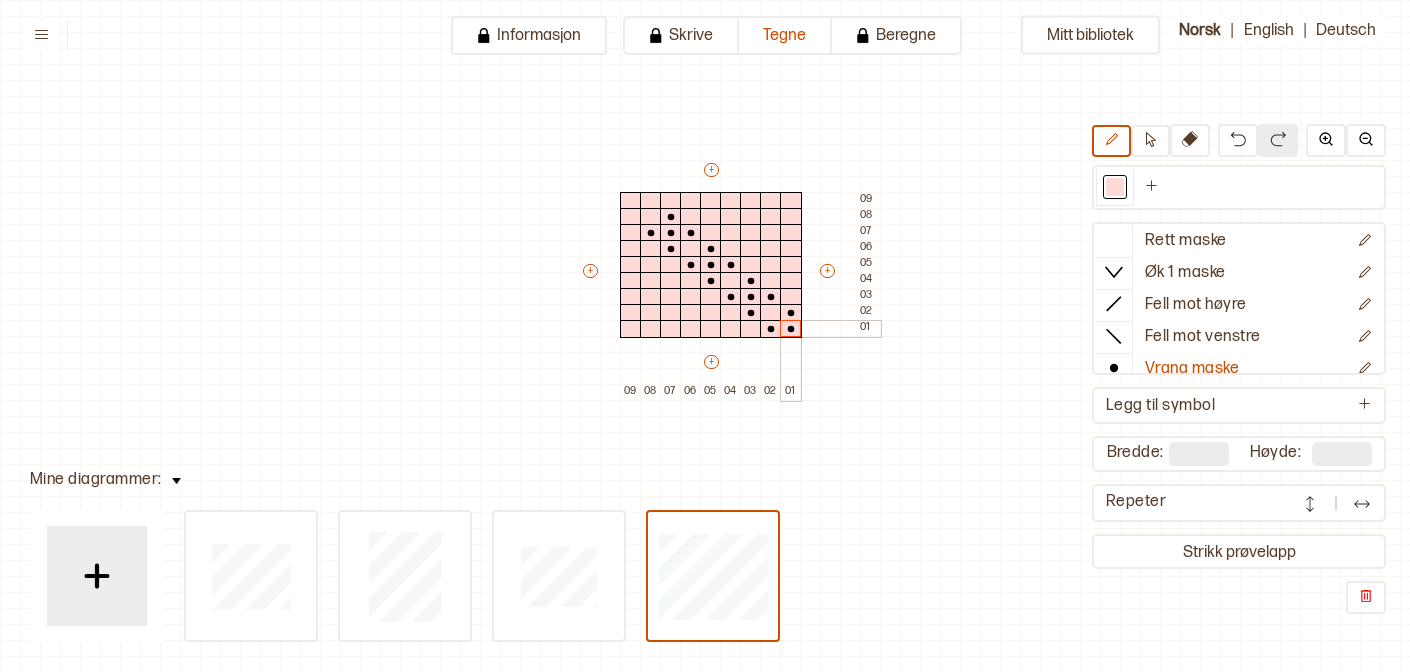 click at bounding box center (791, 329) 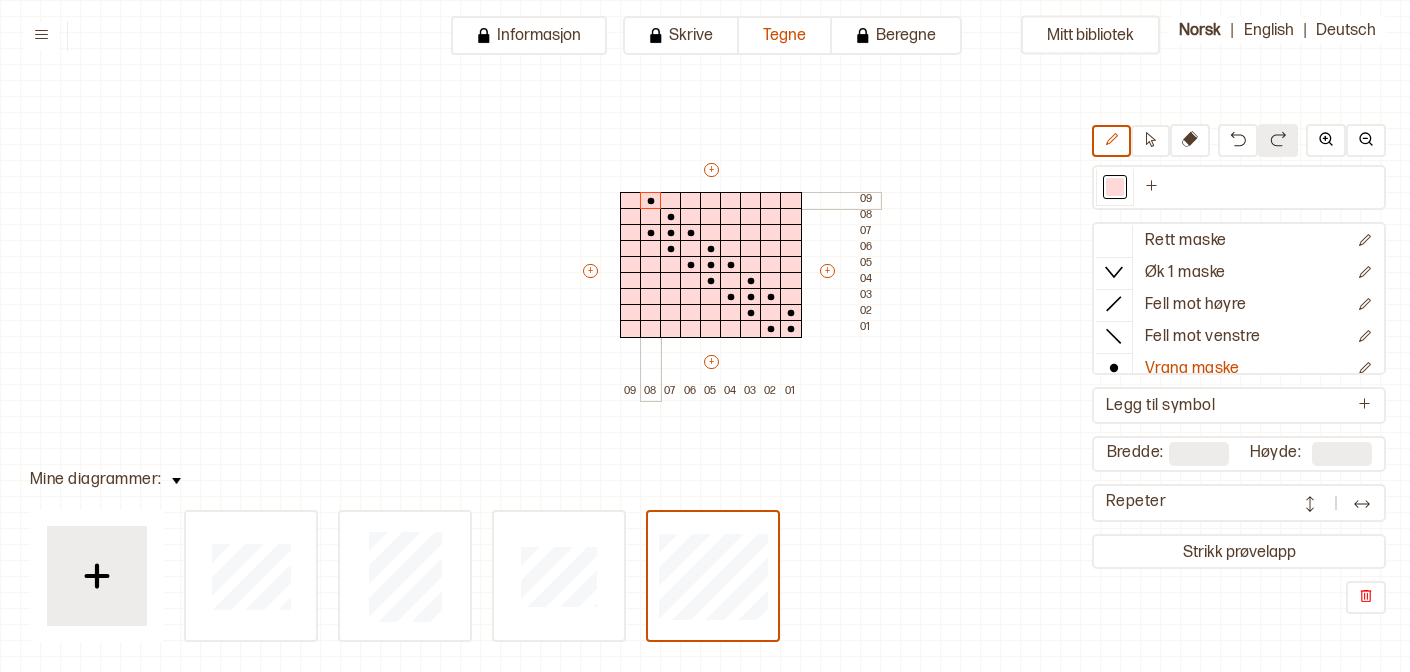 click at bounding box center (651, 201) 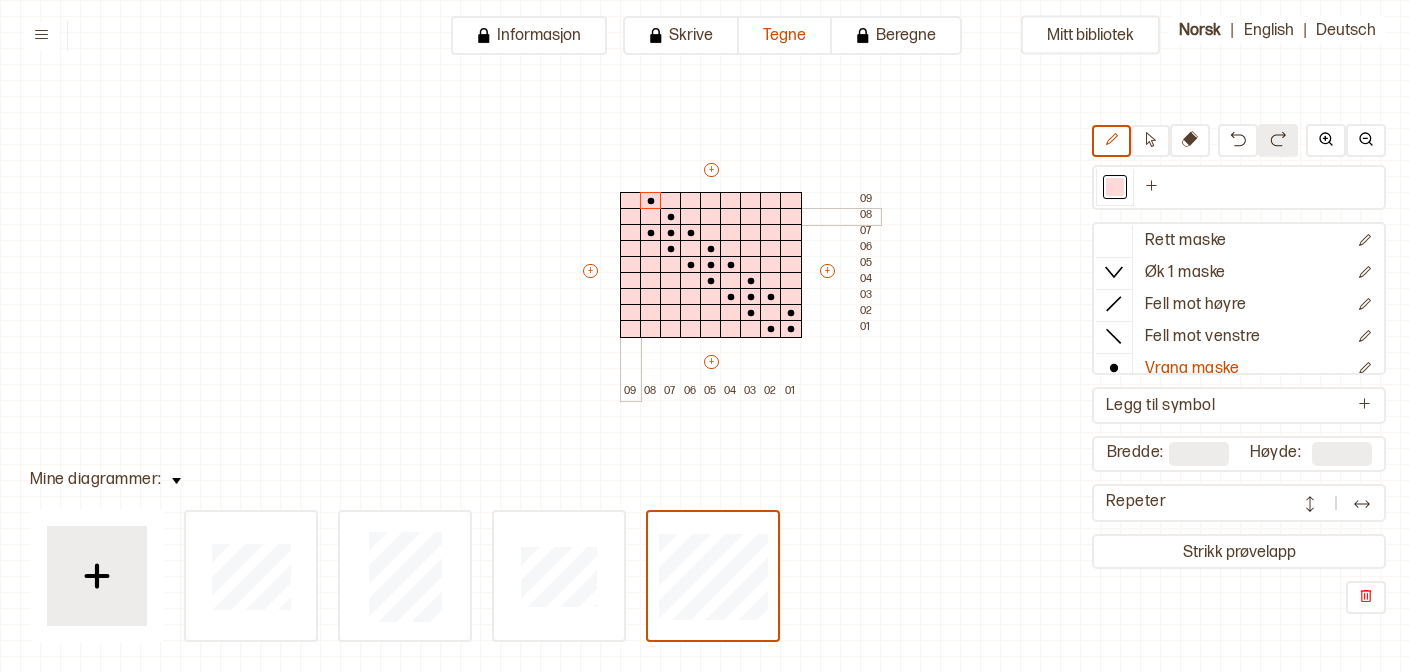 click at bounding box center [631, 217] 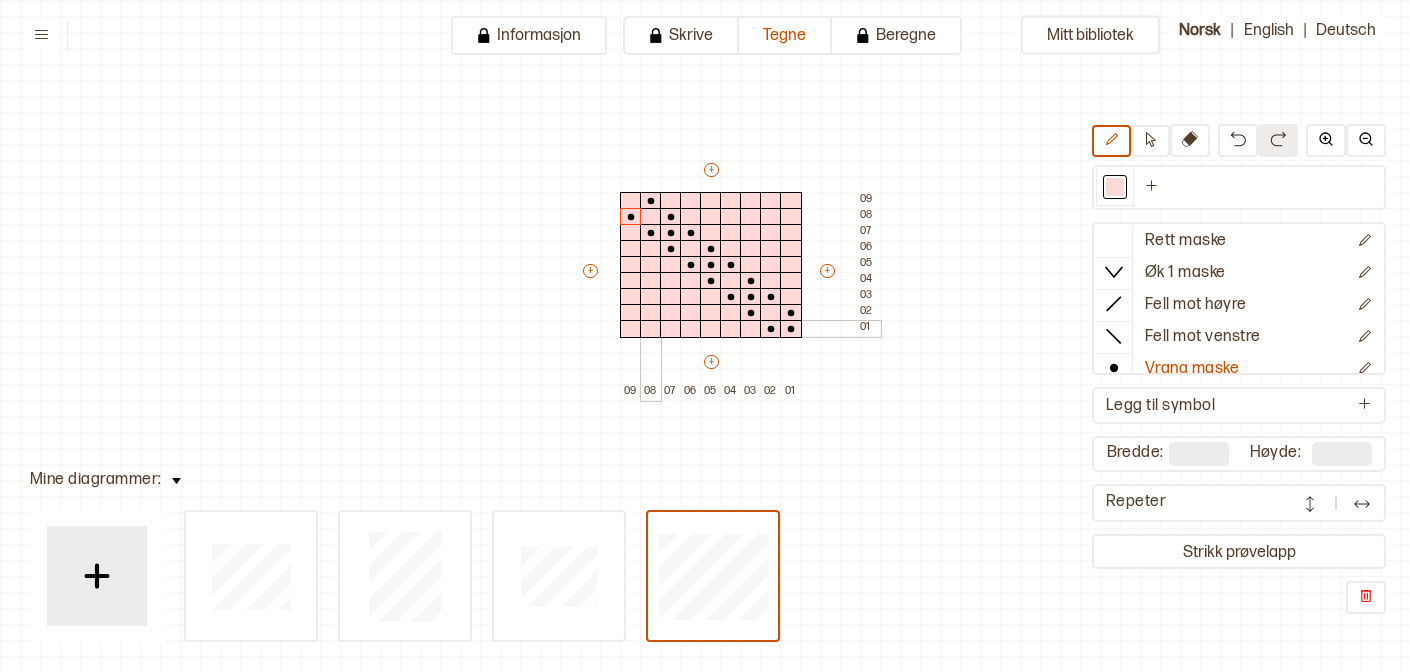 click at bounding box center (651, 329) 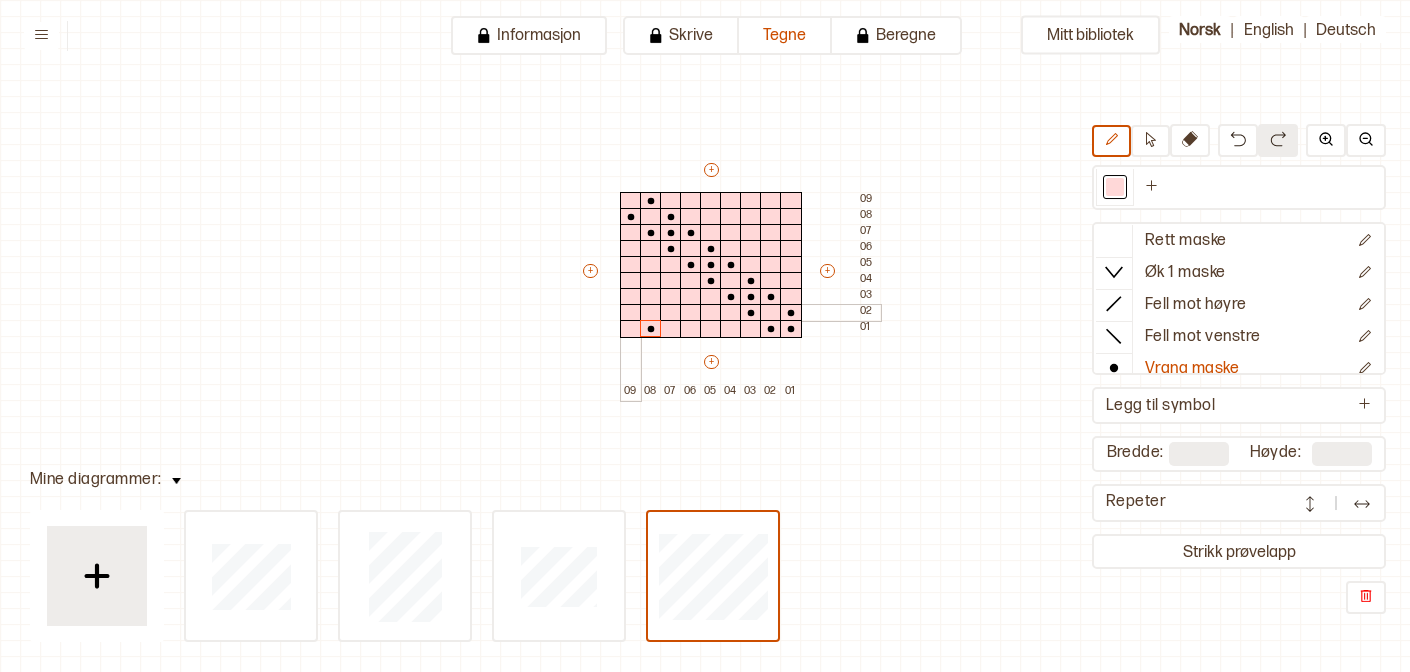 click at bounding box center [631, 313] 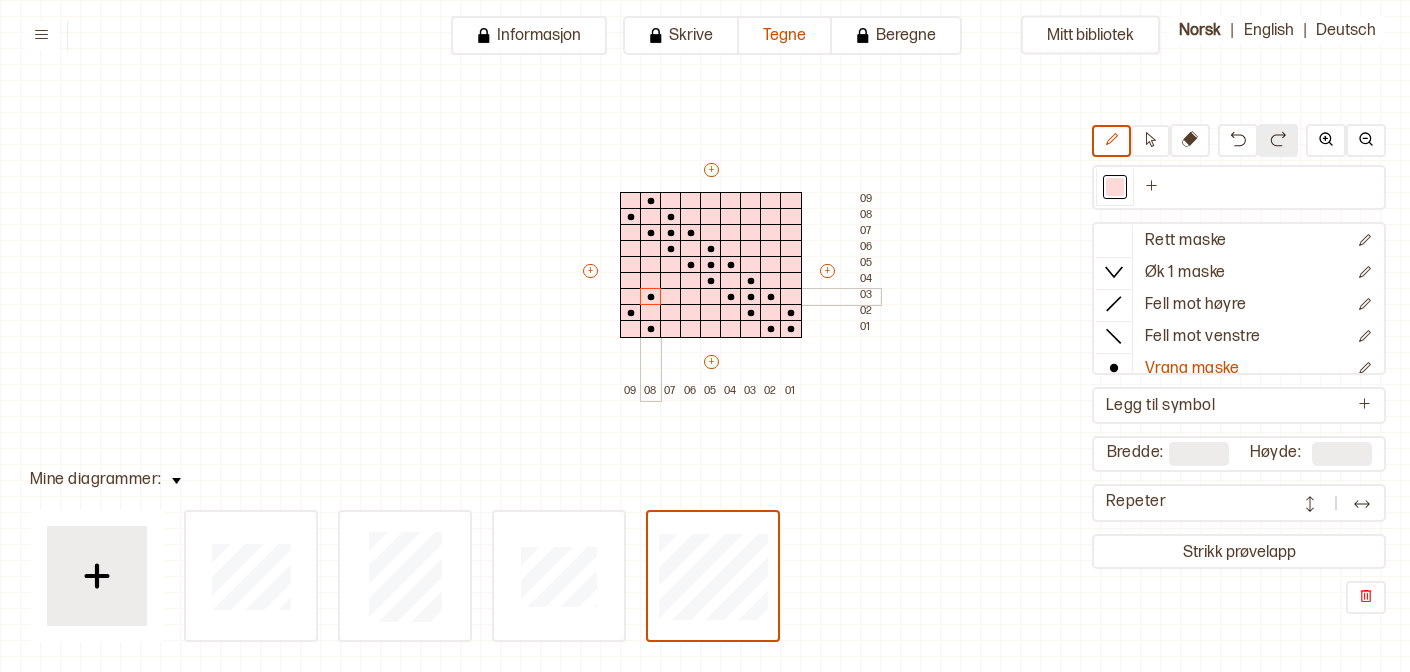 click at bounding box center (651, 297) 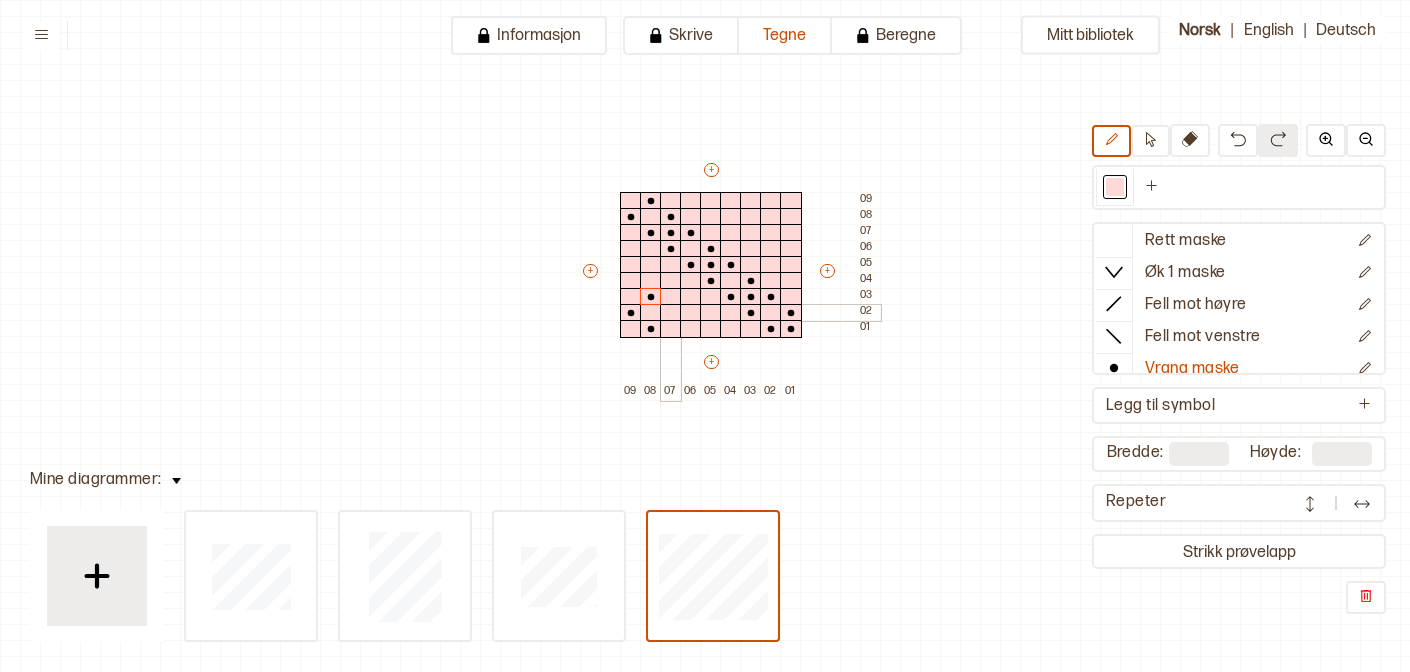 click at bounding box center [671, 313] 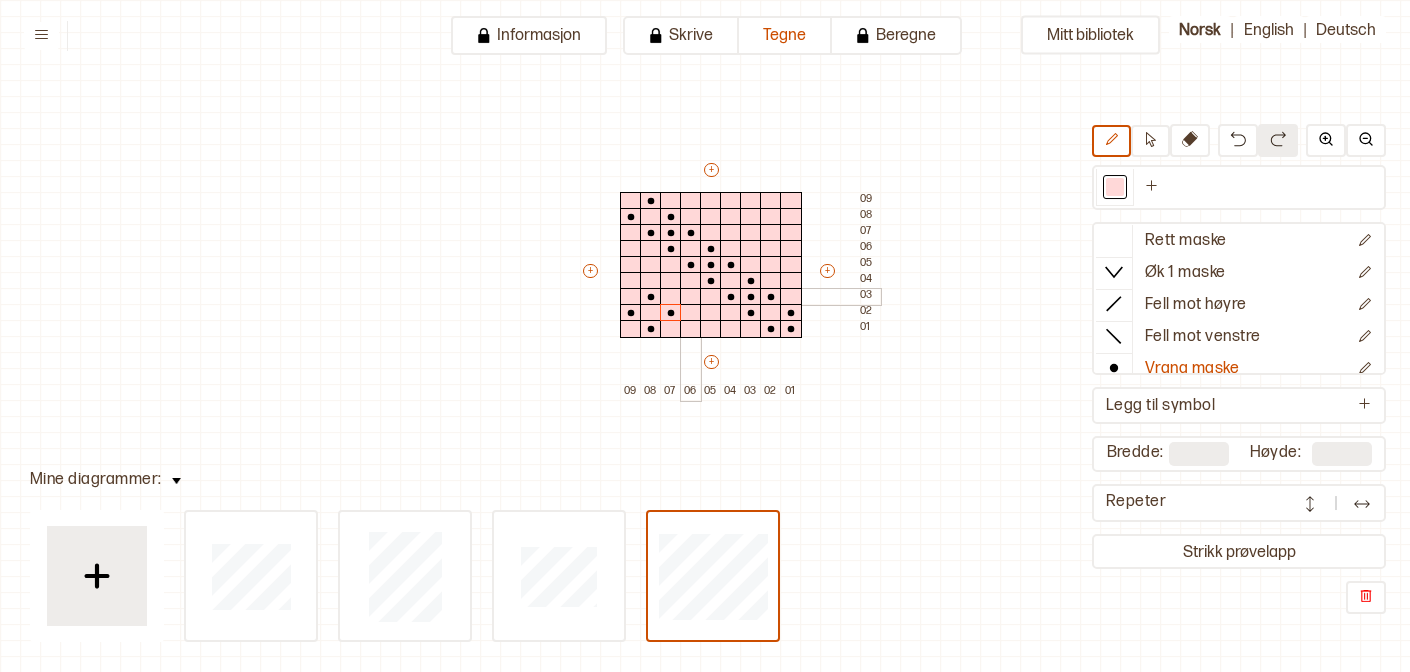 click at bounding box center (691, 297) 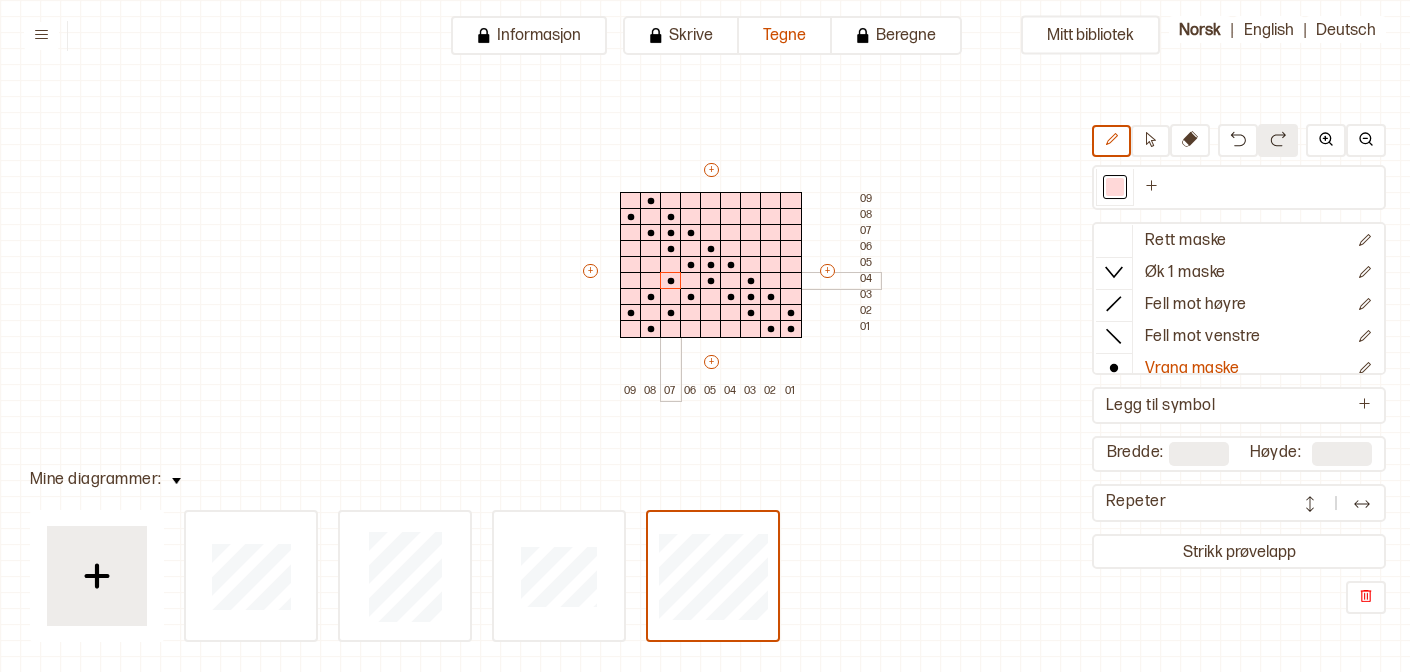click at bounding box center [671, 281] 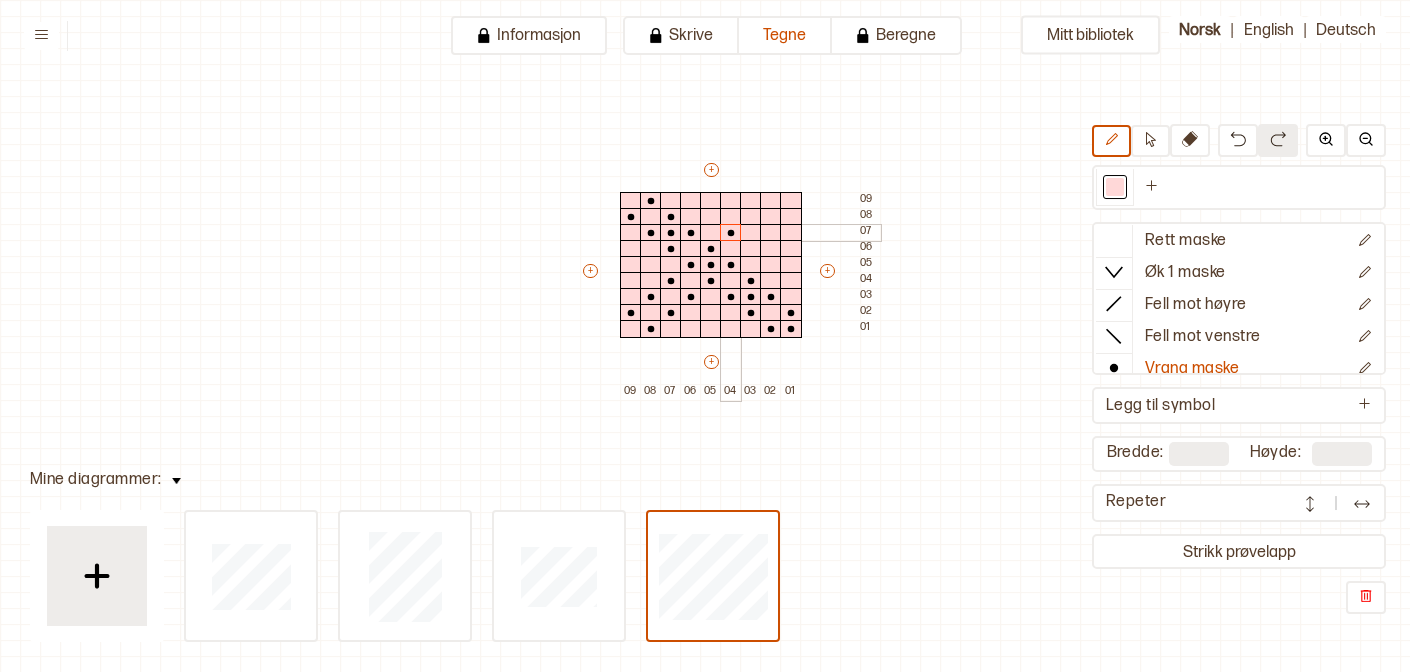 click at bounding box center [731, 233] 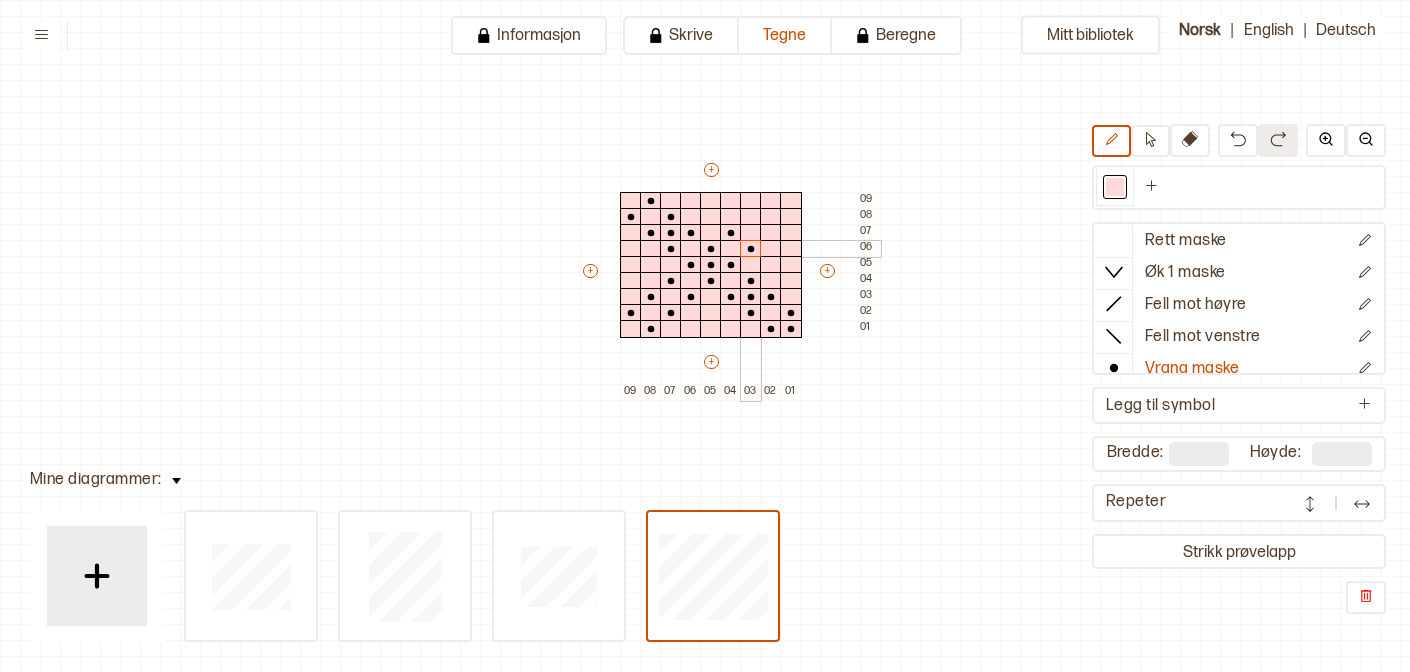 click at bounding box center [751, 249] 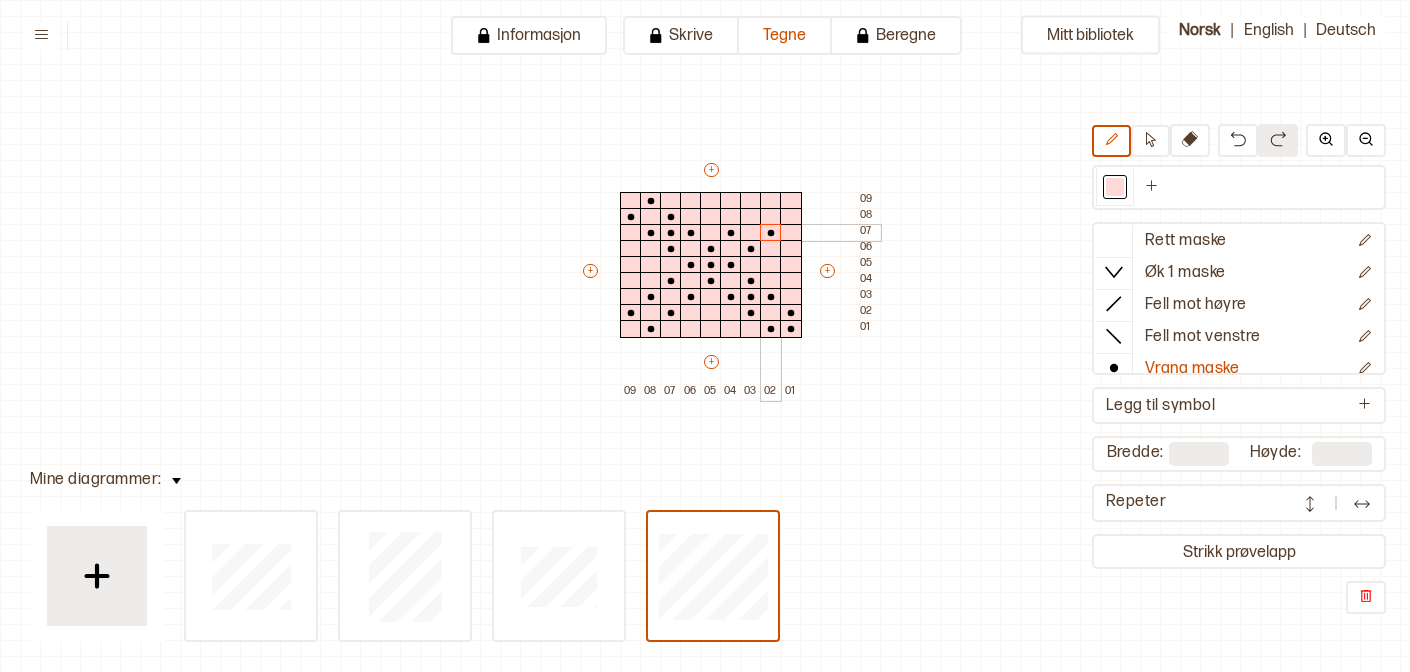 click at bounding box center (771, 233) 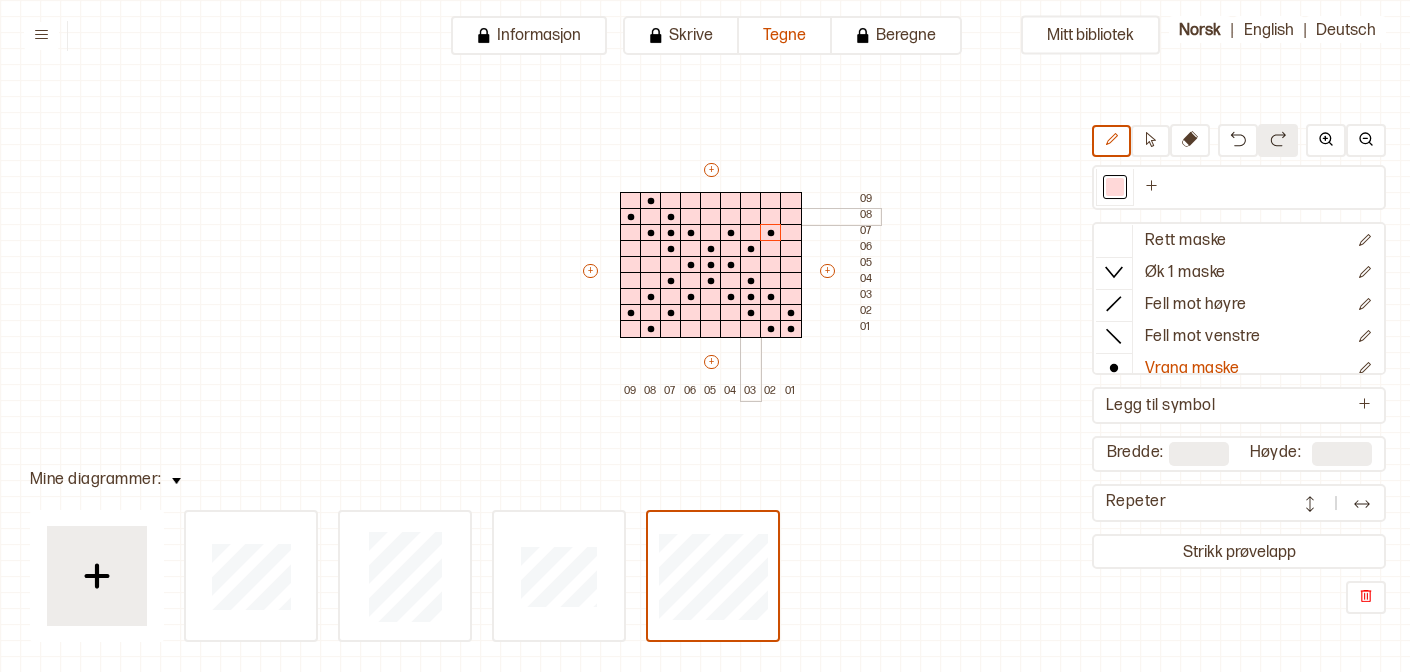 click at bounding box center (751, 217) 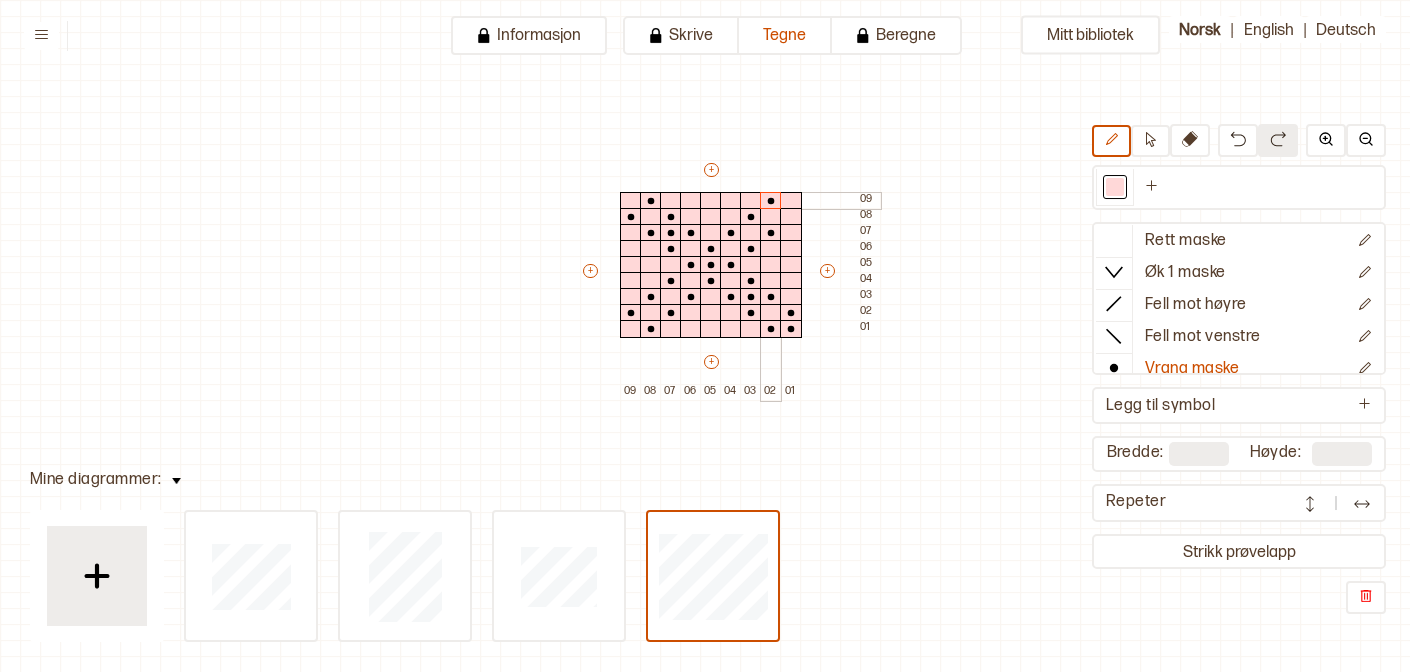 click at bounding box center (771, 201) 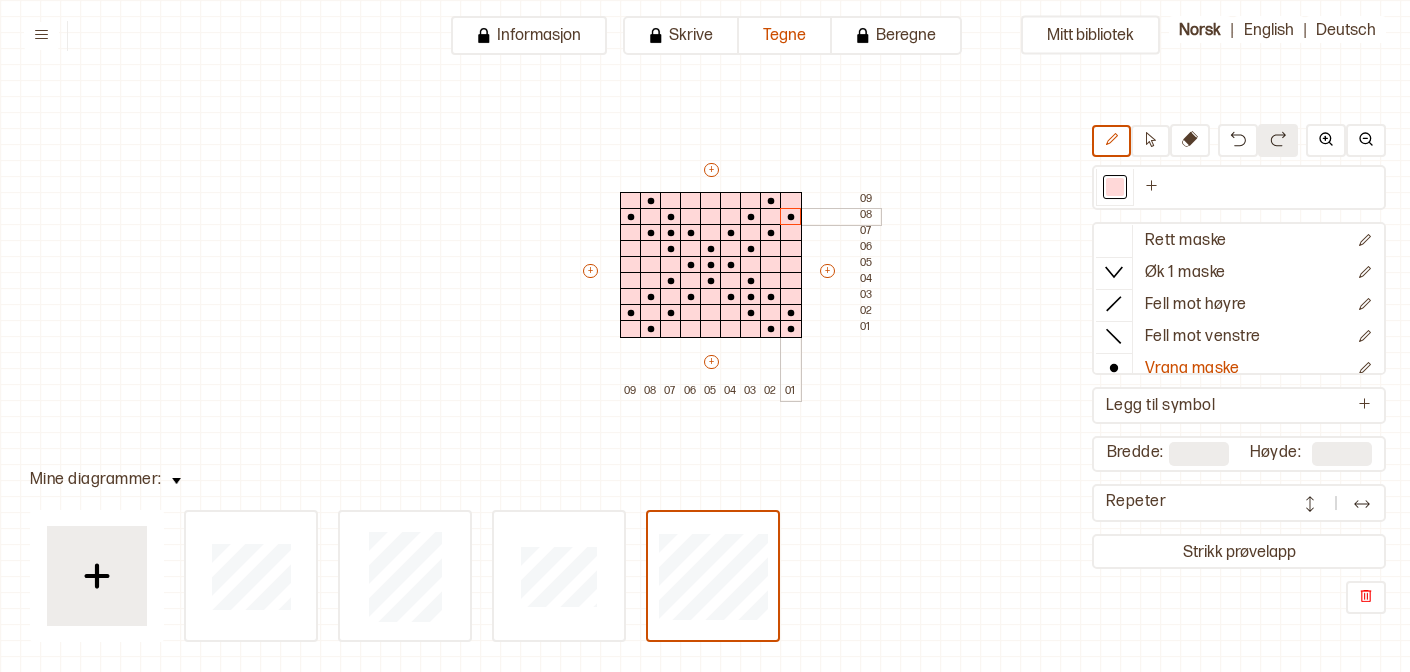 click at bounding box center (791, 217) 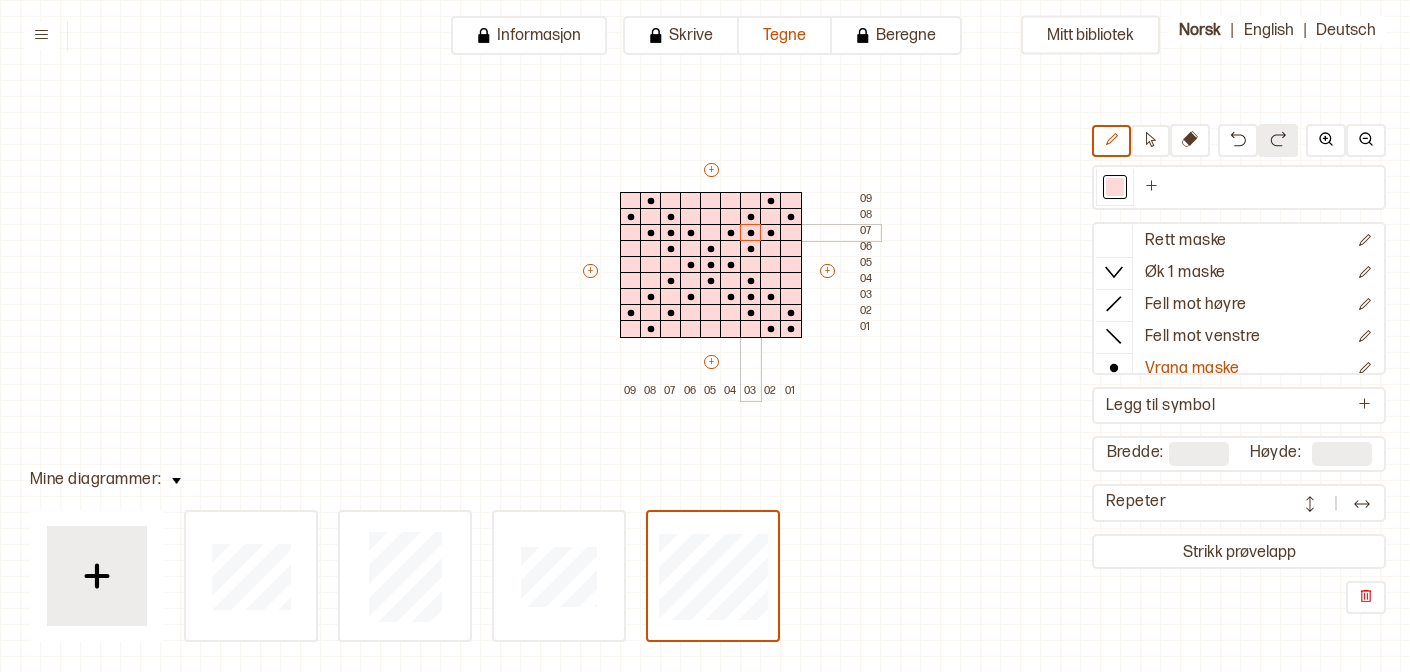 click at bounding box center [751, 233] 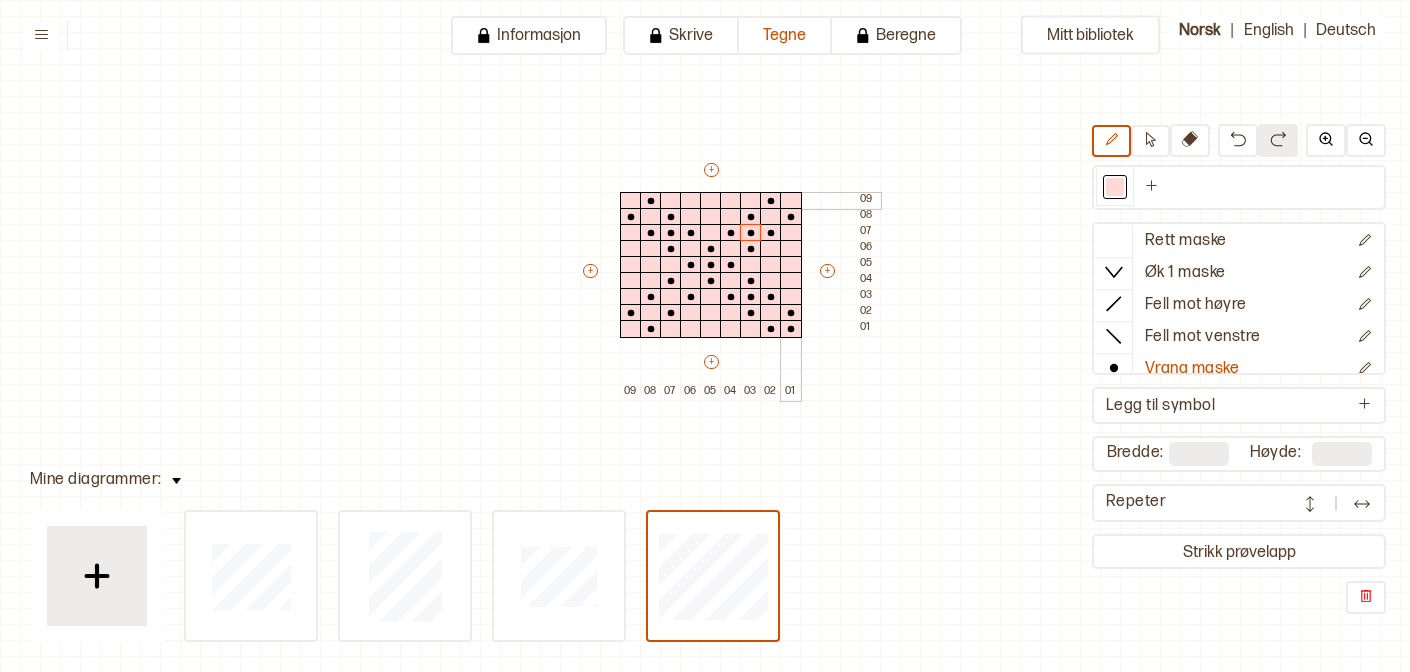 click at bounding box center [791, 201] 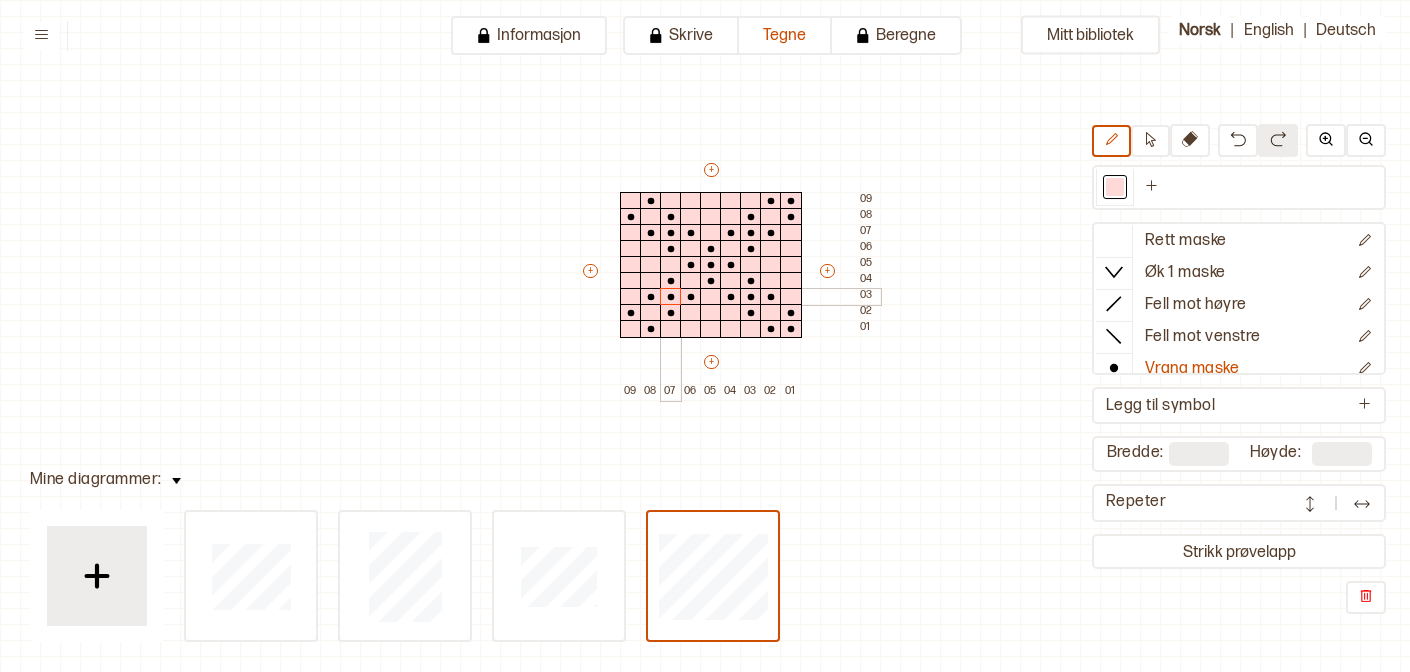 click at bounding box center (671, 297) 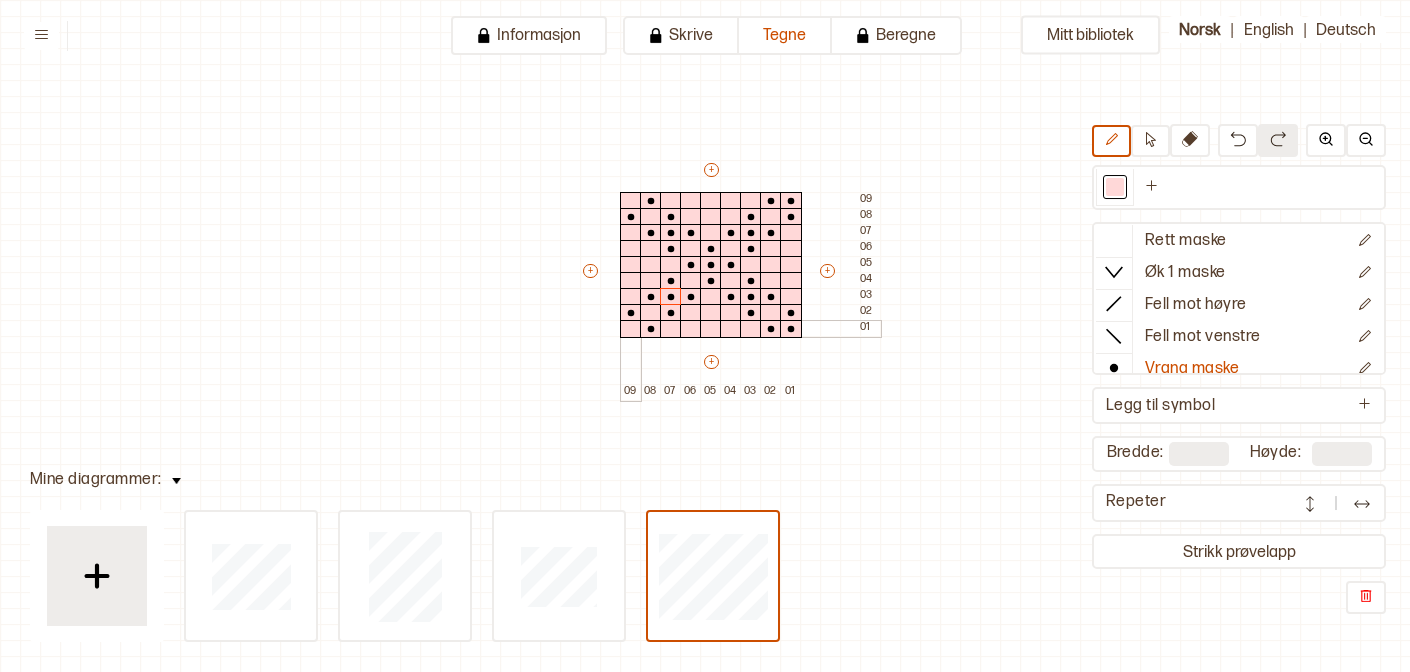 click at bounding box center [631, 329] 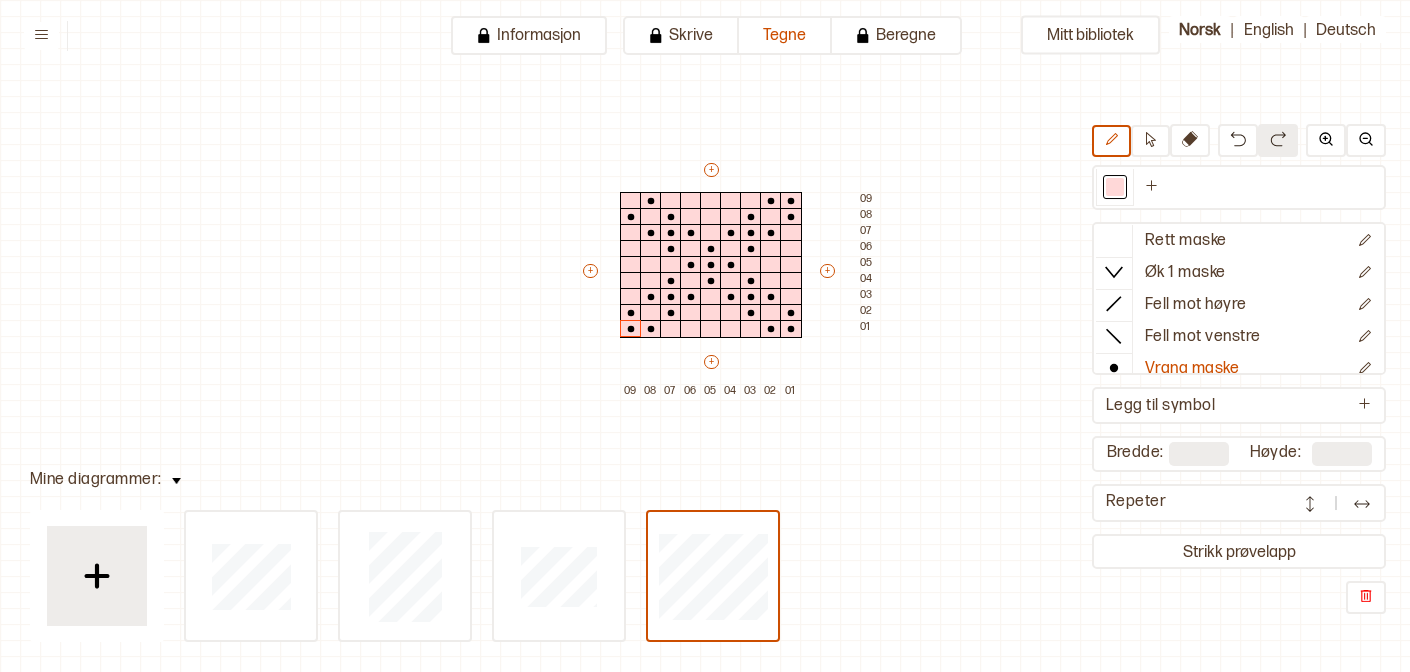 click at bounding box center (1362, 504) 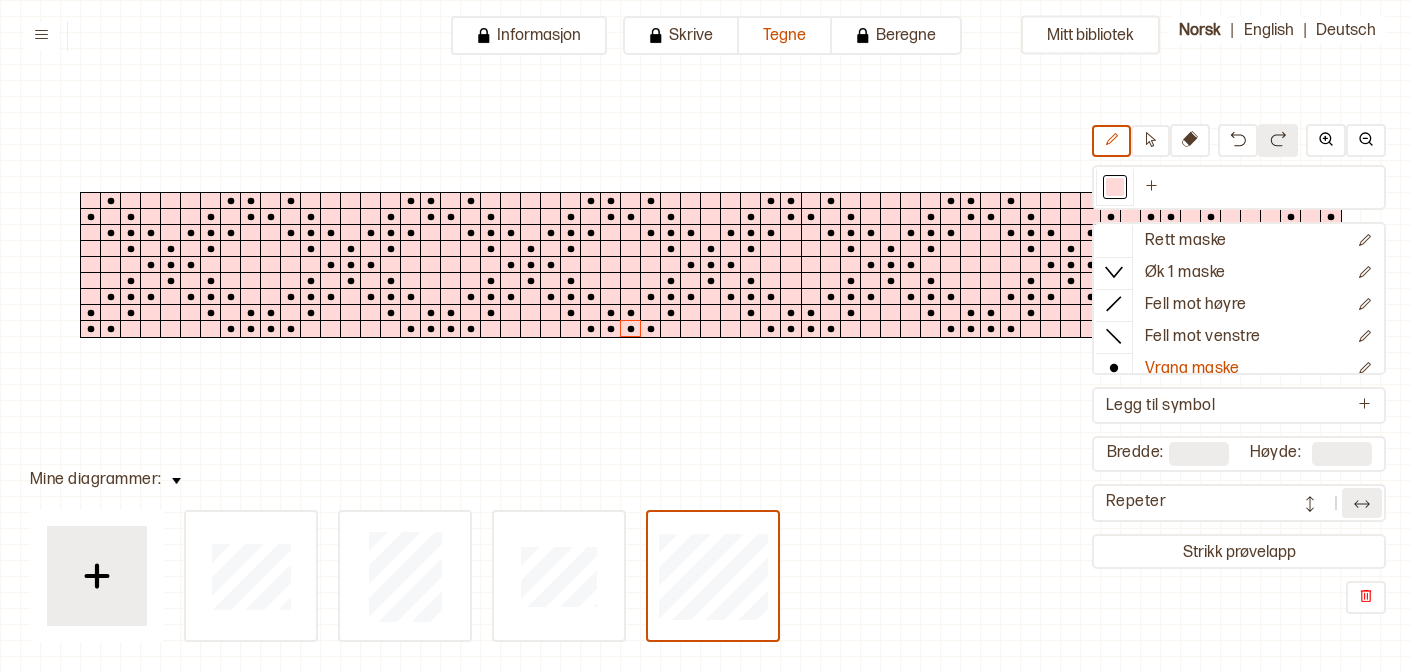 click at bounding box center [1362, 504] 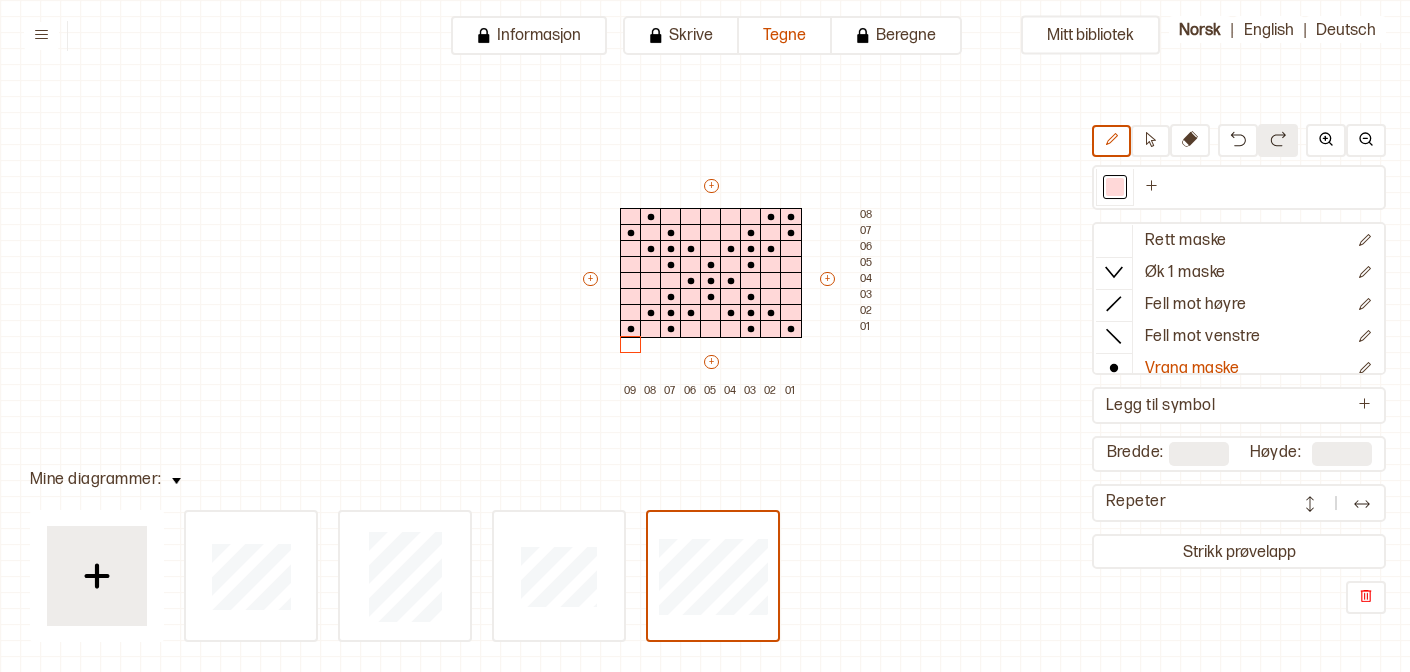 click at bounding box center [1310, 504] 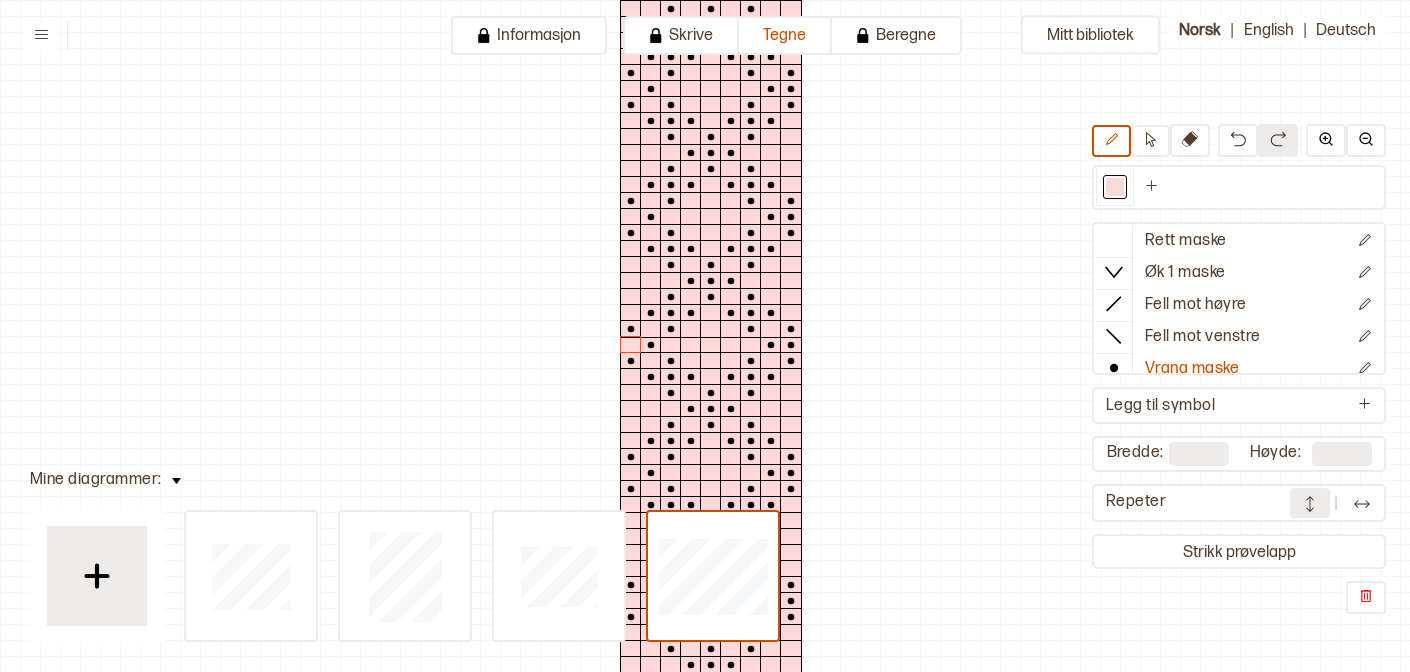 click at bounding box center (1362, 504) 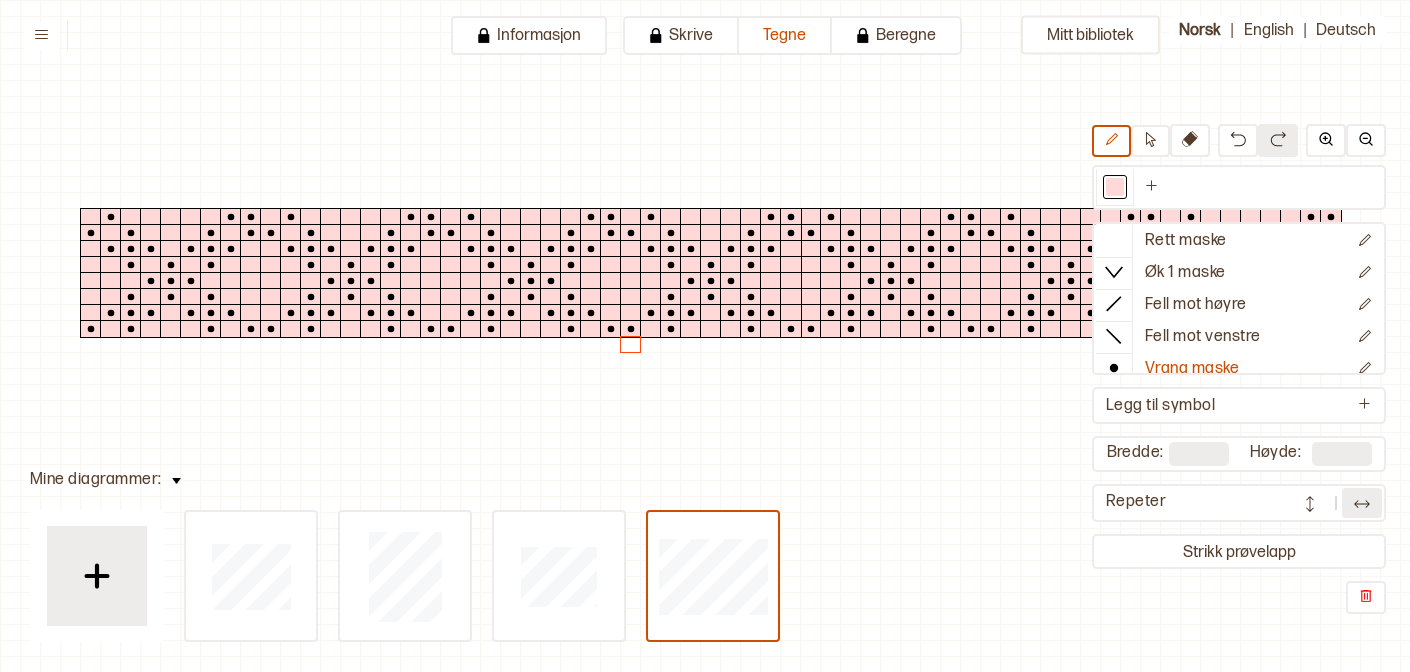 click at bounding box center [1310, 504] 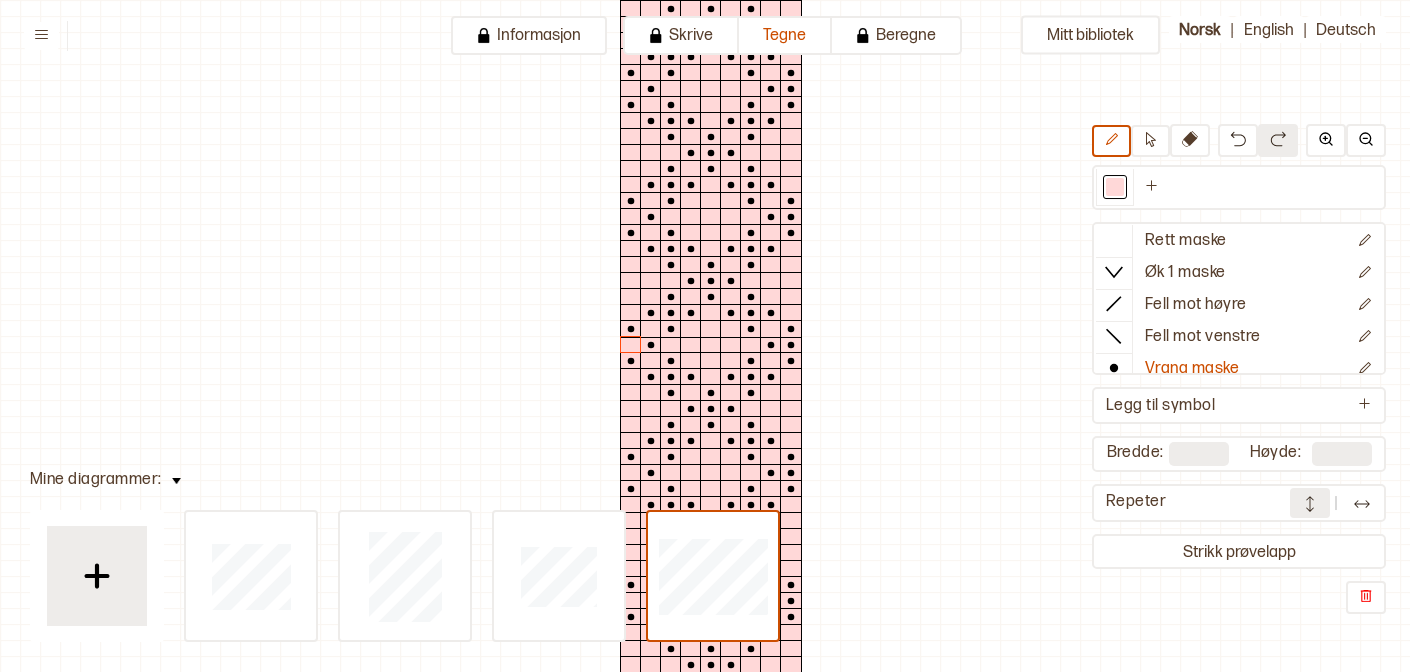 click at bounding box center (1310, 503) 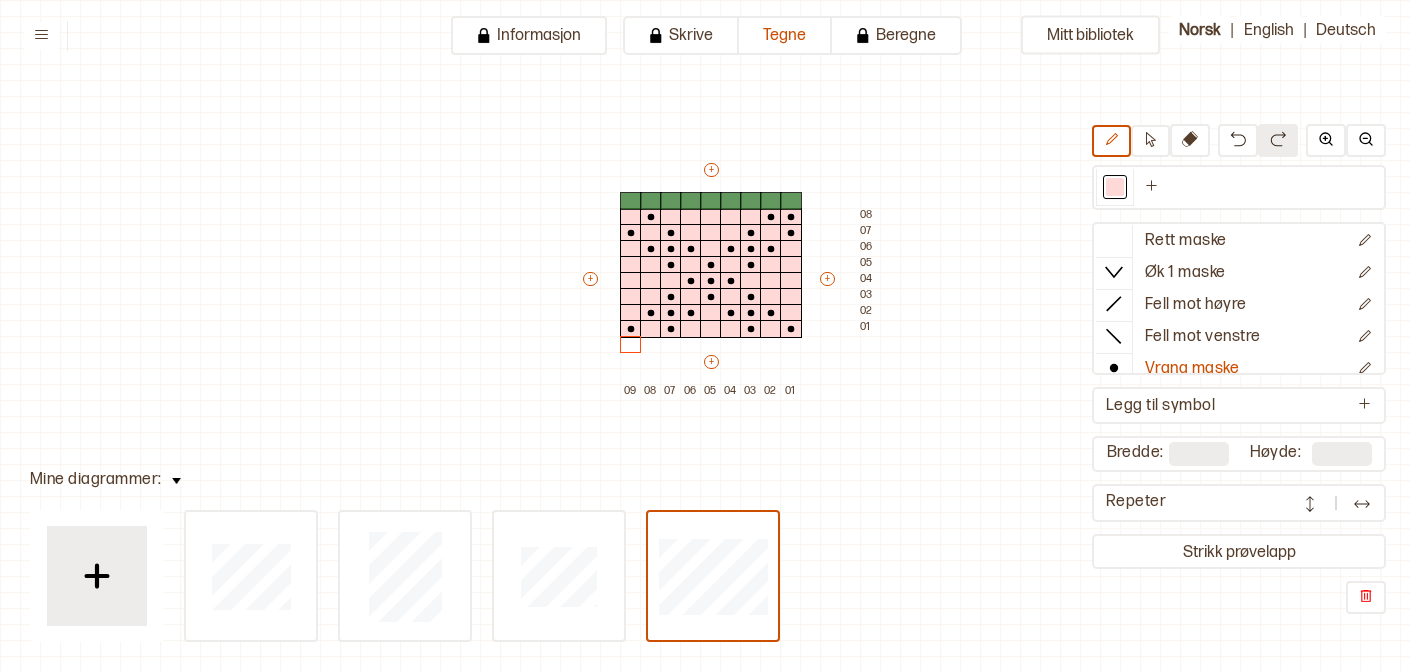 drag, startPoint x: 710, startPoint y: 182, endPoint x: 1031, endPoint y: 176, distance: 321.05606 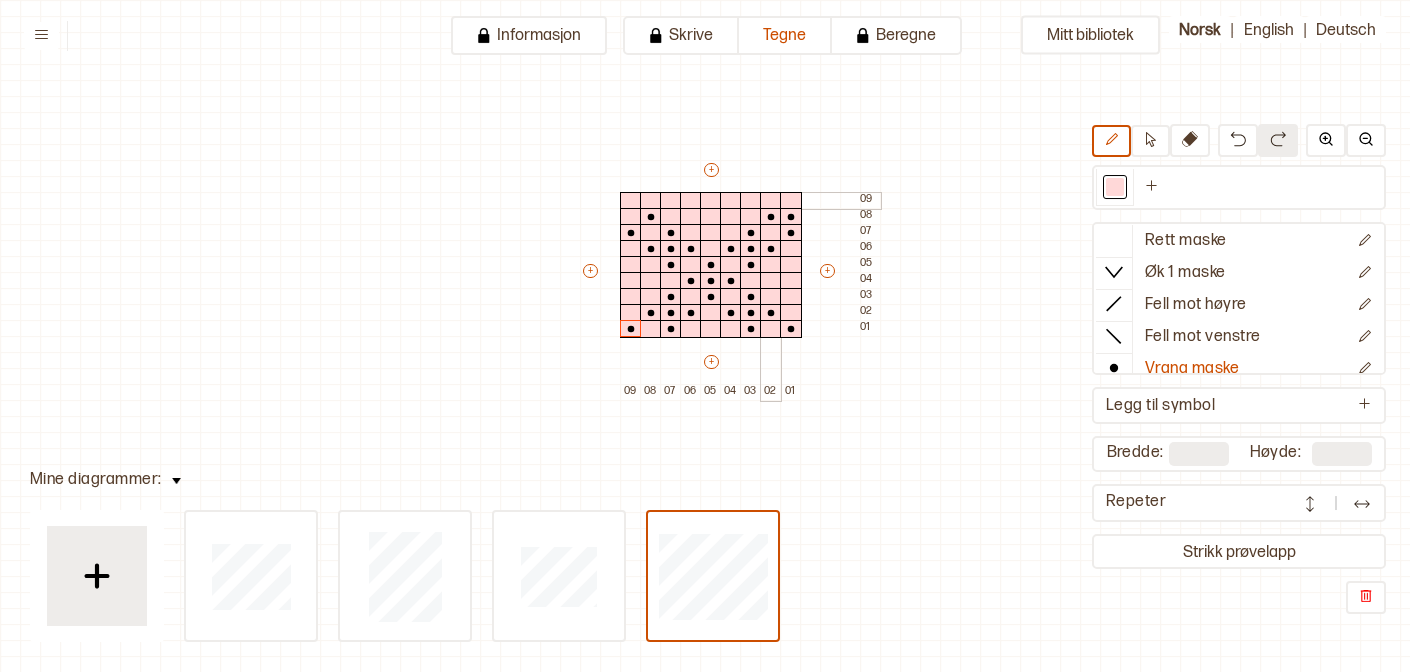click at bounding box center [771, 201] 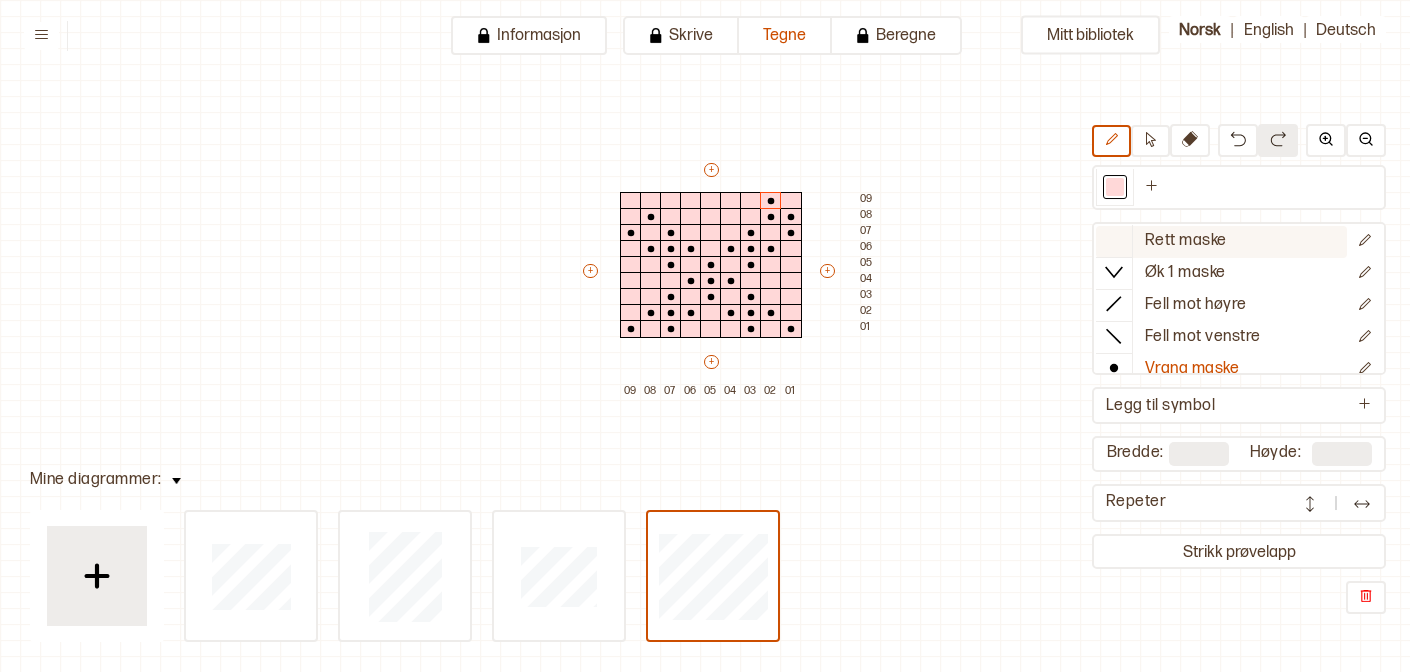 click 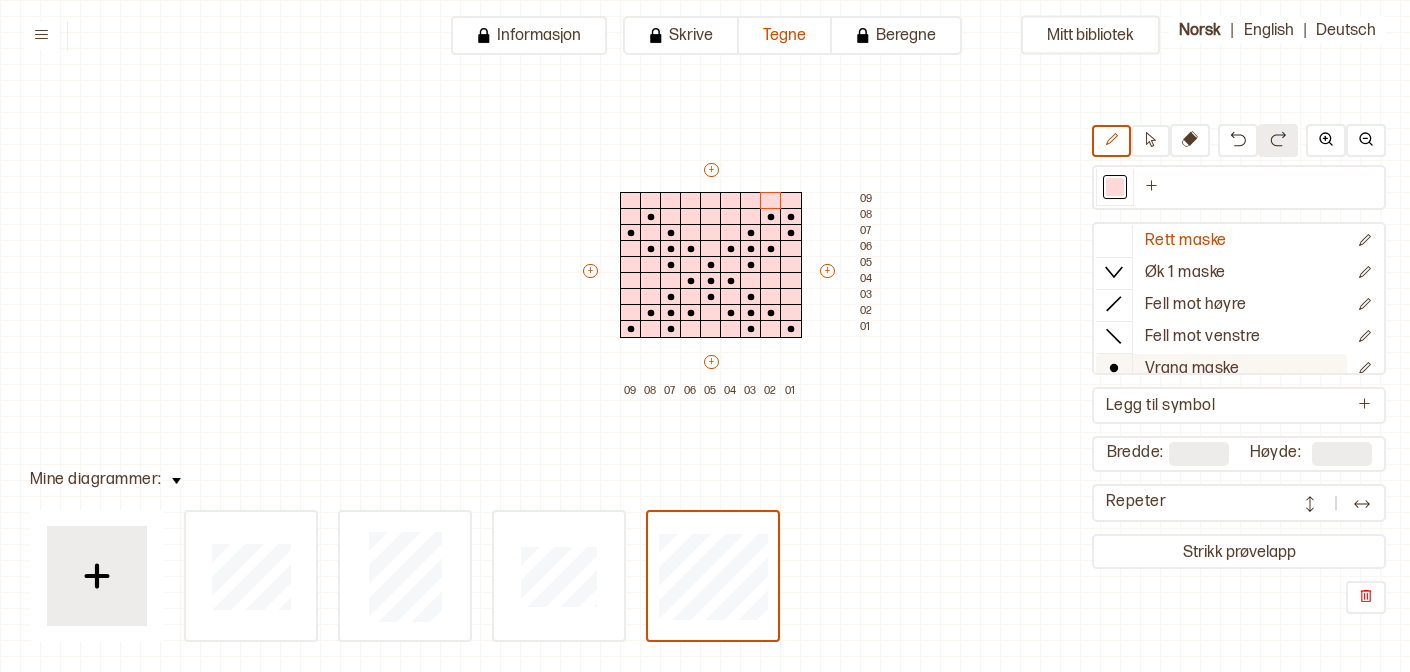 click 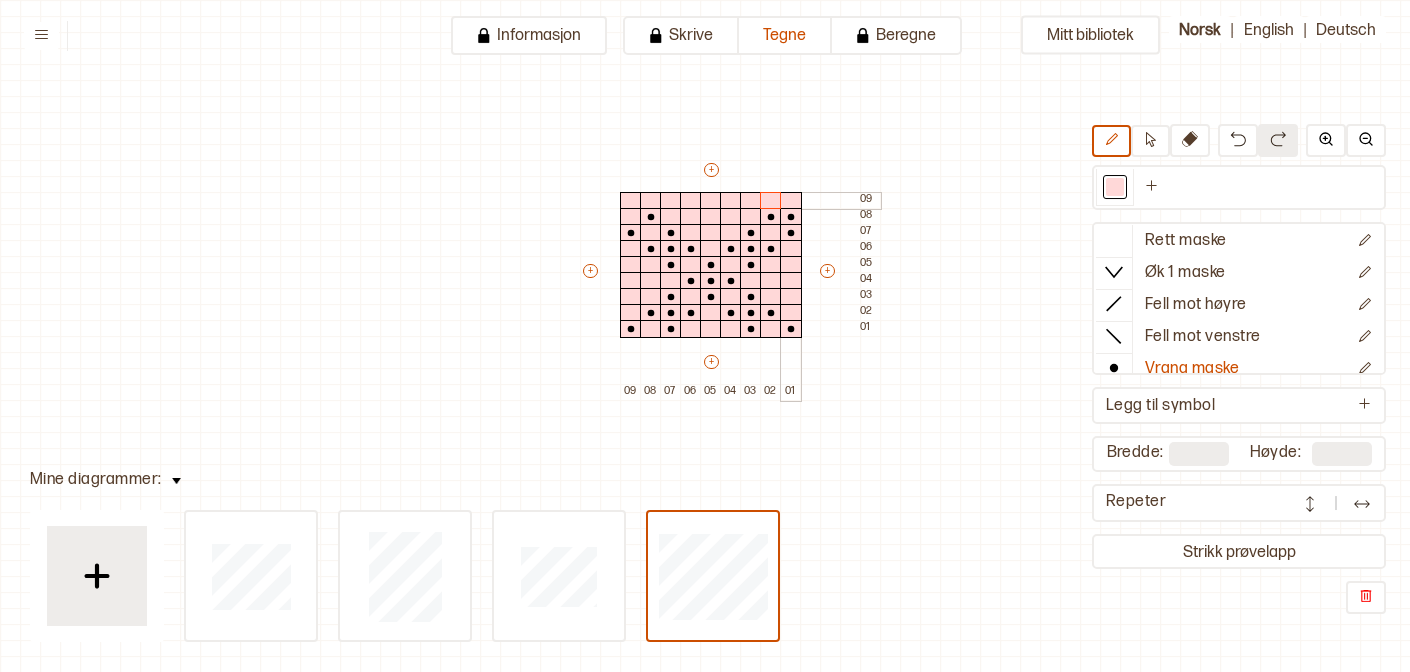 click at bounding box center [791, 201] 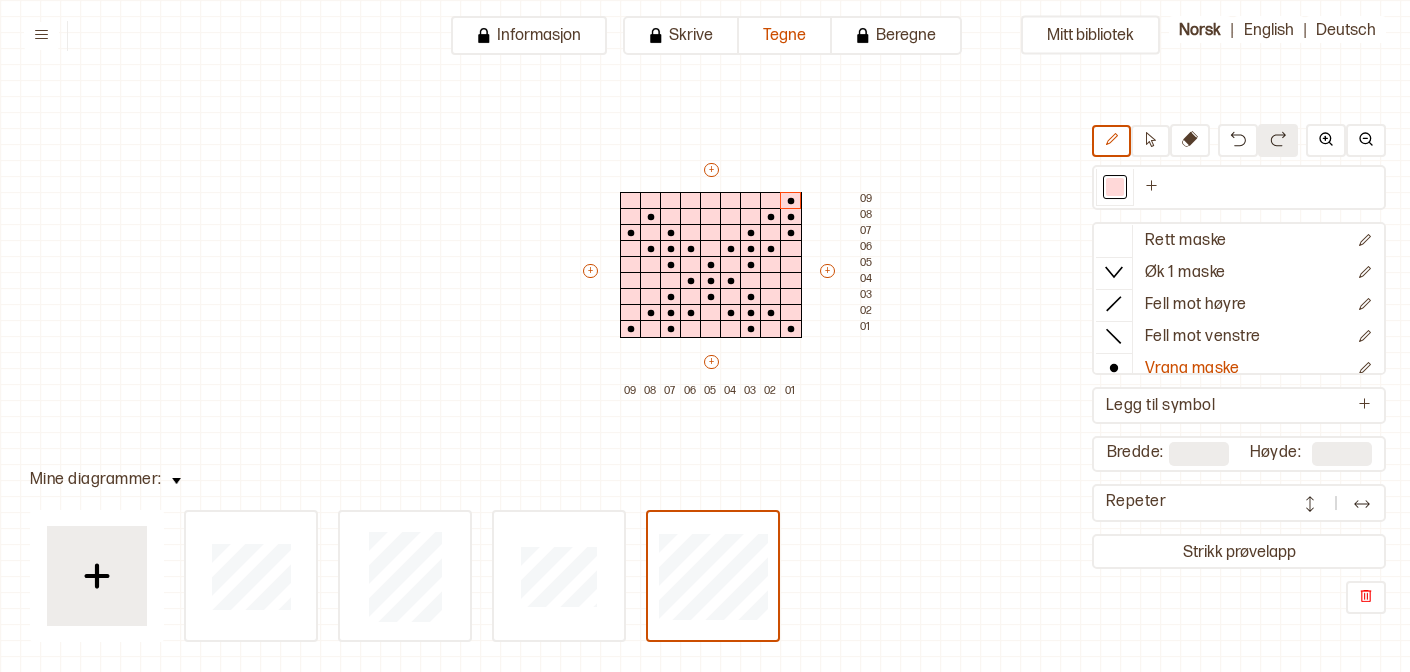 click at bounding box center (1362, 503) 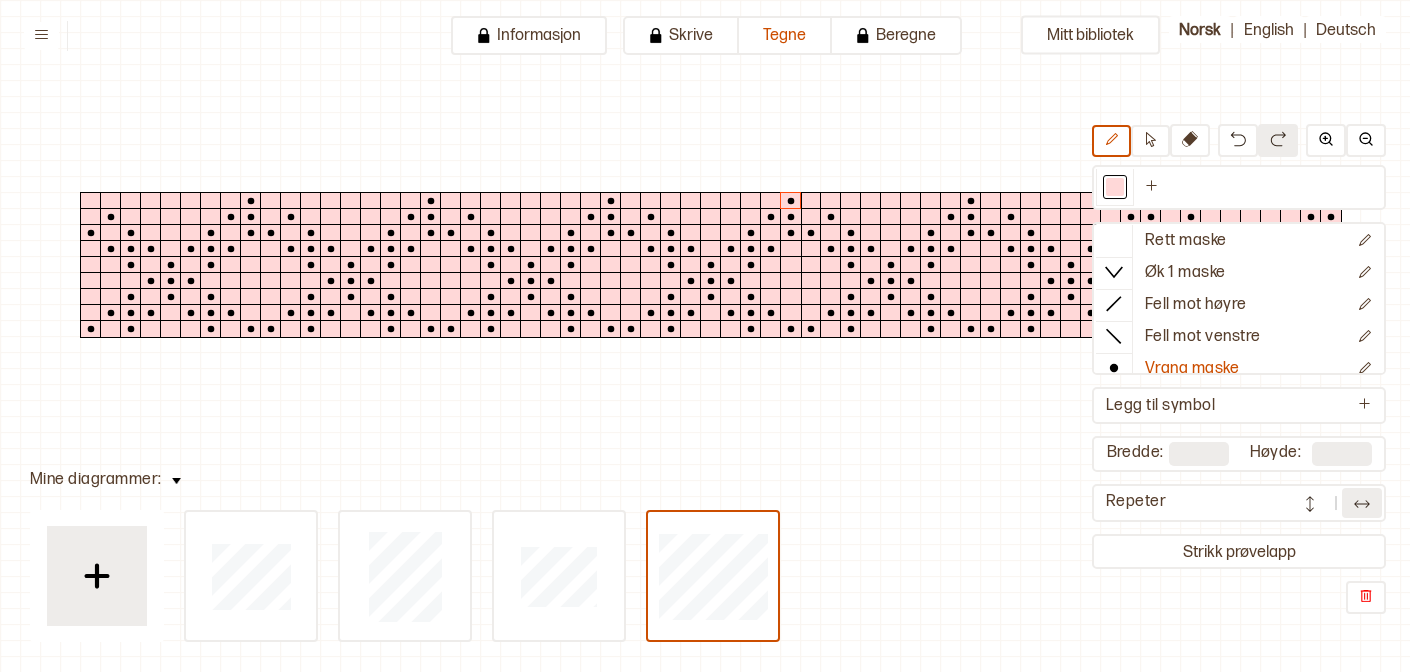 click at bounding box center (1362, 504) 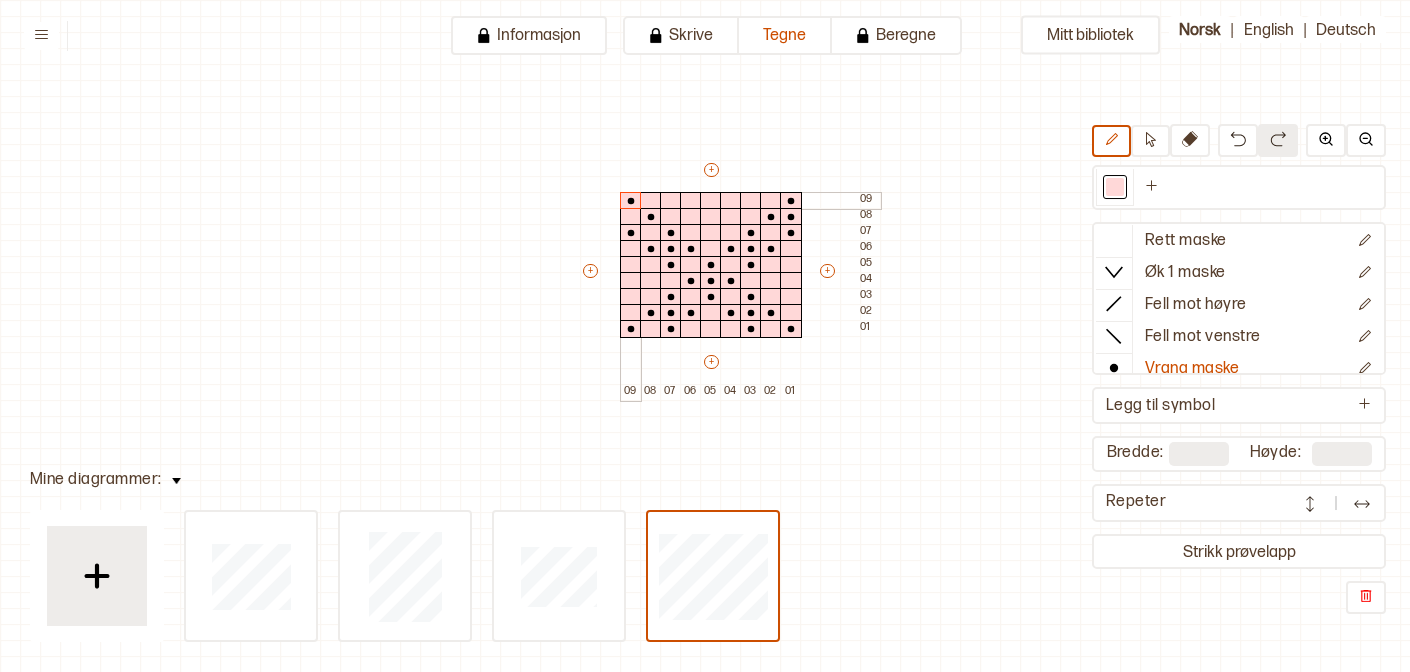 click at bounding box center (631, 201) 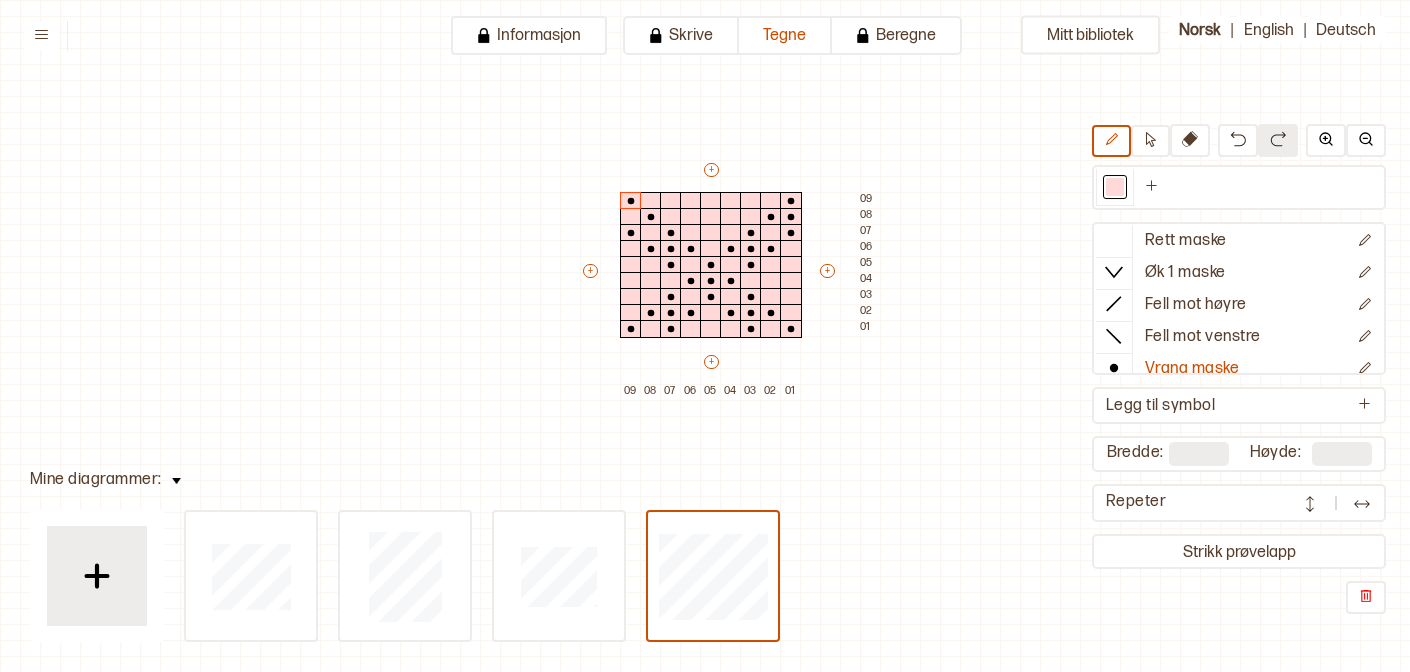 click at bounding box center (1362, 504) 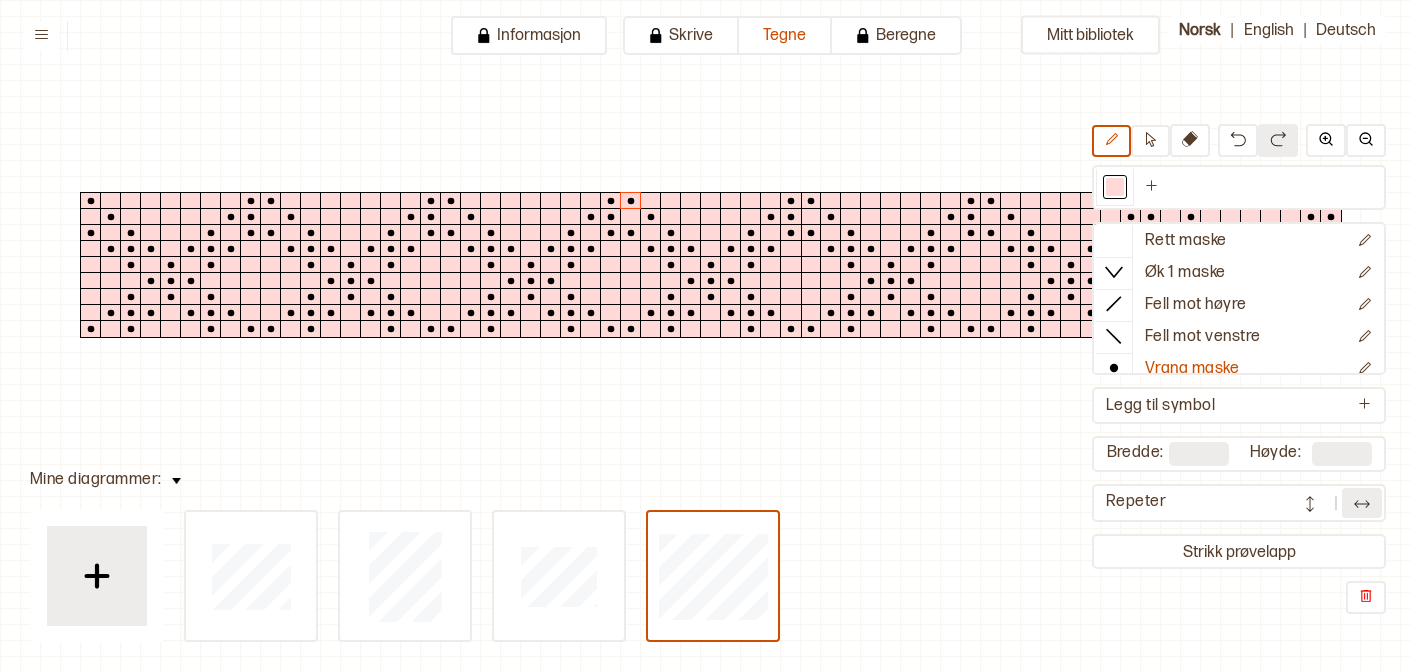 click at bounding box center (1310, 503) 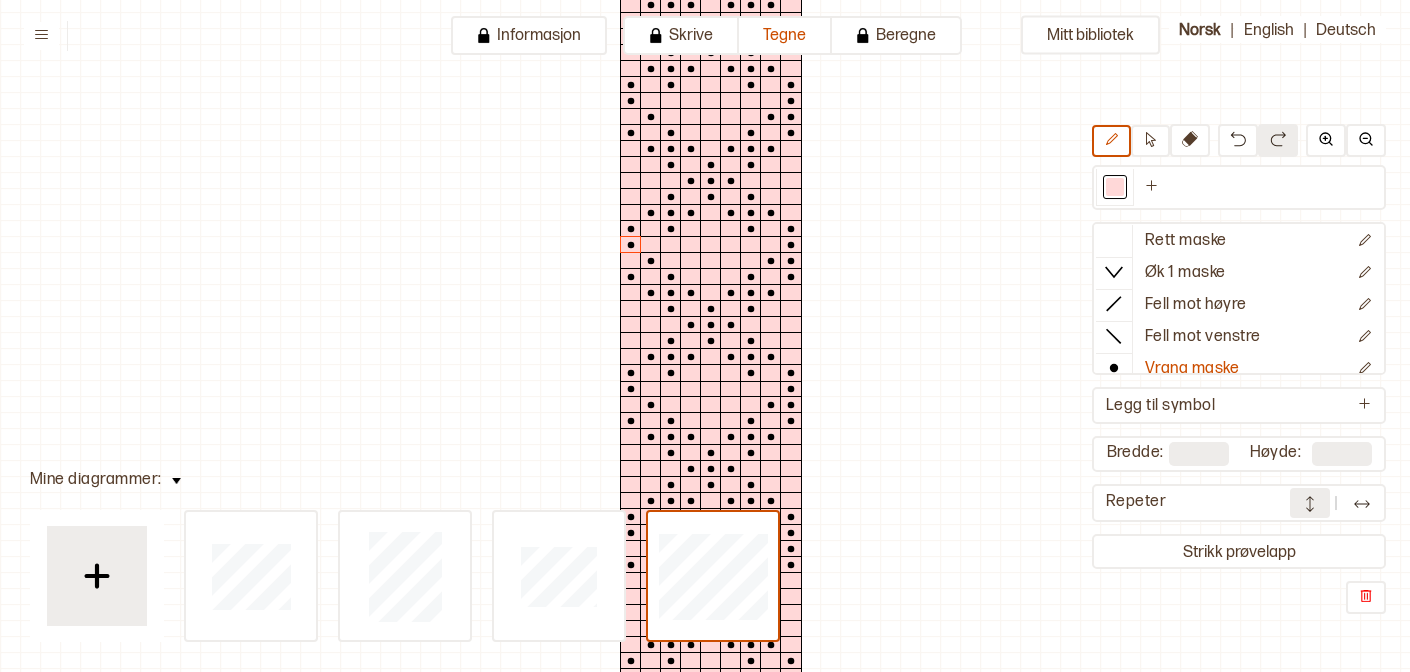 scroll, scrollTop: 18, scrollLeft: 0, axis: vertical 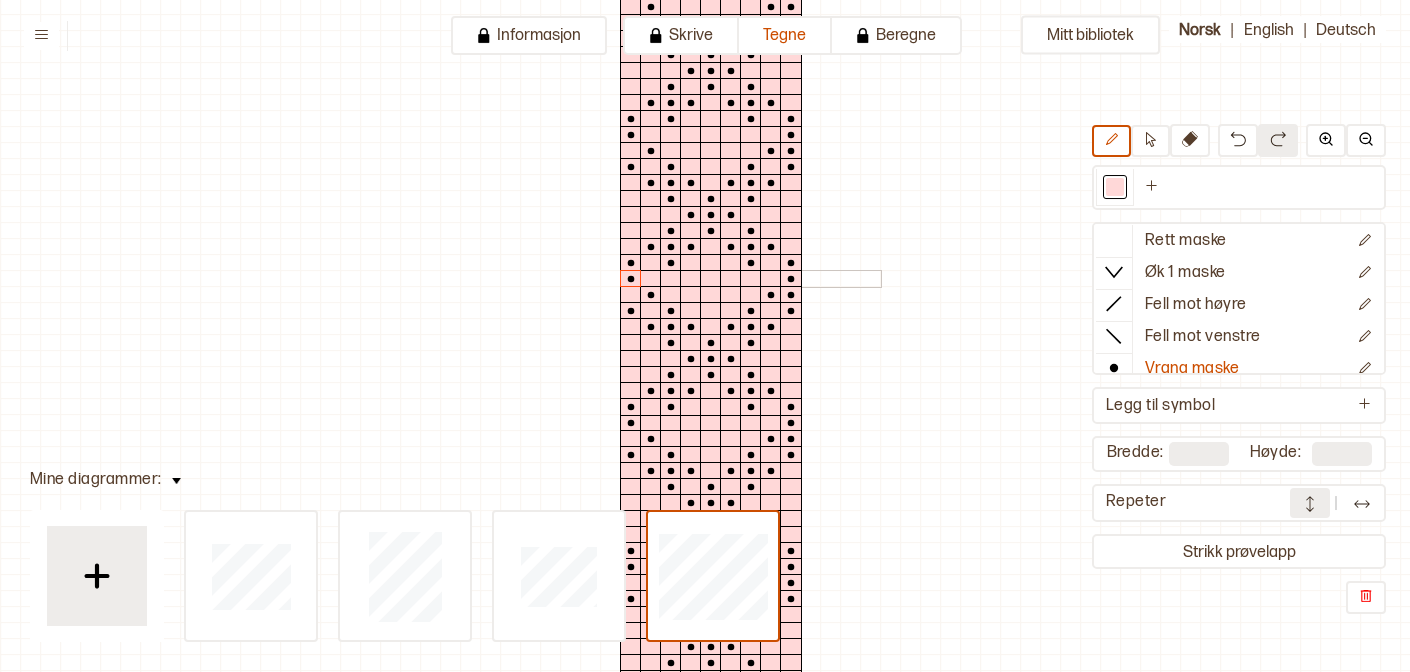 click at bounding box center [651, 279] 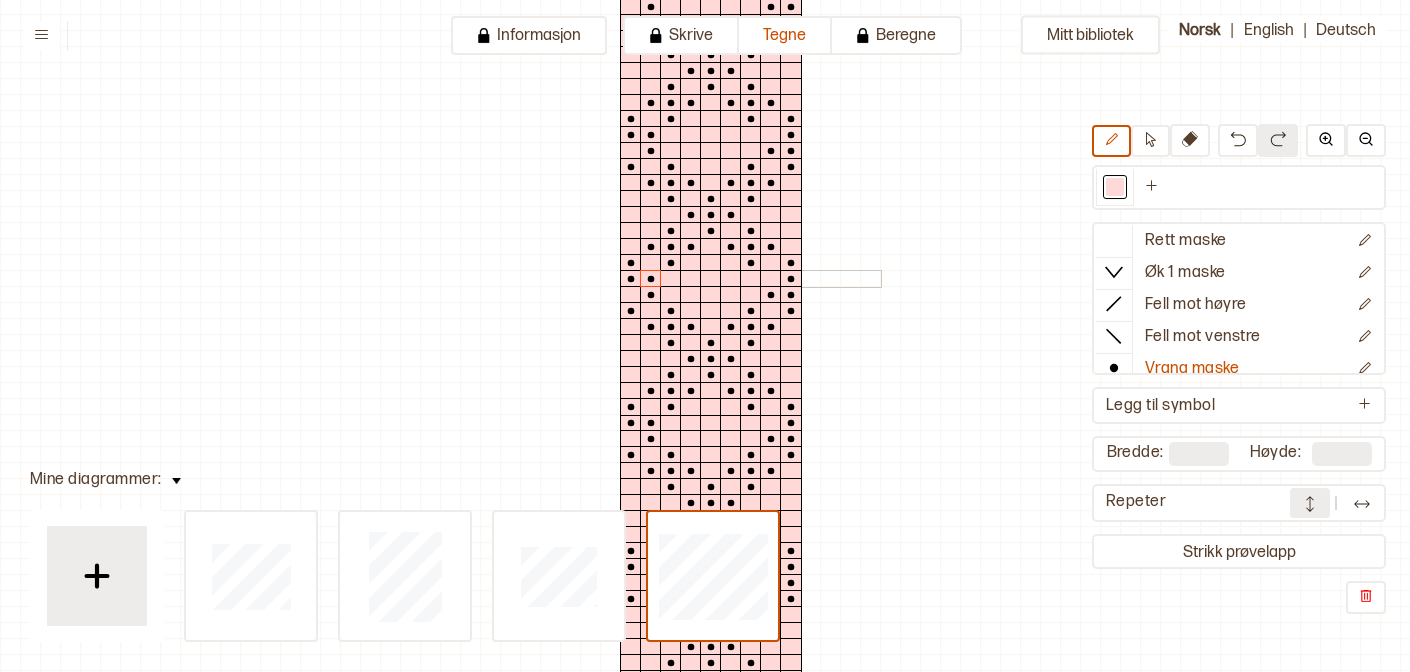 click at bounding box center (771, 279) 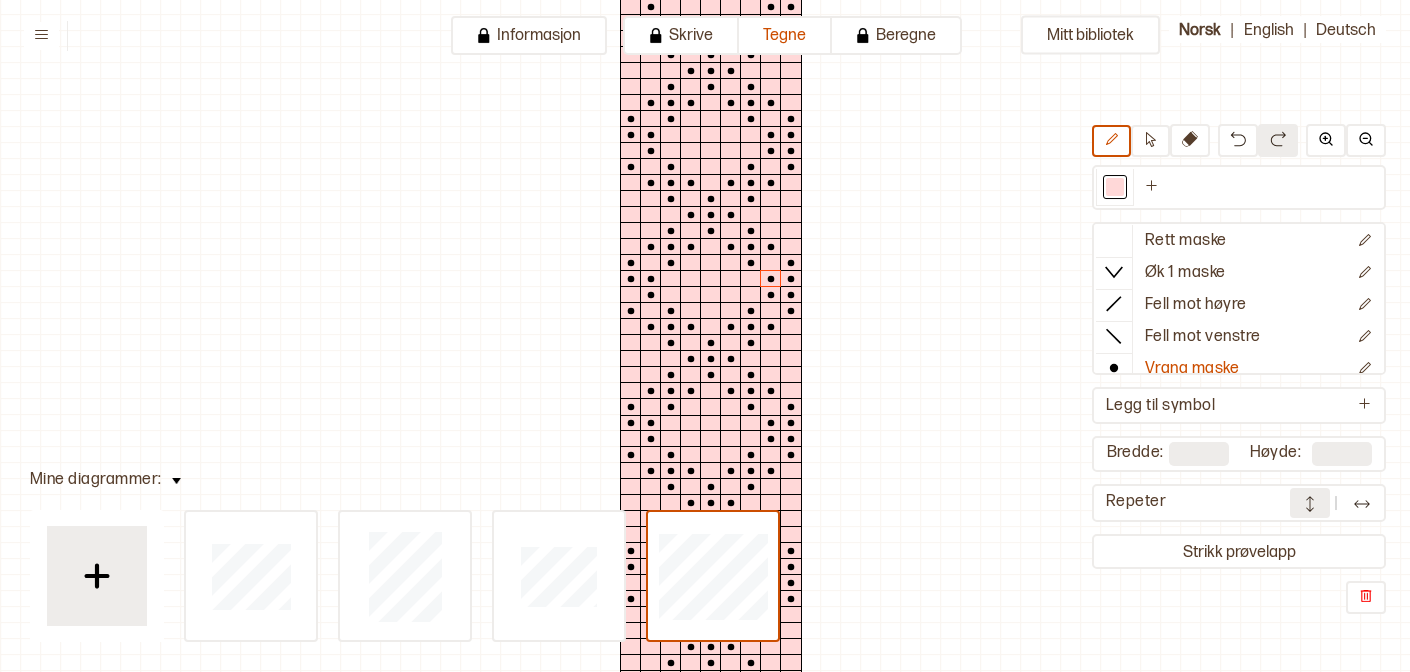 click at bounding box center (1362, 504) 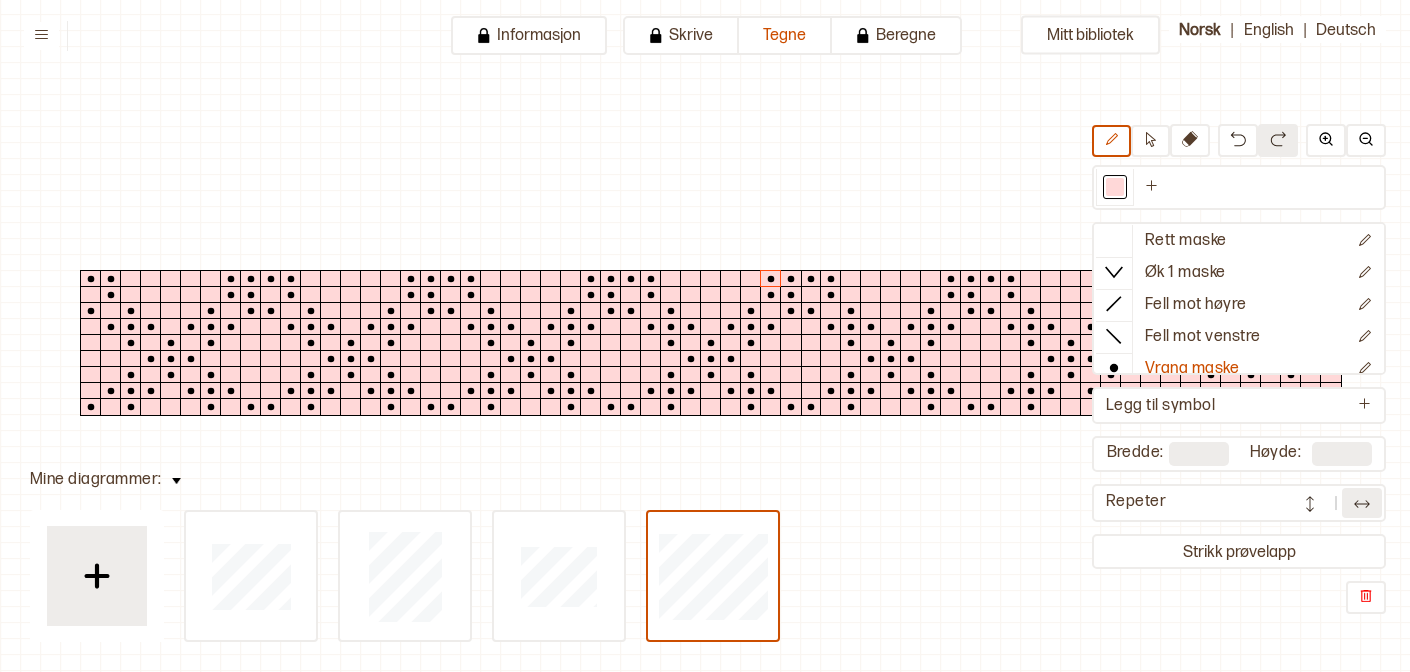 click at bounding box center [1362, 504] 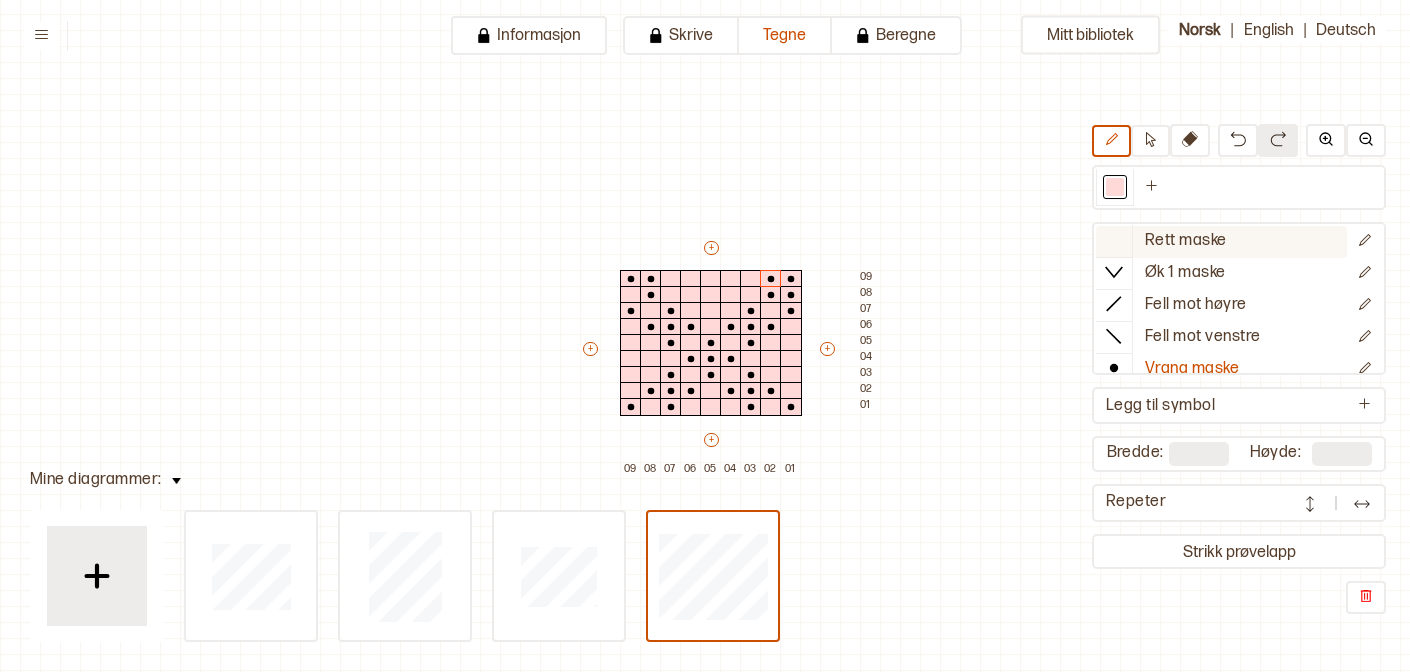 click at bounding box center (1114, 240) 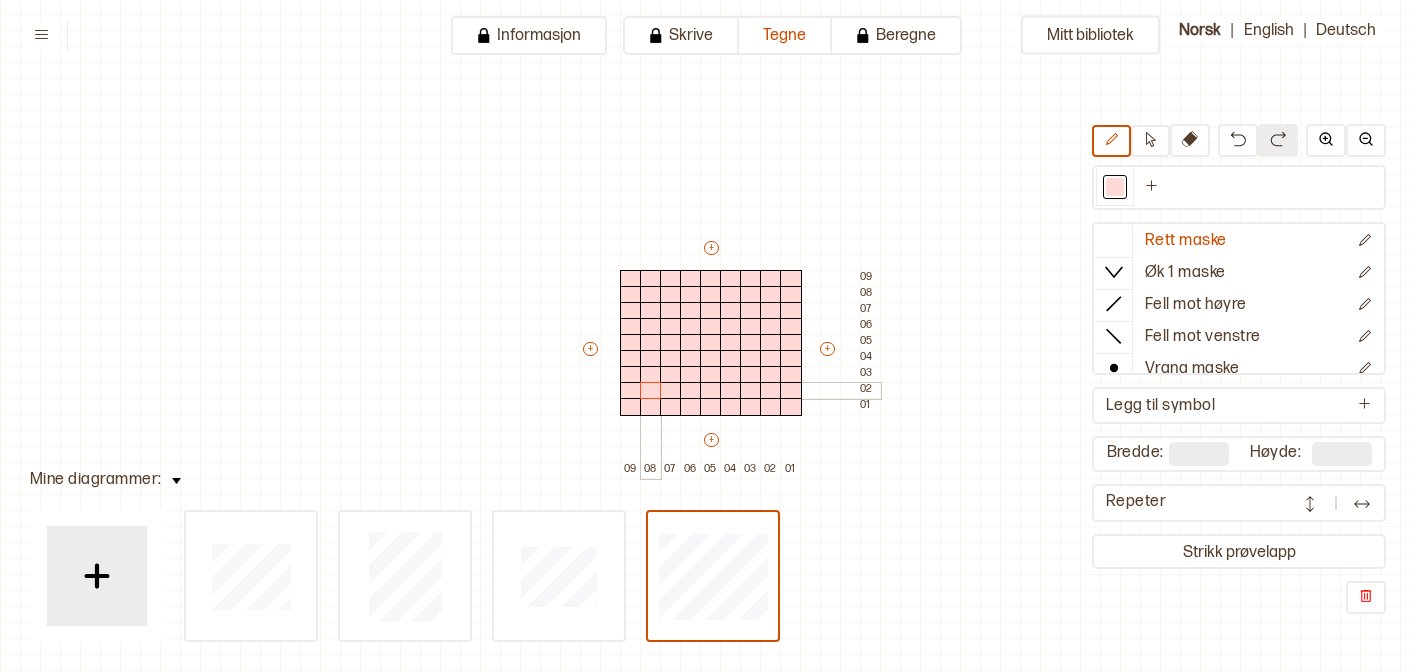 drag, startPoint x: 629, startPoint y: 280, endPoint x: 632, endPoint y: 386, distance: 106.04244 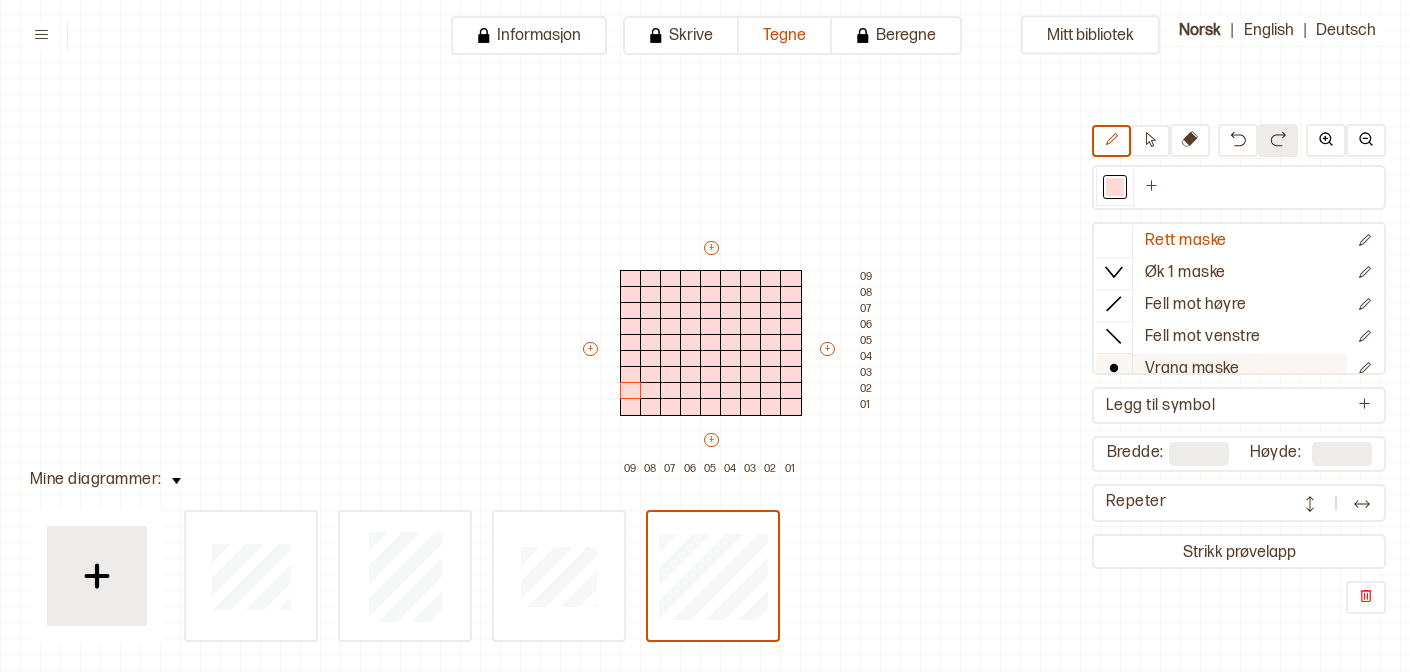 click 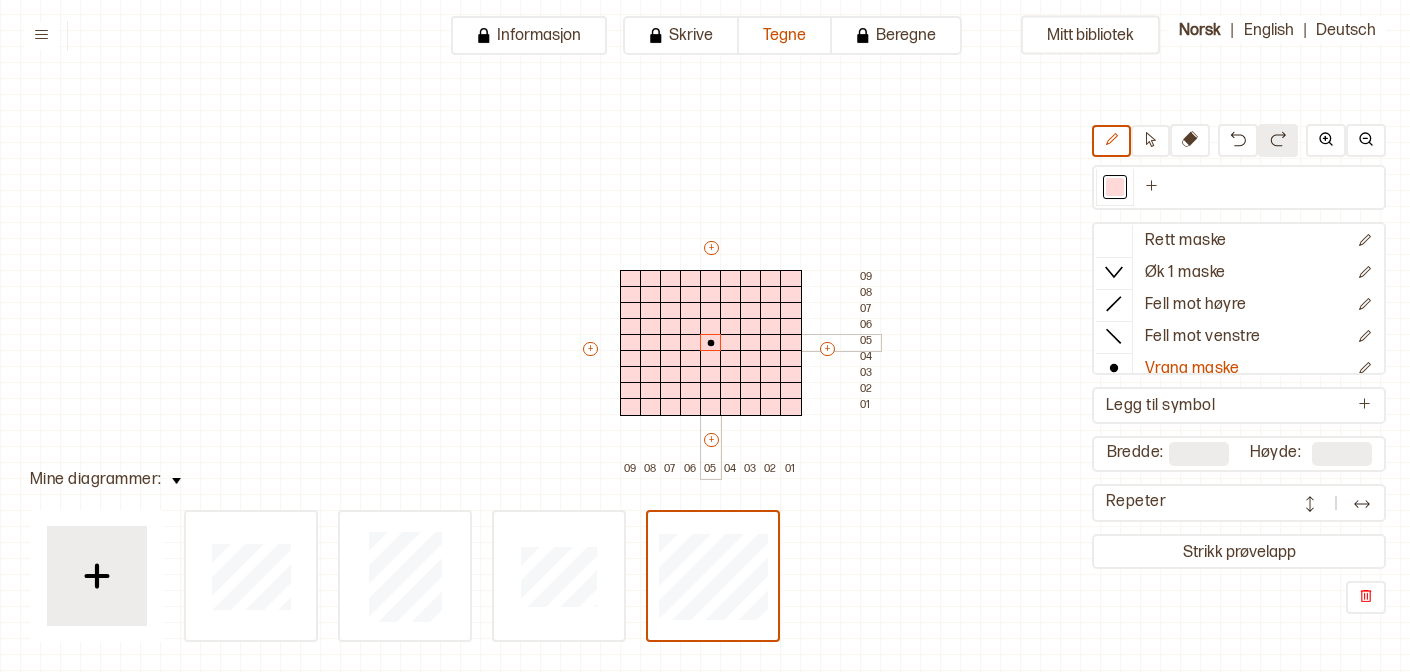click at bounding box center (711, 343) 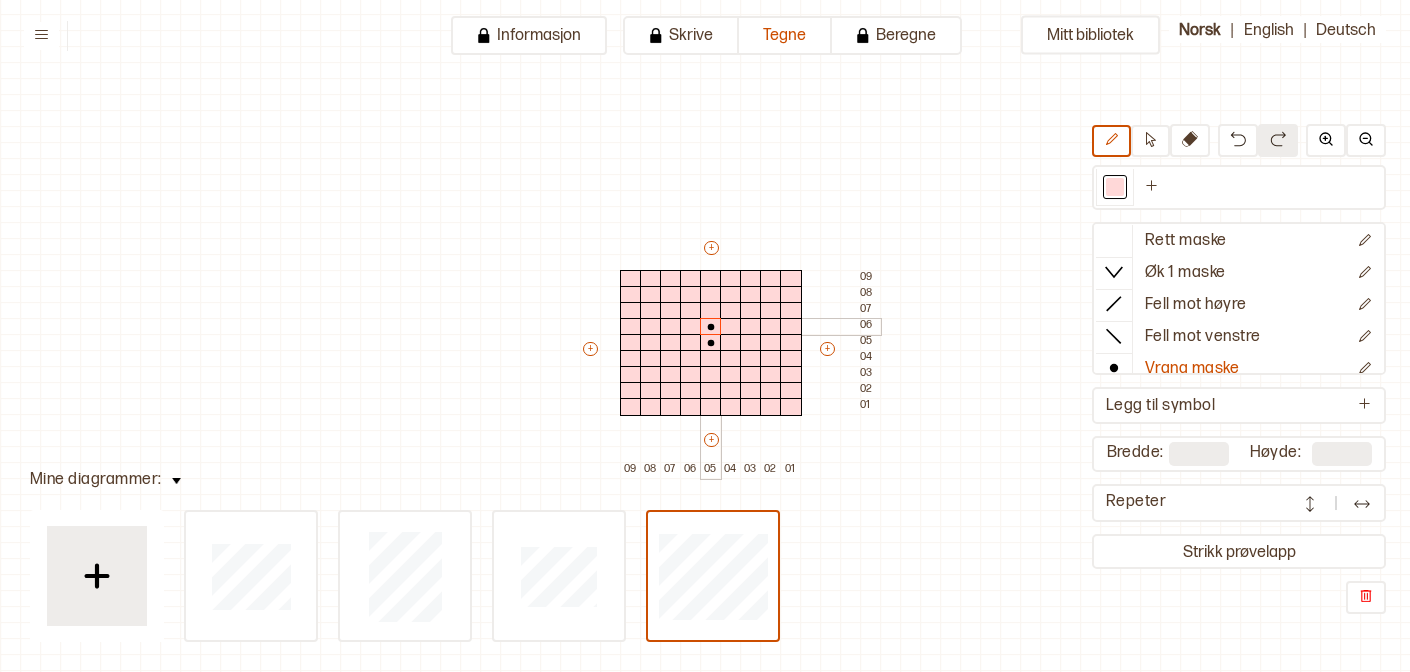 click at bounding box center (711, 327) 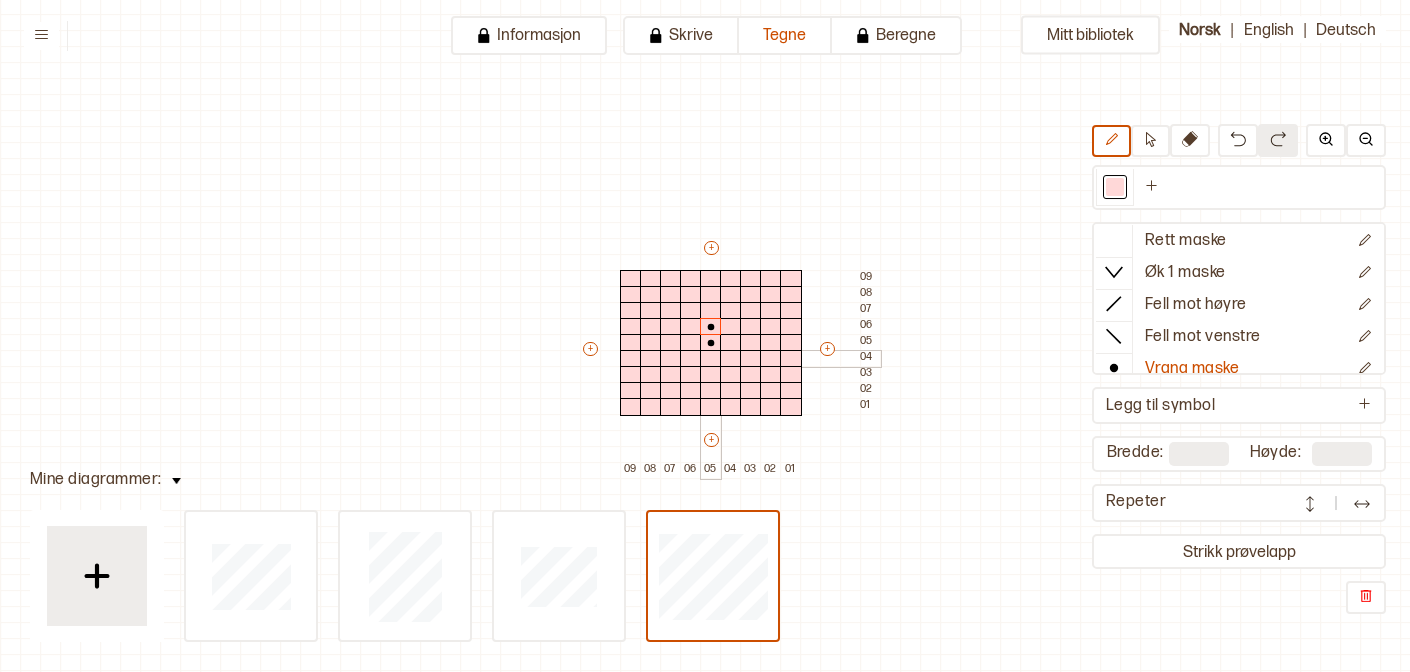 click 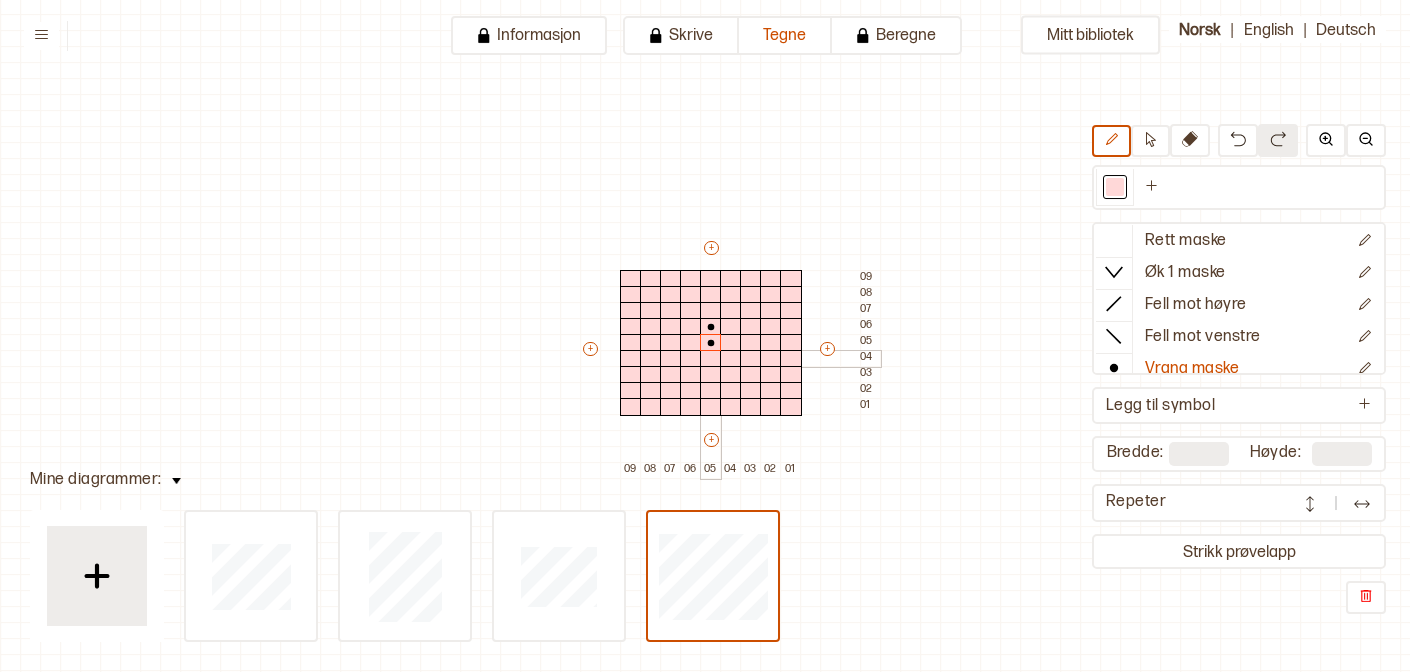 click at bounding box center (711, 359) 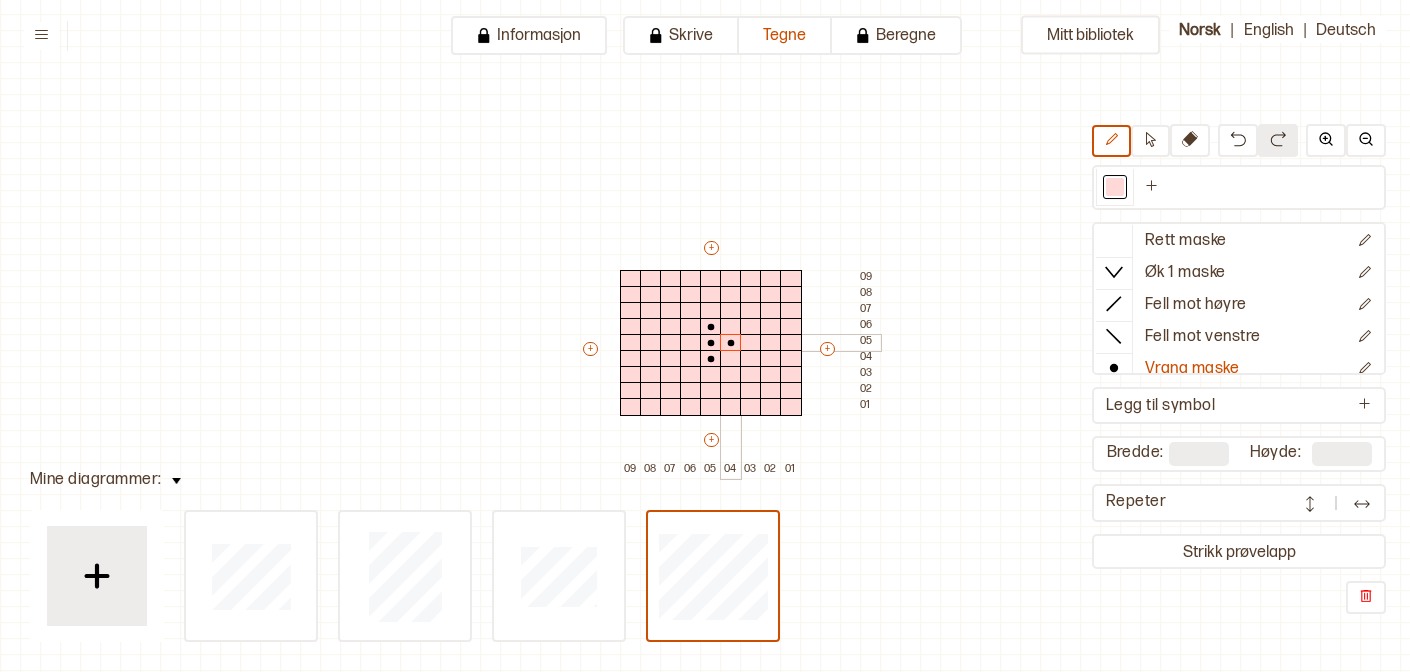 click at bounding box center (731, 343) 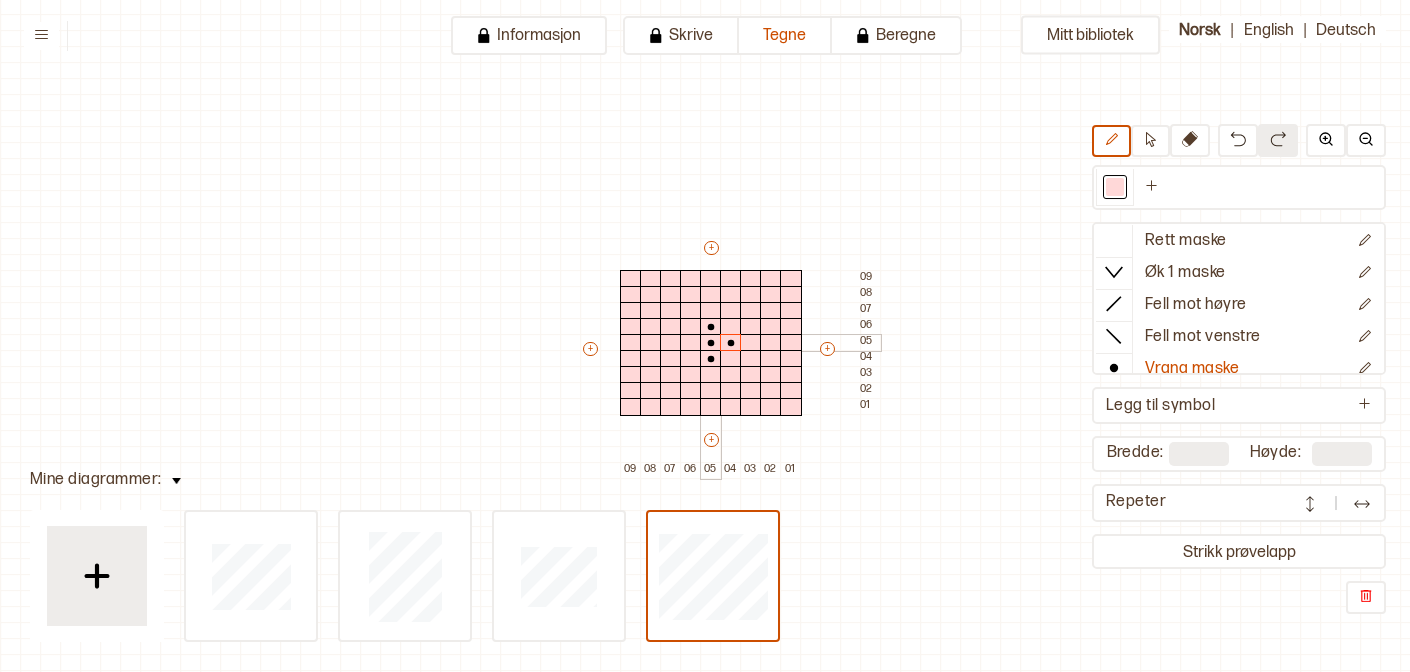 click 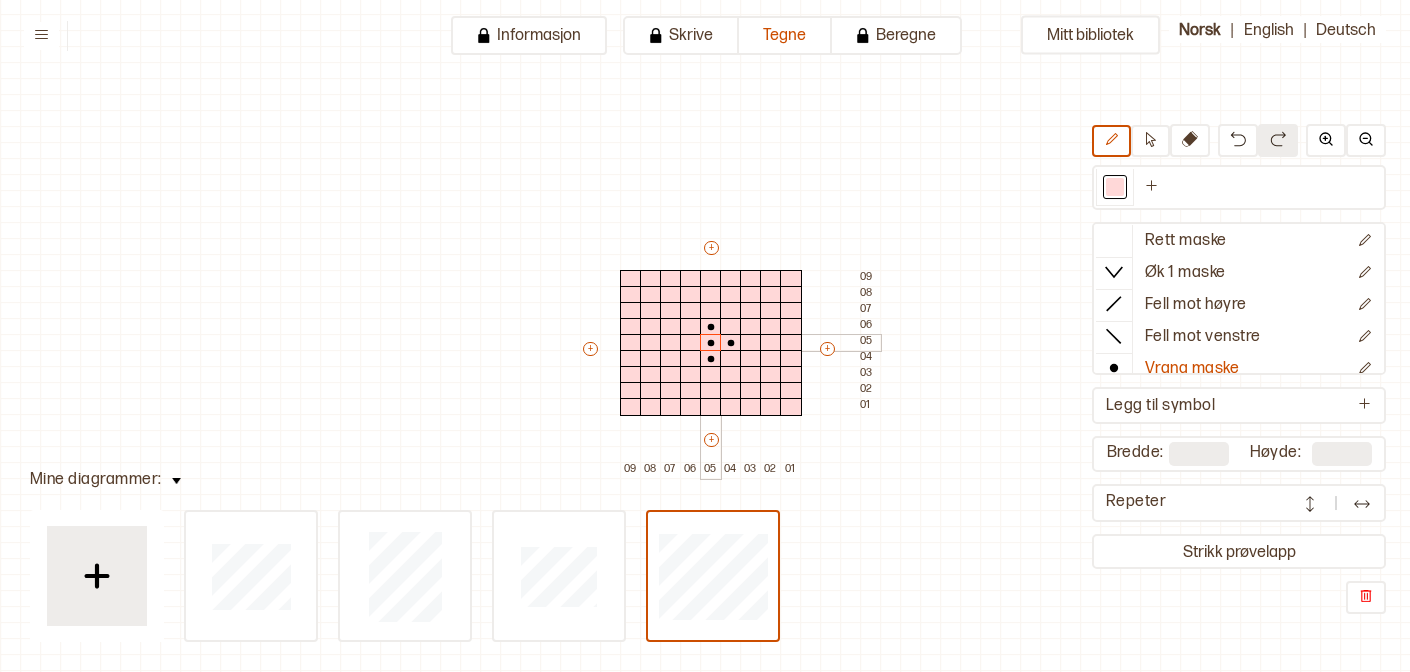 click at bounding box center [691, 343] 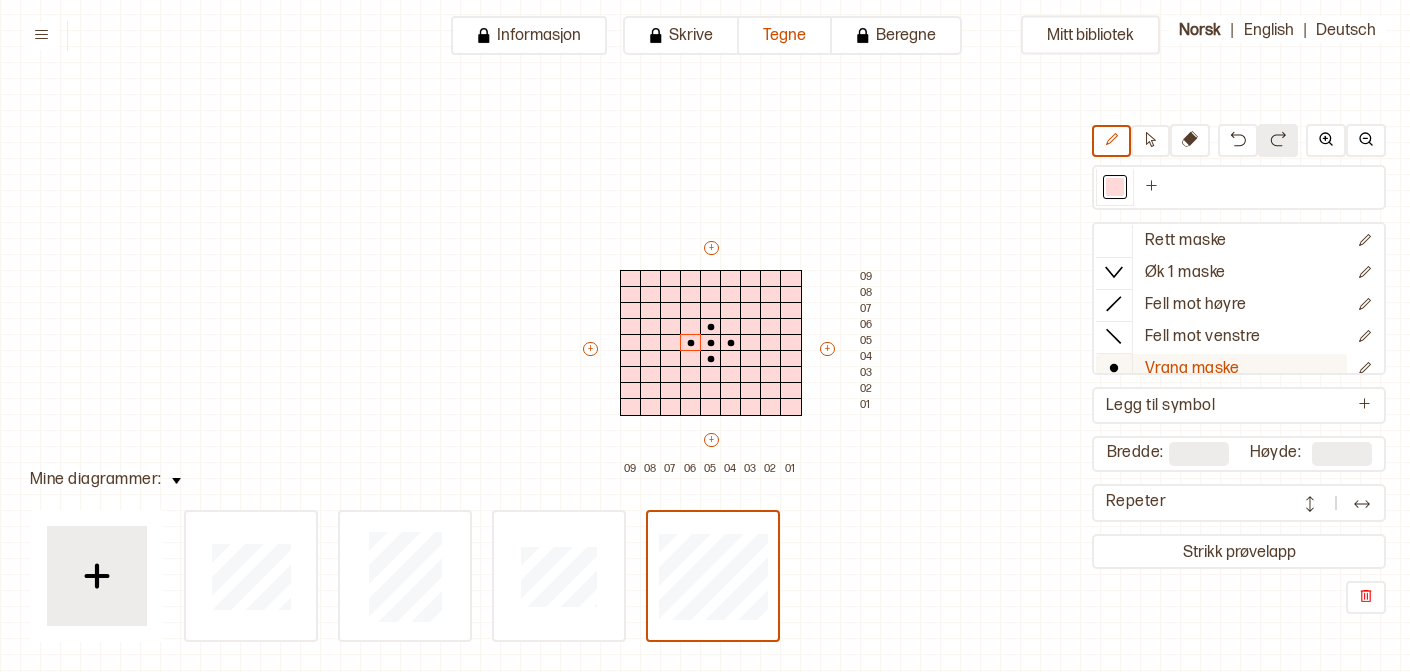 click 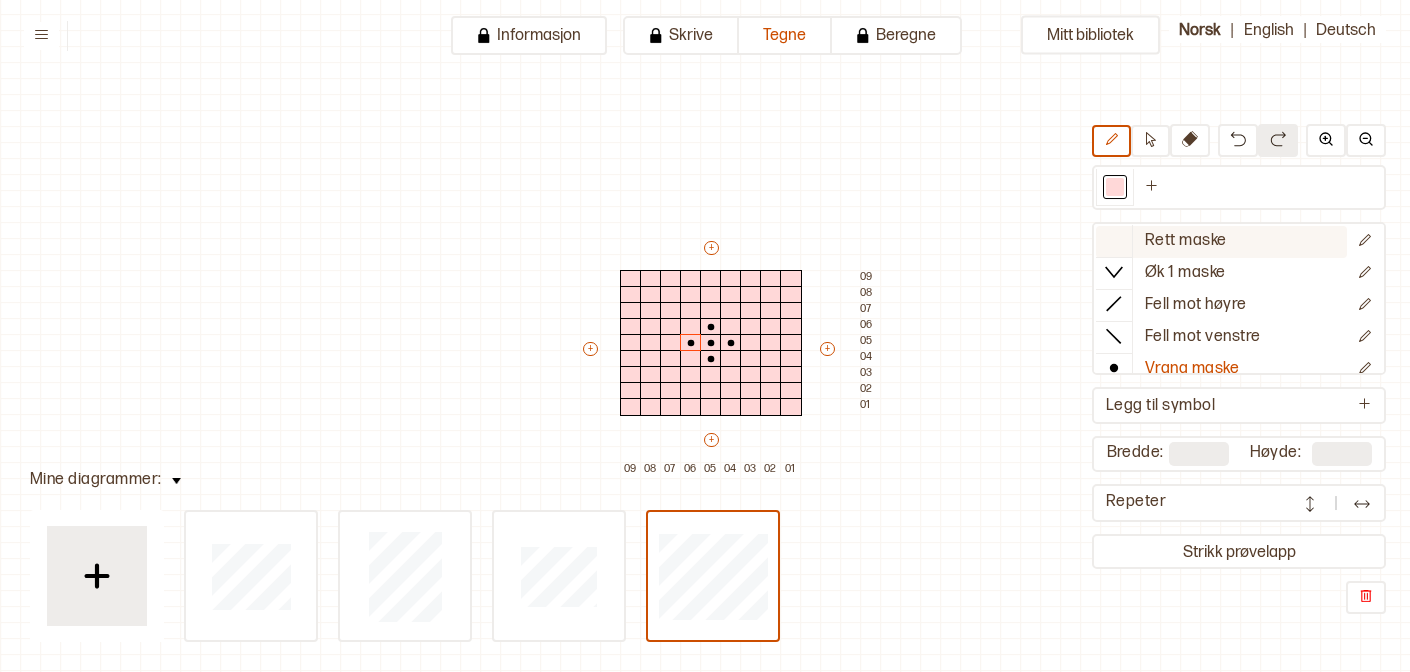 click 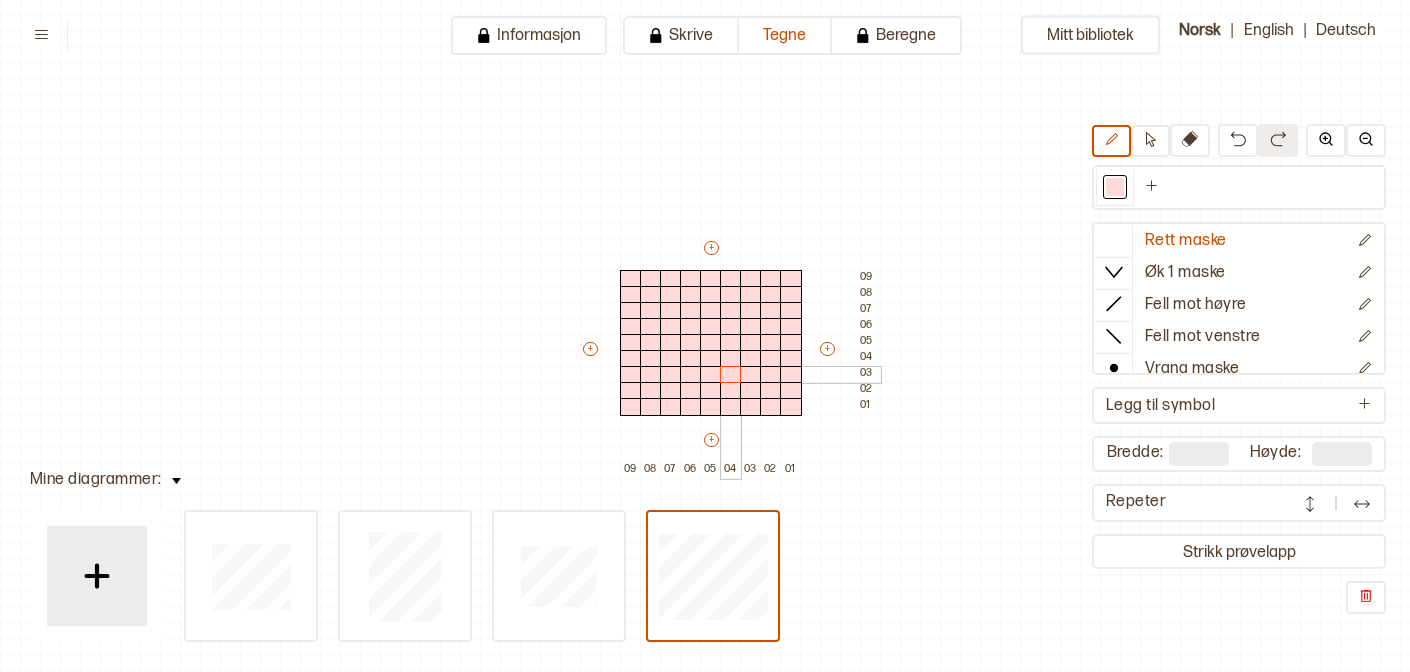 drag, startPoint x: 730, startPoint y: 331, endPoint x: 719, endPoint y: 367, distance: 37.64306 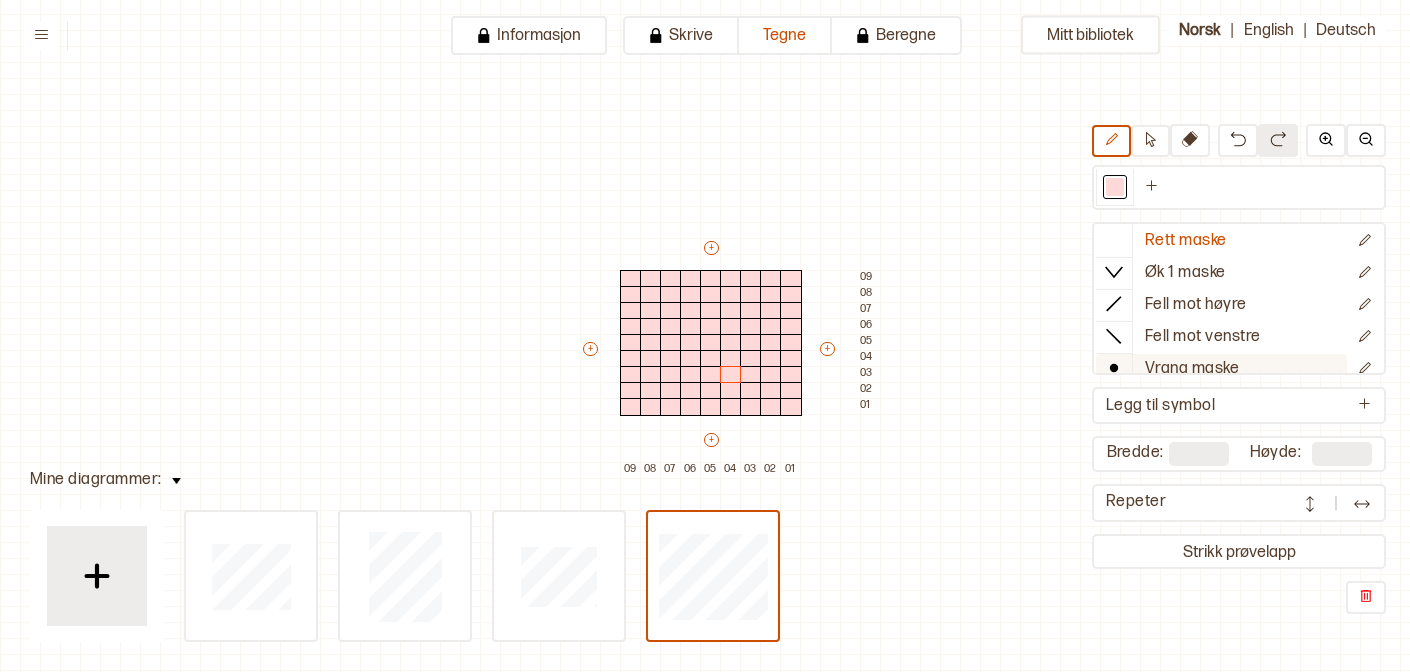 click 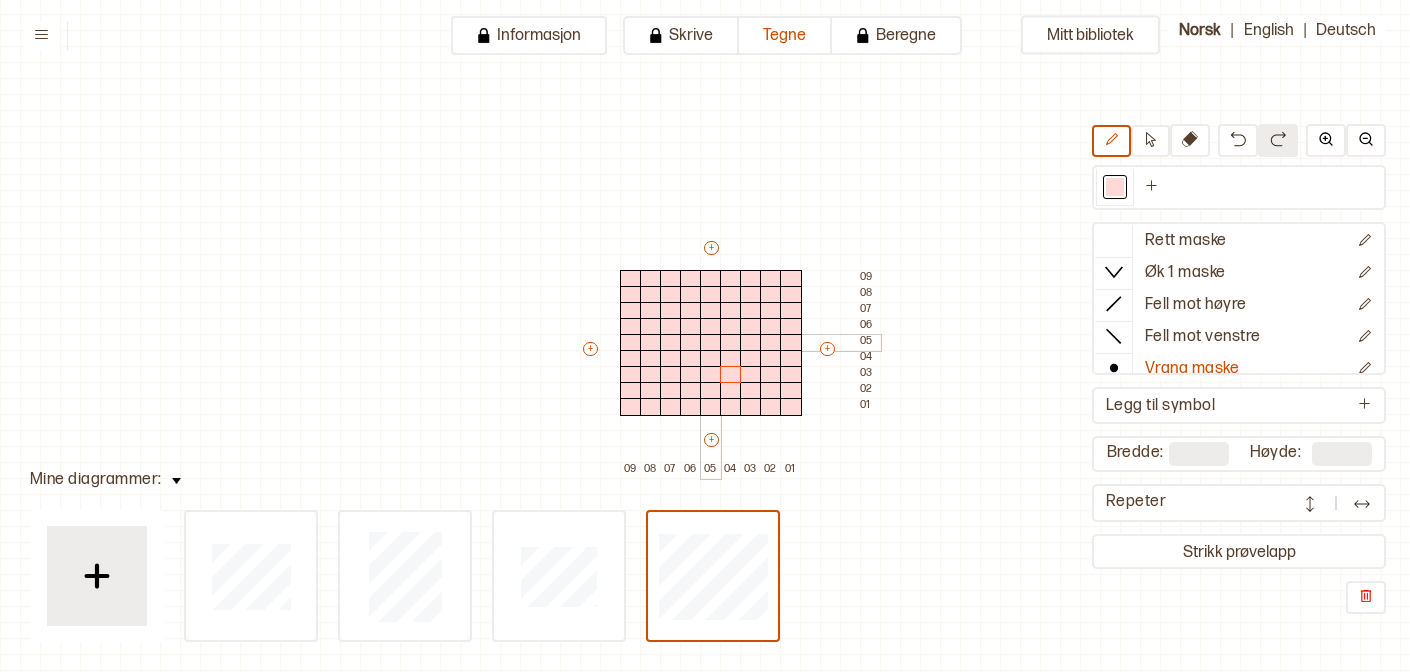 click at bounding box center [711, 343] 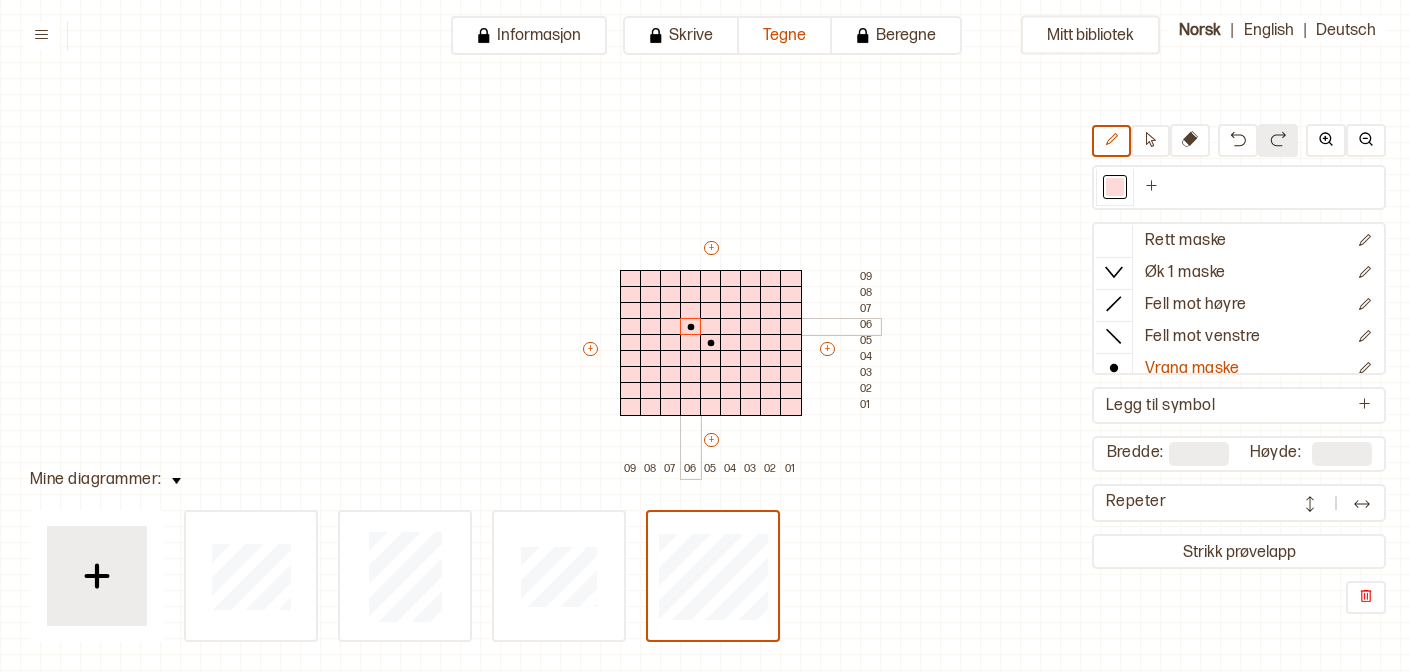 click at bounding box center (691, 327) 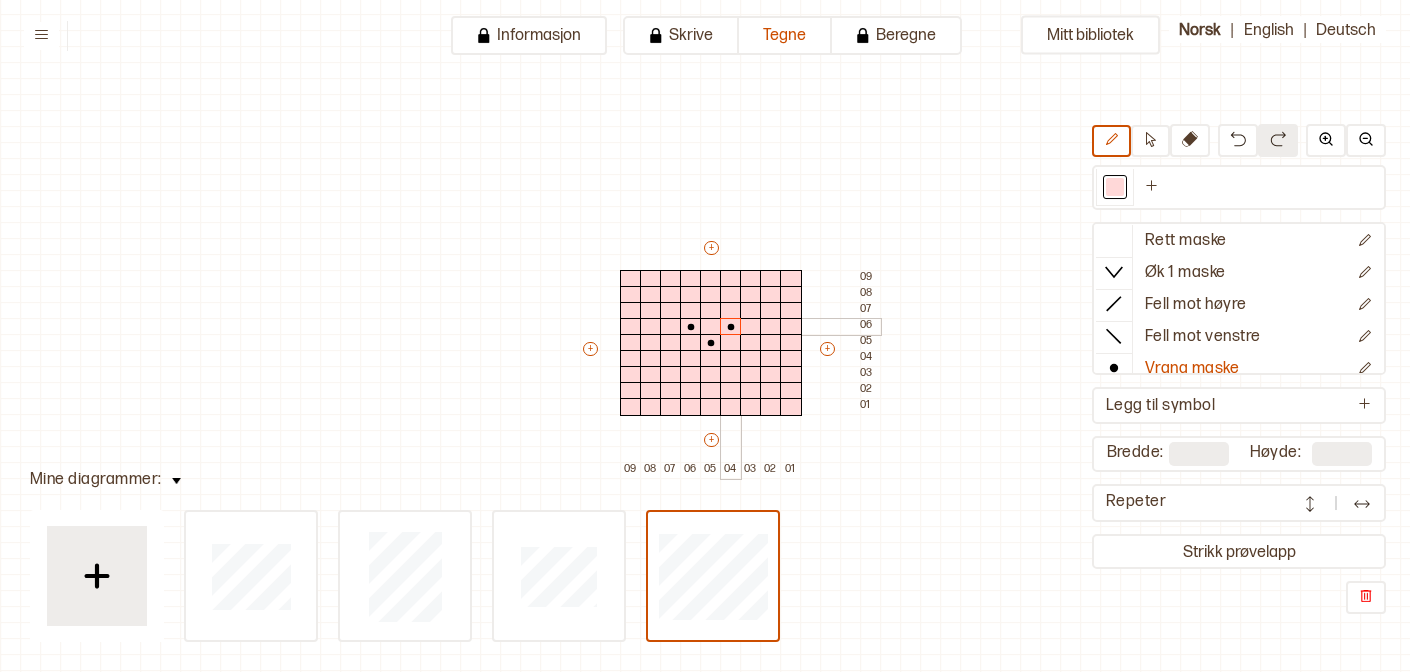 click at bounding box center (731, 327) 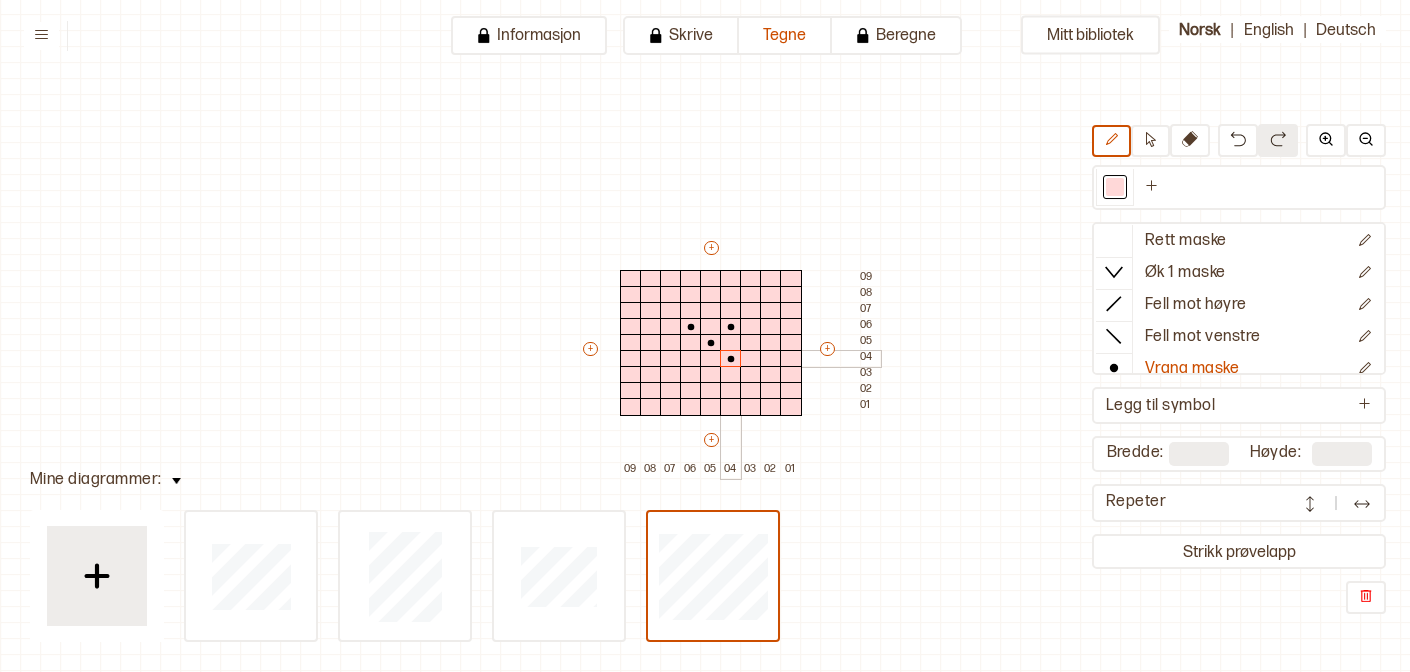 click at bounding box center [731, 359] 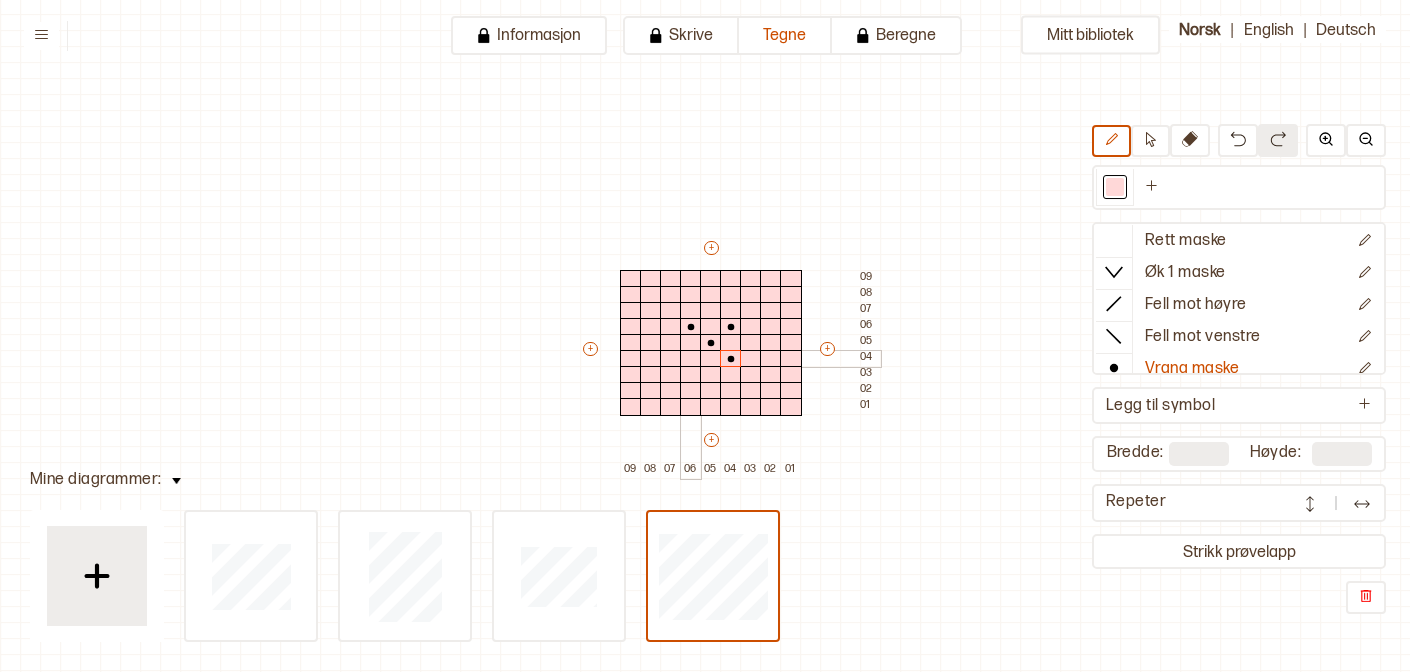click at bounding box center [691, 359] 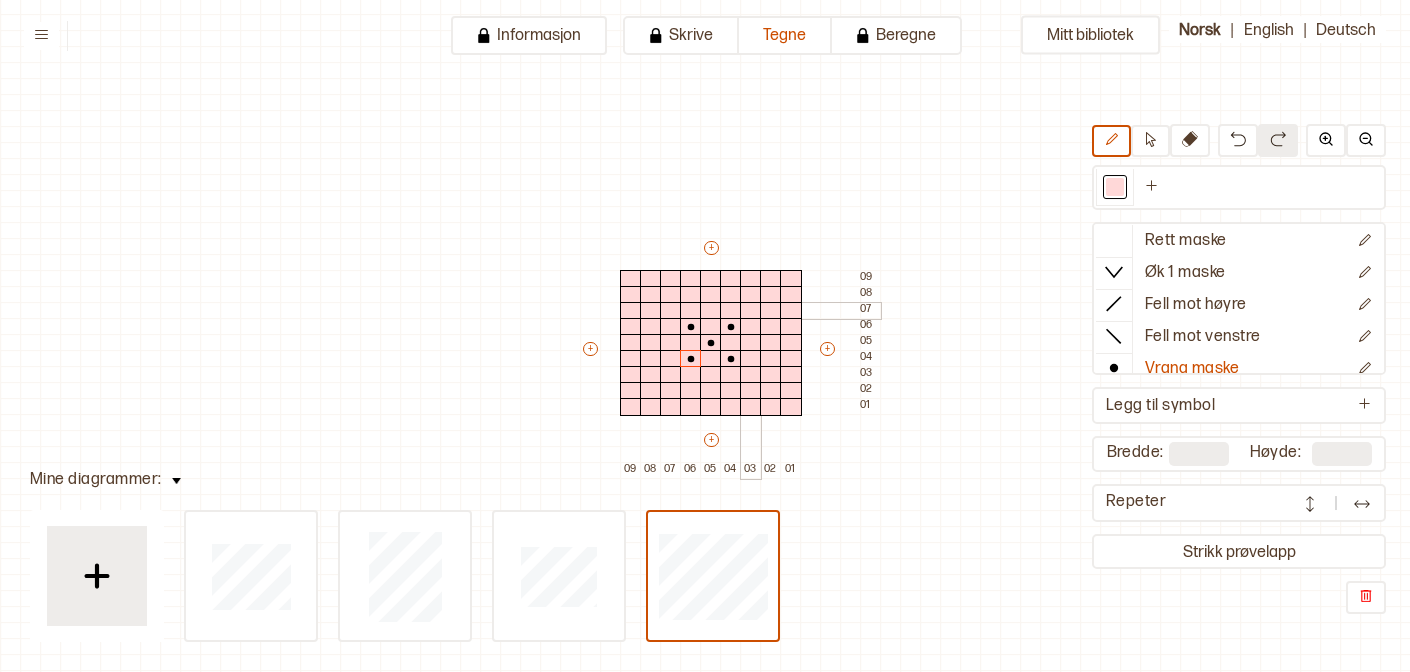 click at bounding box center [751, 311] 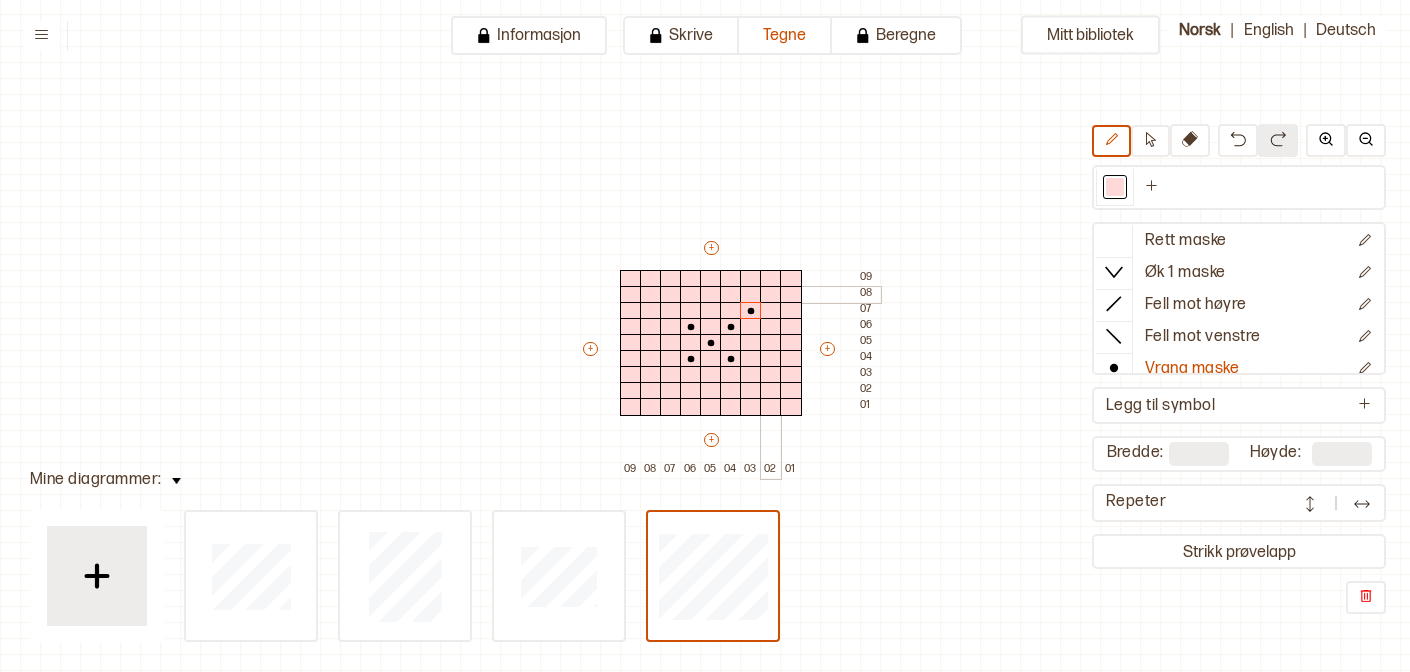 click at bounding box center [771, 295] 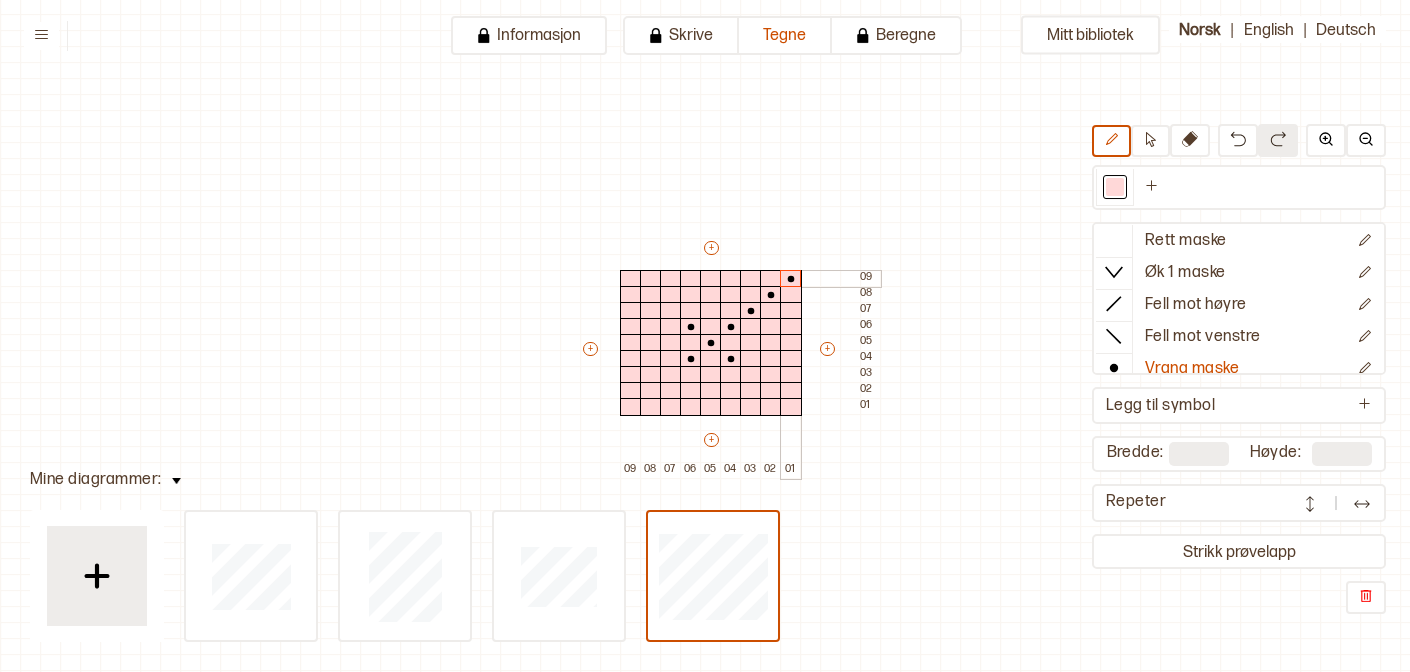 click at bounding box center (791, 279) 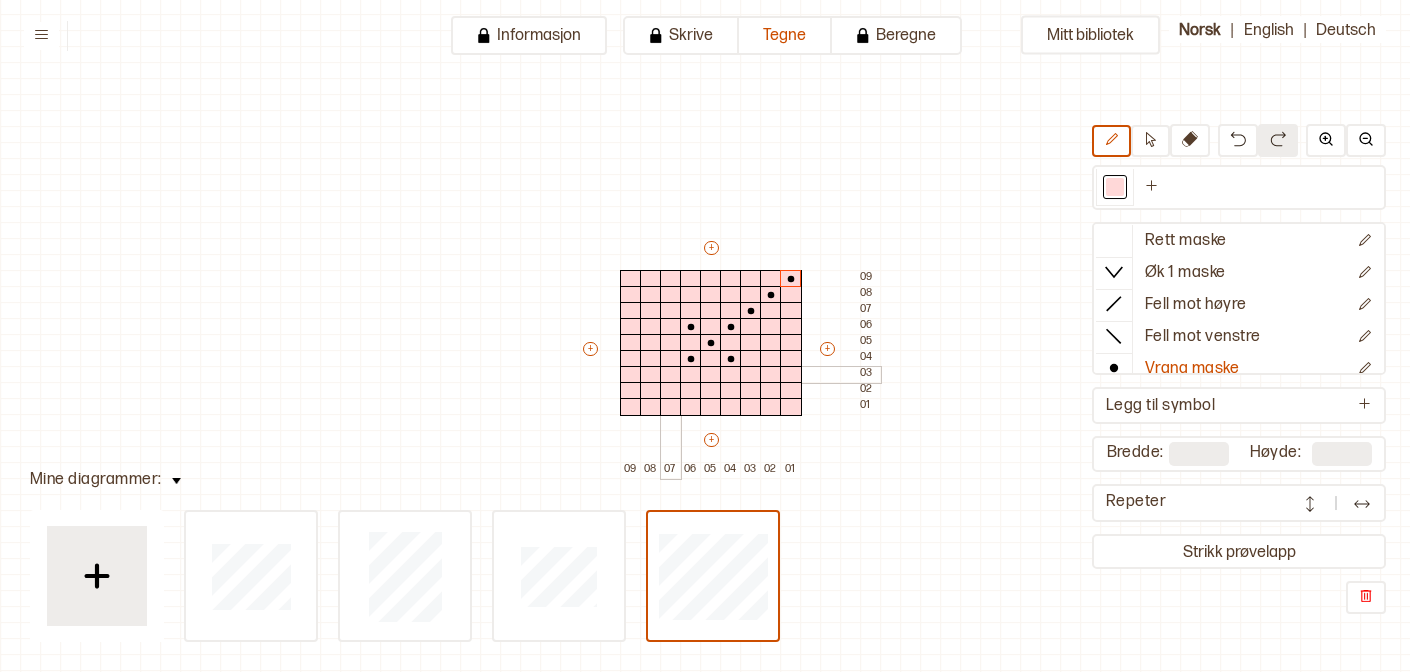 click at bounding box center (671, 375) 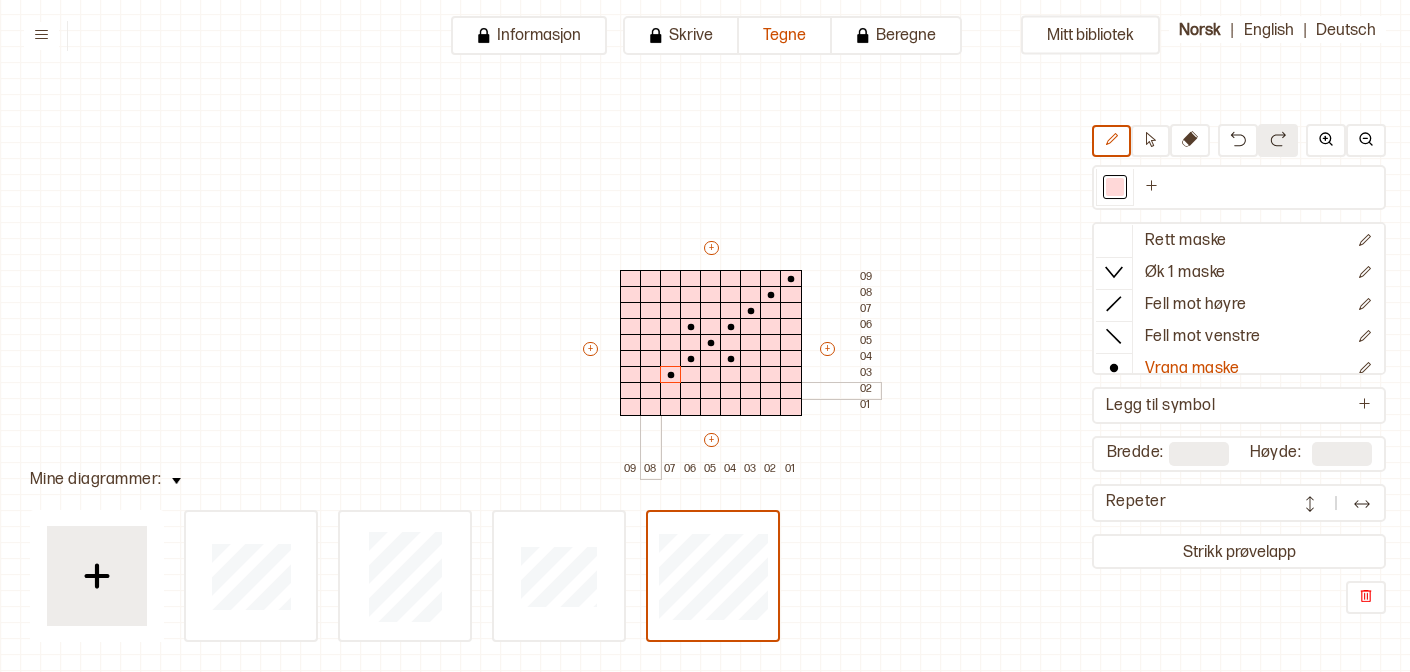 click at bounding box center (651, 391) 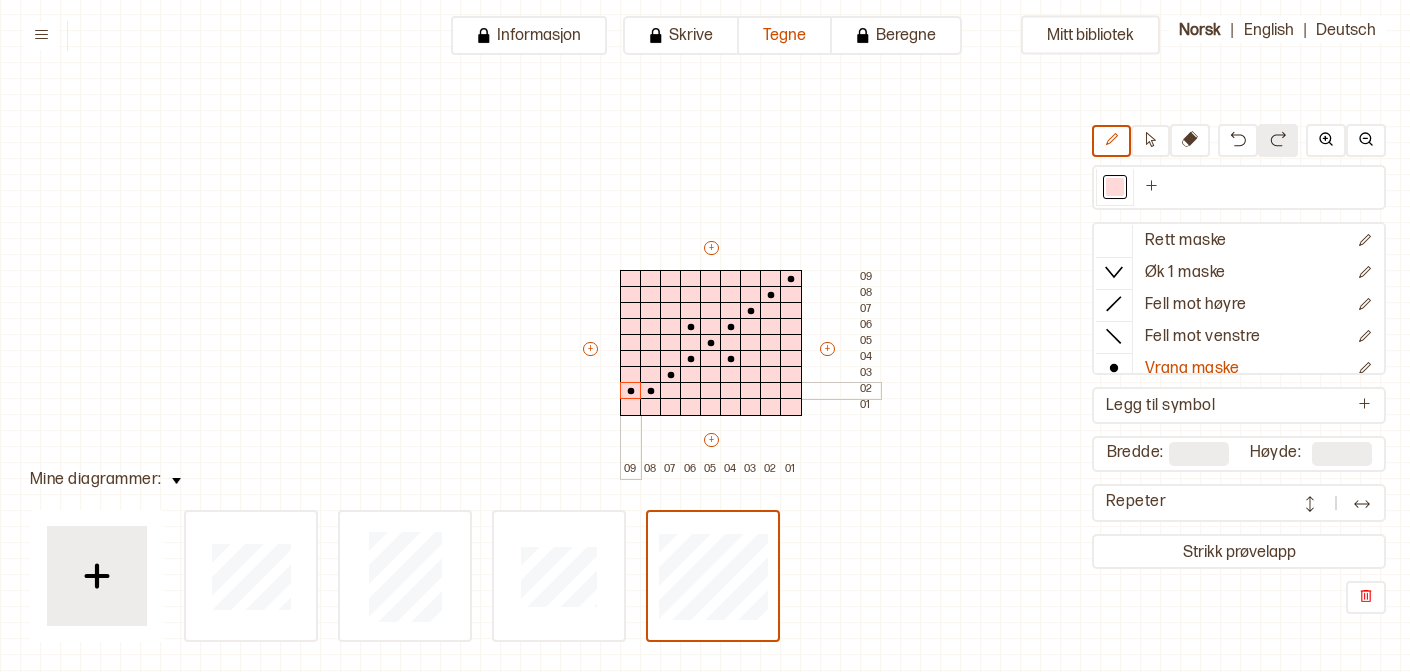 click at bounding box center [631, 391] 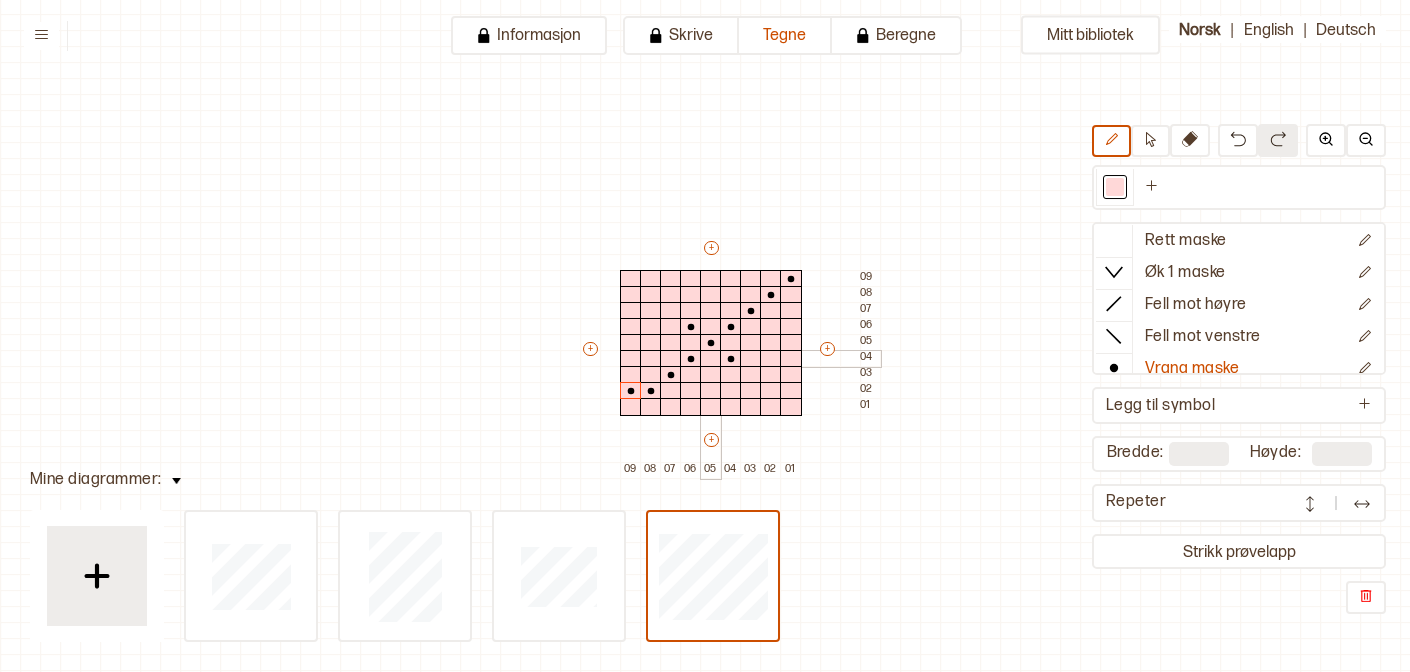 click at bounding box center (711, 359) 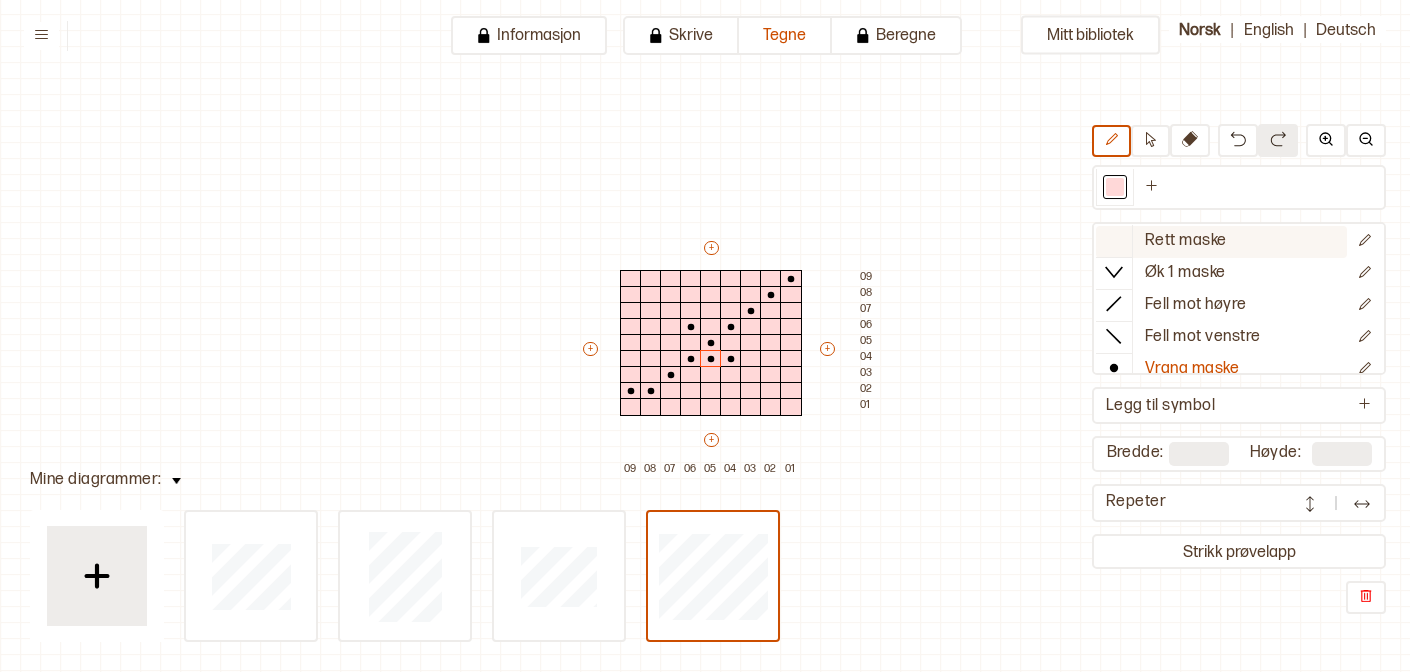 click at bounding box center (1114, 240) 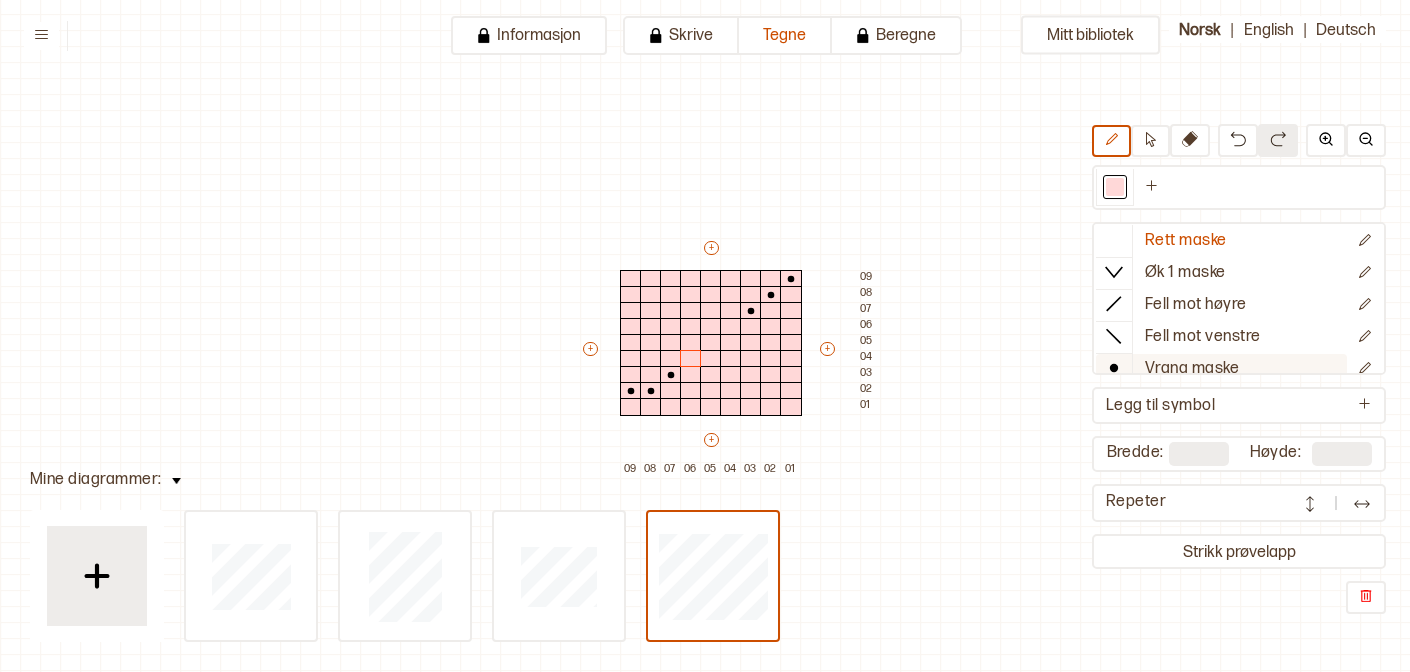 click 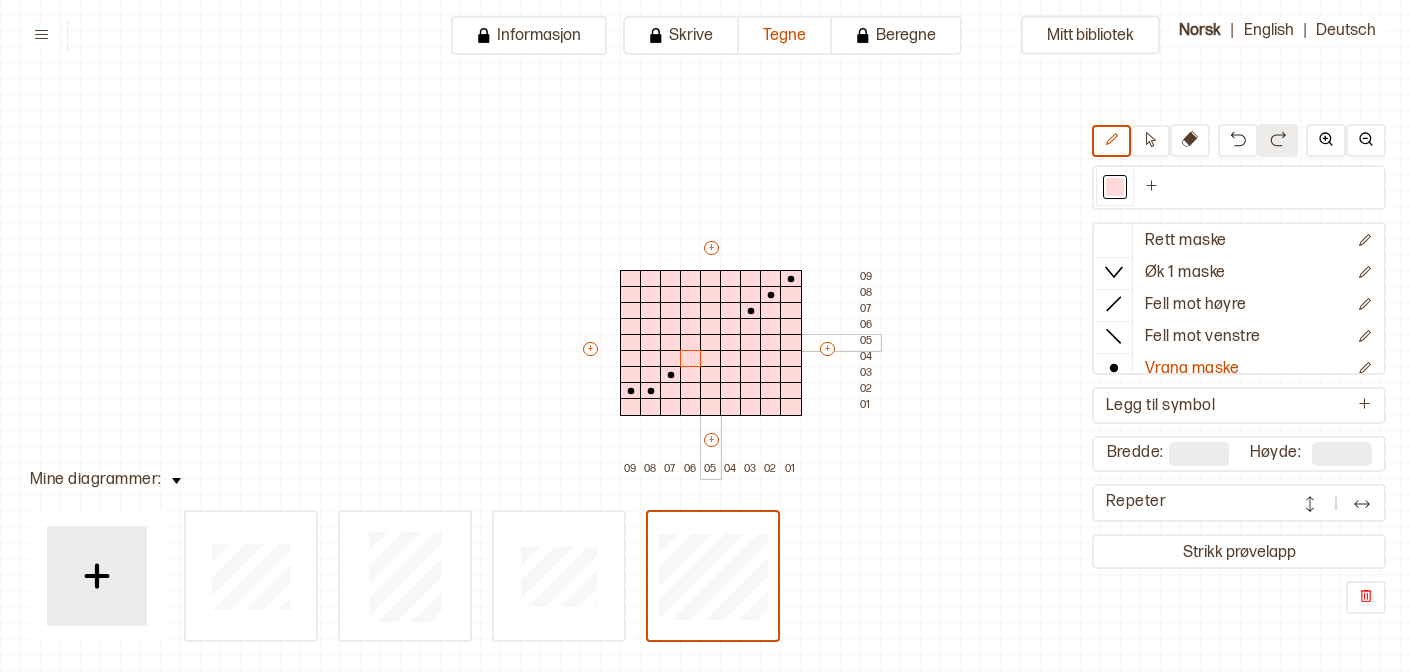 click at bounding box center [711, 343] 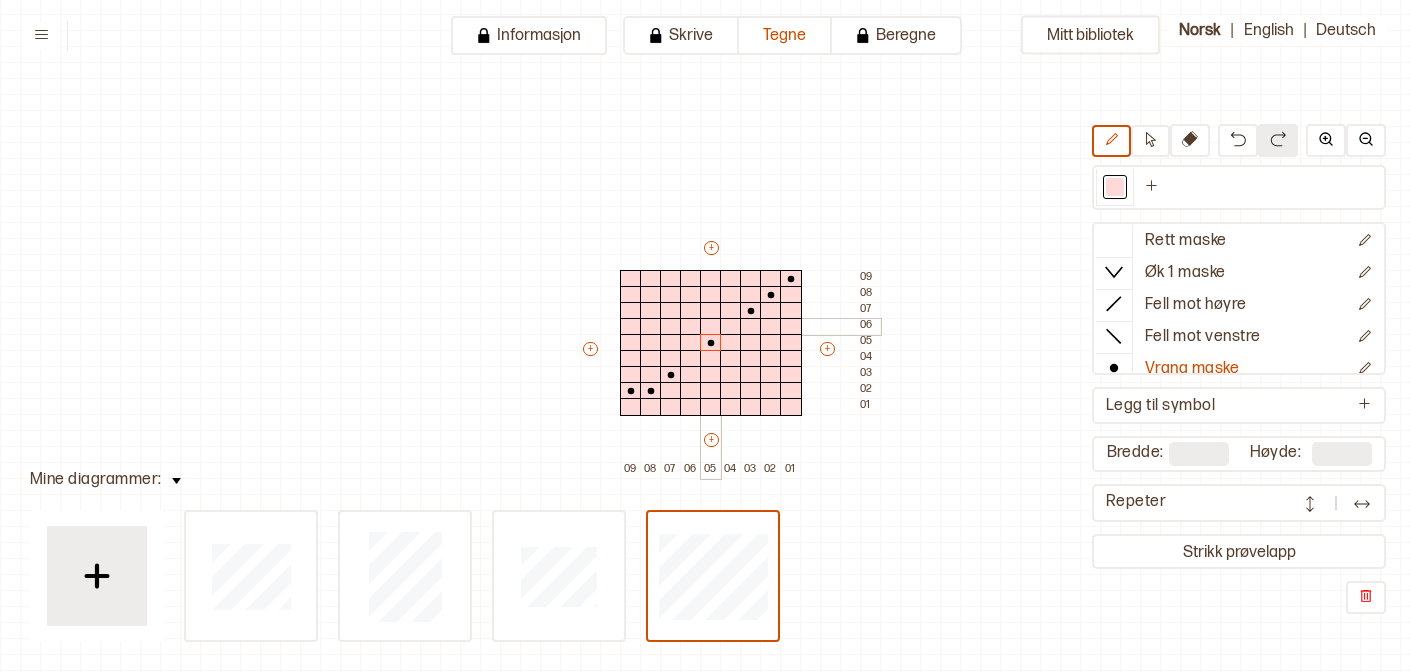 click at bounding box center (711, 327) 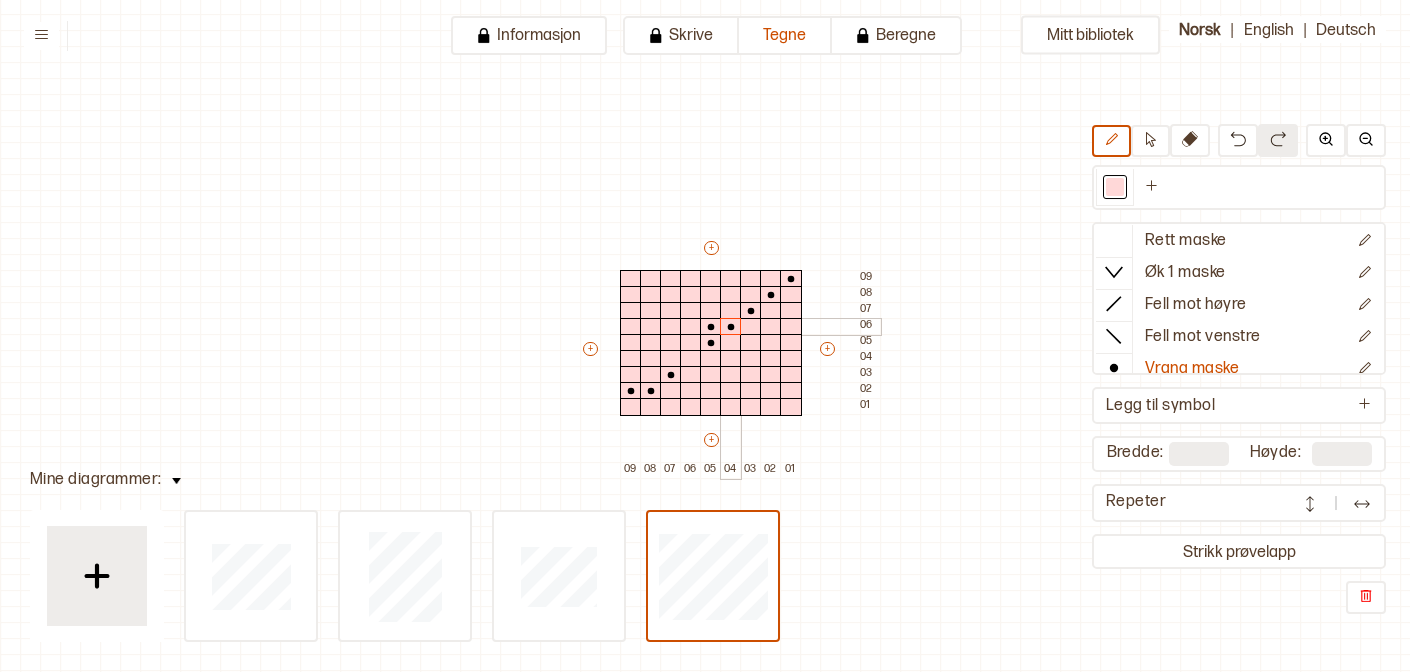 click at bounding box center (731, 327) 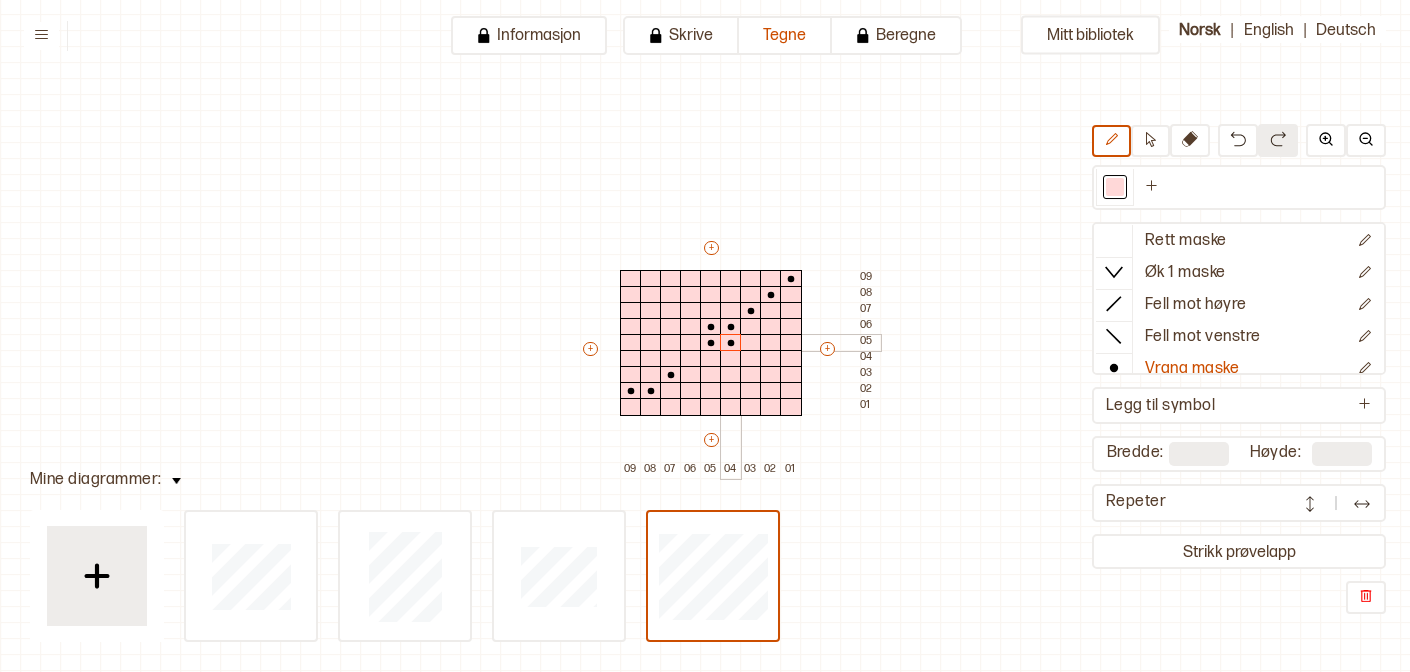 click at bounding box center (731, 343) 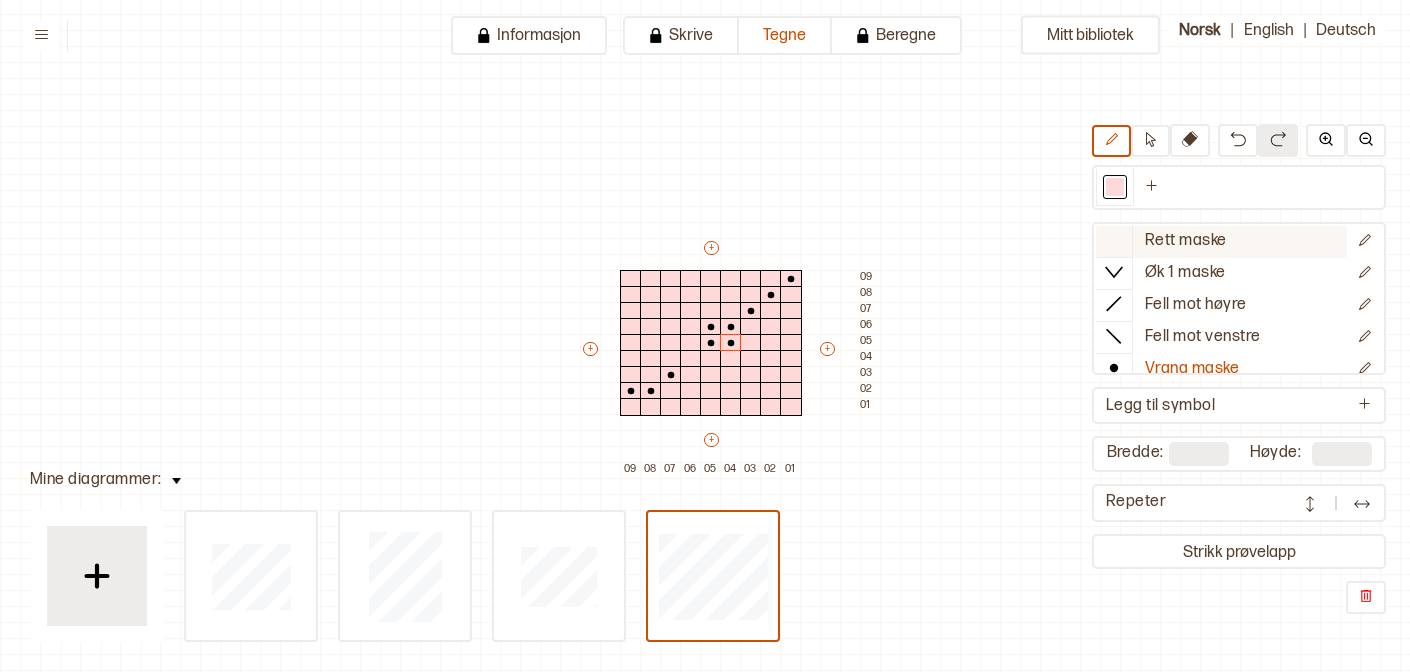 click at bounding box center (1114, 240) 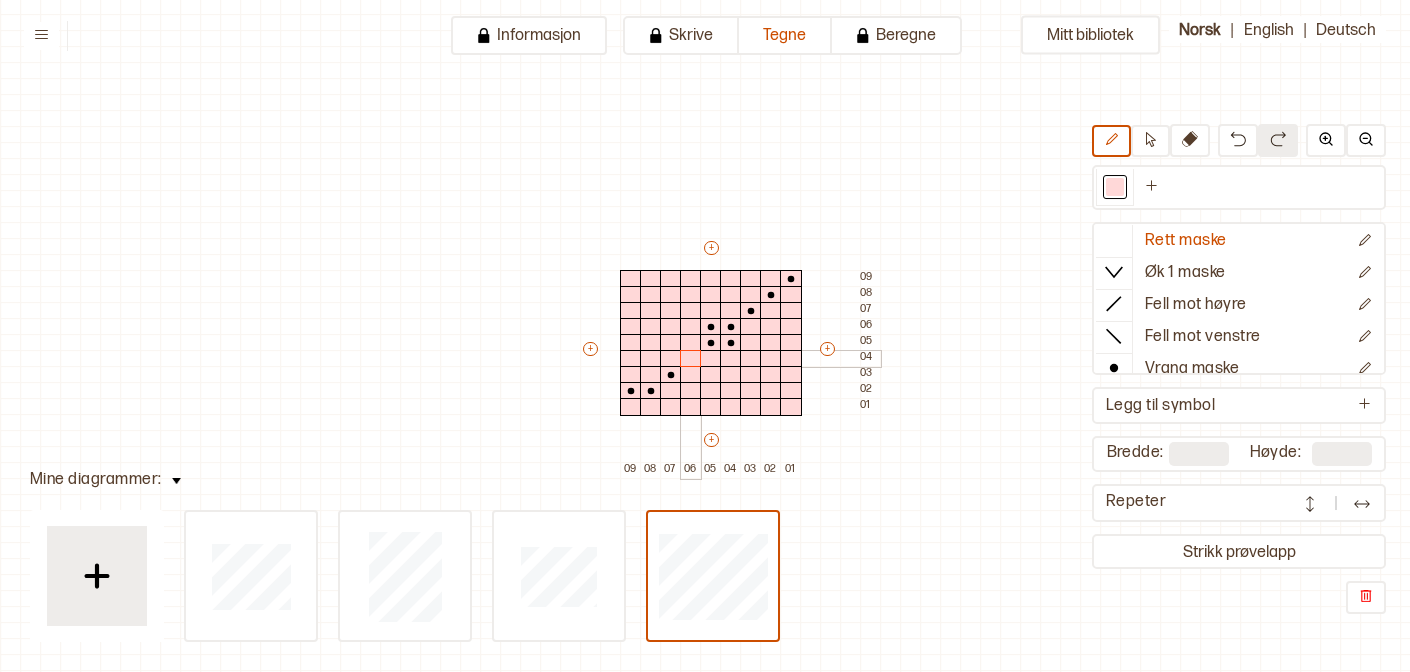click at bounding box center [691, 359] 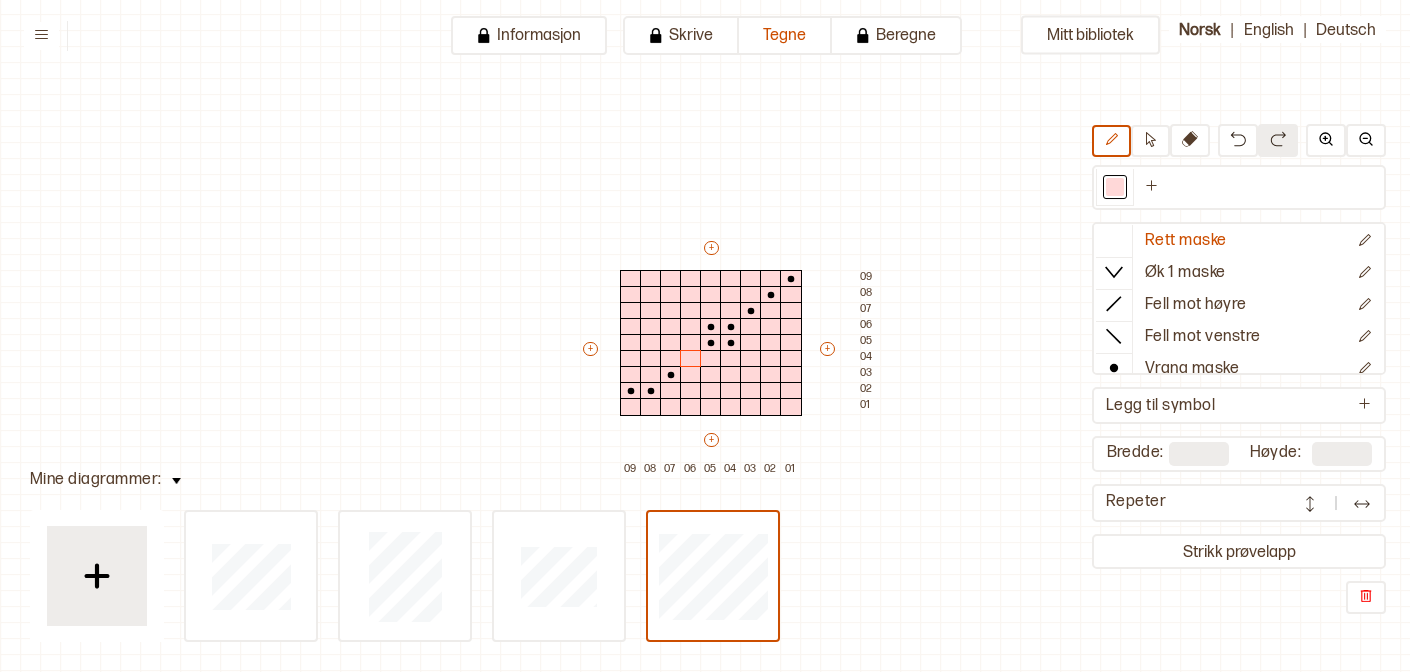 click on "Rett maske Øk 1 maske Fell mot høyre Fell mot venstre Vrang maske Kast Flette foran Flette bak Nytt symbol Legg til symbol Bredde:   * Høyde:   * Repeter Strikk prøvelapp" at bounding box center [1239, 369] 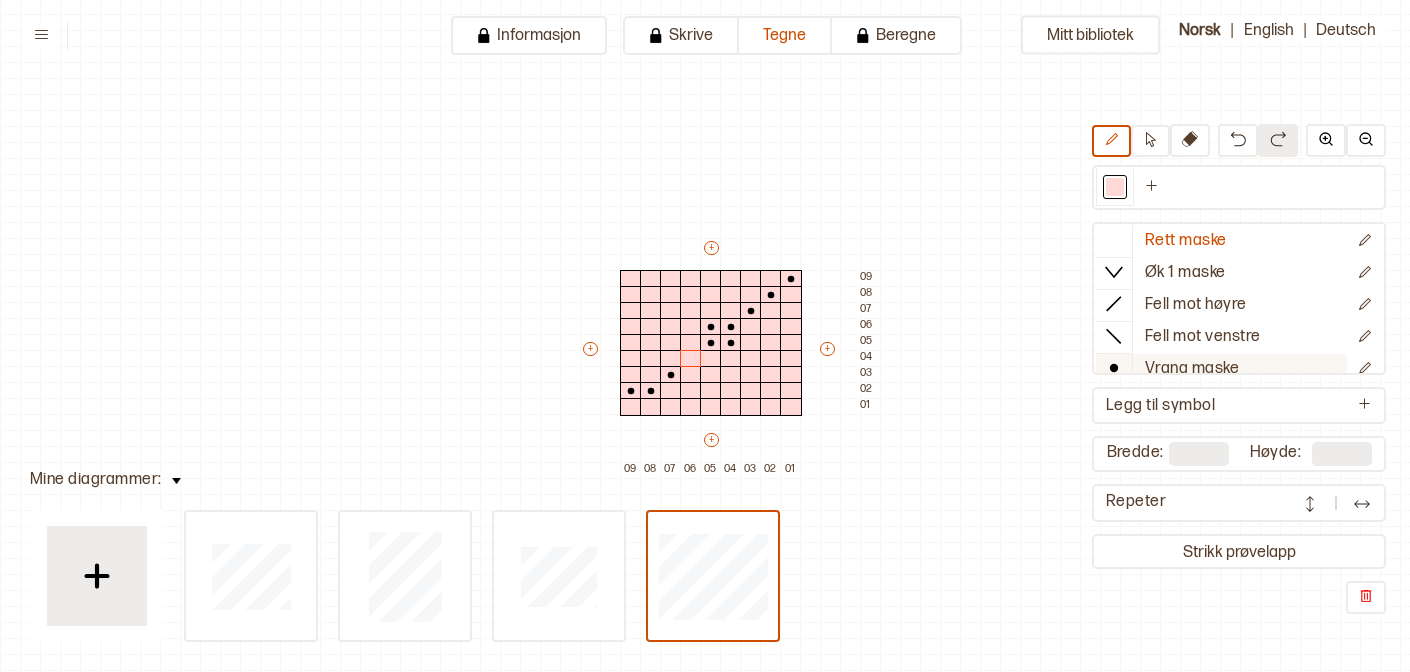 click 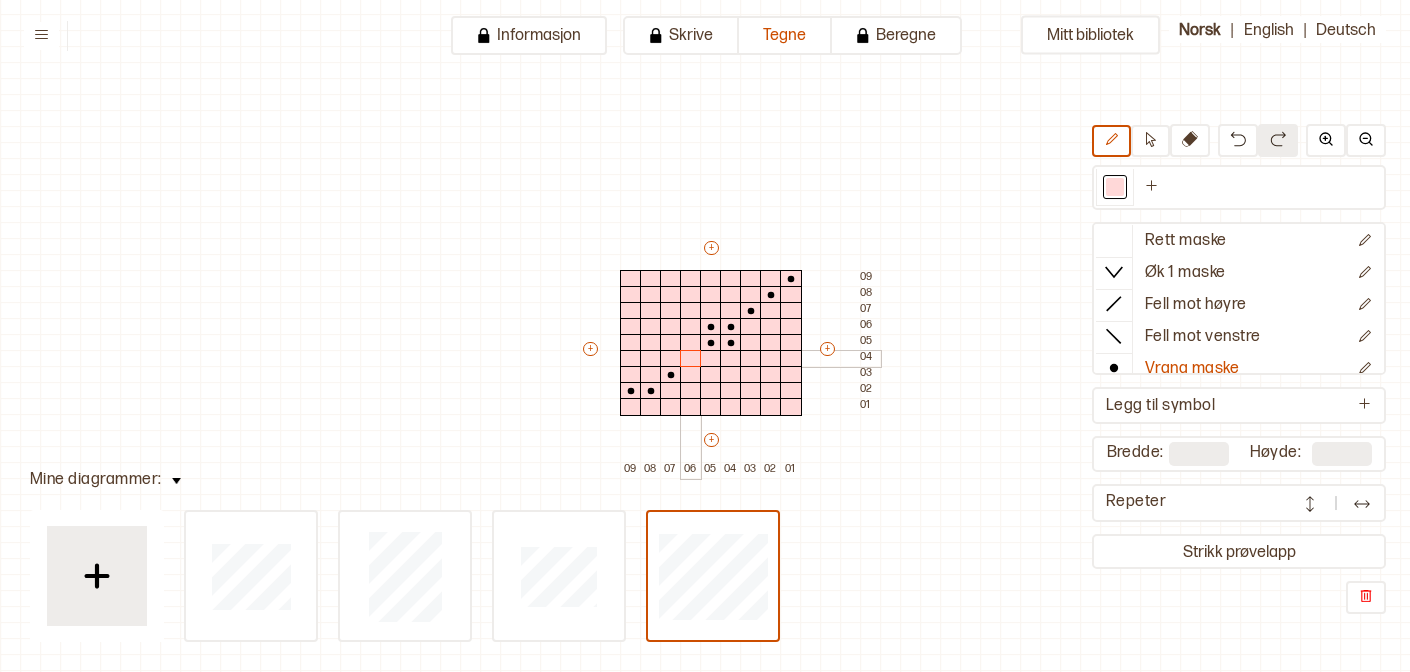 click at bounding box center [691, 359] 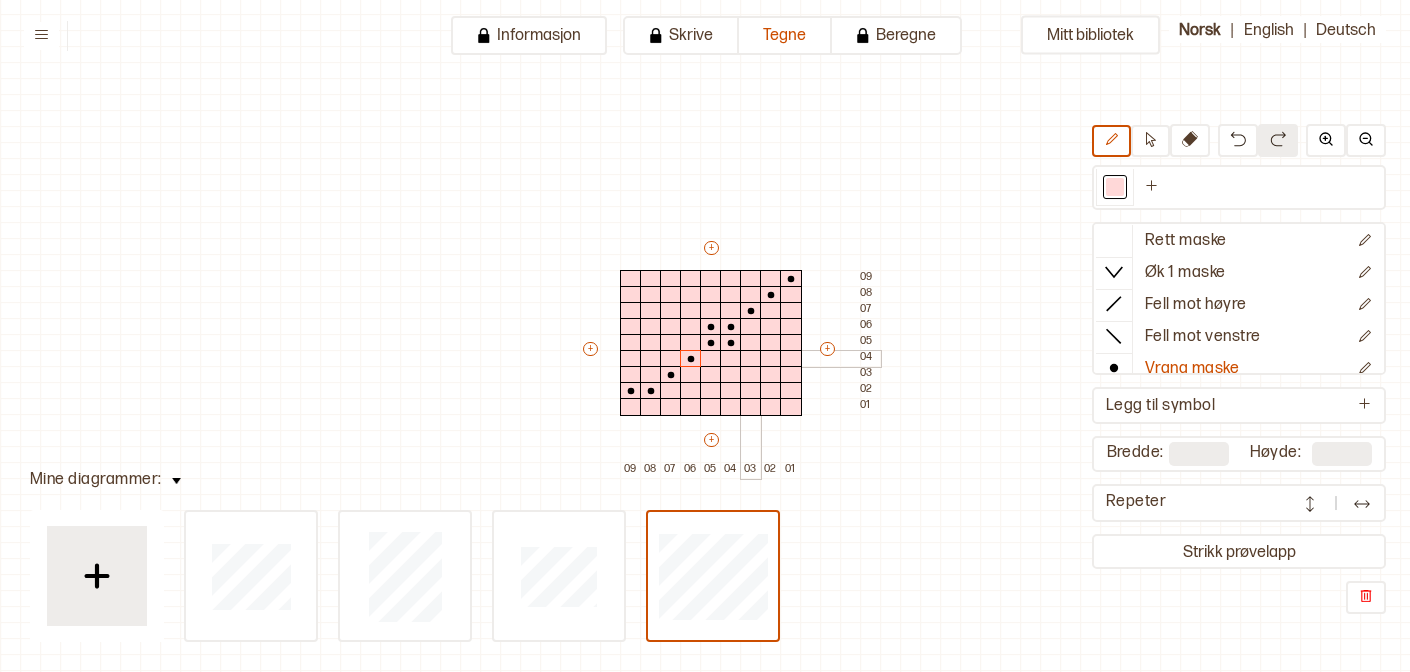 click at bounding box center (751, 359) 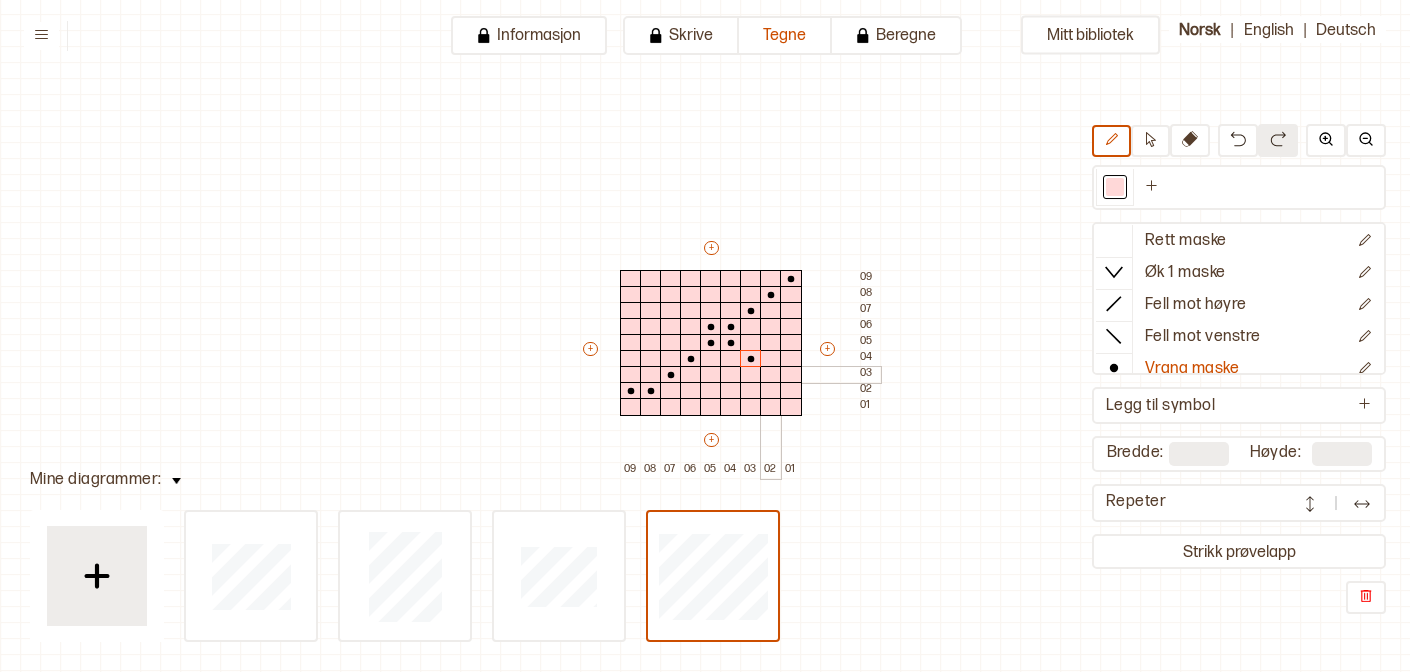 click at bounding box center (771, 375) 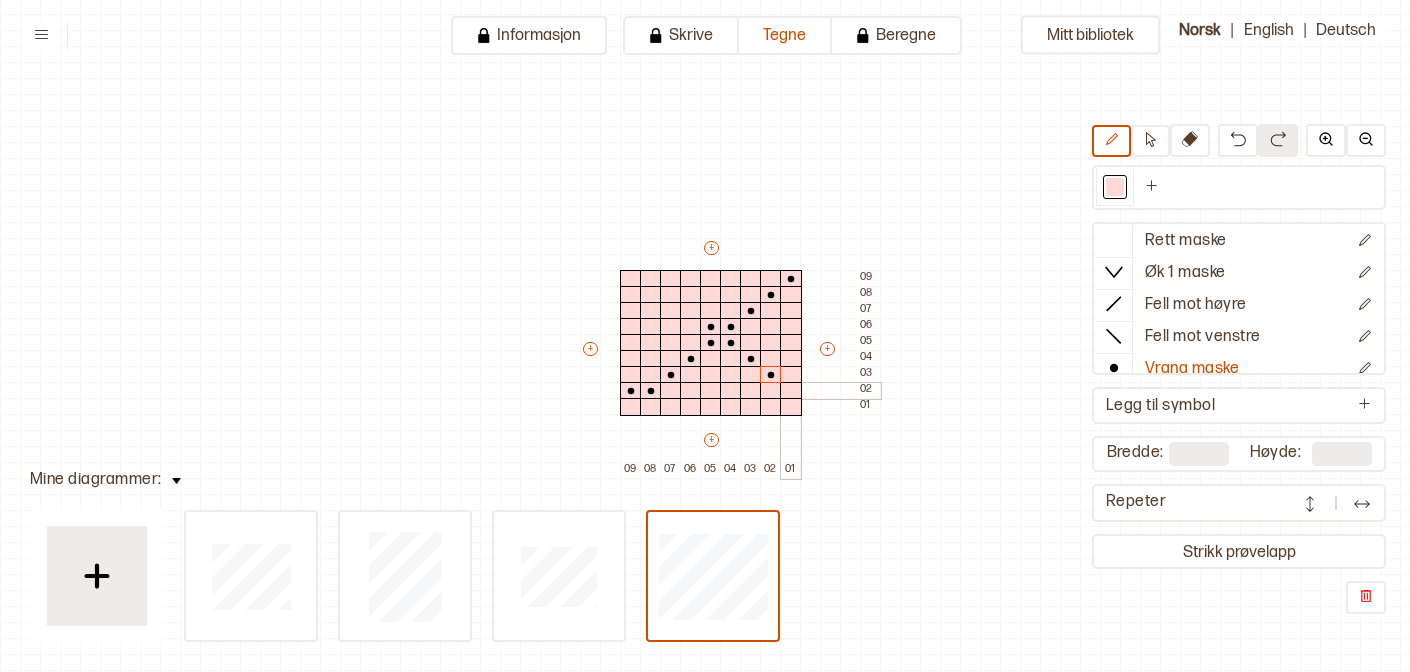 click at bounding box center (791, 391) 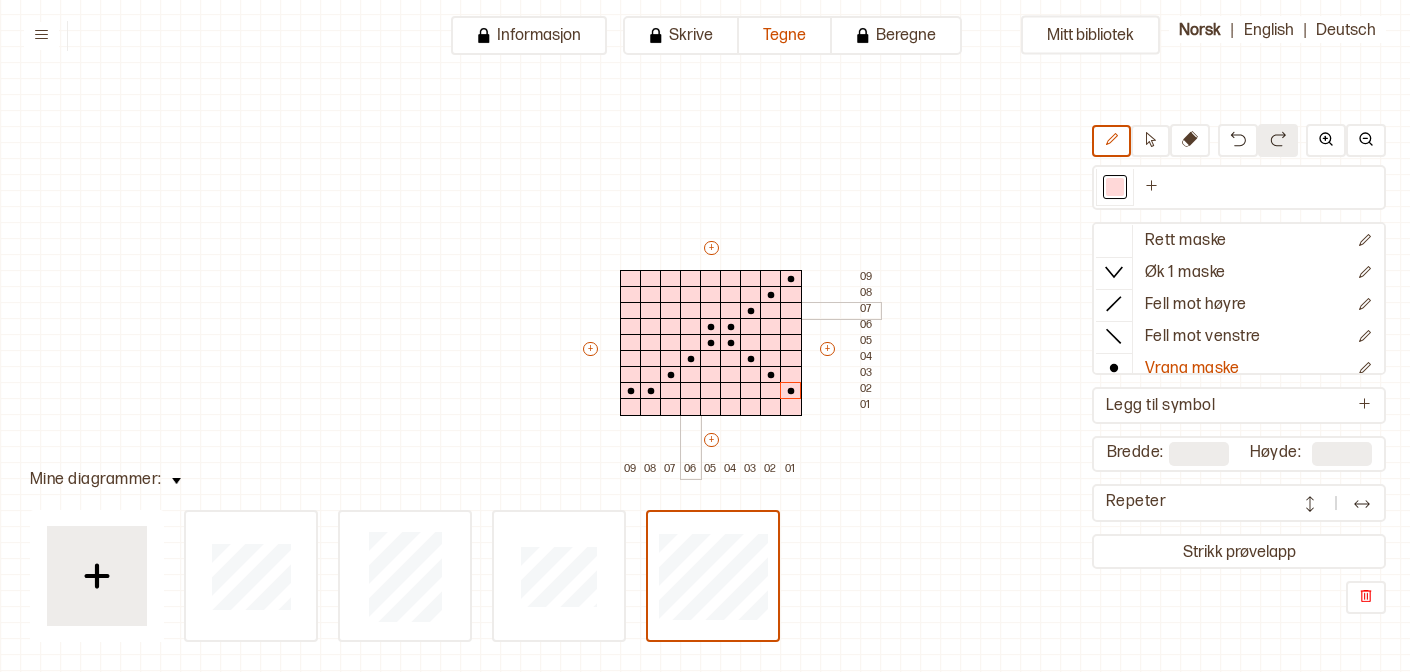 click at bounding box center (691, 311) 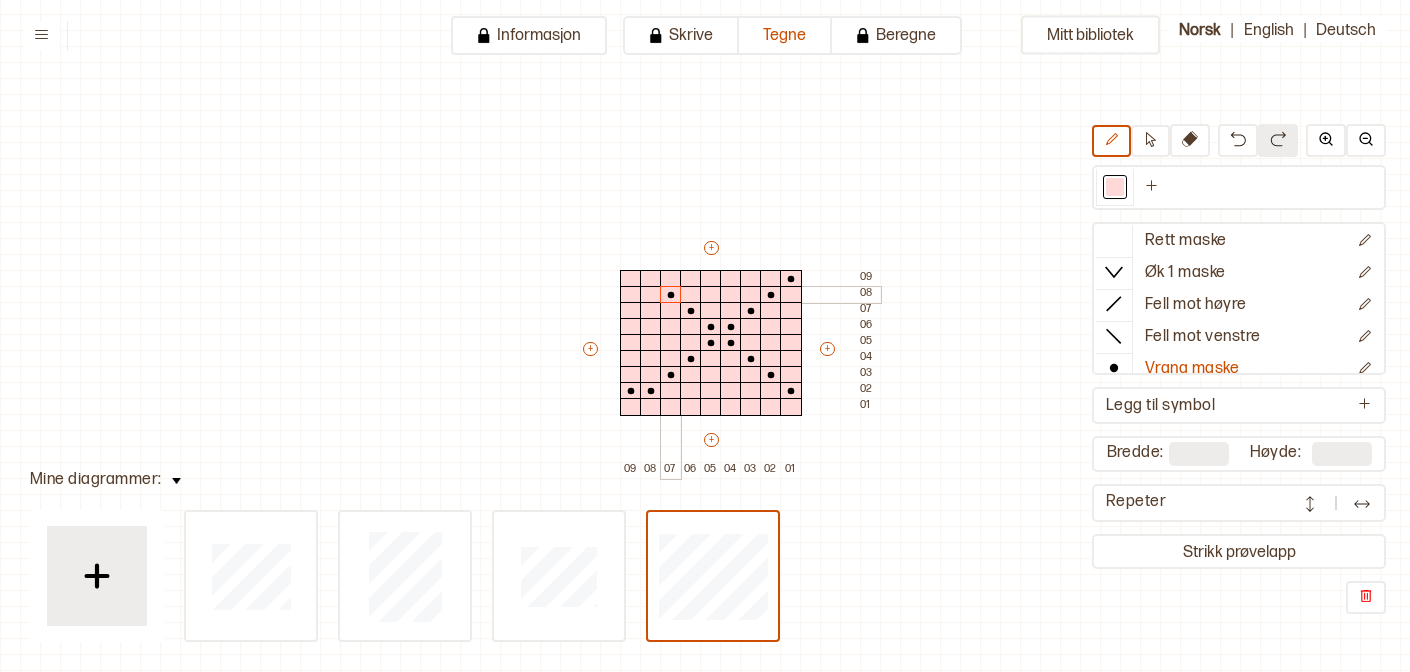 click at bounding box center [671, 295] 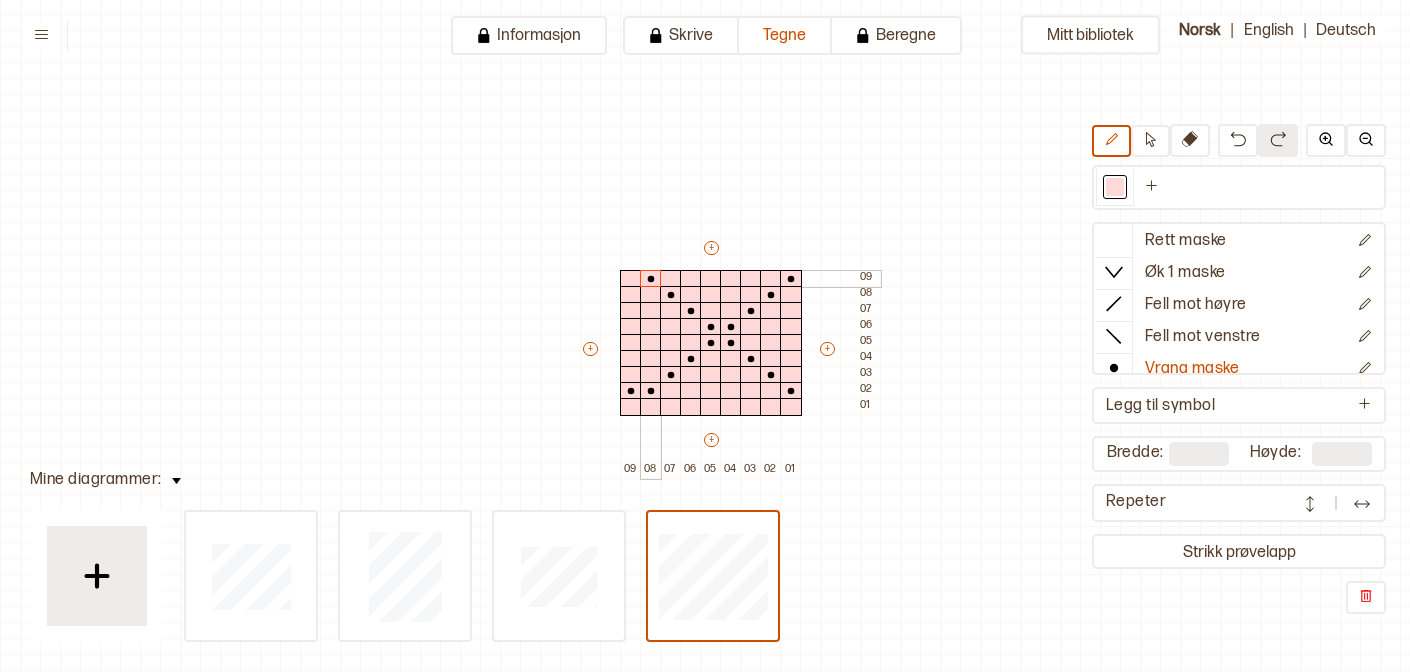 click at bounding box center (651, 279) 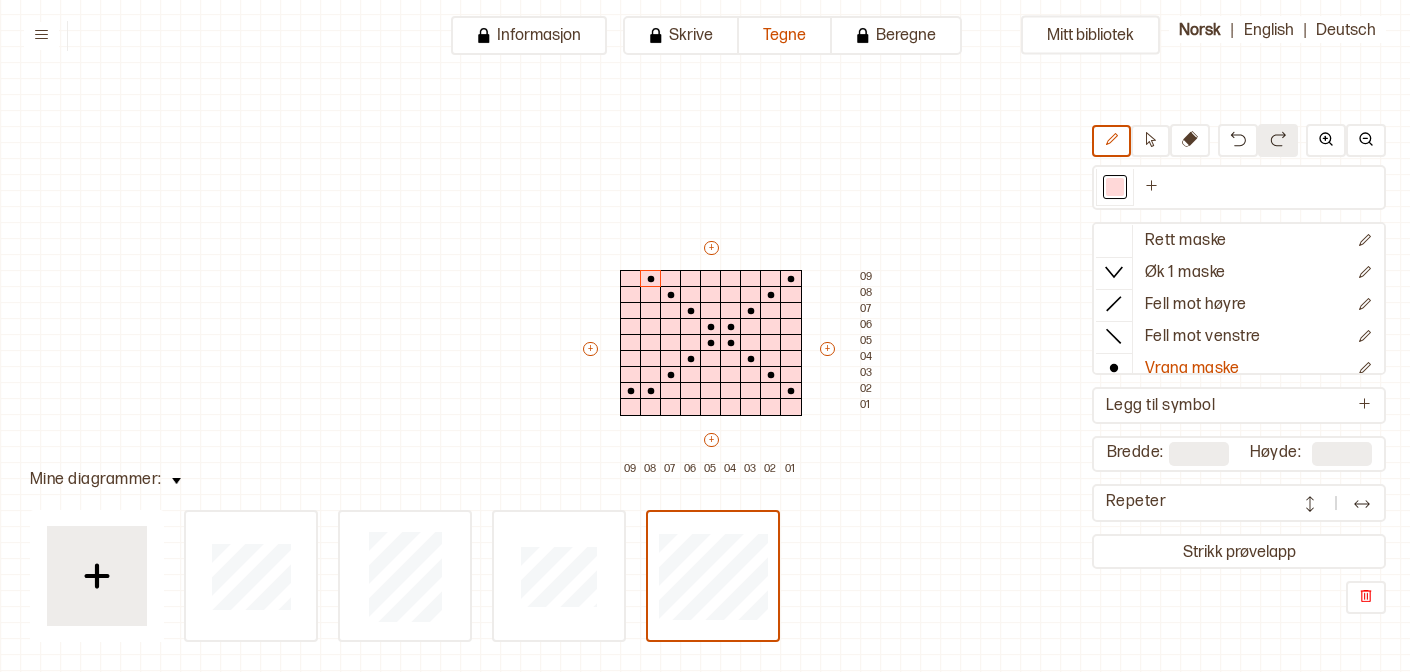 drag, startPoint x: 705, startPoint y: 242, endPoint x: 705, endPoint y: 206, distance: 36 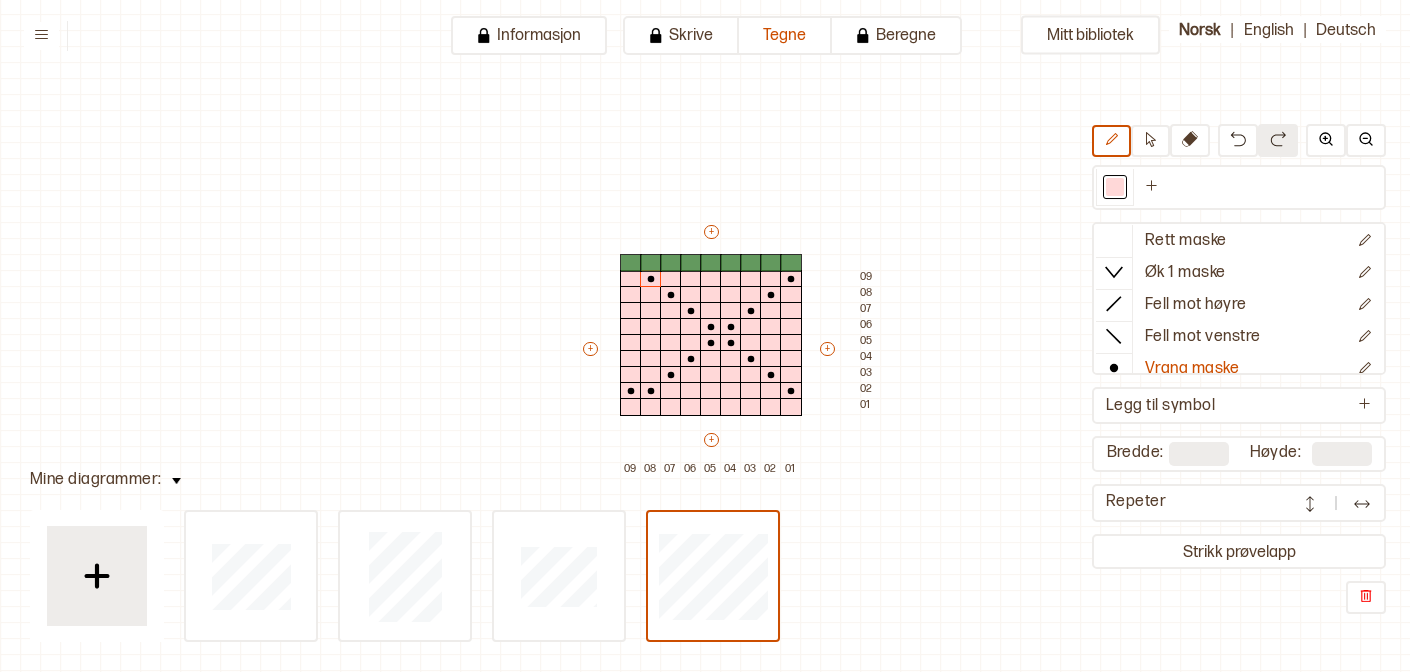type on "**" 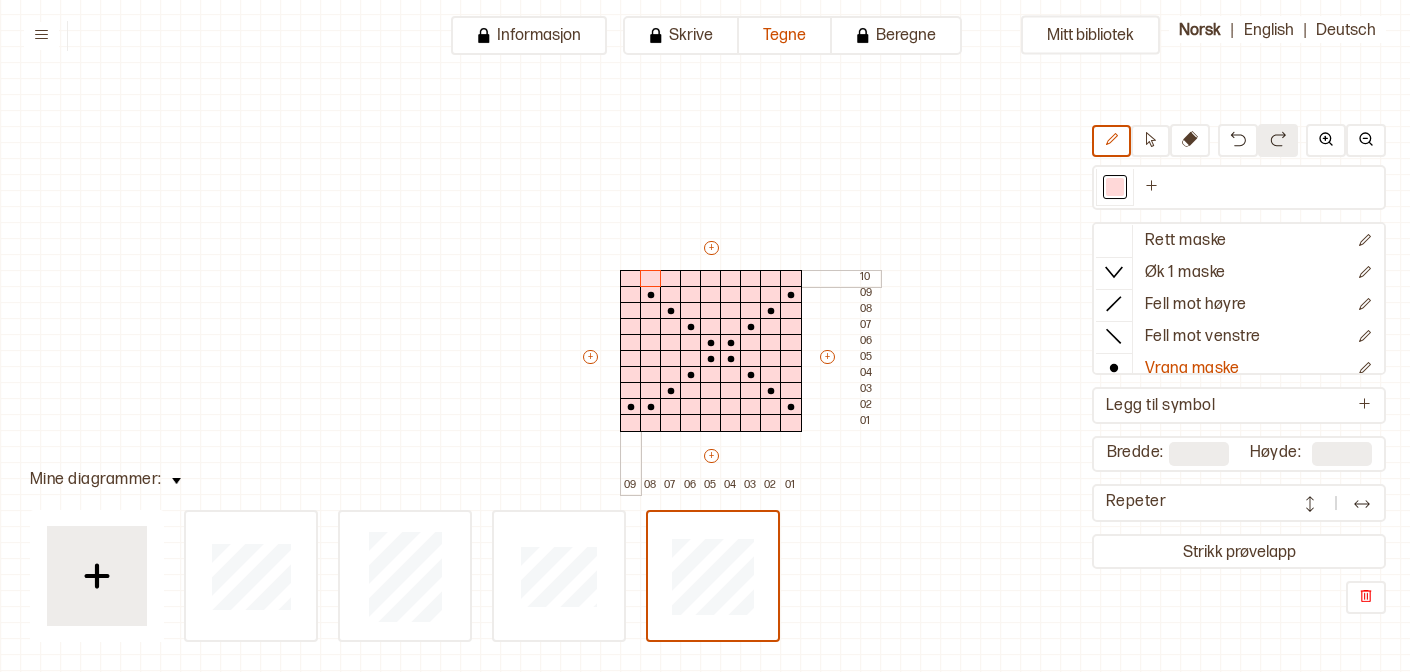 click at bounding box center (631, 279) 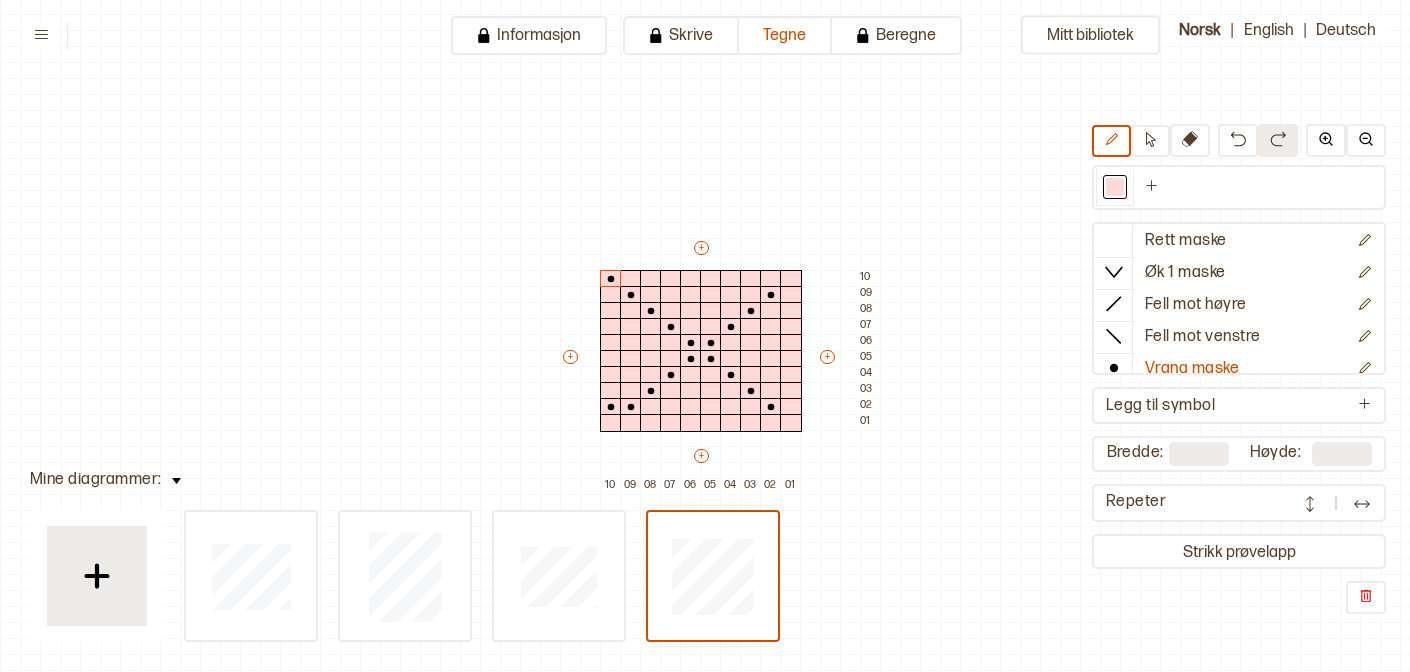 drag, startPoint x: 825, startPoint y: 353, endPoint x: 806, endPoint y: 423, distance: 72.53275 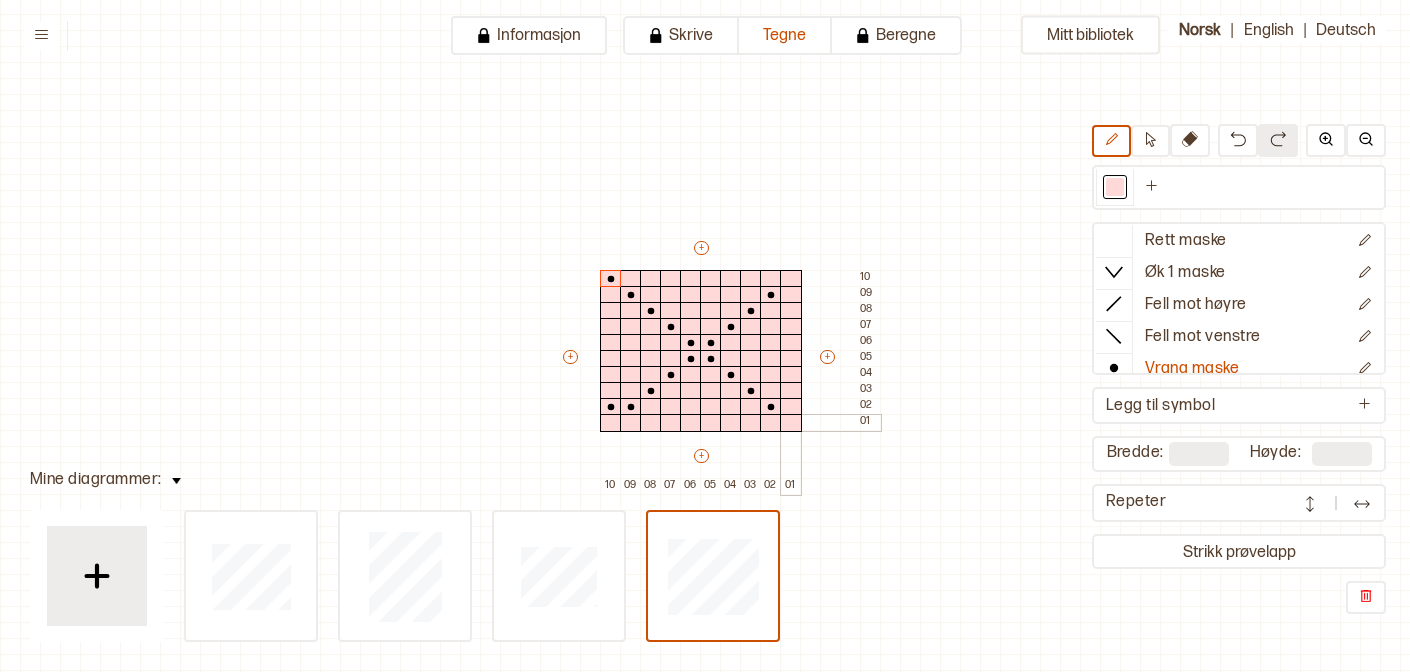 click at bounding box center [791, 423] 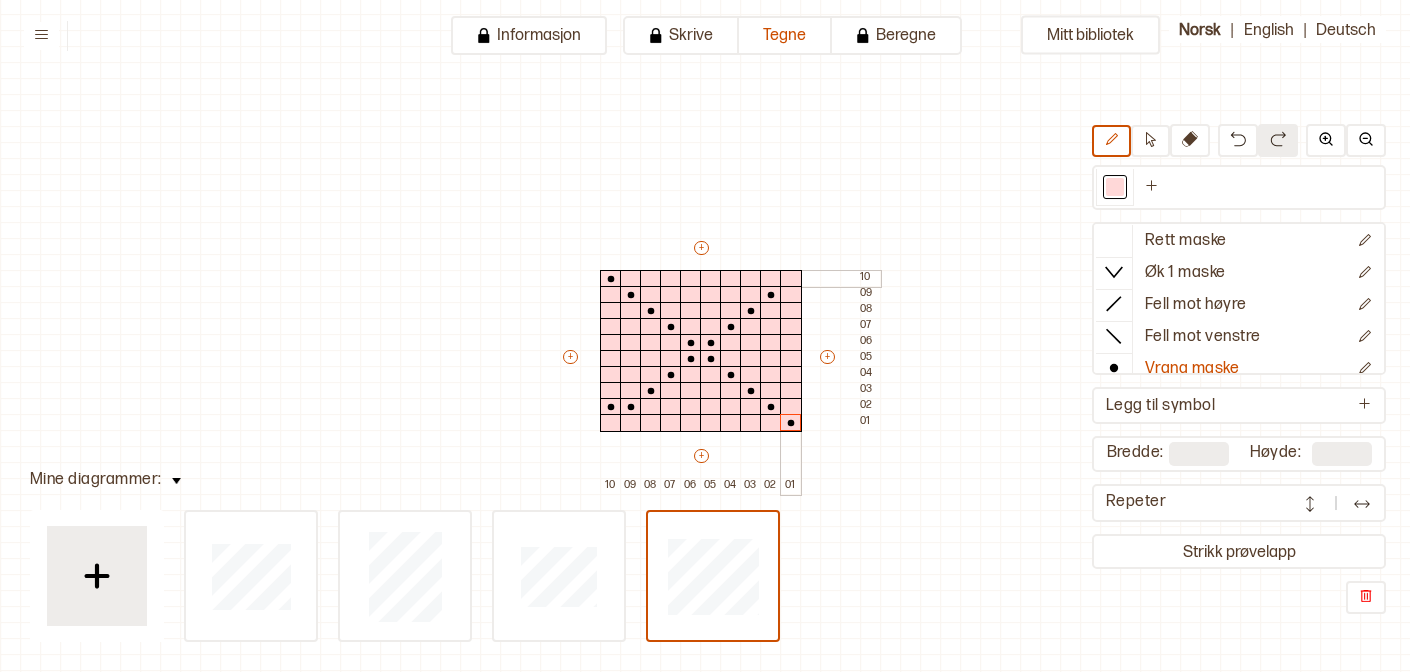 click at bounding box center [791, 279] 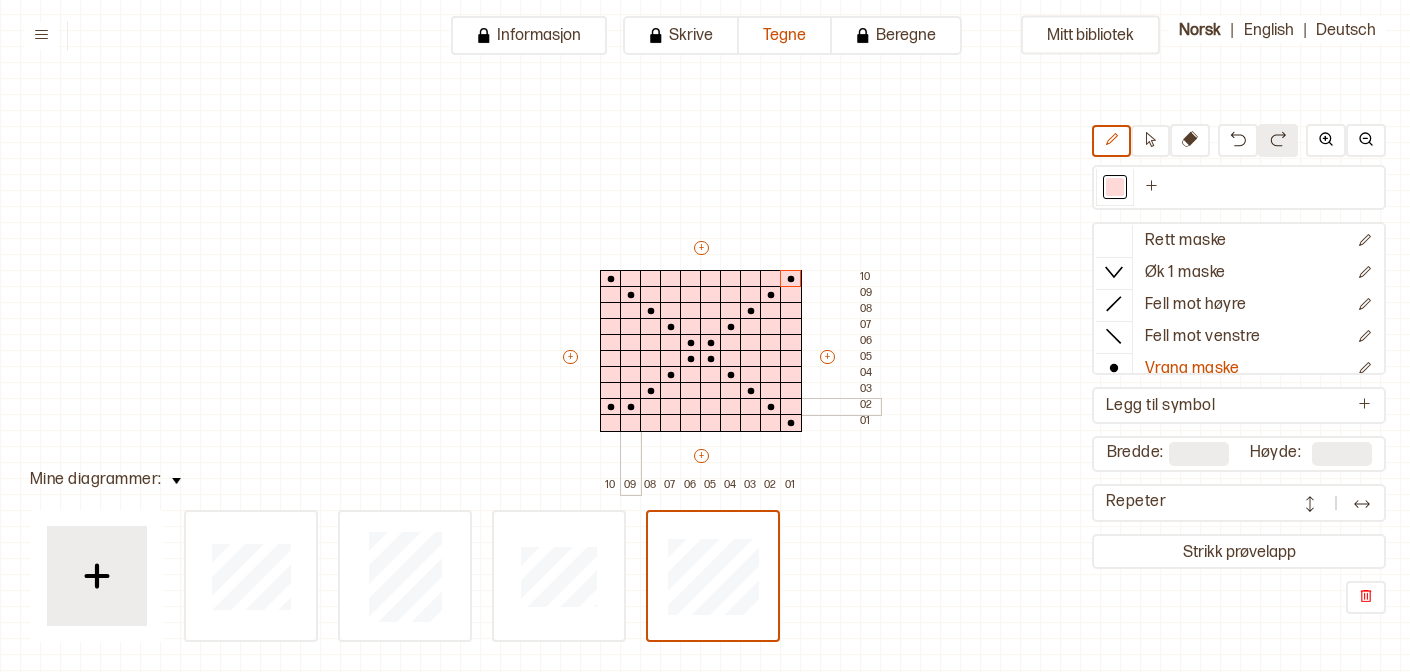click at bounding box center [611, 423] 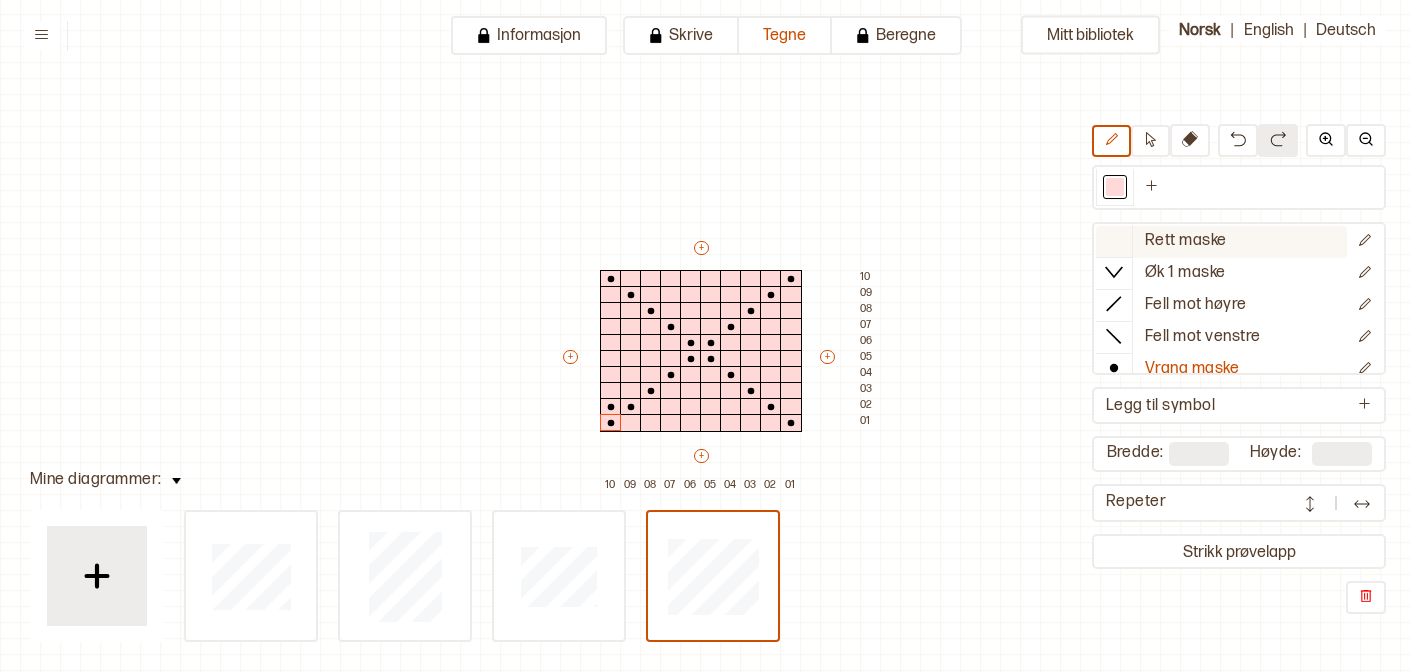 click 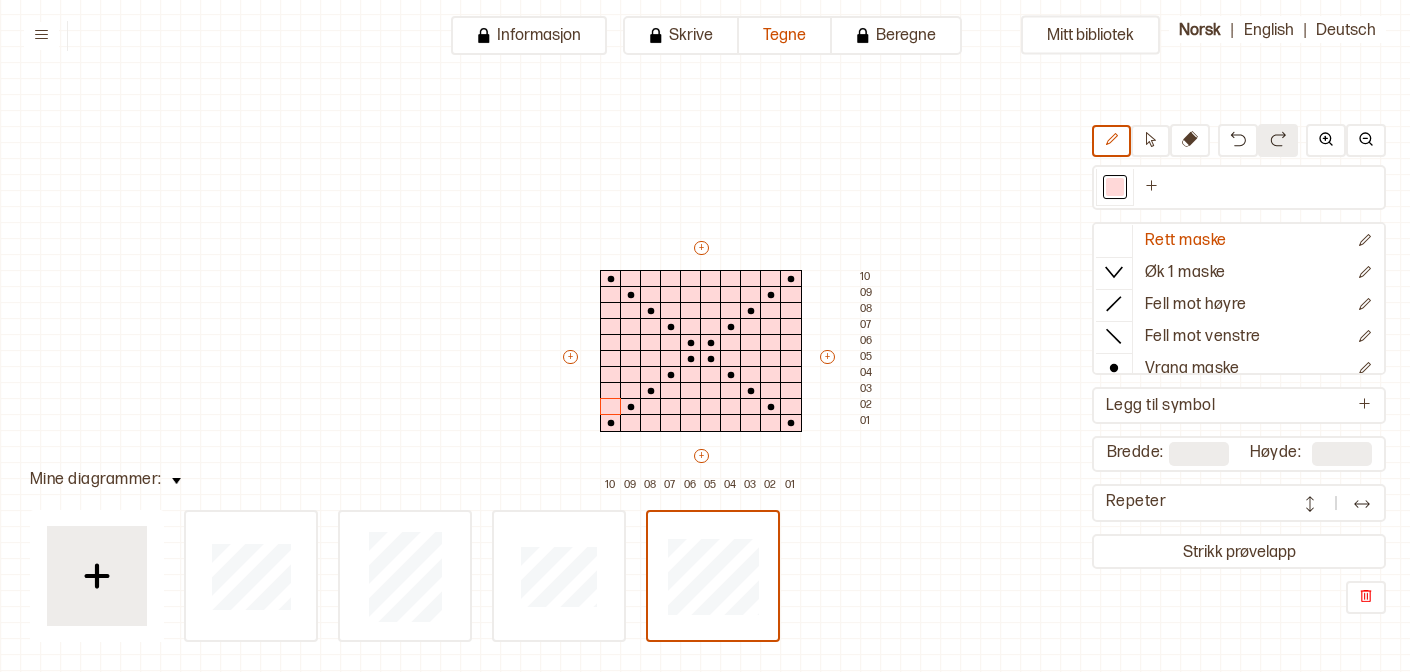 click at bounding box center [1362, 504] 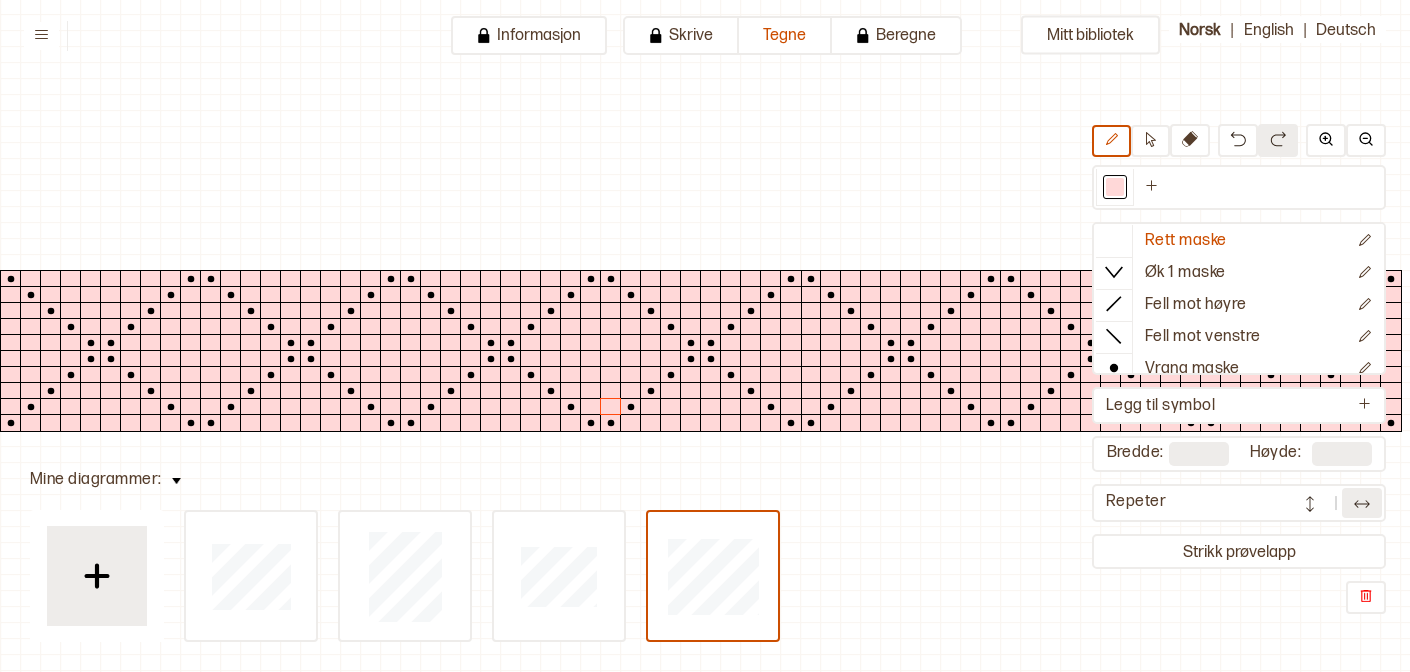 click at bounding box center [1310, 503] 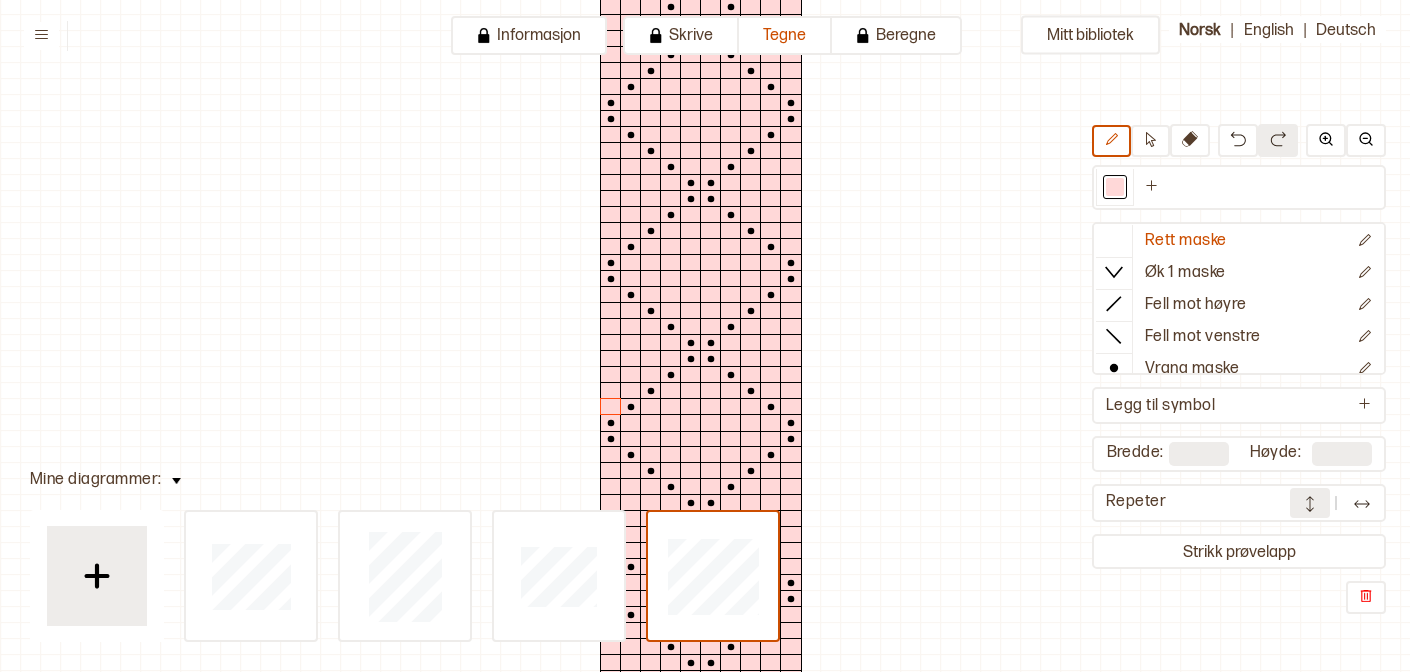 click at bounding box center (1362, 504) 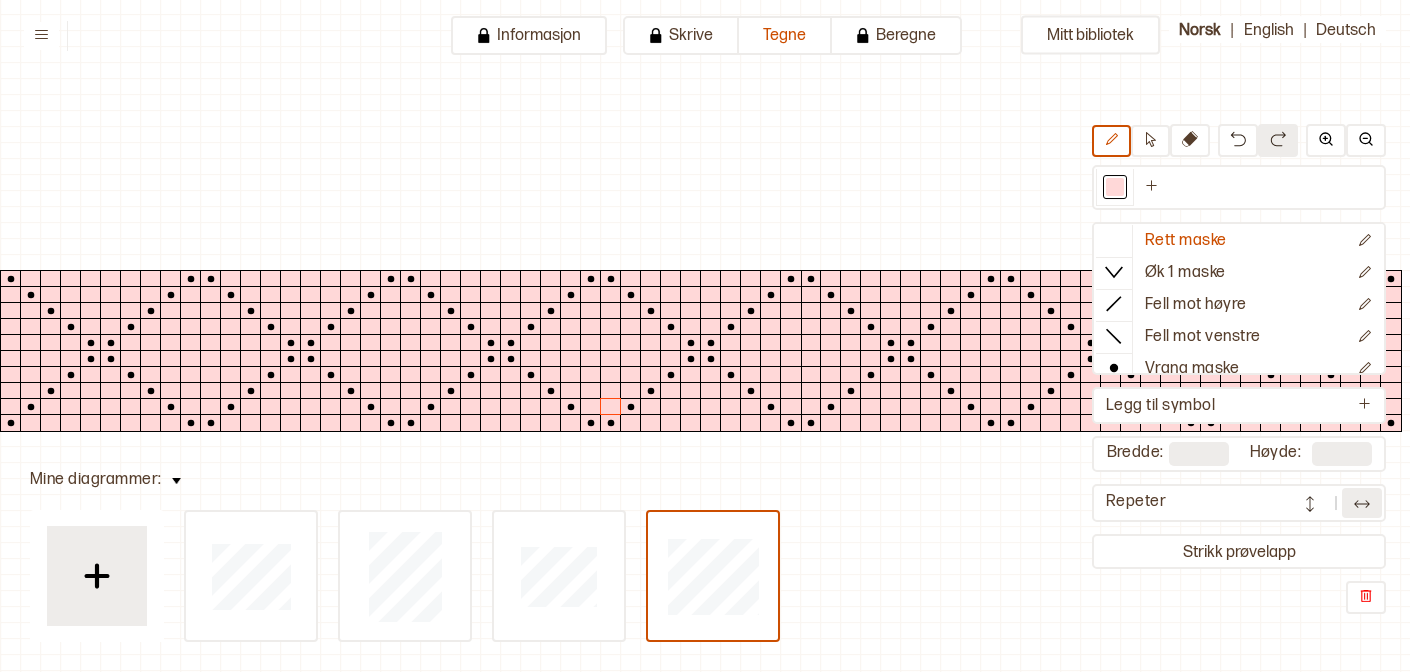 click at bounding box center [1310, 504] 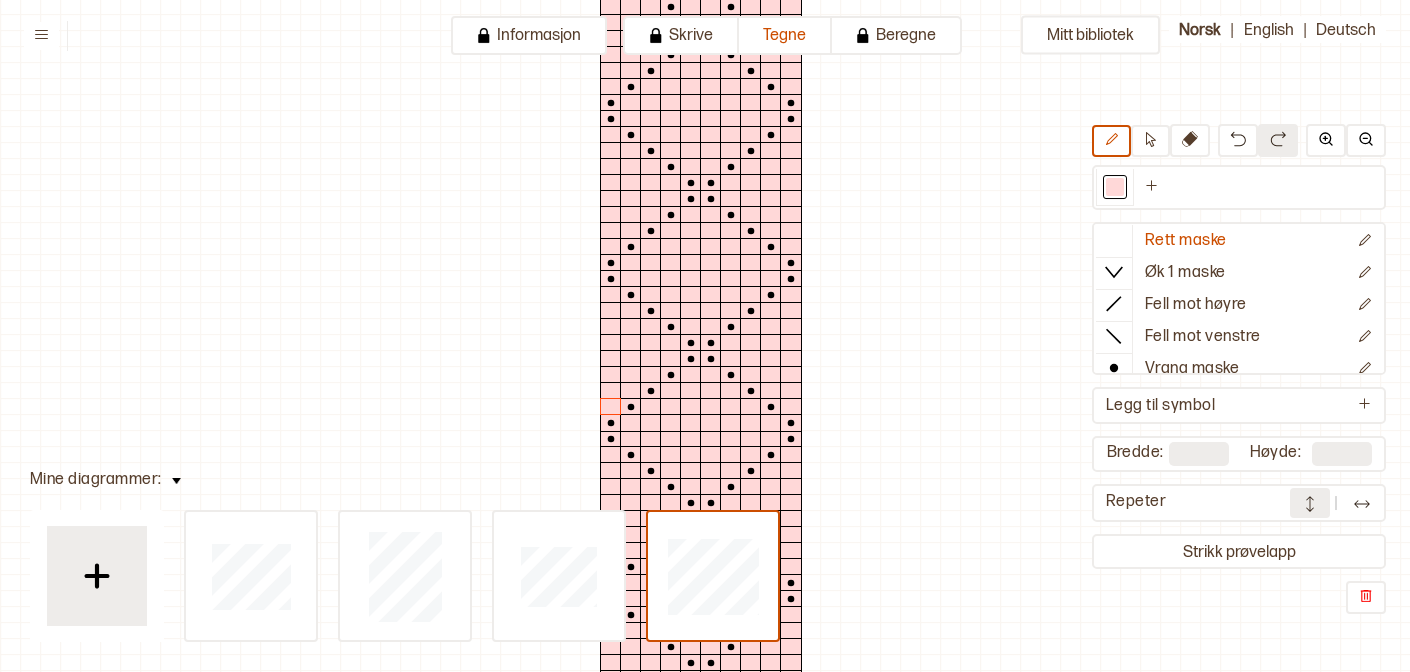 click at bounding box center (1310, 504) 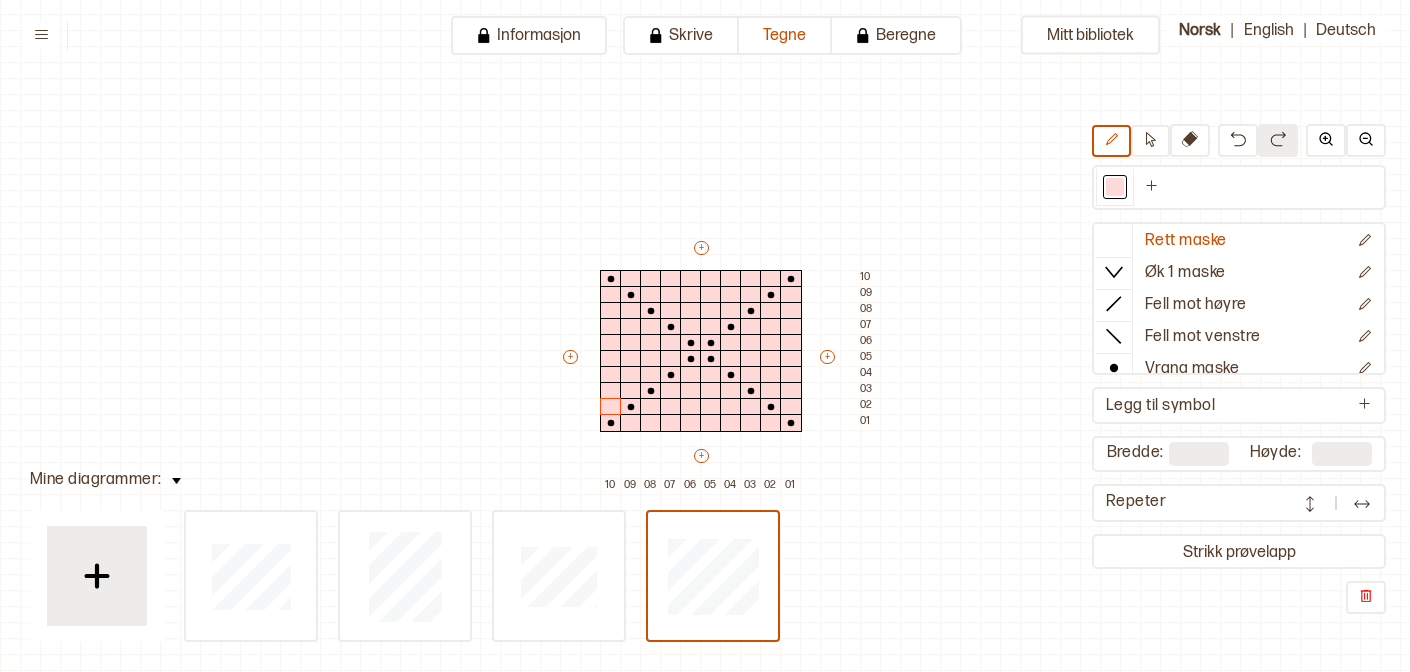 click at bounding box center (1362, 503) 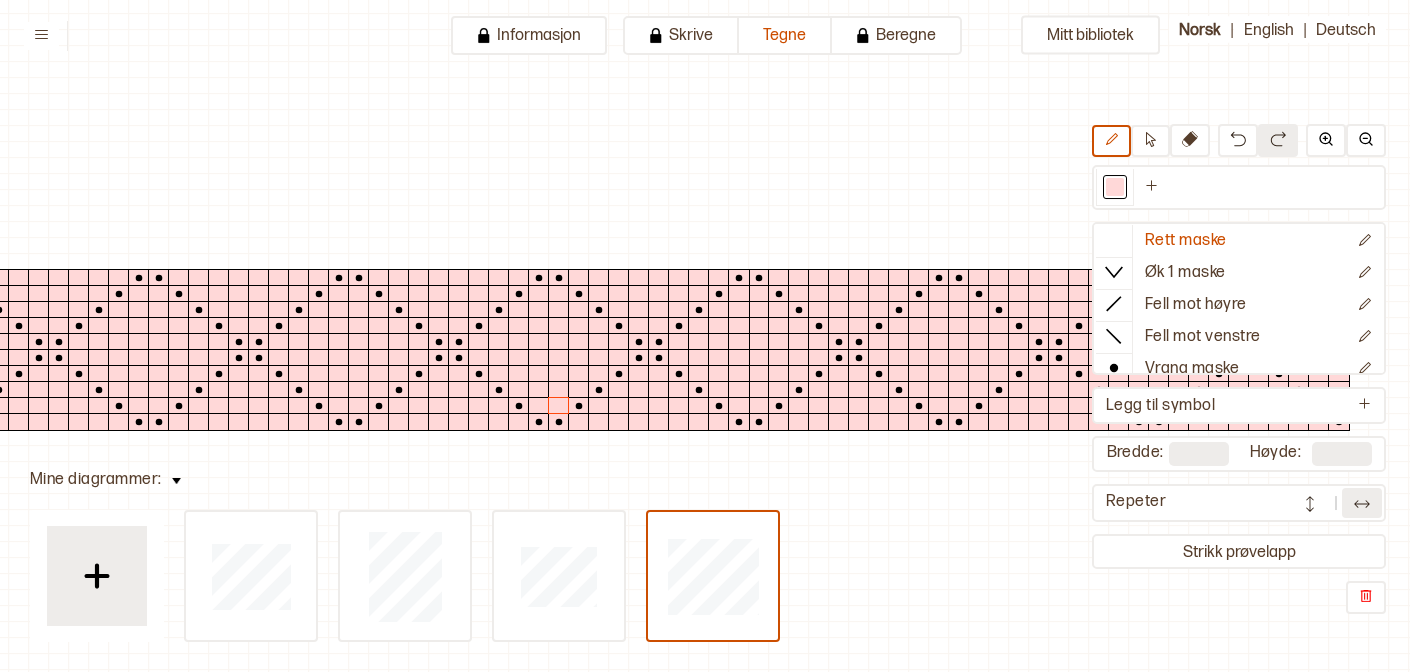 scroll, scrollTop: 19, scrollLeft: 58, axis: both 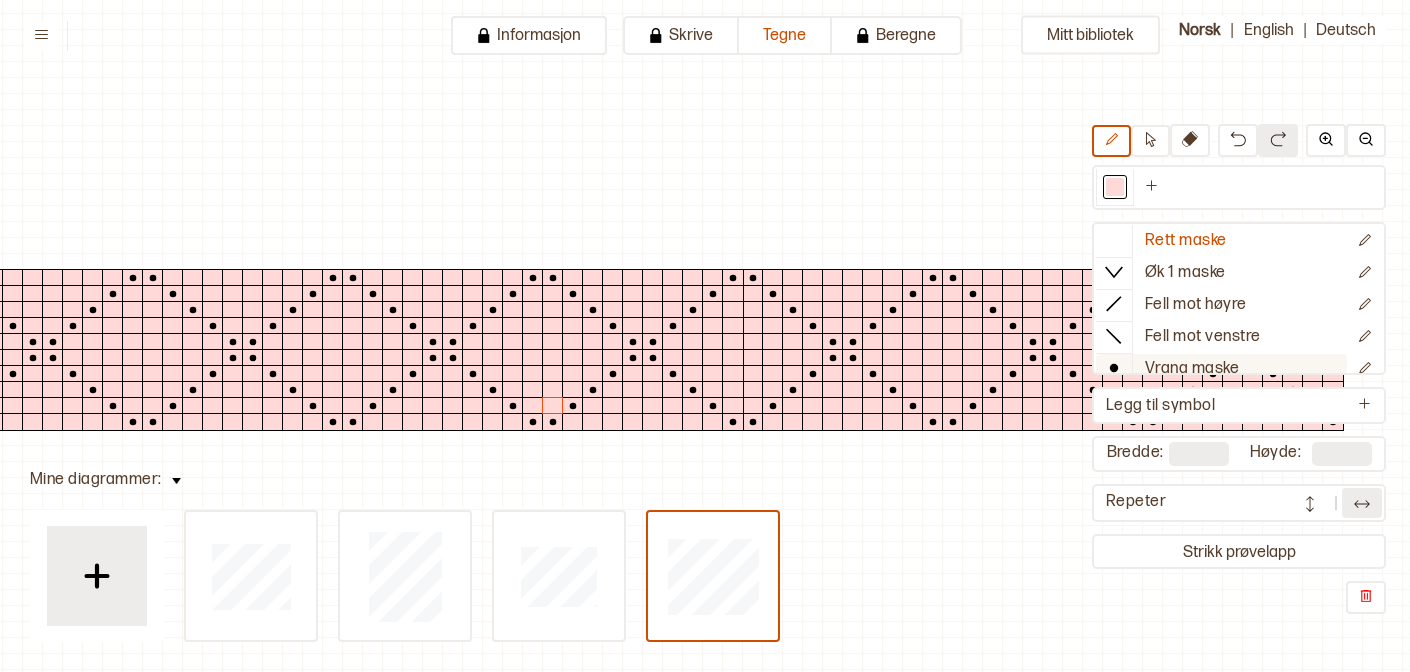 click 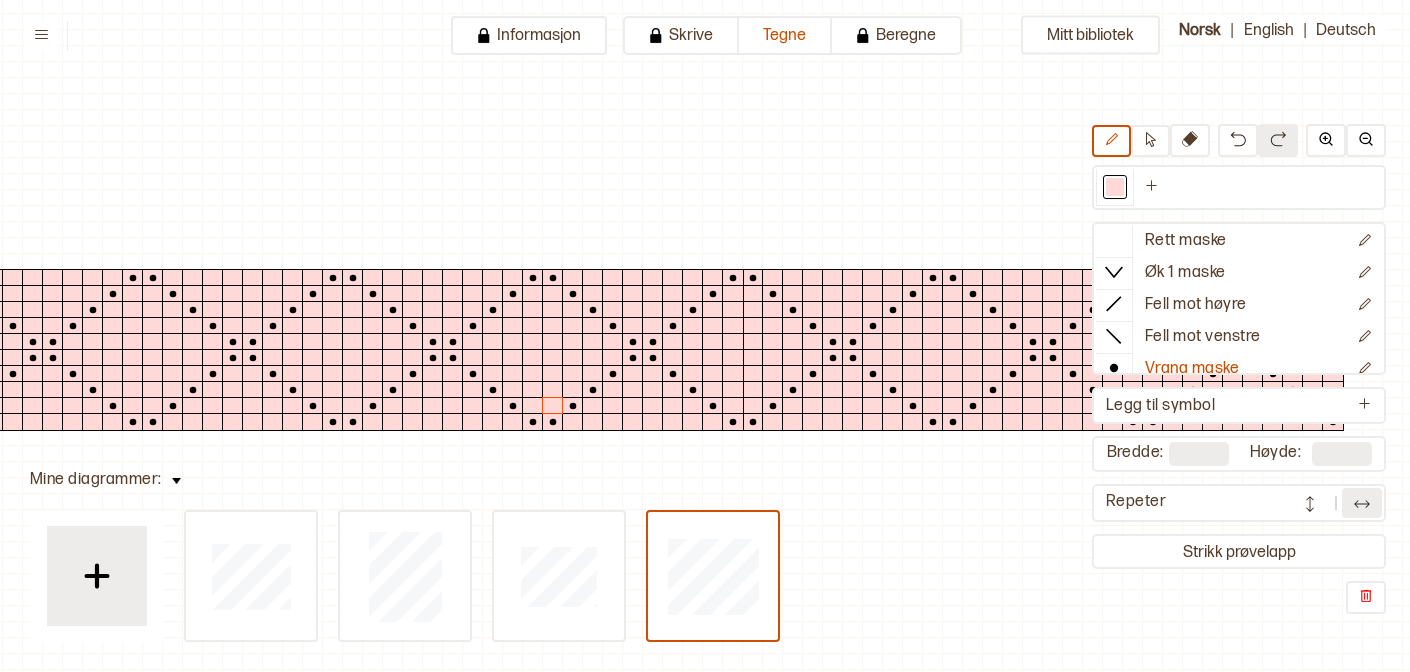 click at bounding box center [333, 310] 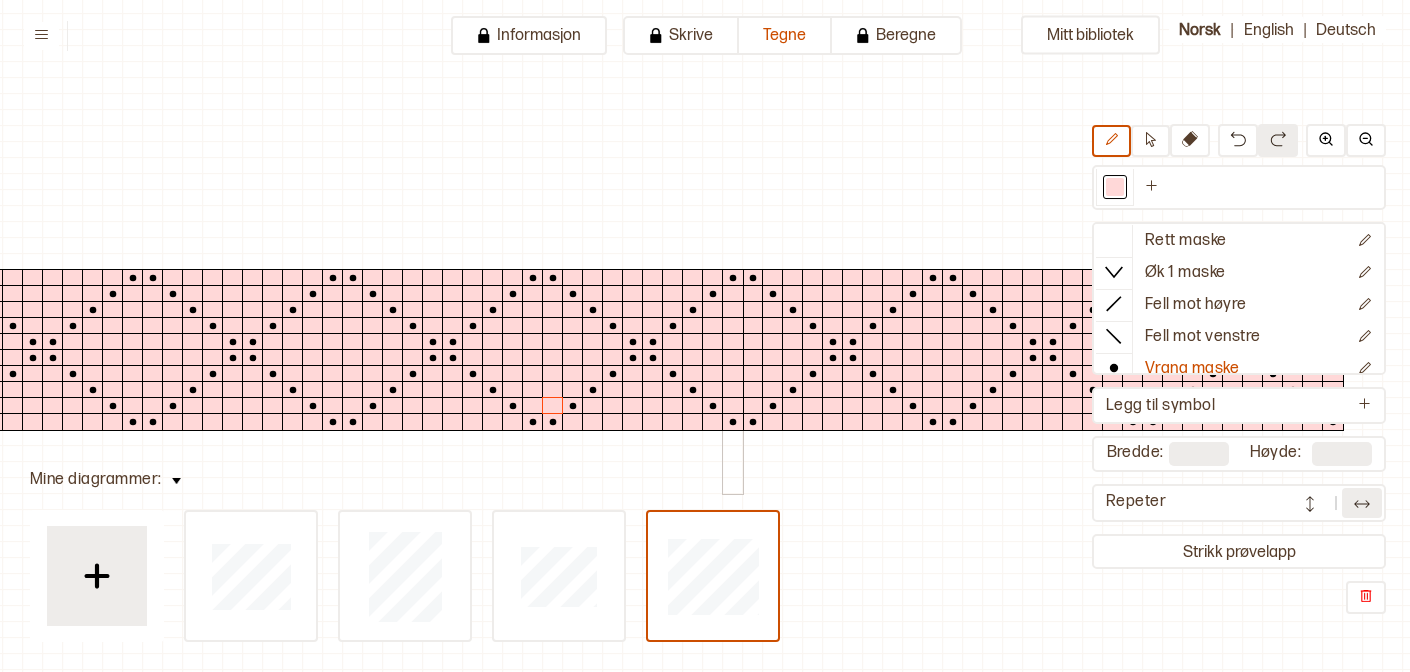 click at bounding box center (733, 310) 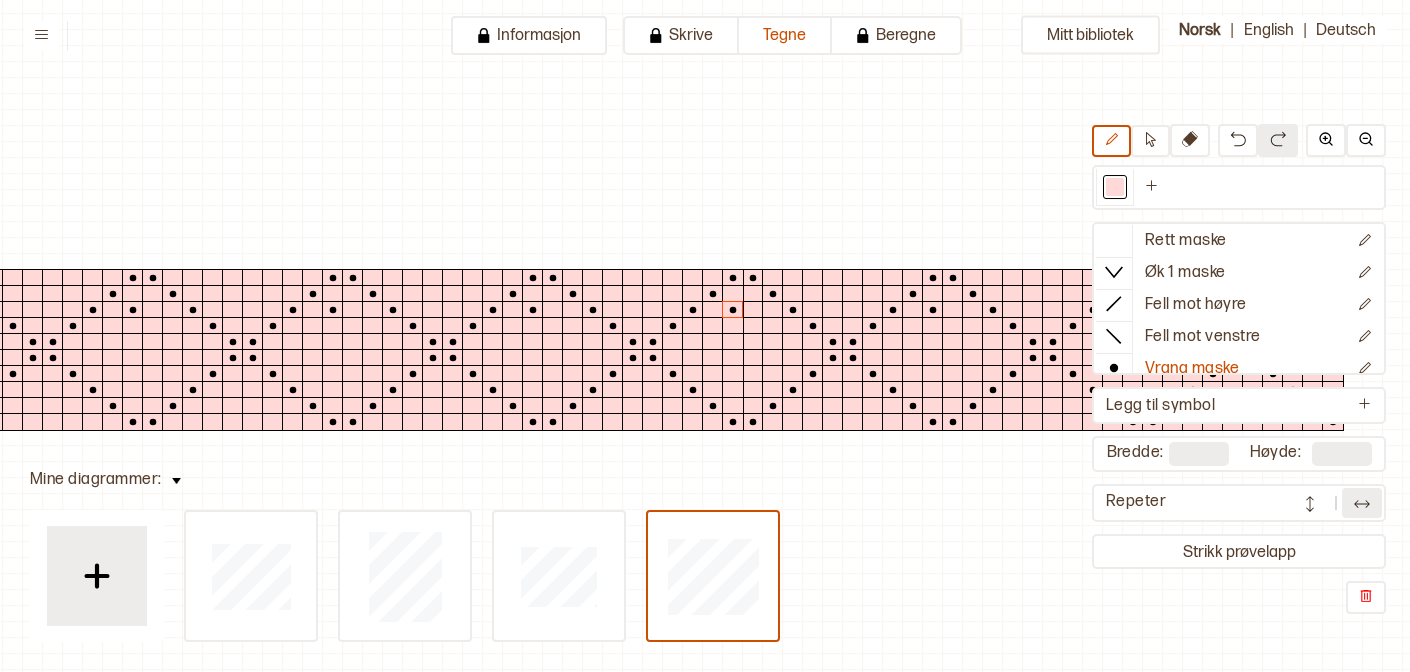 click at bounding box center [753, 310] 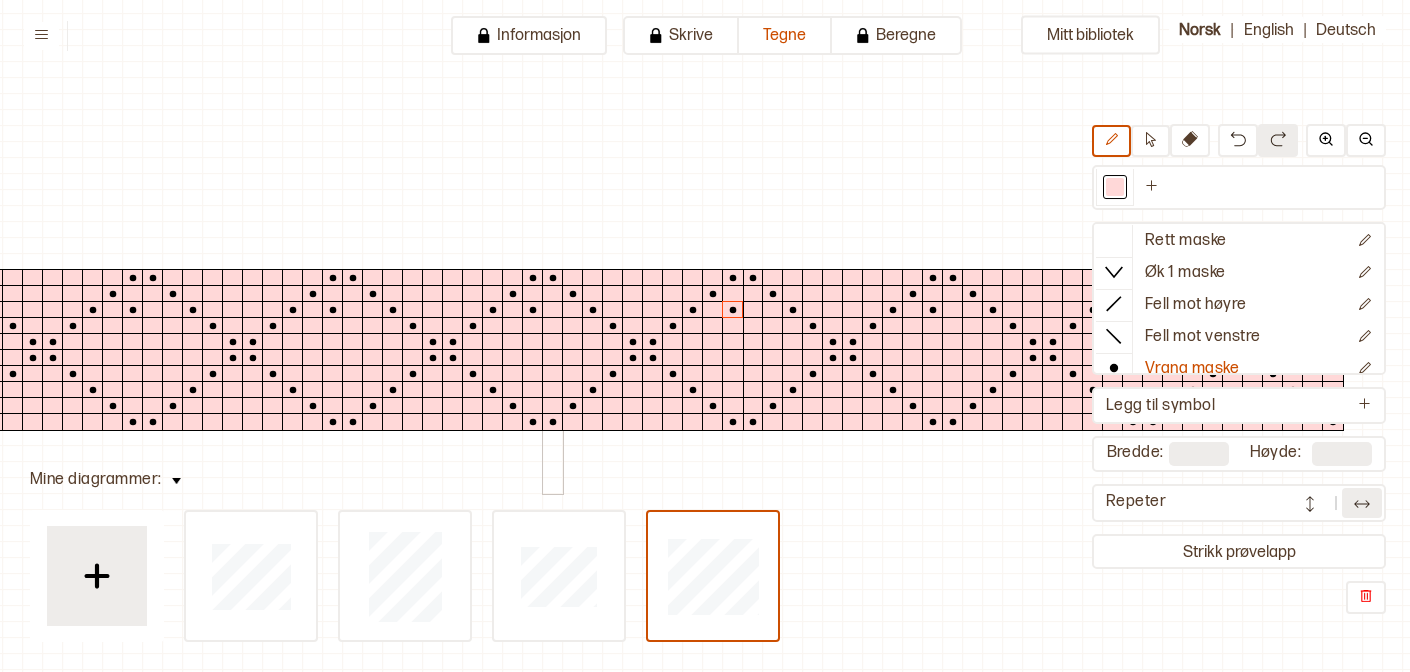 click at bounding box center [553, 310] 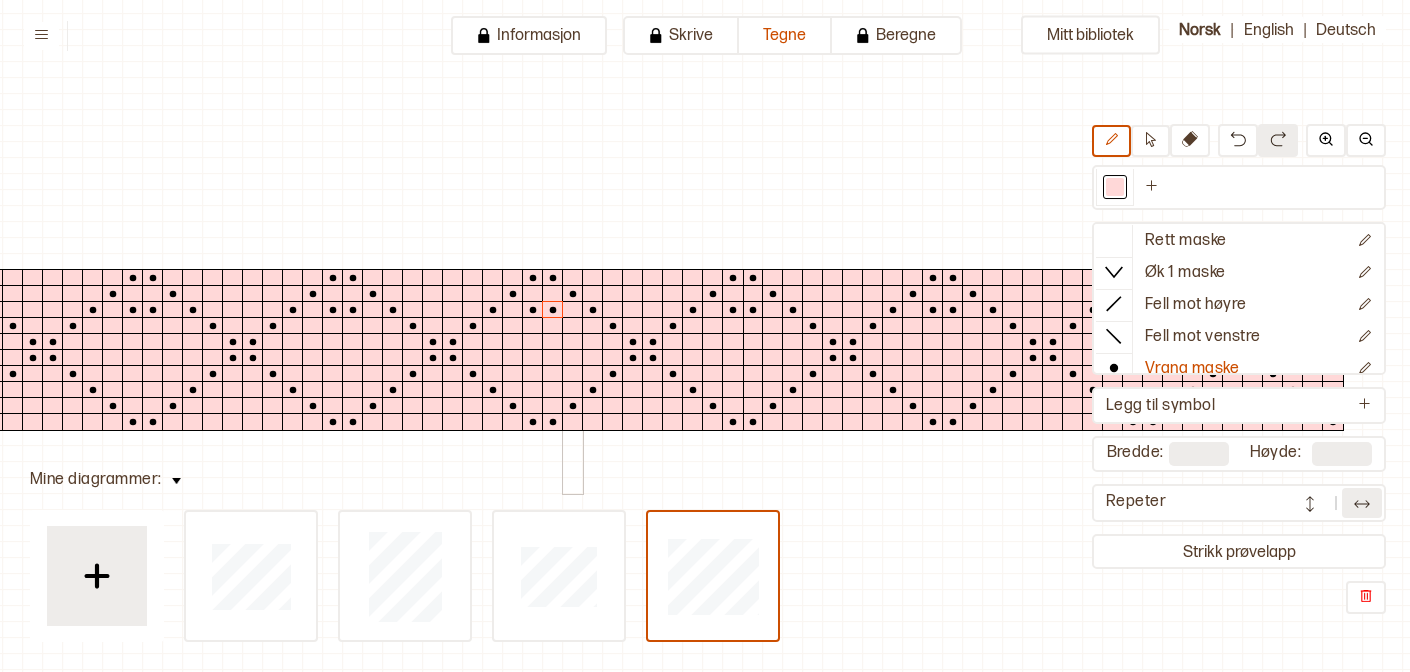 click at bounding box center [573, 326] 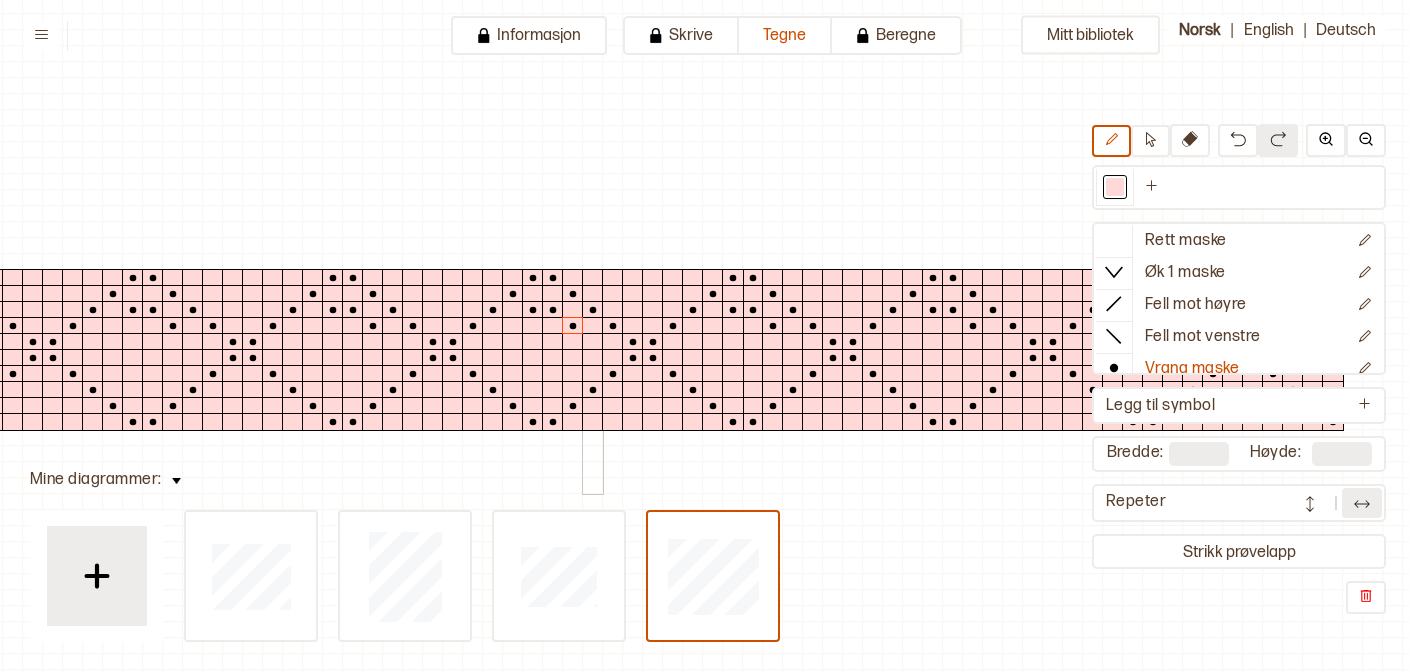click at bounding box center [593, 342] 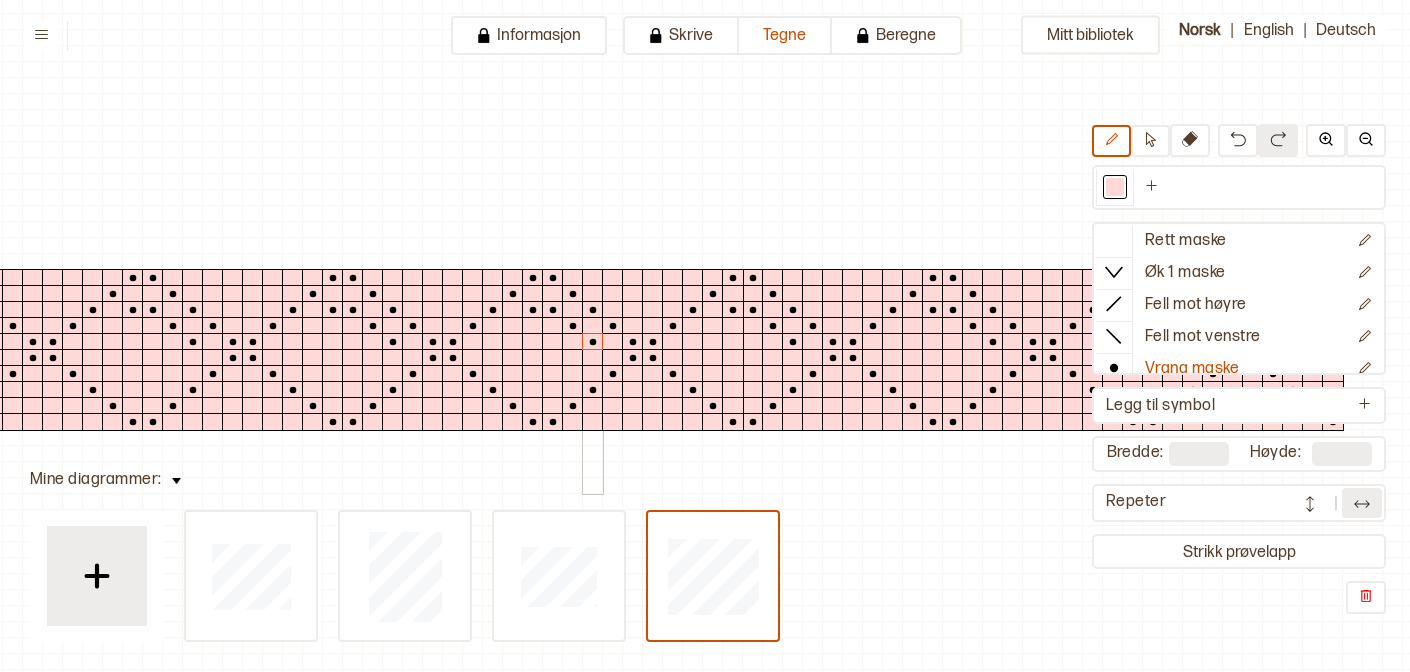 click at bounding box center (593, 358) 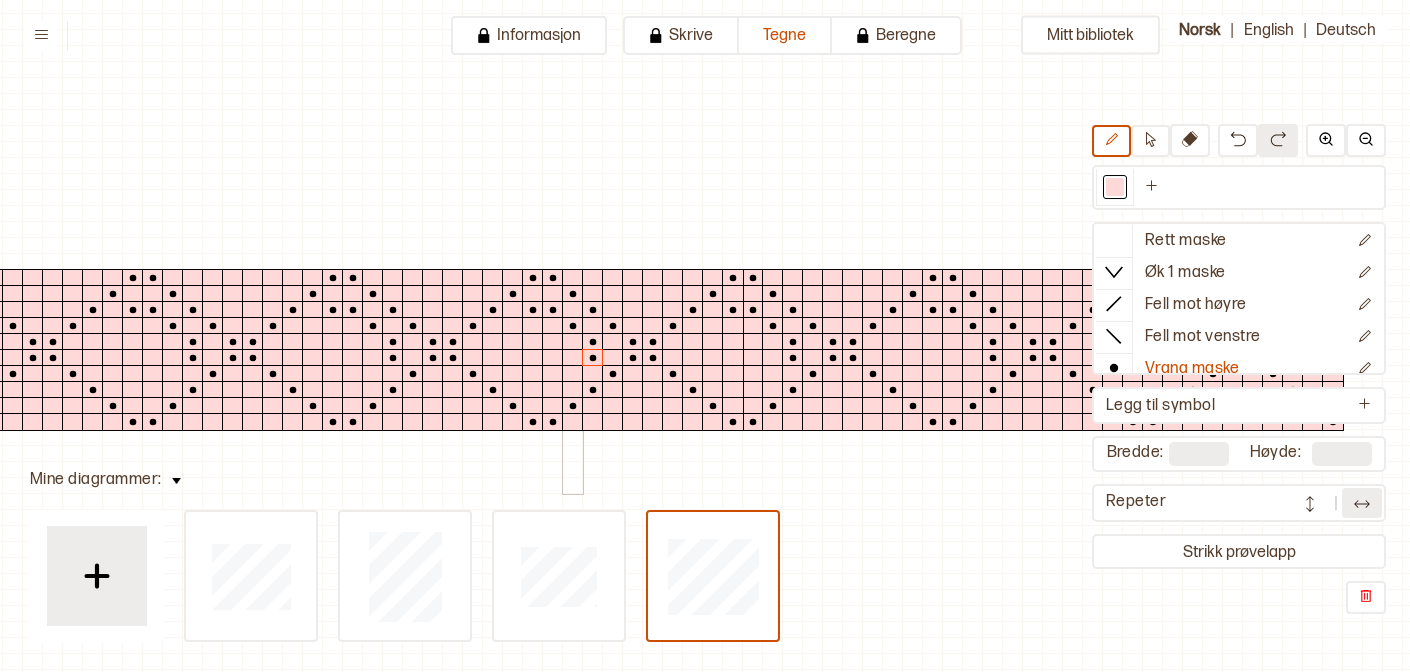 click at bounding box center (573, 374) 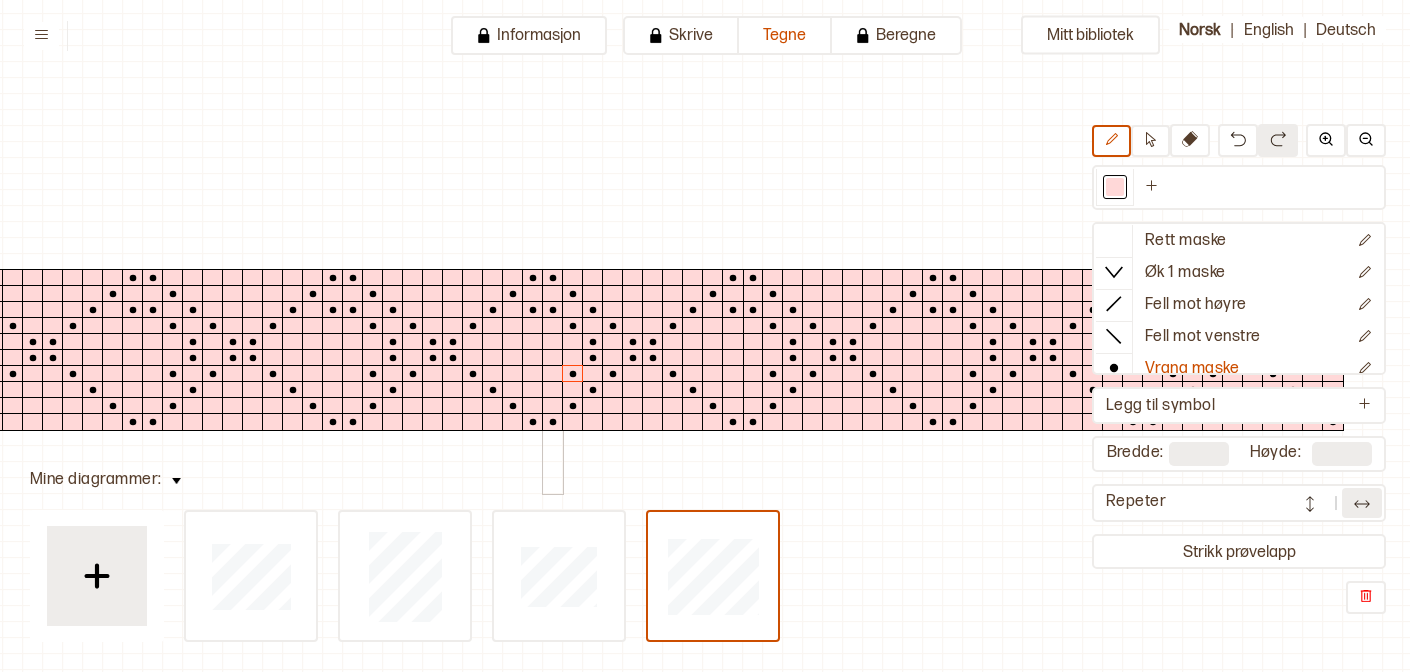 click at bounding box center (553, 390) 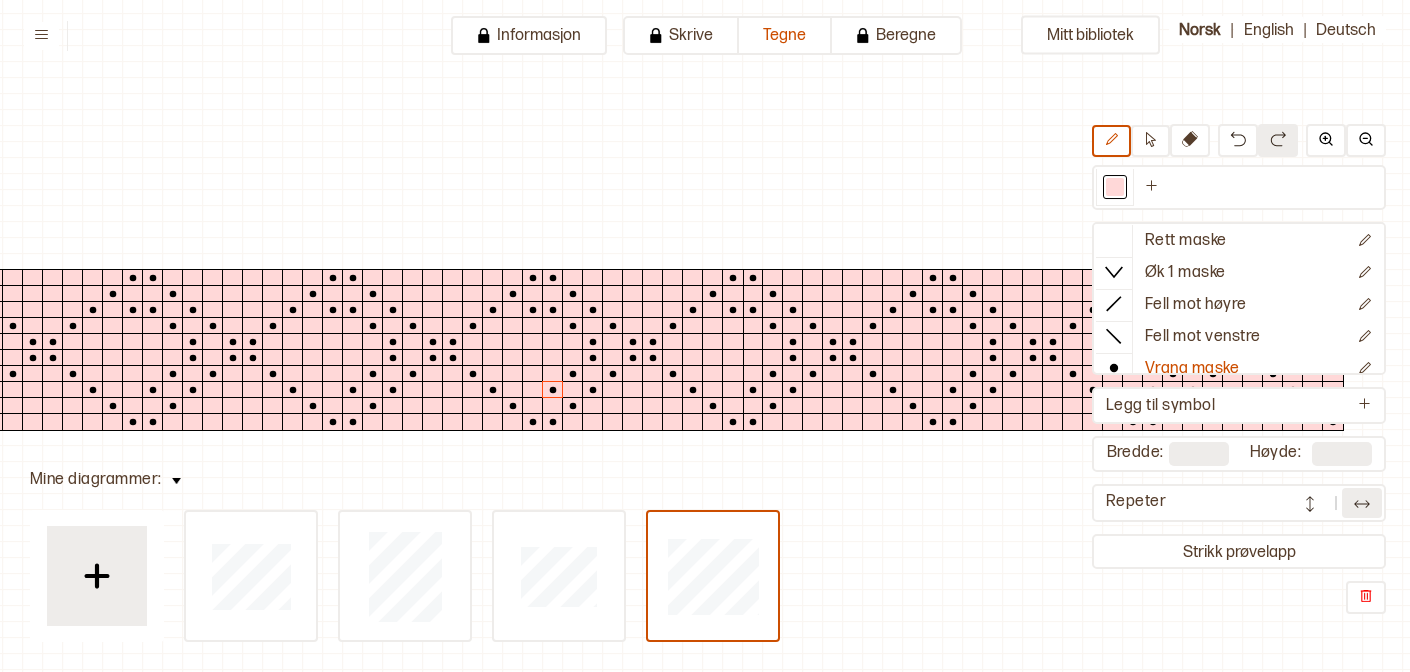 click at bounding box center (533, 390) 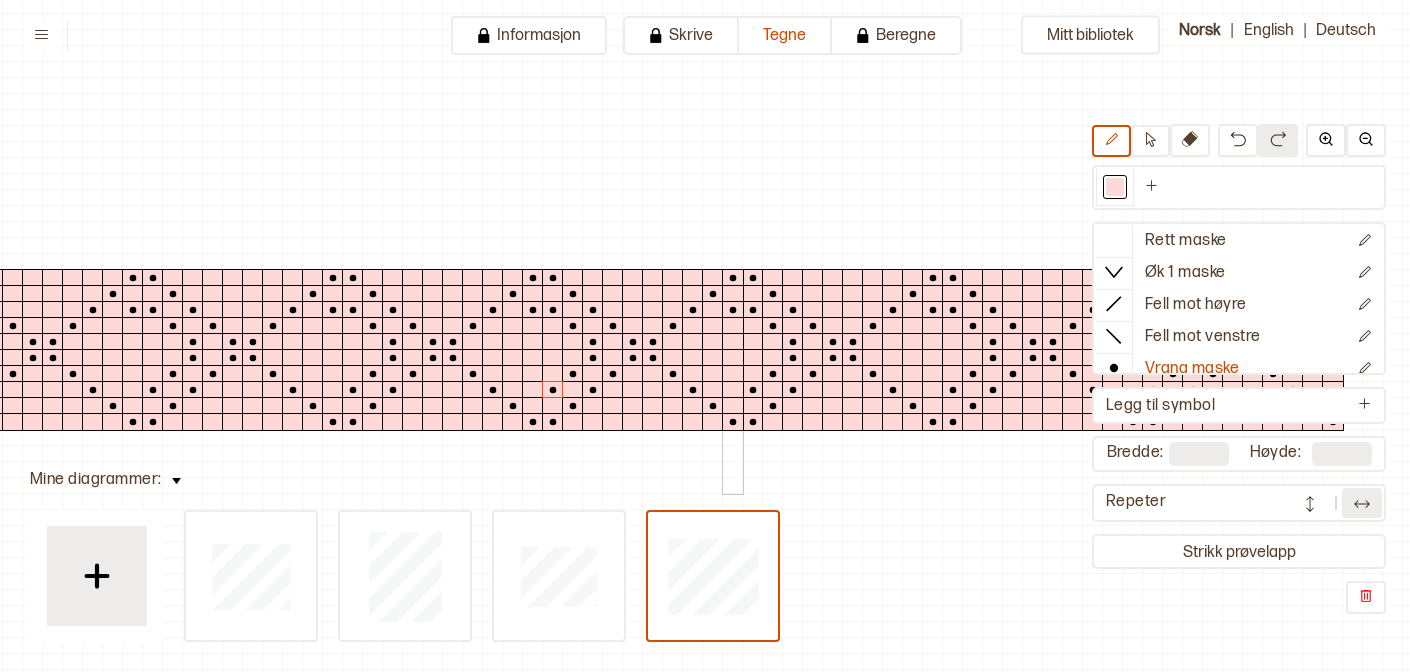 click at bounding box center (733, 390) 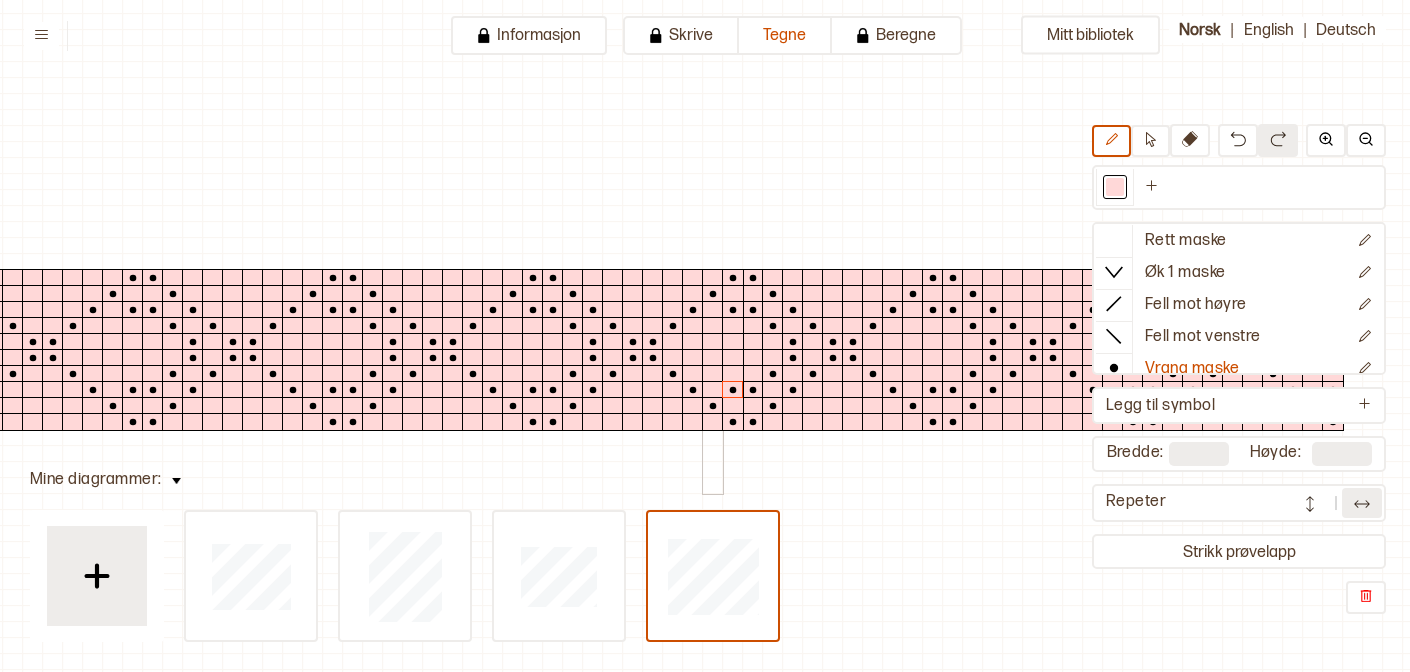 click at bounding box center (713, 374) 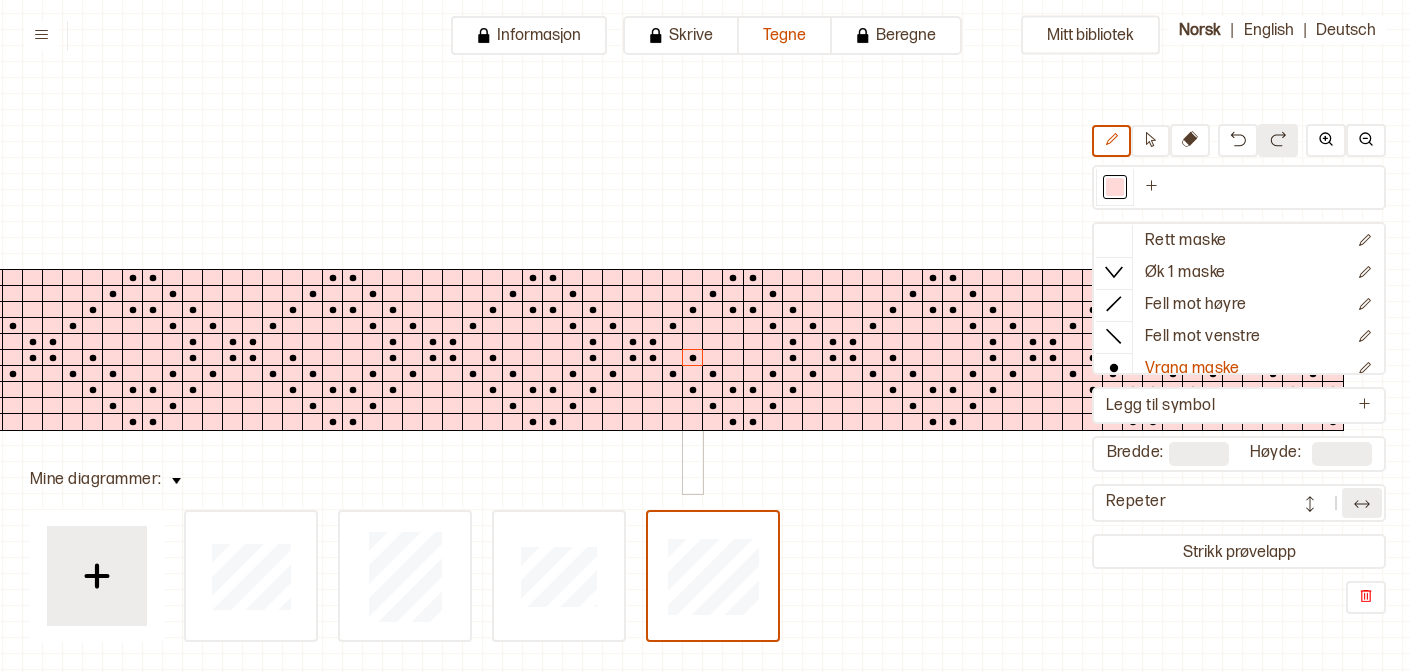 click at bounding box center [693, 358] 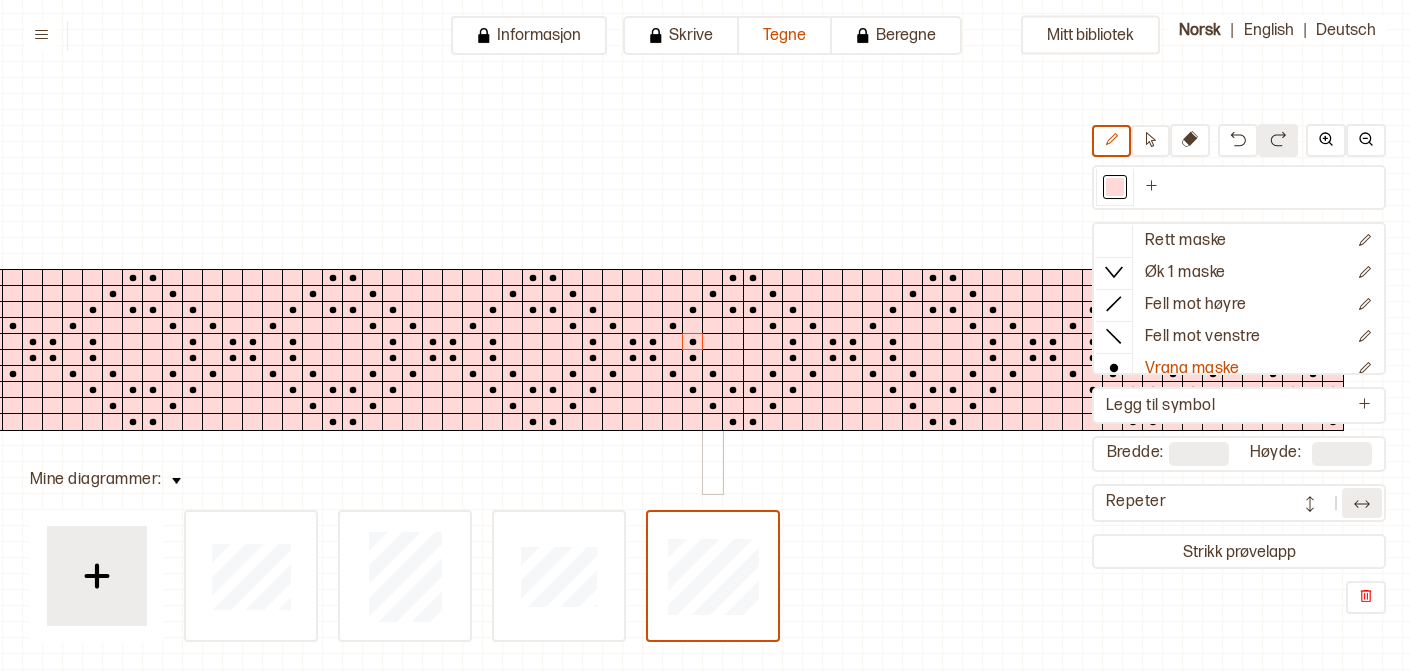 click at bounding box center (713, 326) 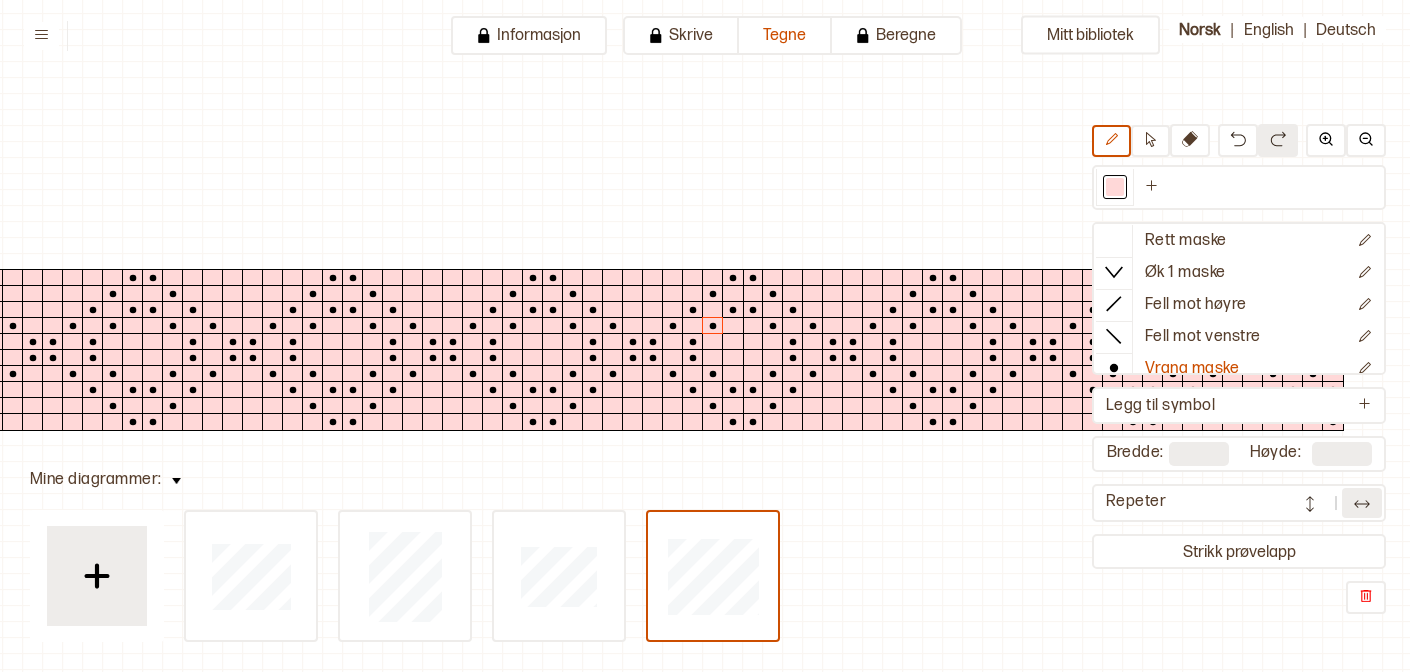 click at bounding box center (533, 342) 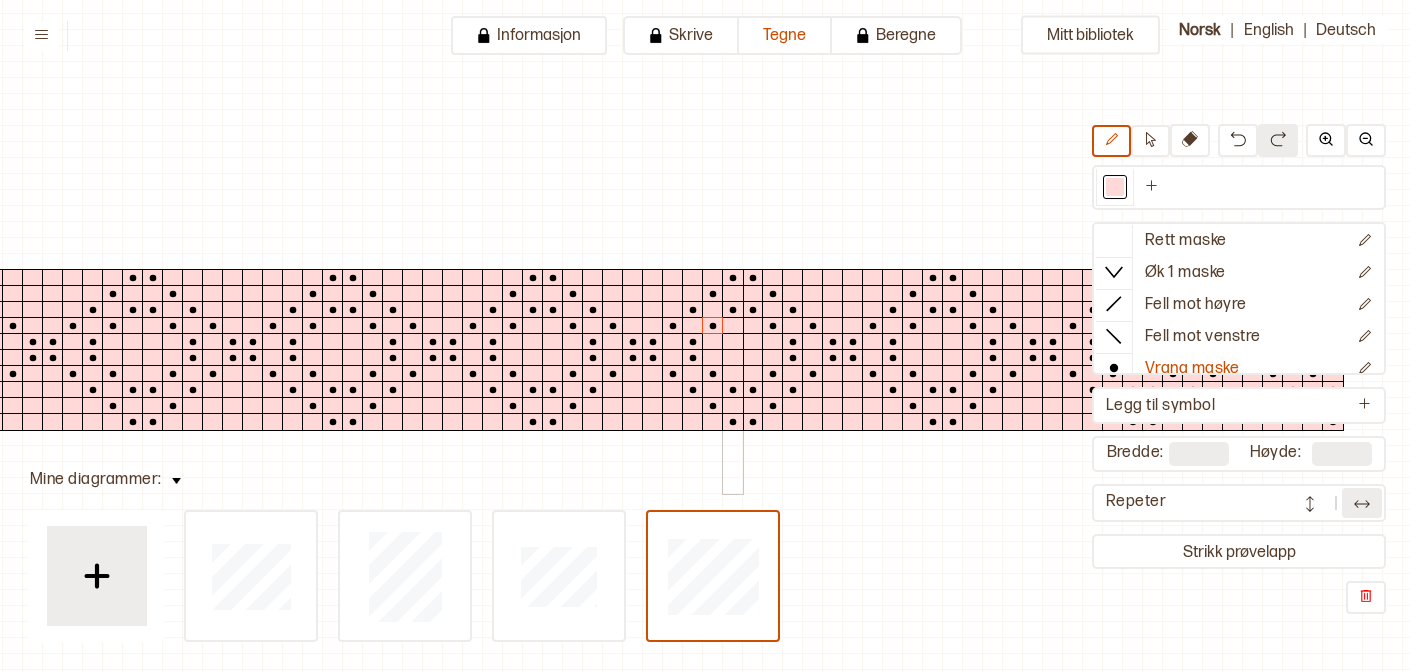 click at bounding box center (733, 342) 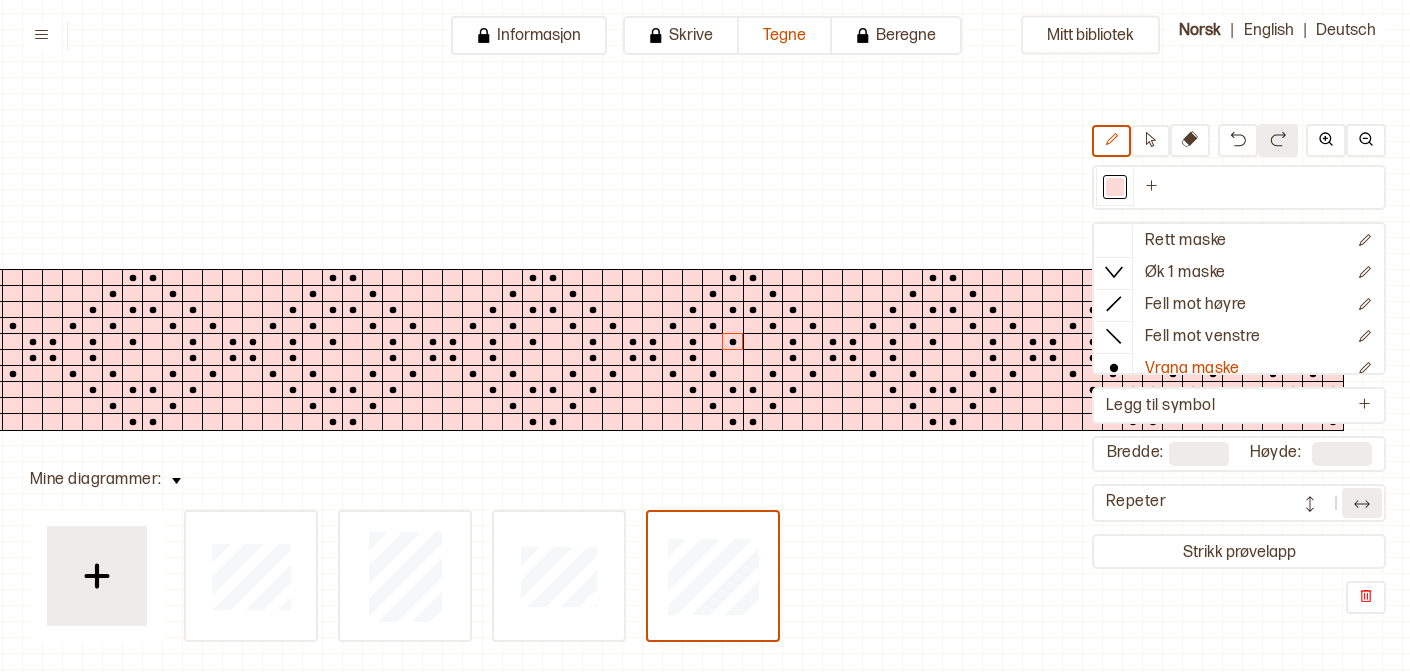 click at bounding box center [753, 342] 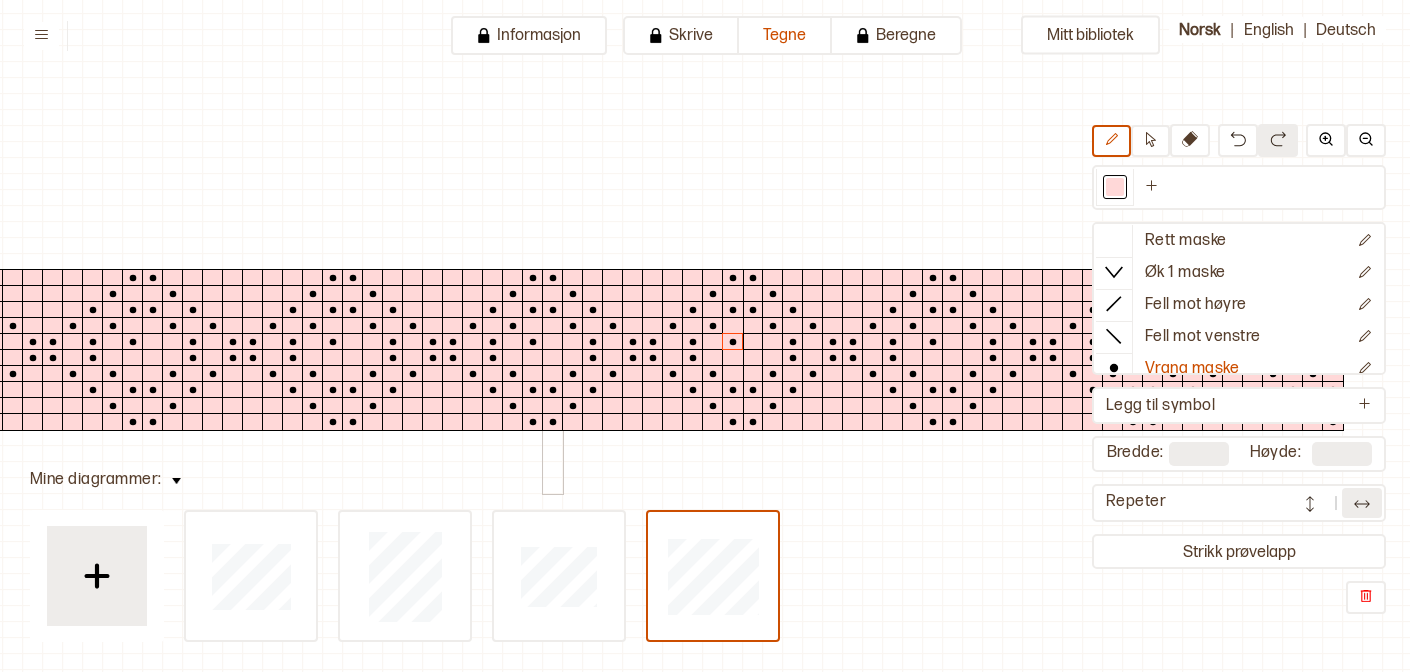 click at bounding box center [553, 342] 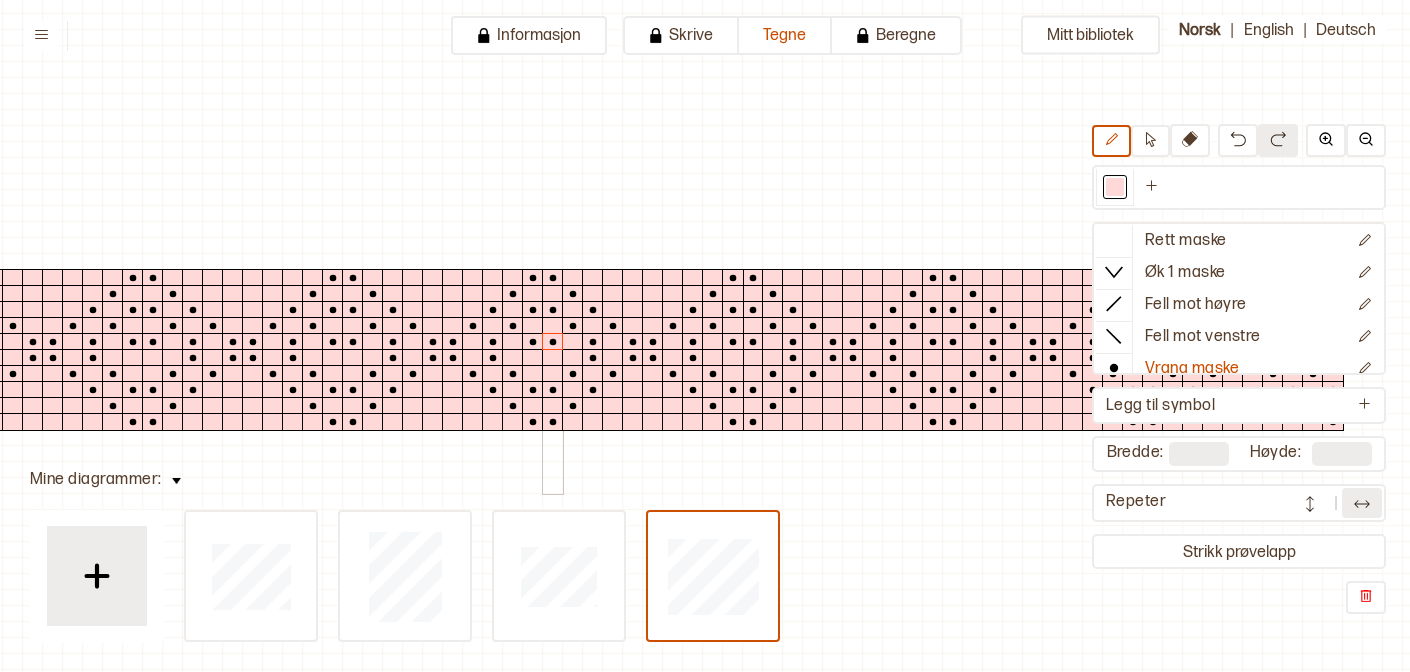 click at bounding box center [553, 358] 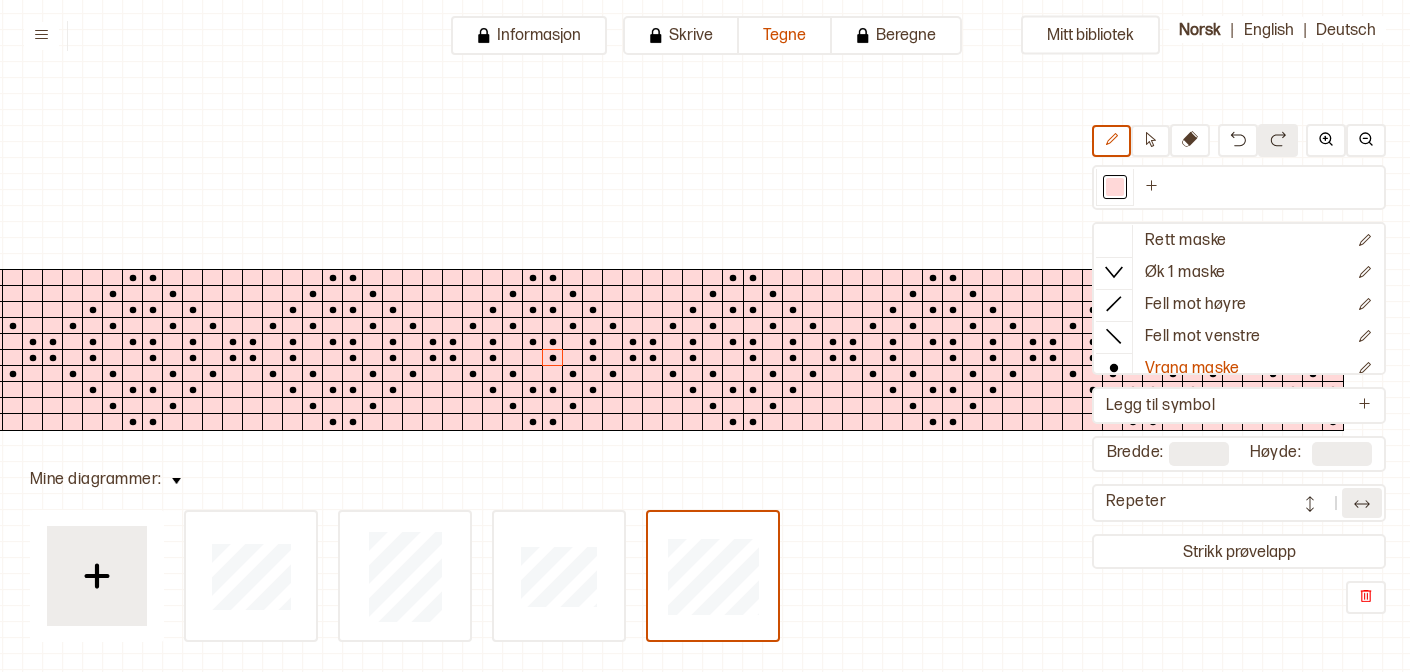 click at bounding box center [533, 358] 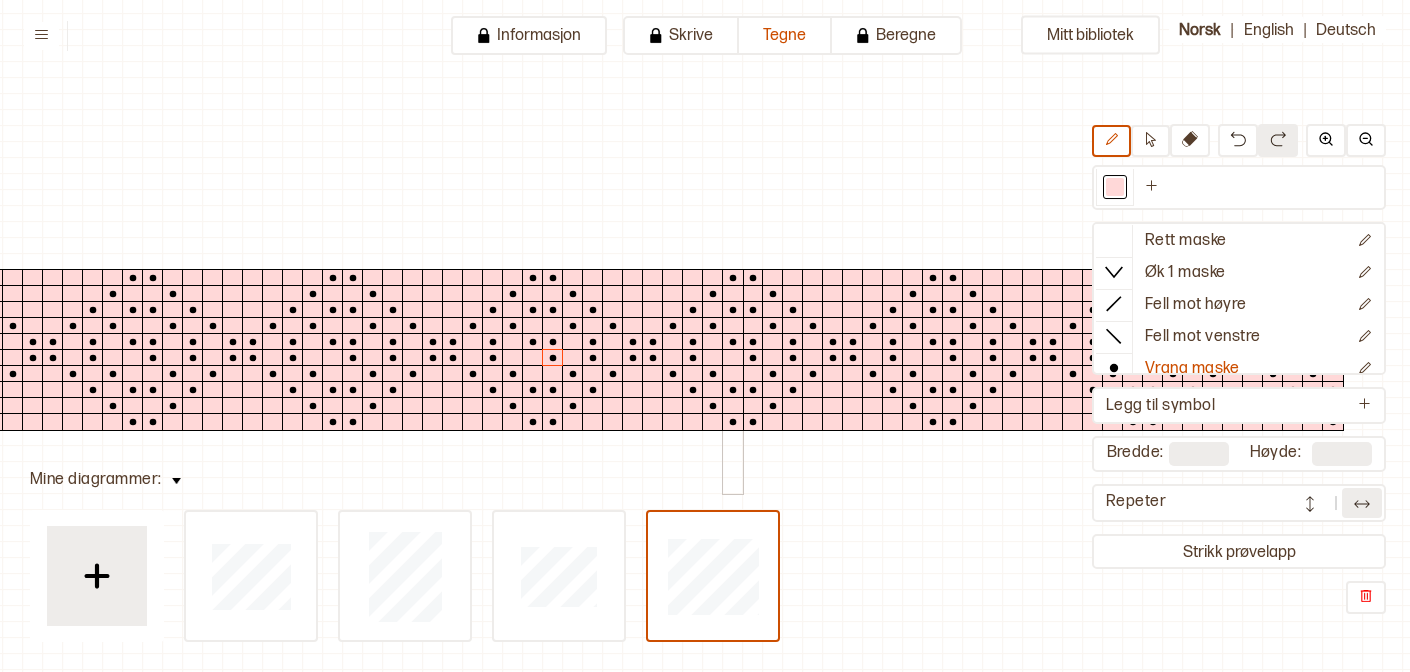 click at bounding box center (733, 374) 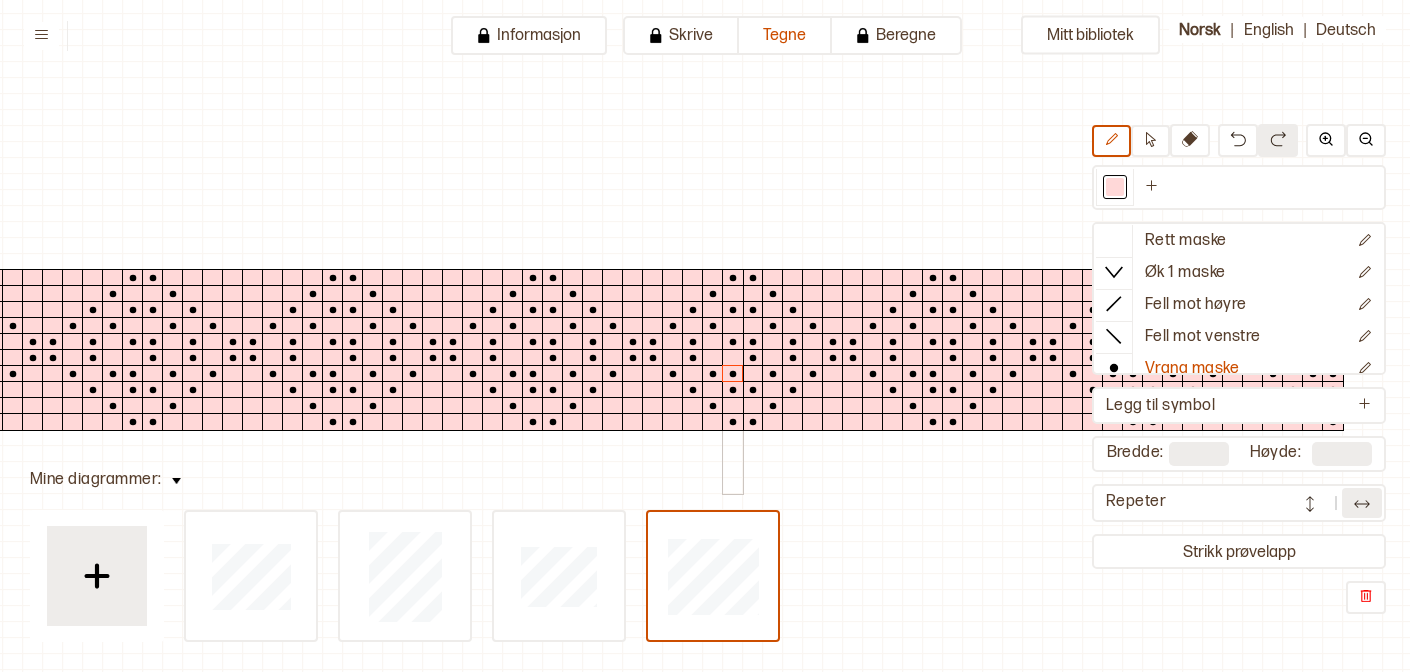 click at bounding box center [733, 358] 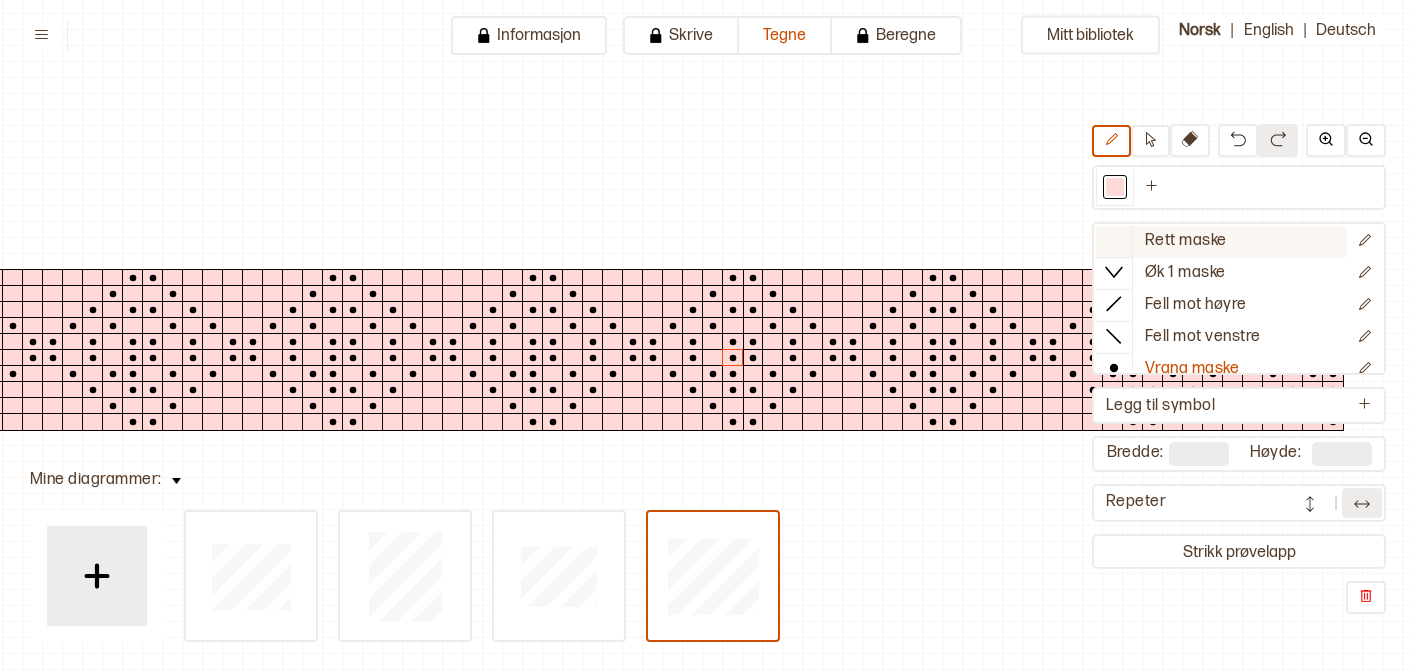 click 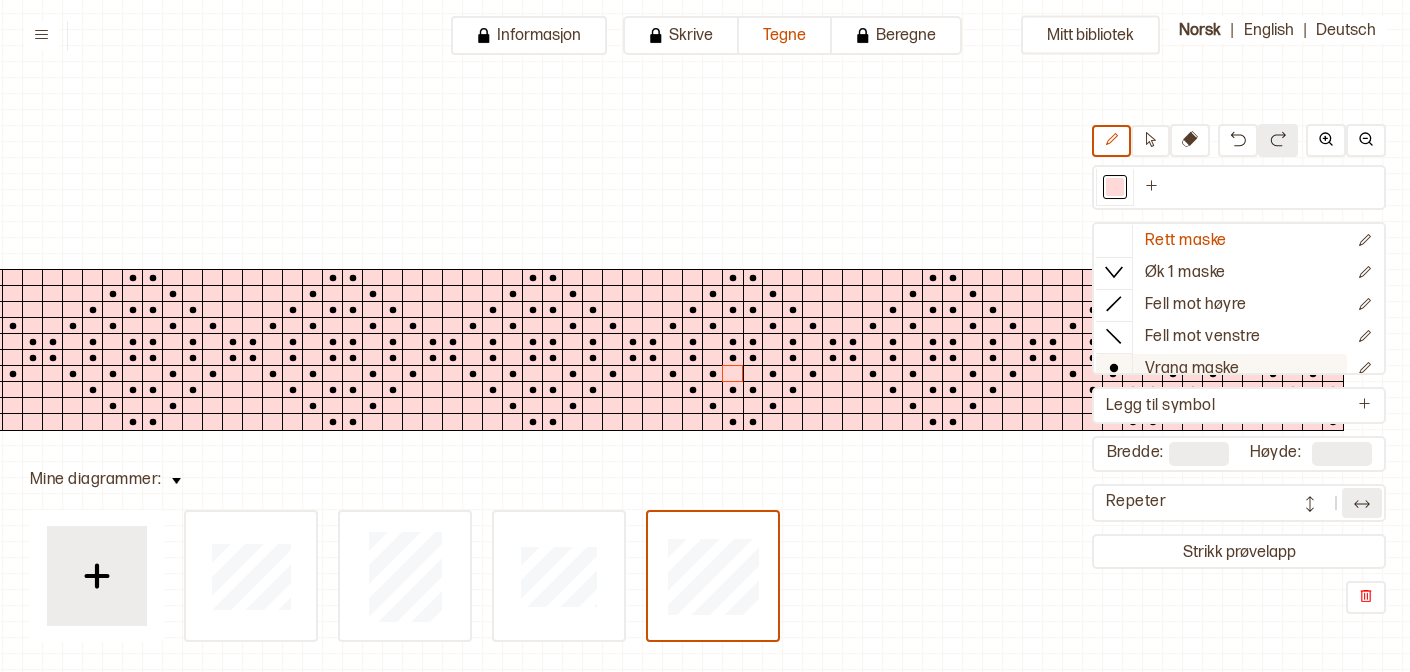 click on "Vrang maske" at bounding box center (1192, 369) 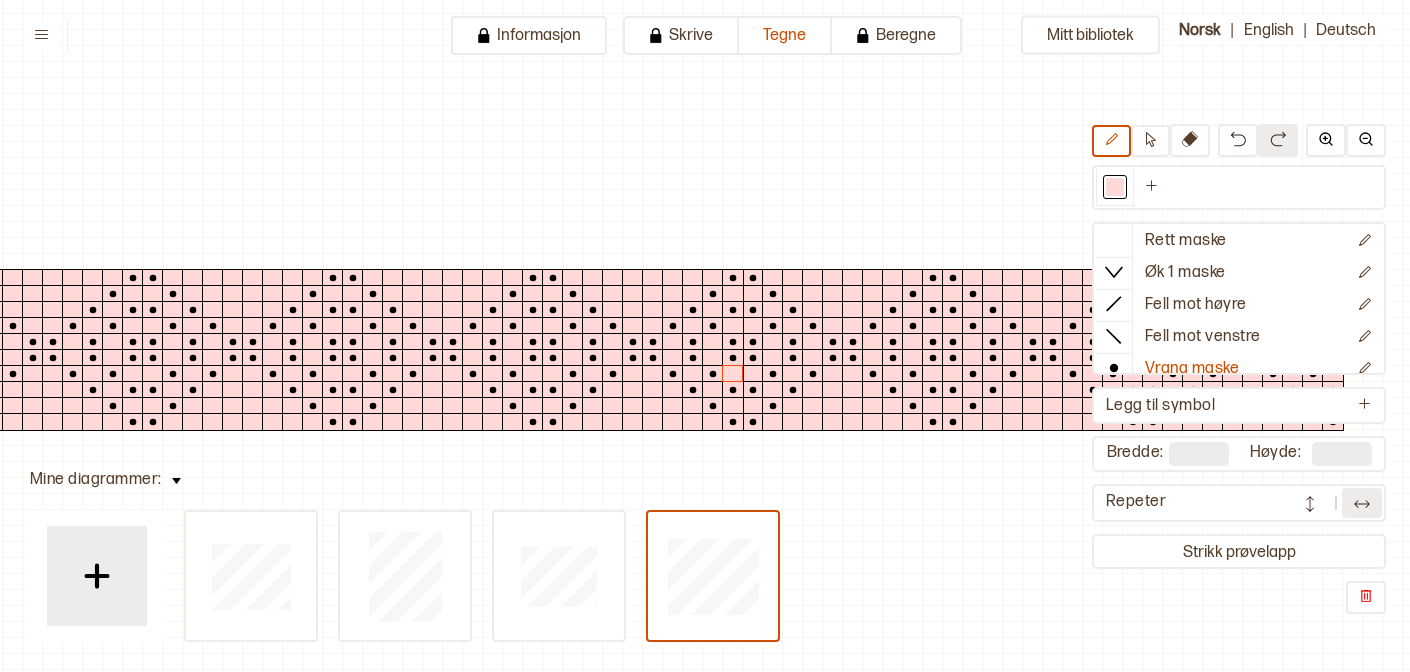click at bounding box center [1310, 504] 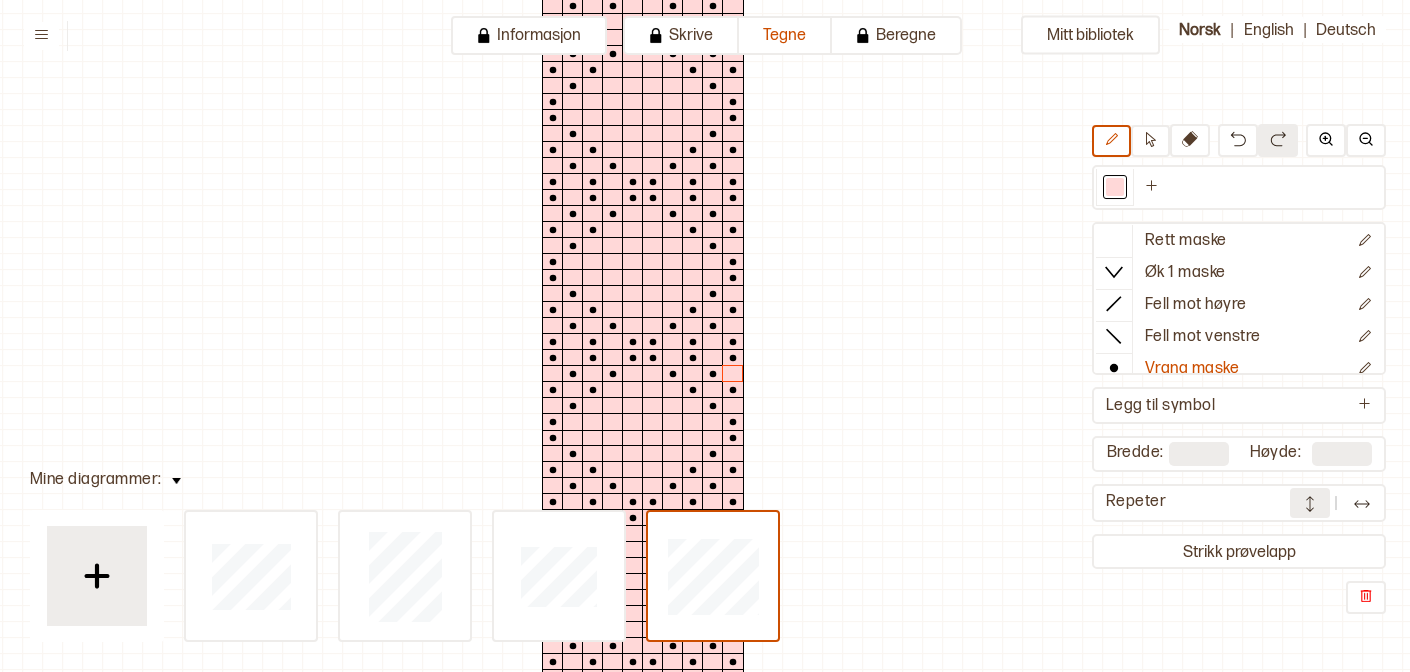 click at bounding box center (1310, 504) 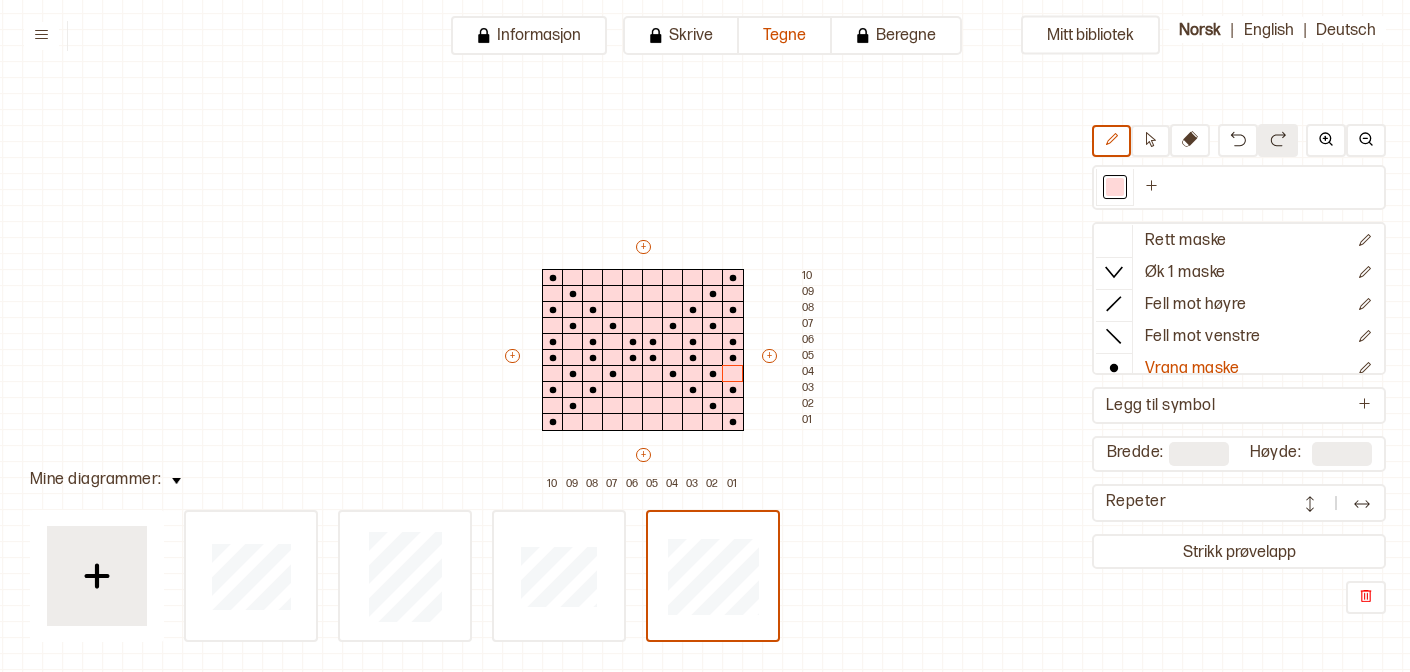 click at bounding box center [1310, 504] 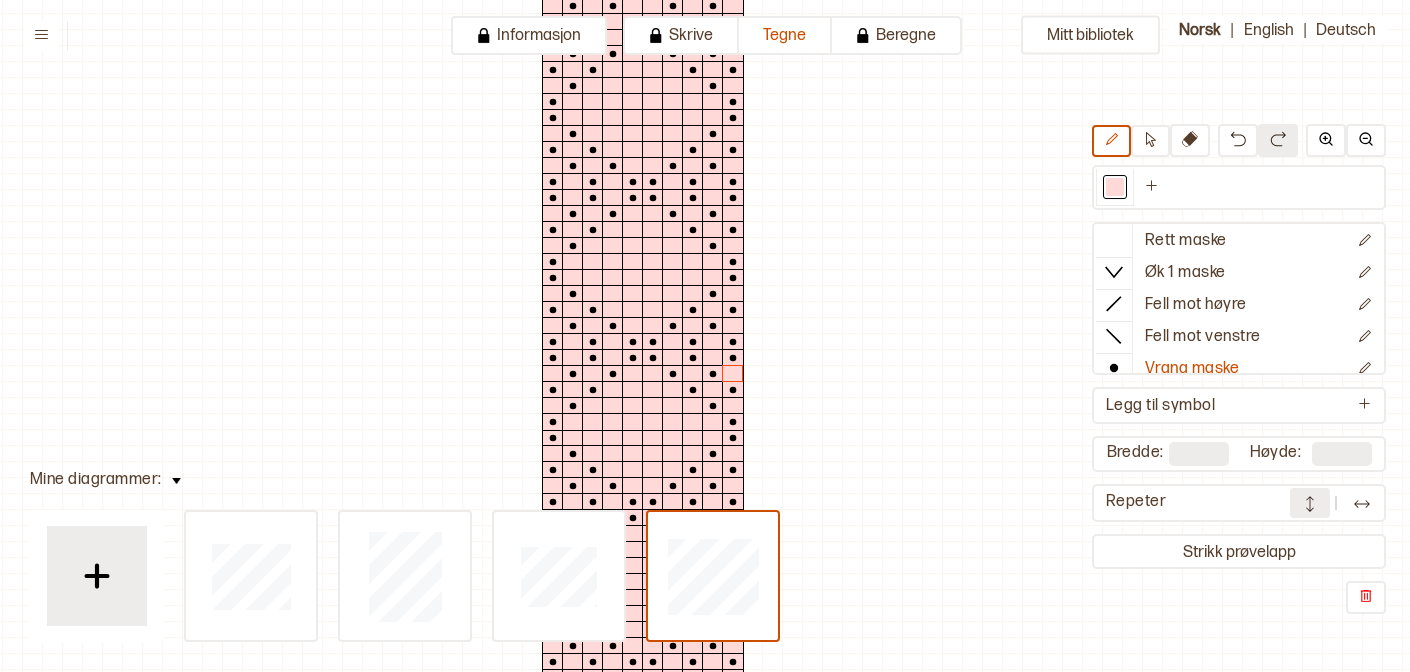 click at bounding box center [1310, 504] 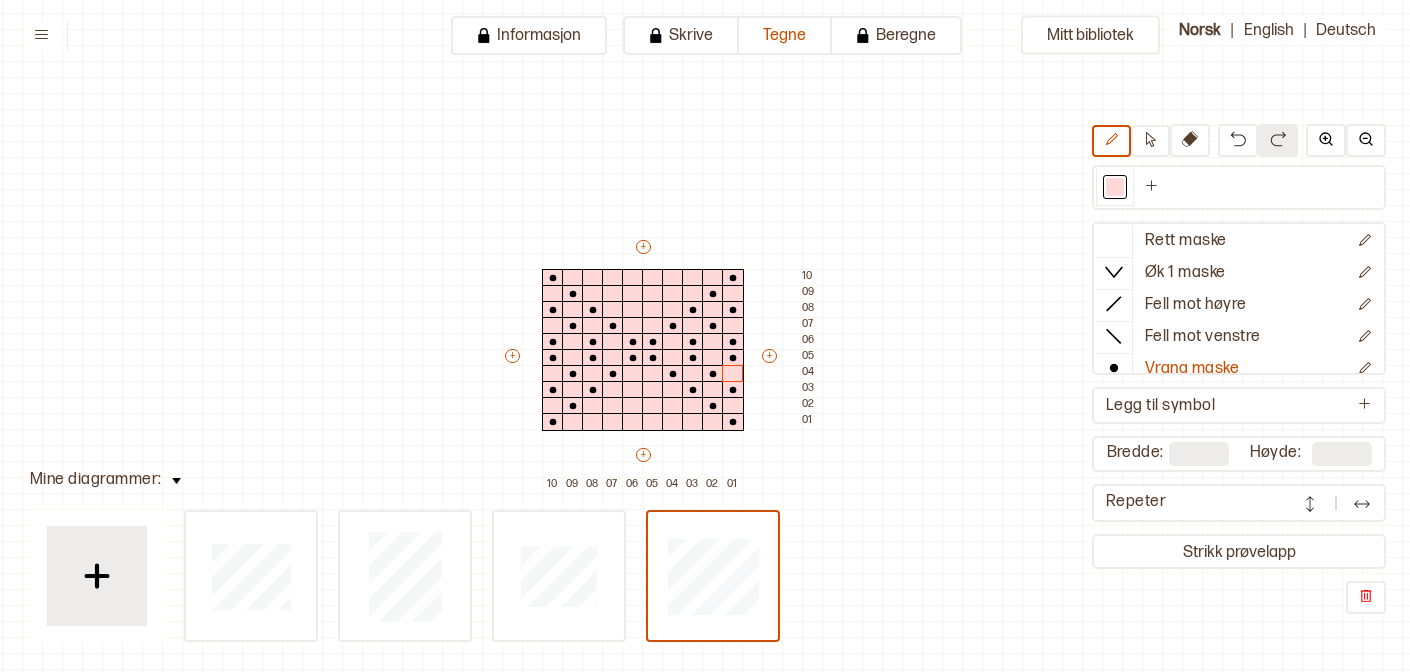 click at bounding box center [1362, 504] 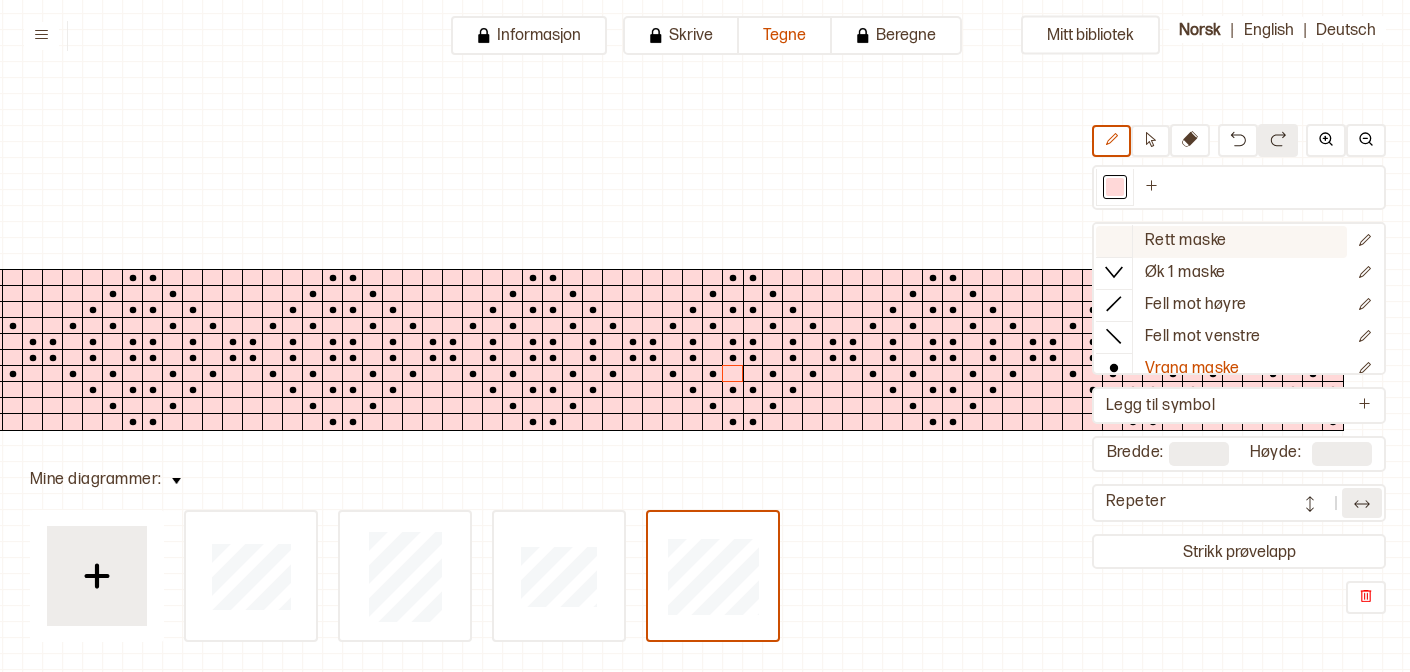 click 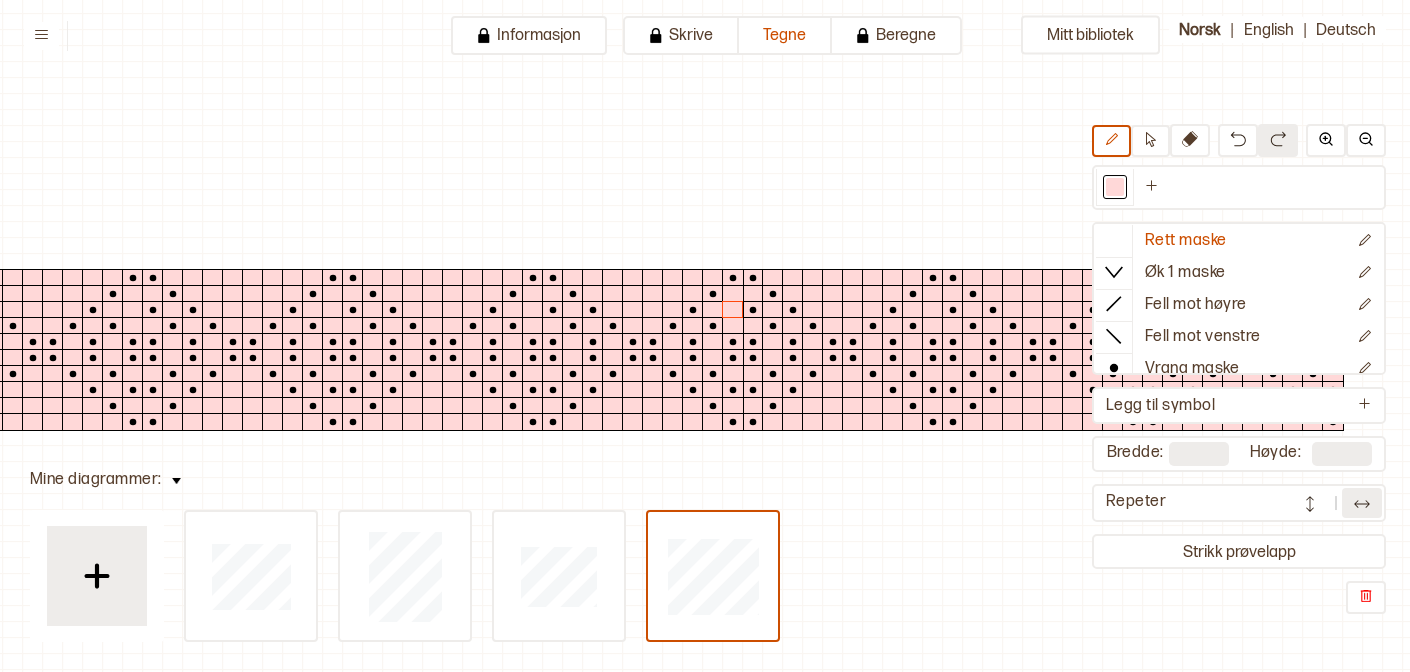 drag, startPoint x: 729, startPoint y: 312, endPoint x: 758, endPoint y: 313, distance: 29.017237 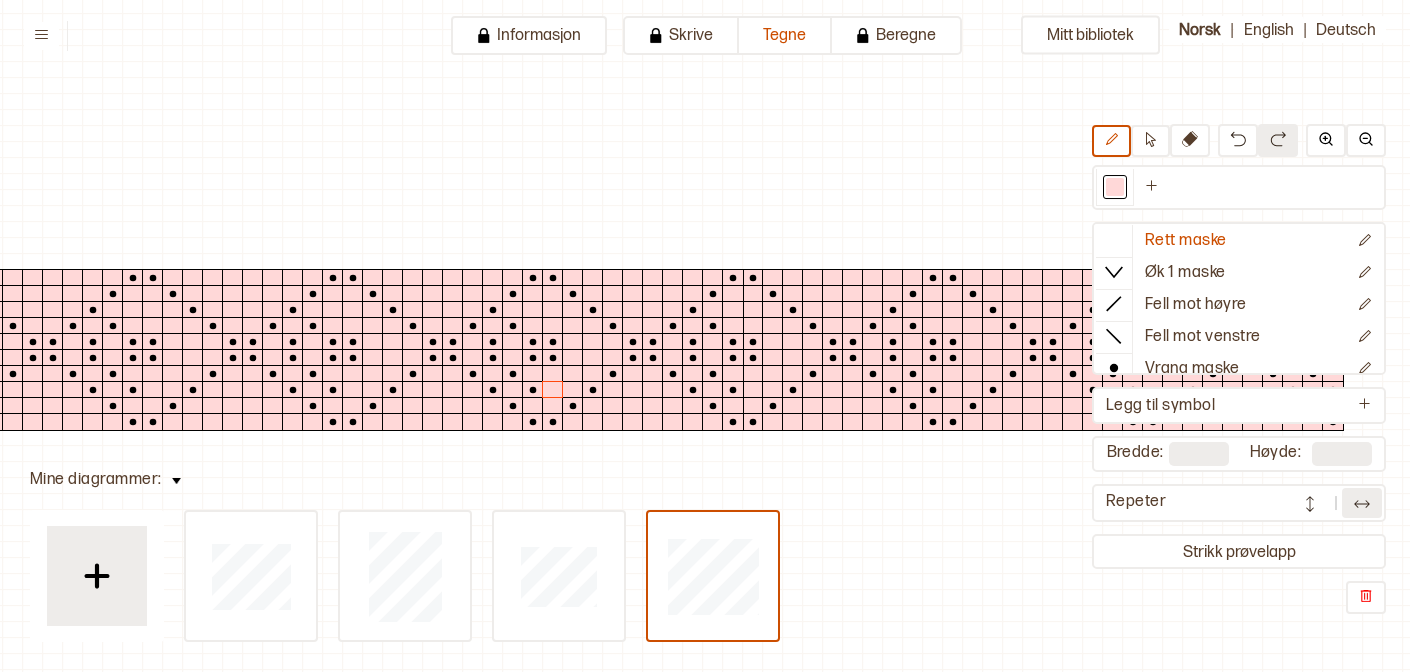 drag, startPoint x: 550, startPoint y: 310, endPoint x: 510, endPoint y: 372, distance: 73.78347 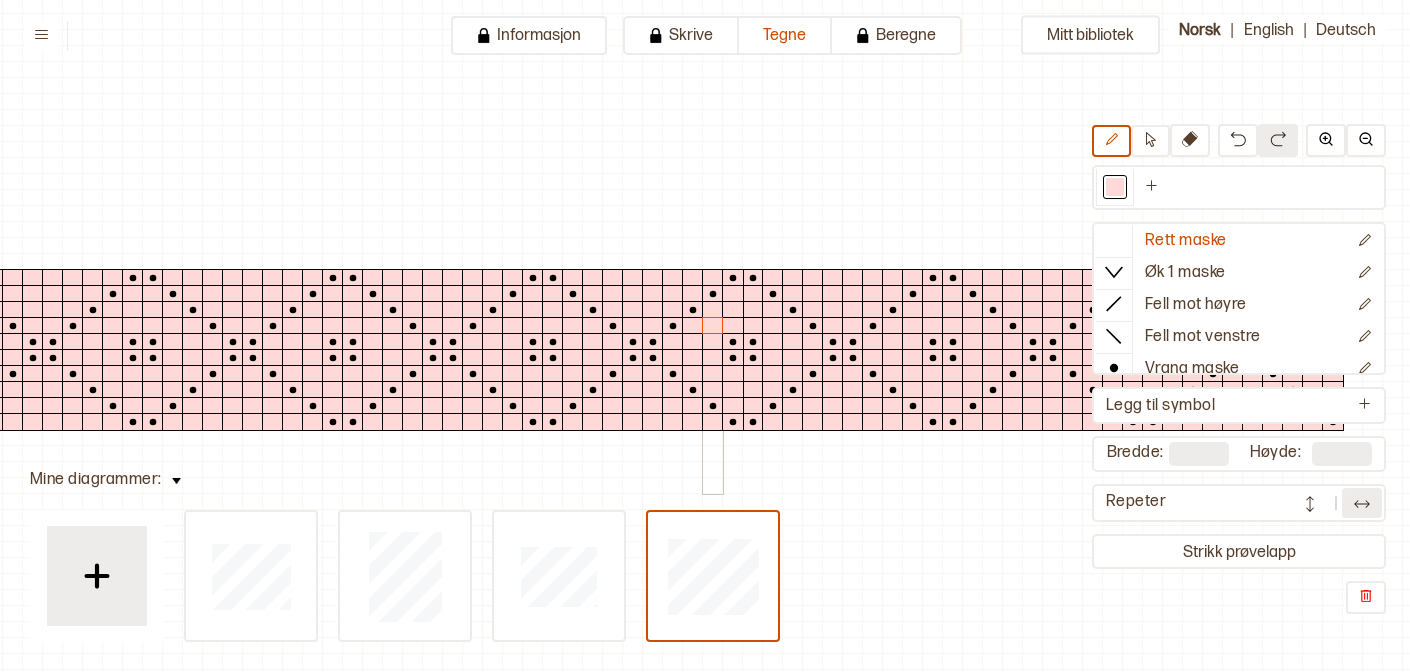 drag, startPoint x: 734, startPoint y: 385, endPoint x: 707, endPoint y: 328, distance: 63.07139 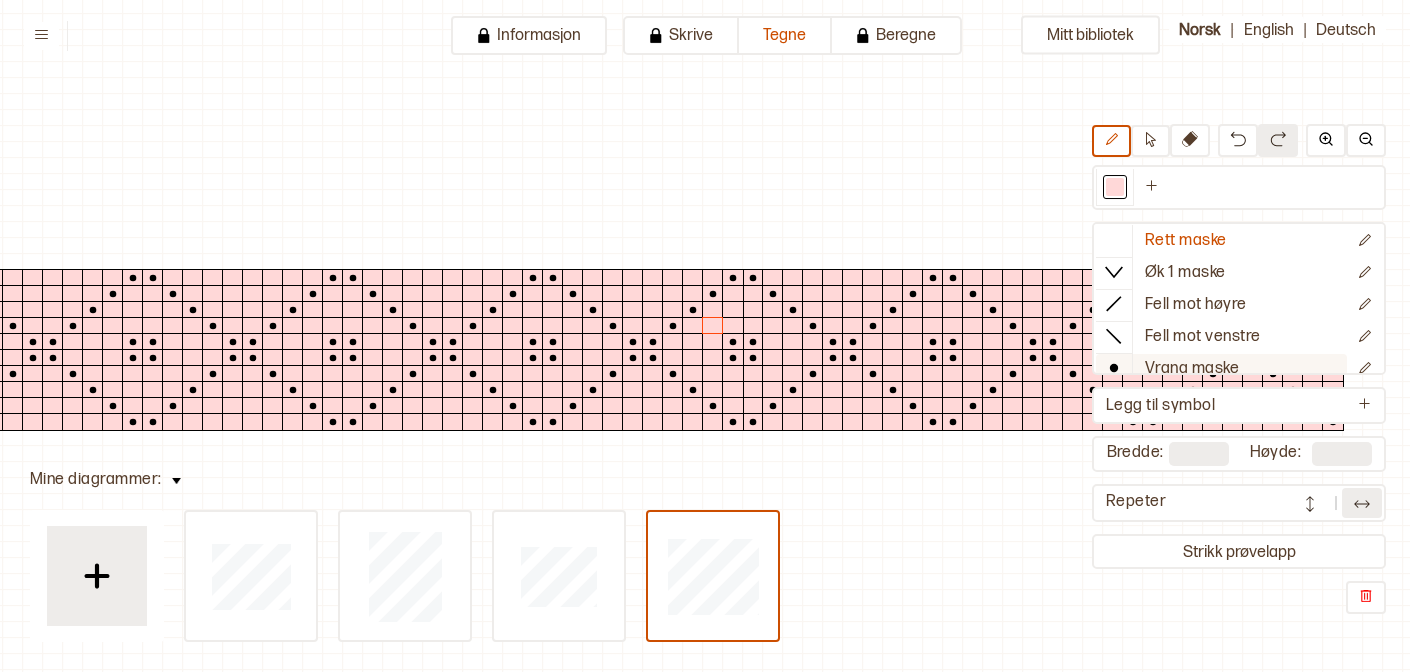 click 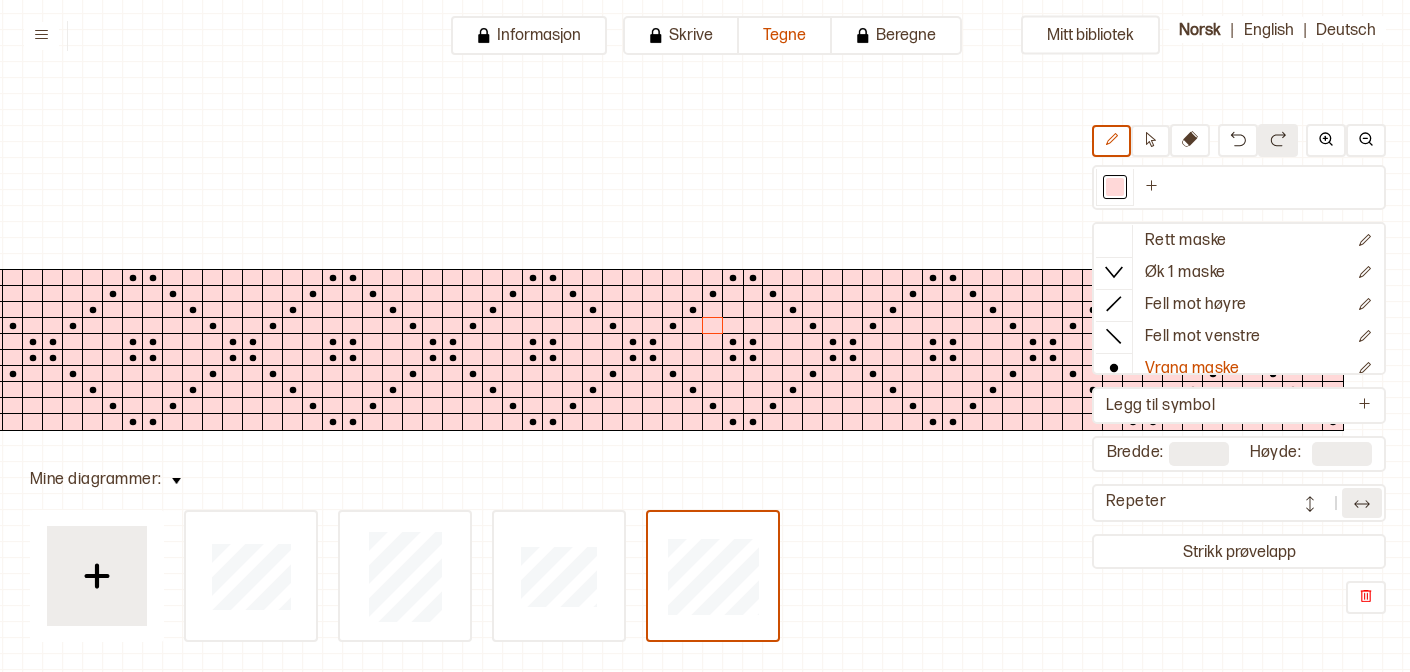 click at bounding box center [773, 358] 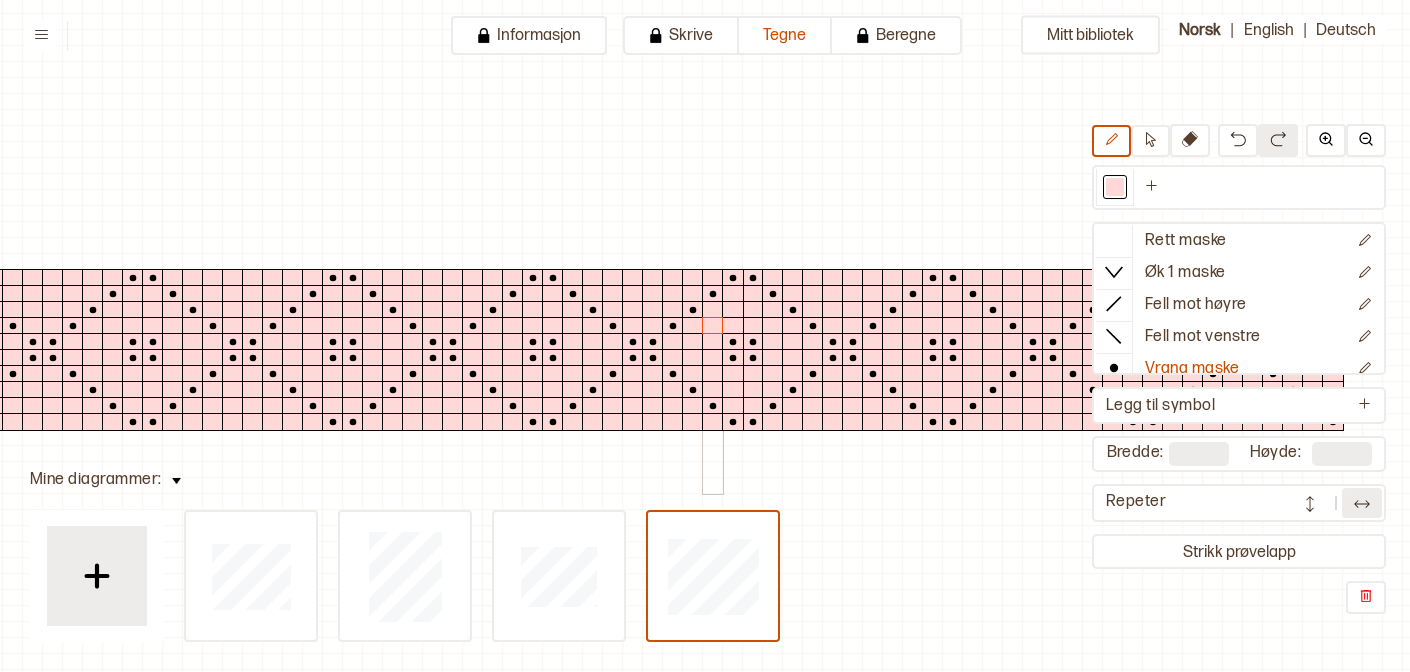 click at bounding box center (713, 358) 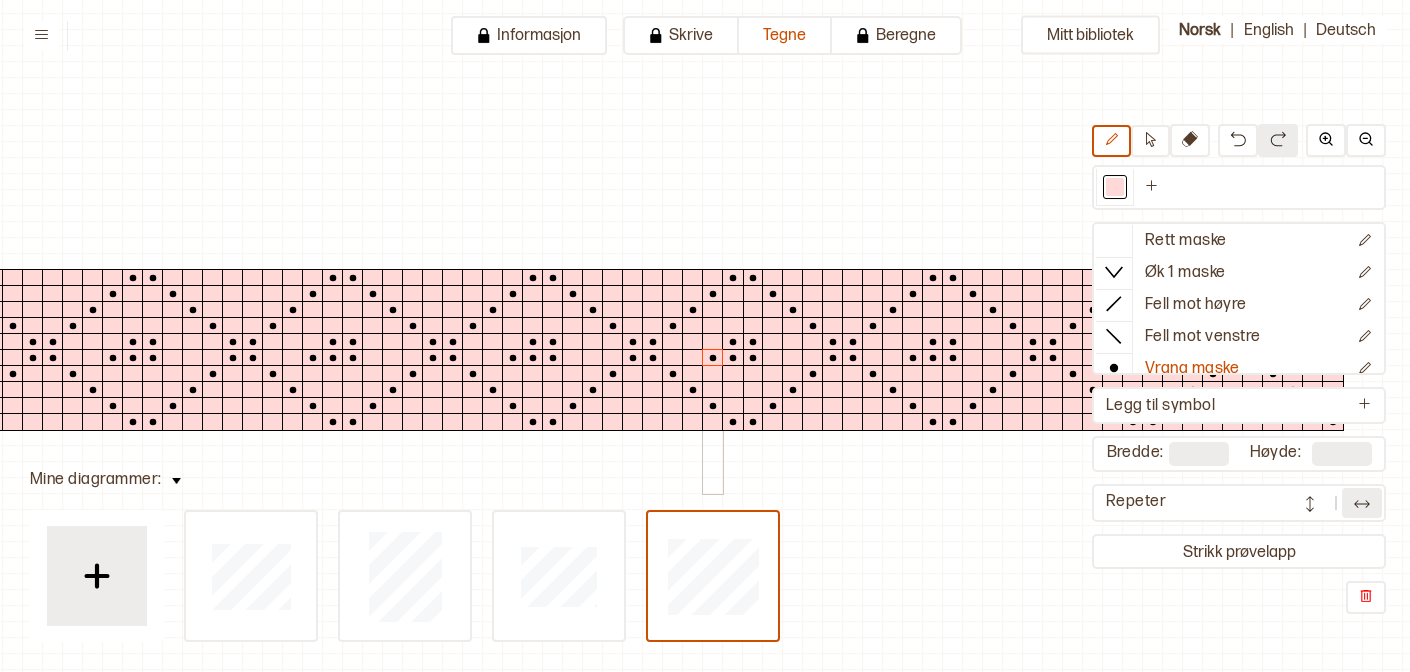 click at bounding box center (713, 342) 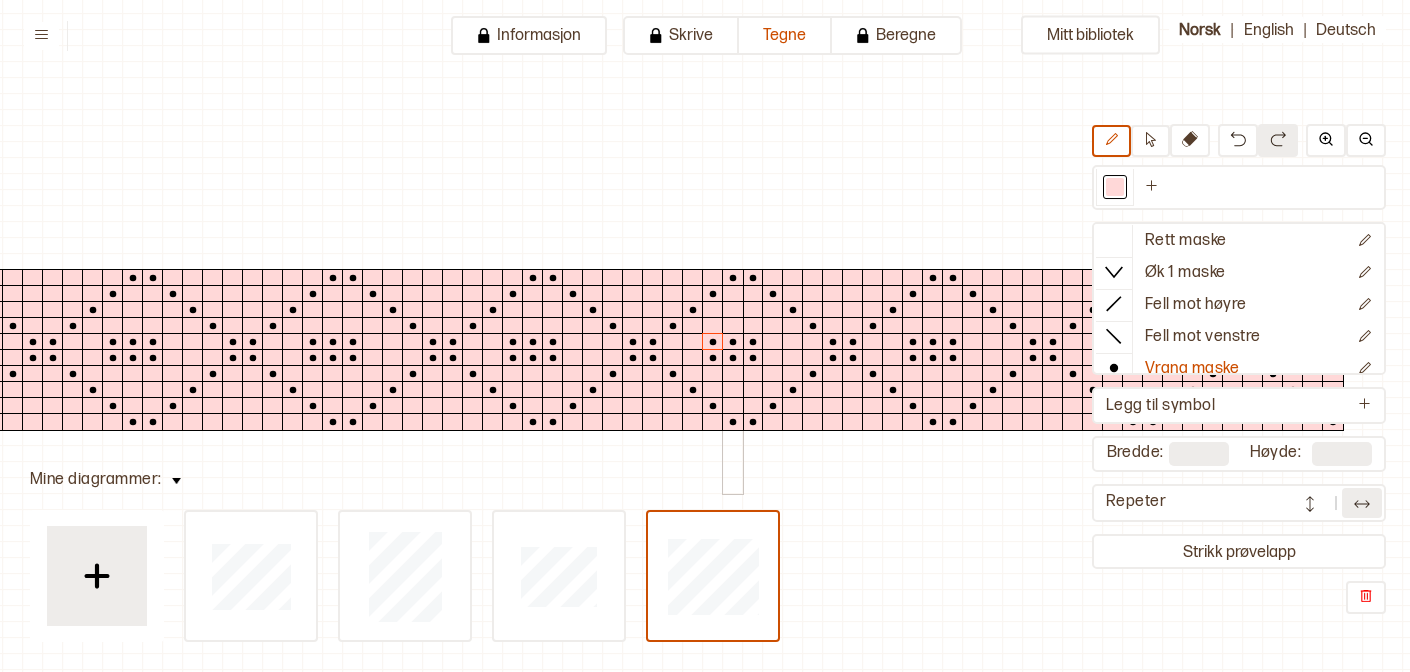 click at bounding box center (713, 326) 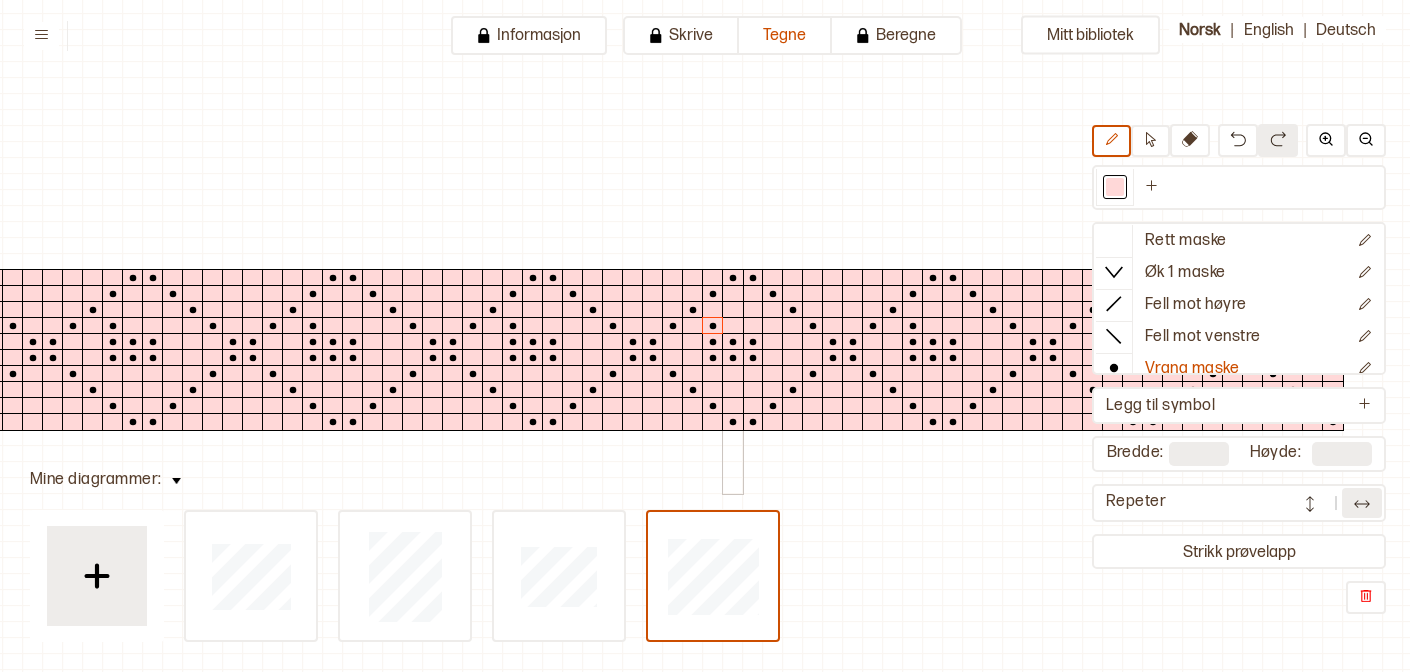 click at bounding box center [733, 326] 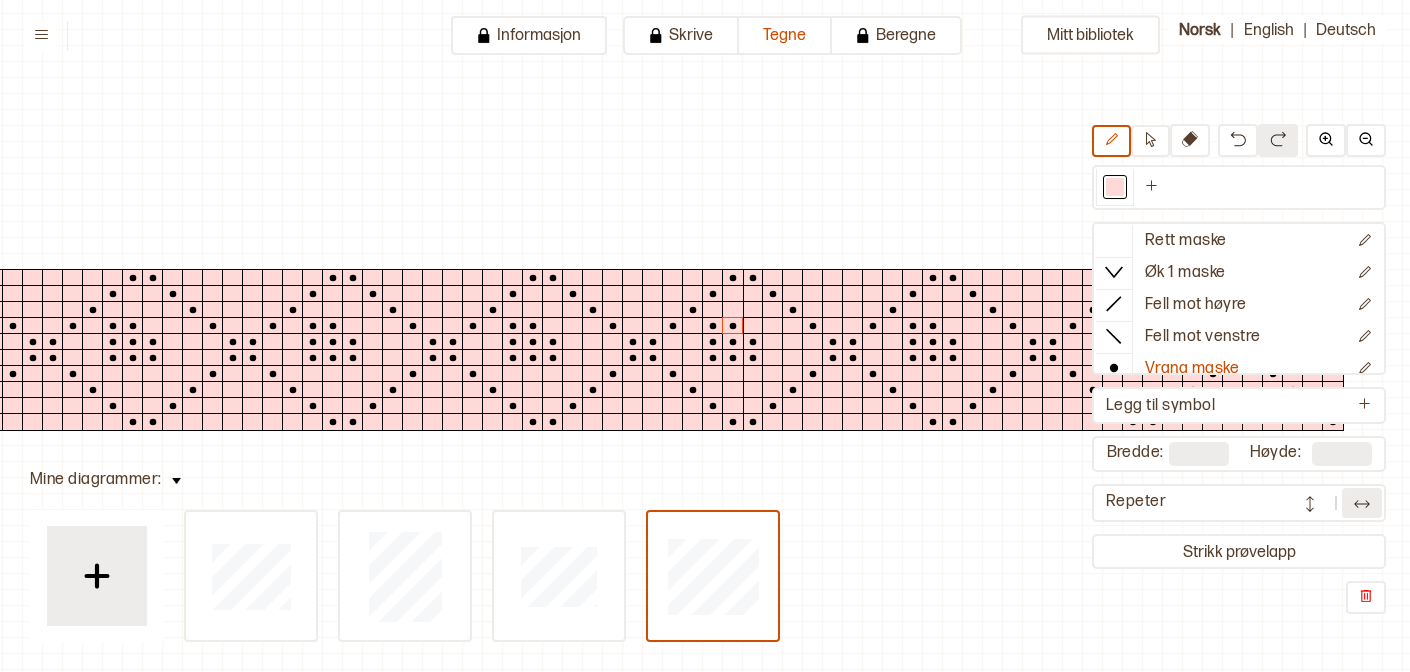 click at bounding box center (753, 326) 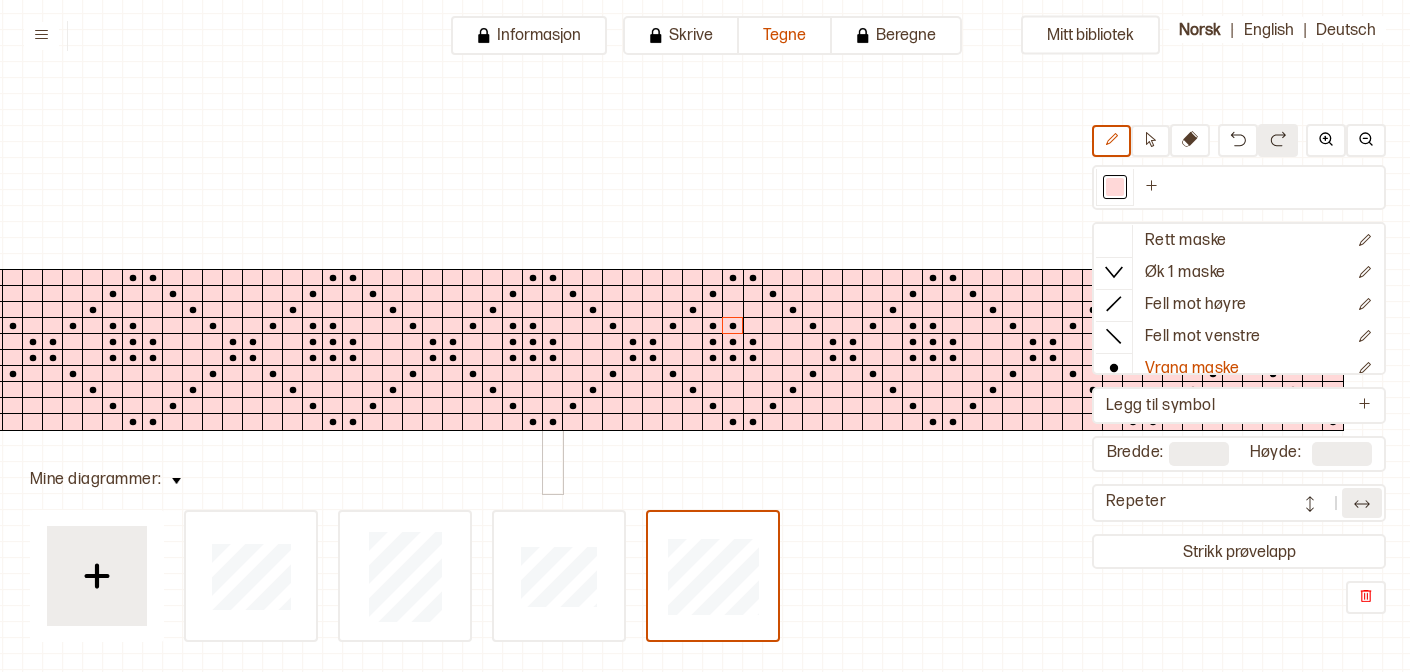 click at bounding box center (553, 326) 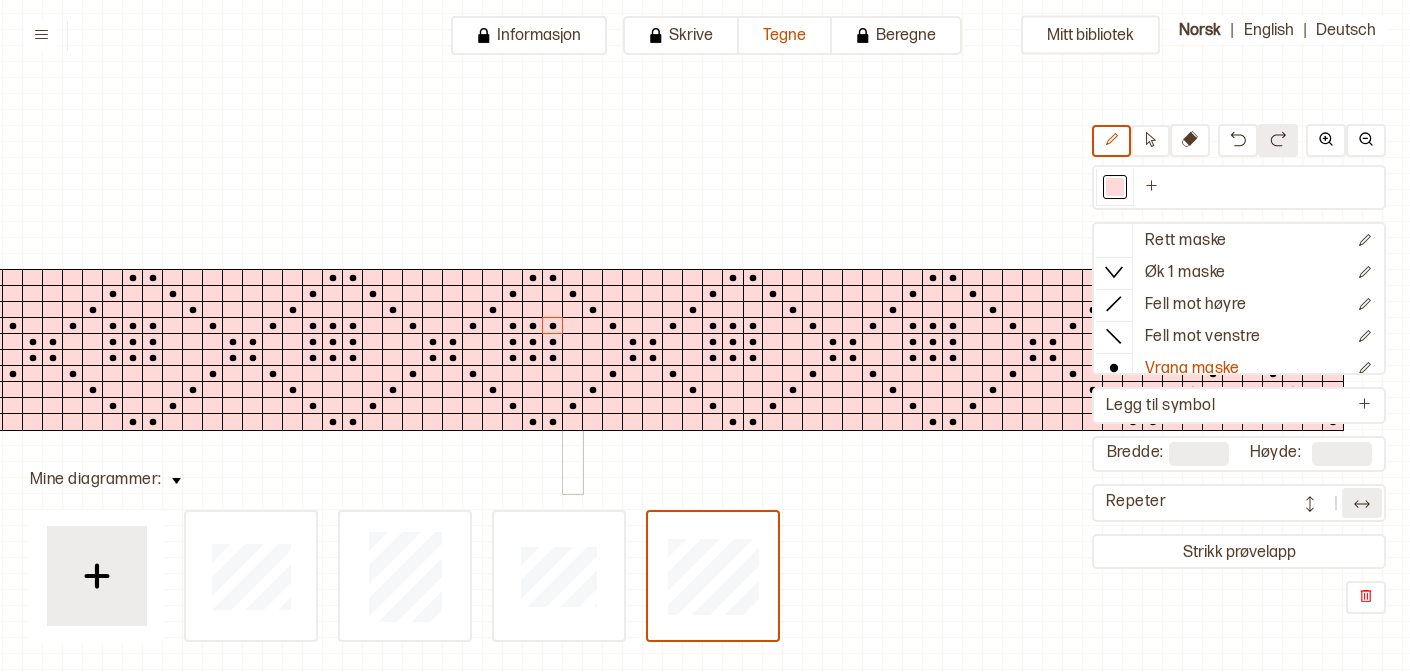click at bounding box center [573, 326] 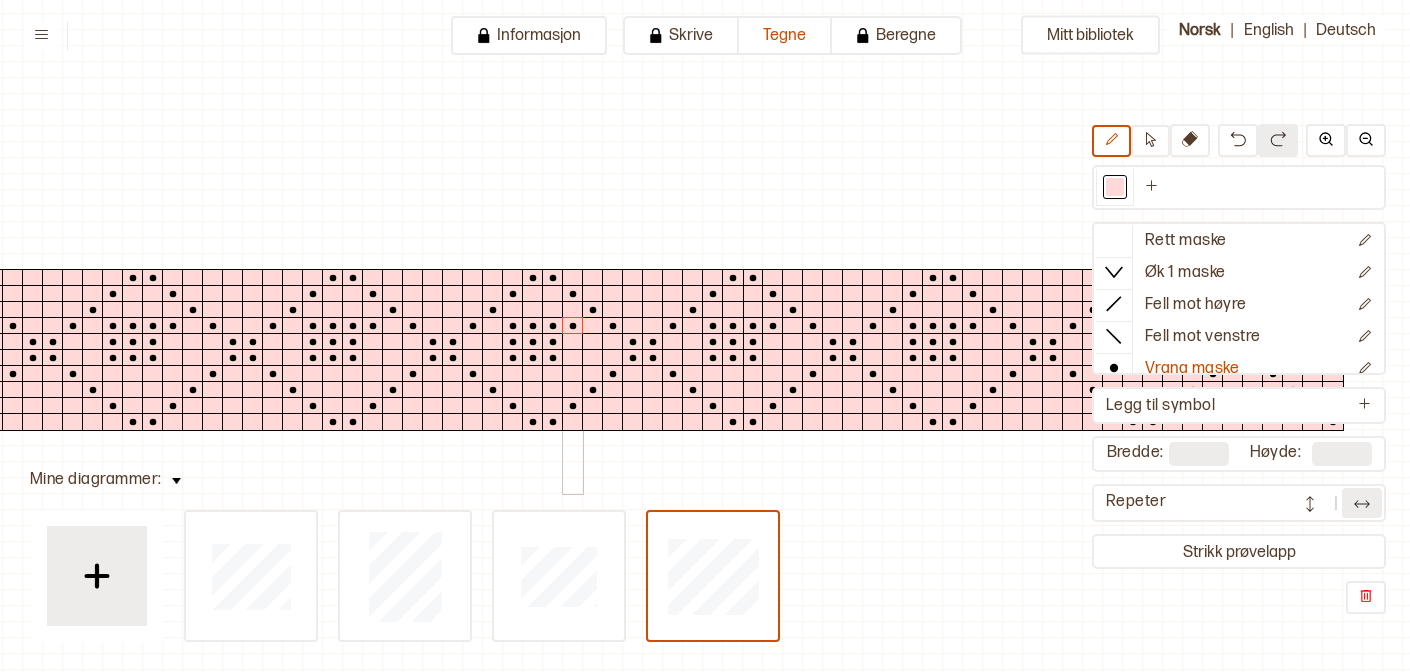 click at bounding box center (573, 342) 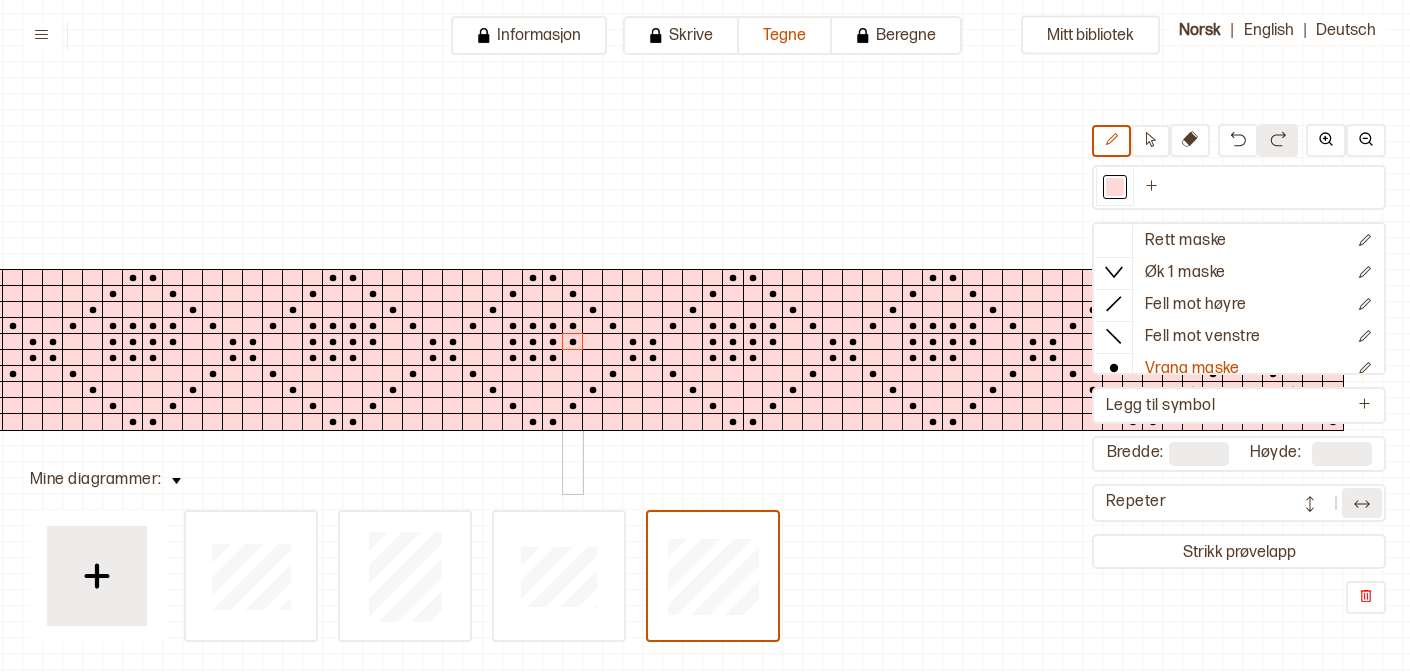 click at bounding box center (573, 358) 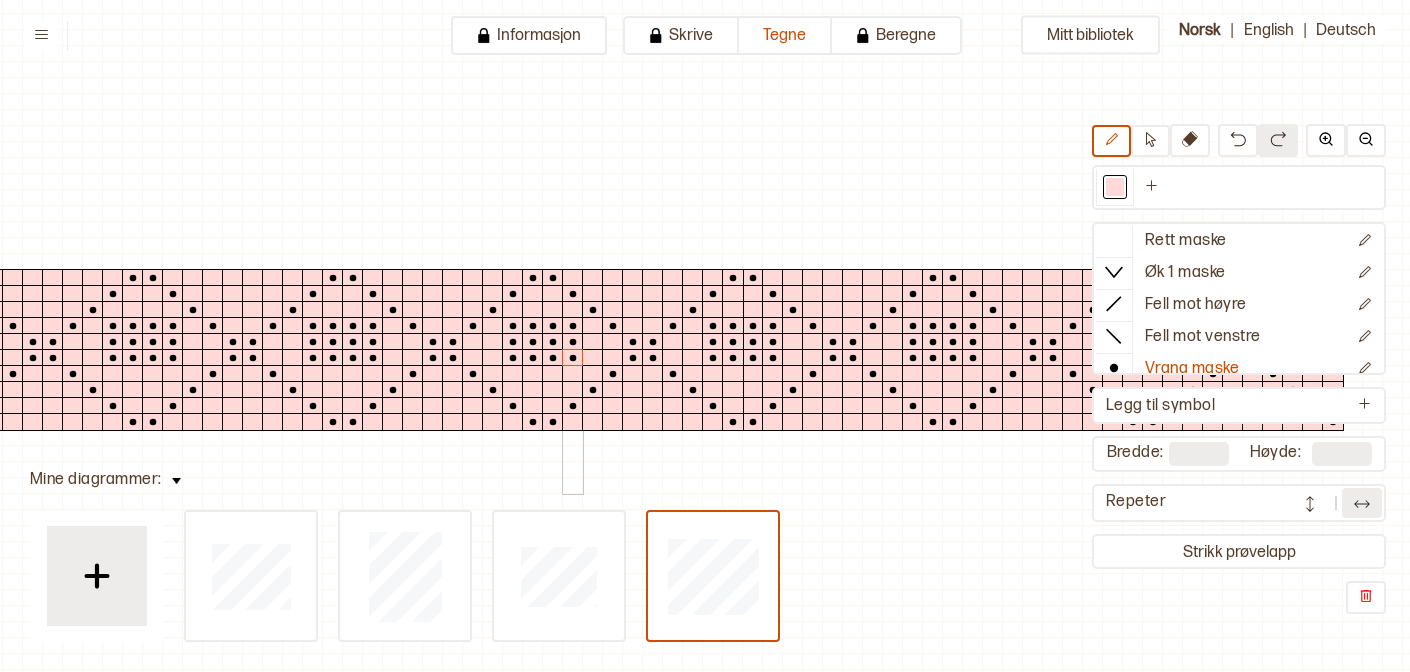 click at bounding box center (573, 374) 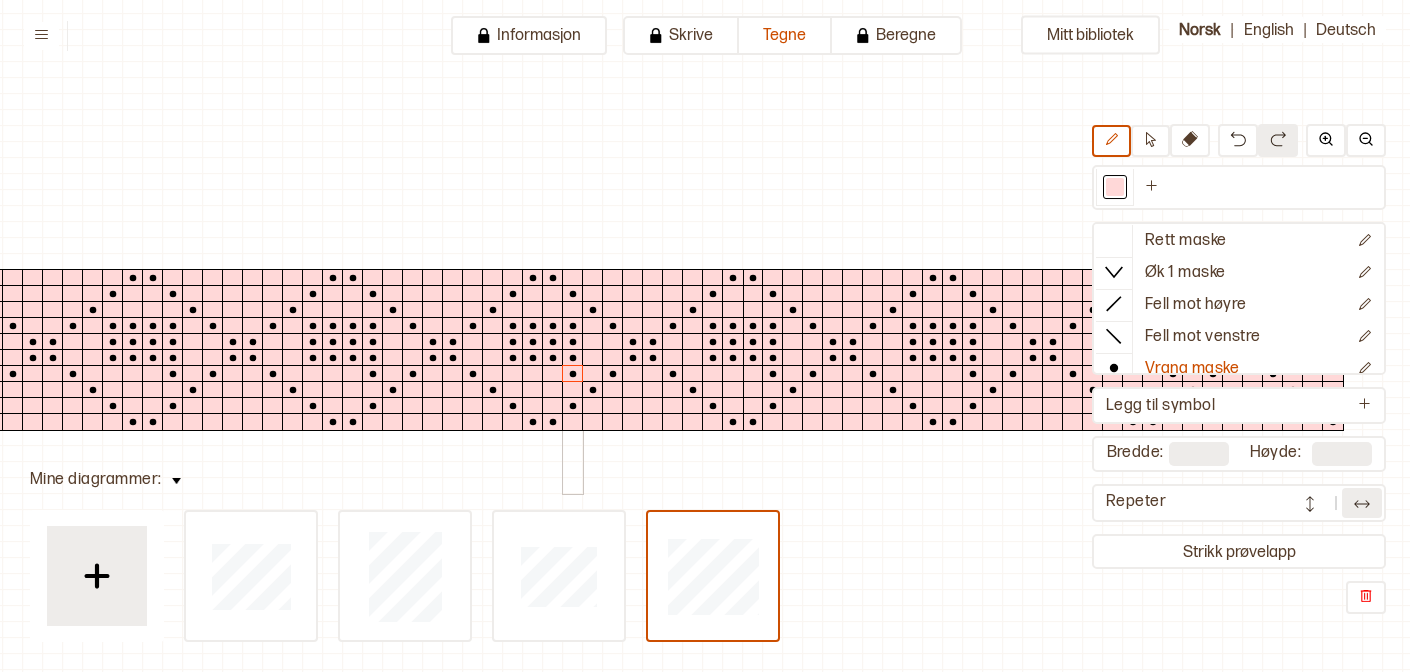 click at bounding box center (553, 374) 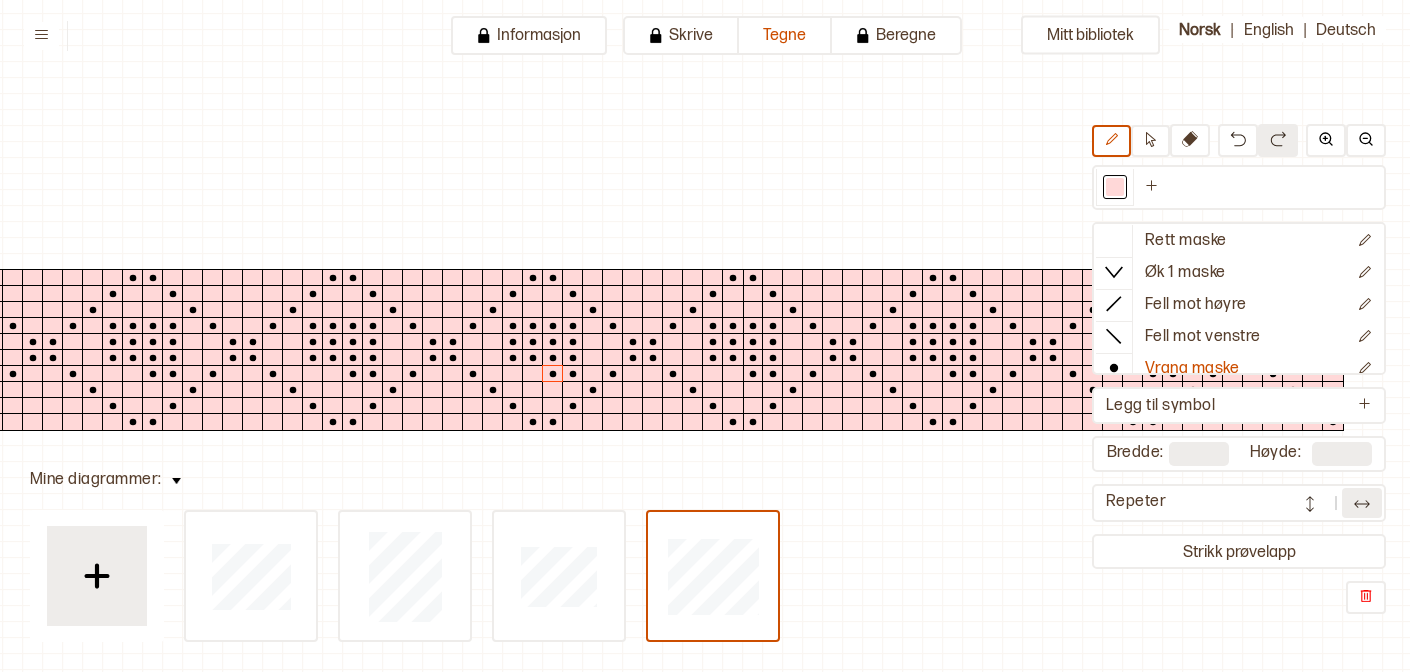 click at bounding box center [533, 374] 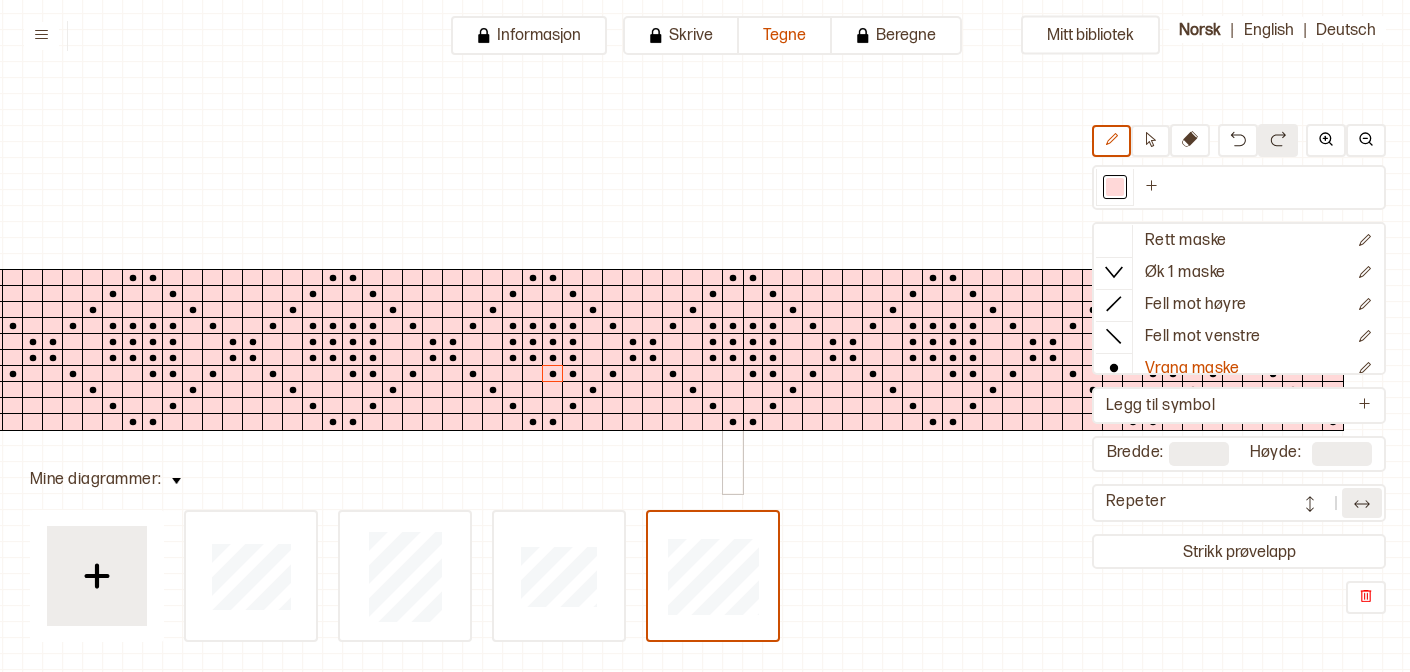 click at bounding box center [733, 374] 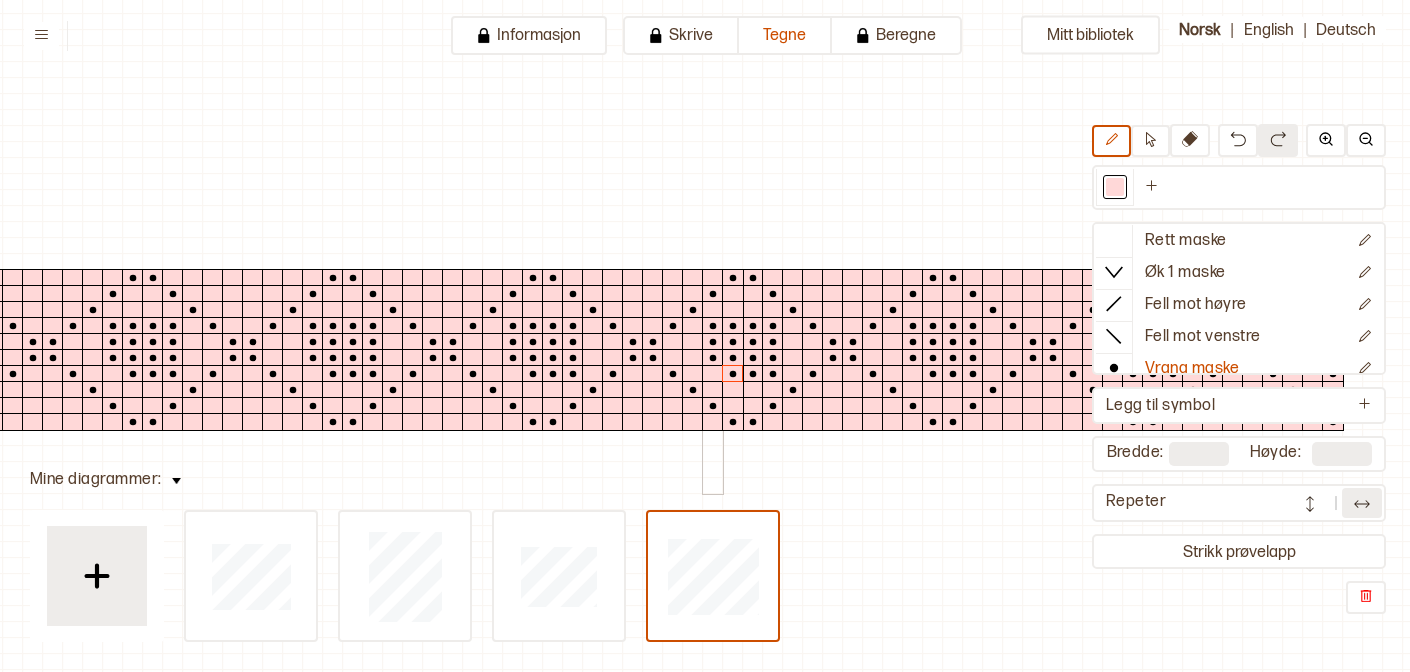 click at bounding box center (713, 374) 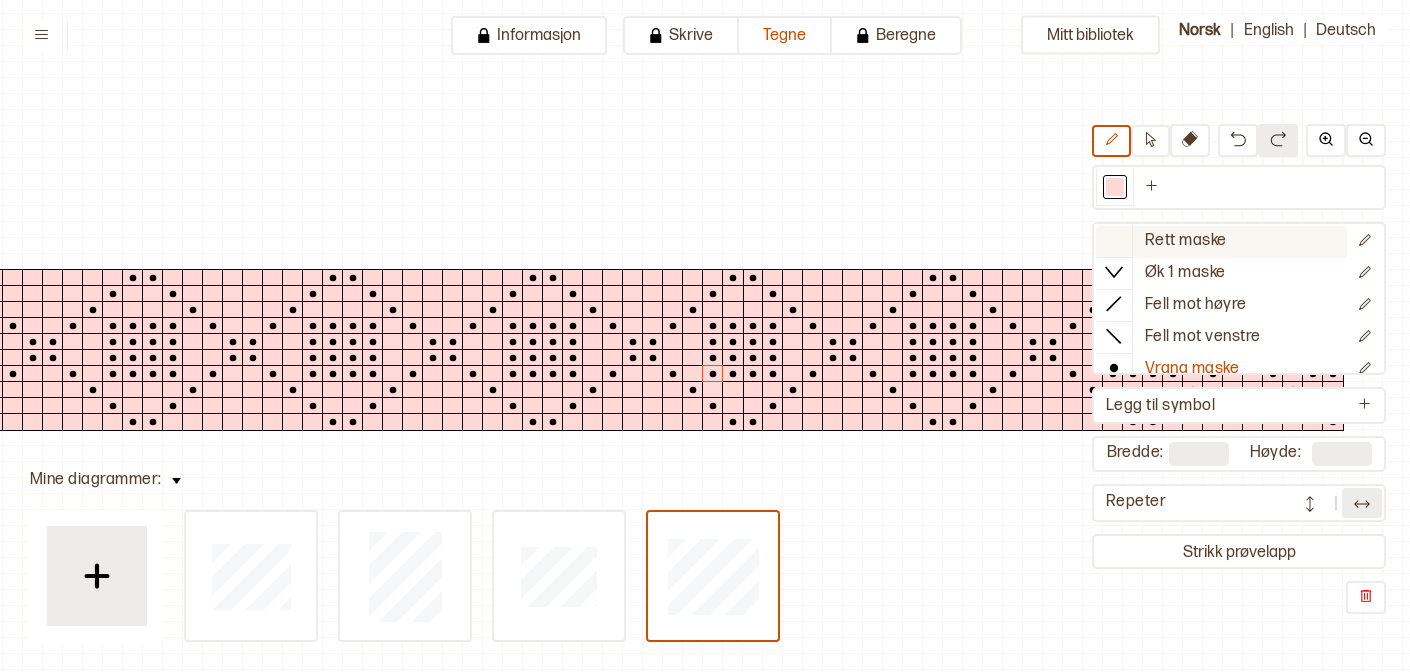 click on "Rett maske" at bounding box center (1221, 242) 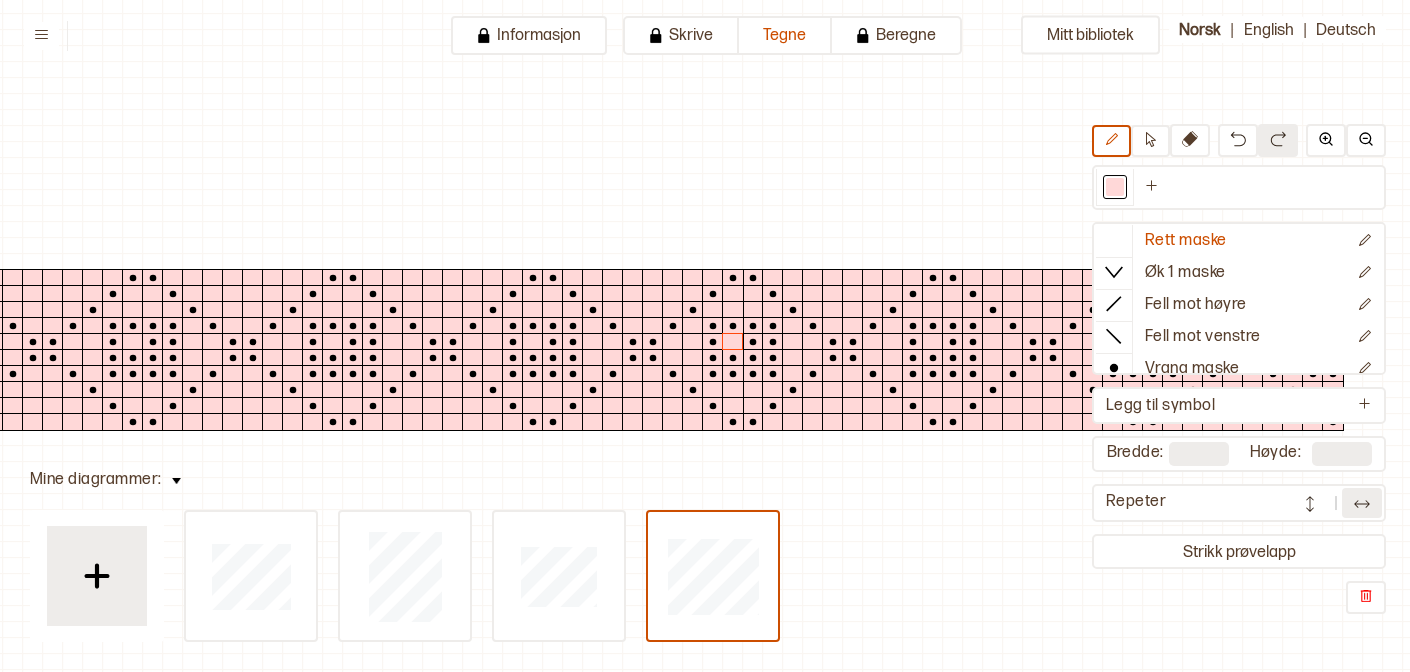 drag, startPoint x: 725, startPoint y: 340, endPoint x: 750, endPoint y: 345, distance: 25.495098 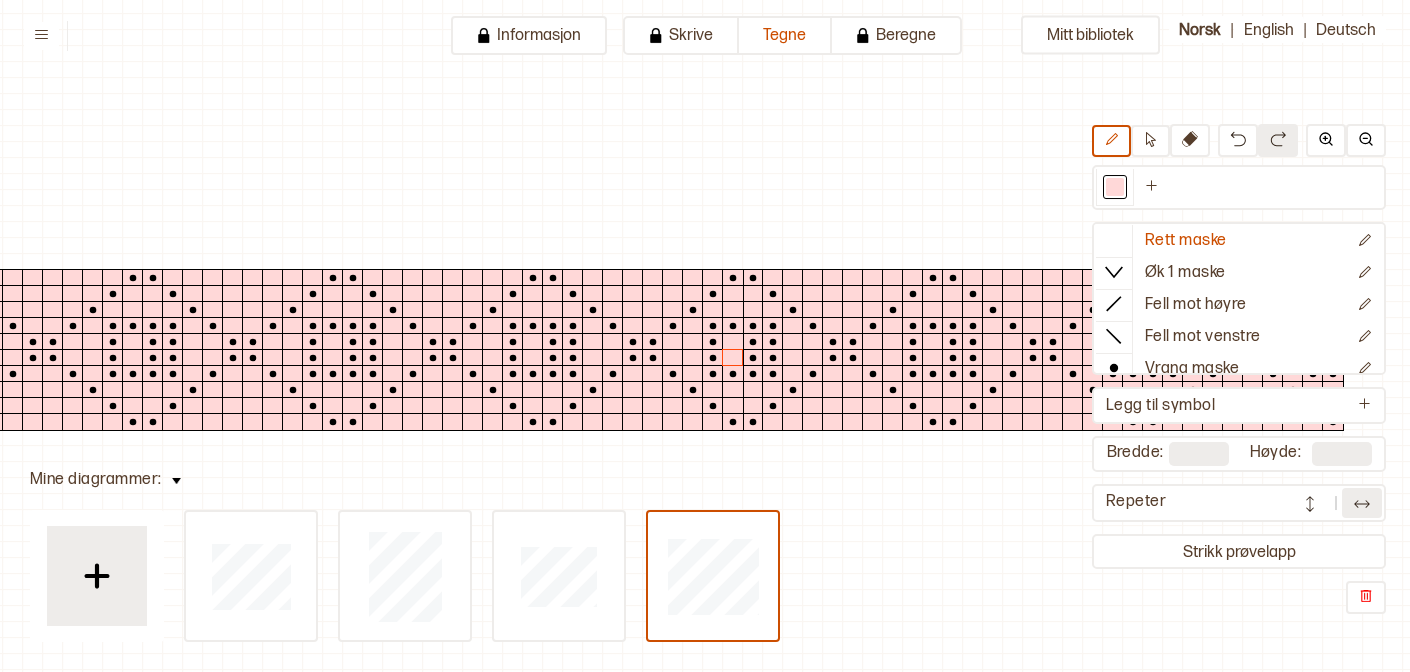 click 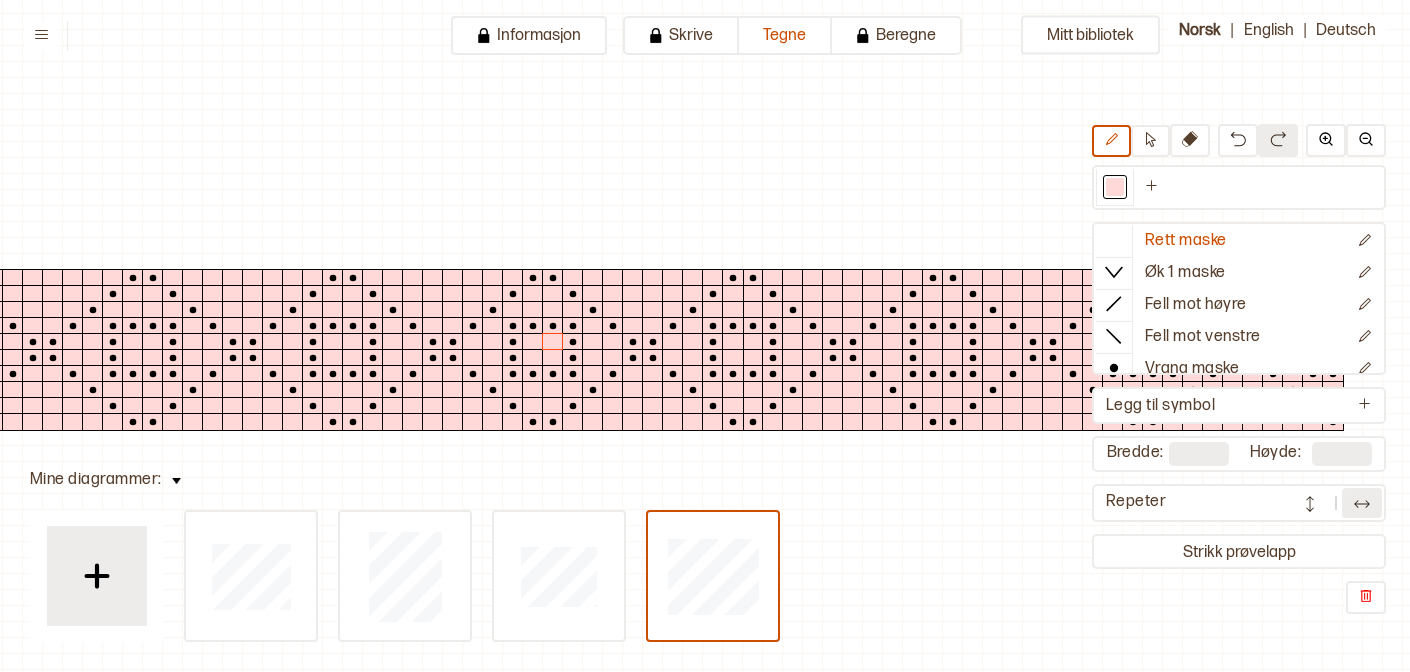 click at bounding box center (1362, 504) 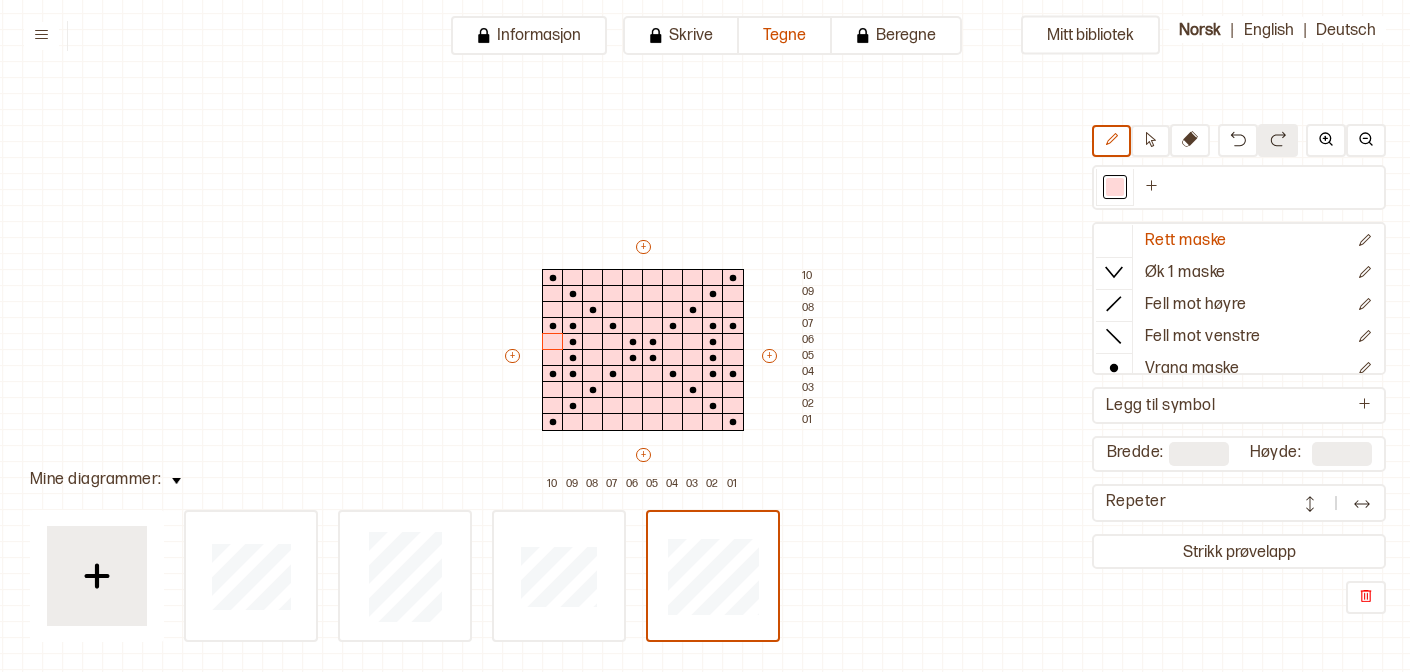 click at bounding box center (1310, 504) 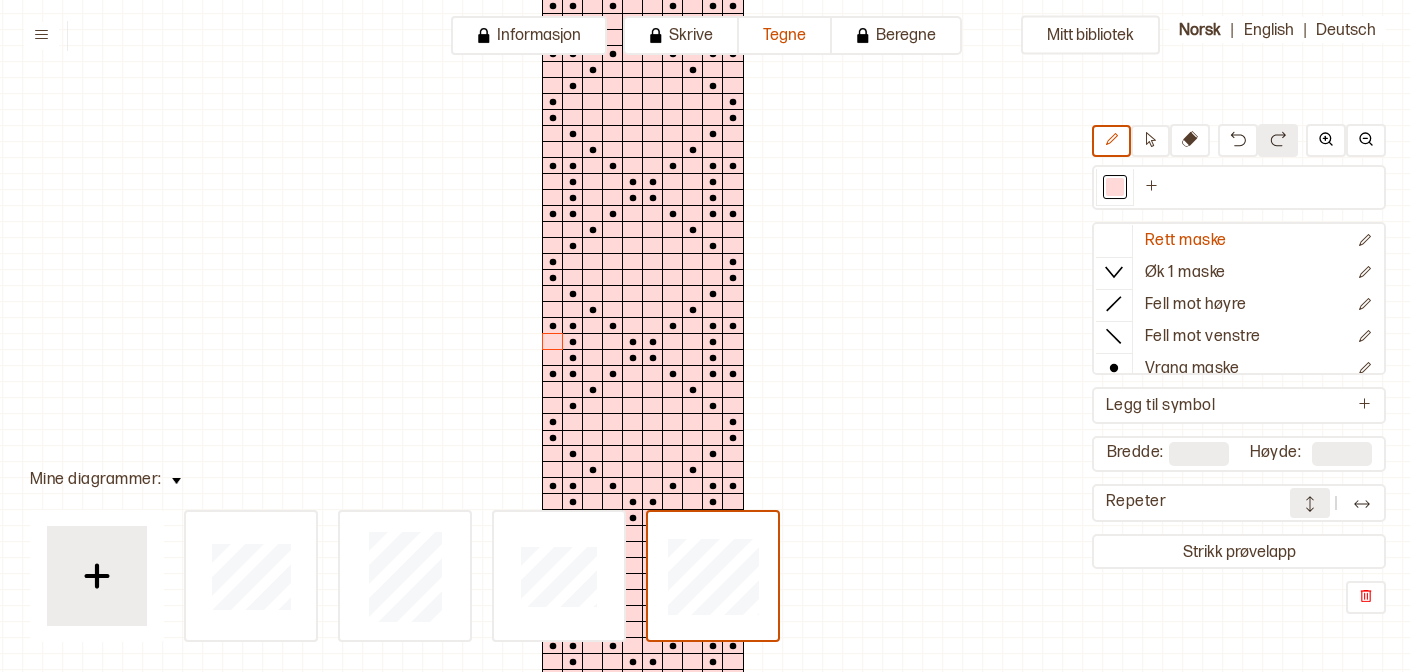click at bounding box center (1310, 504) 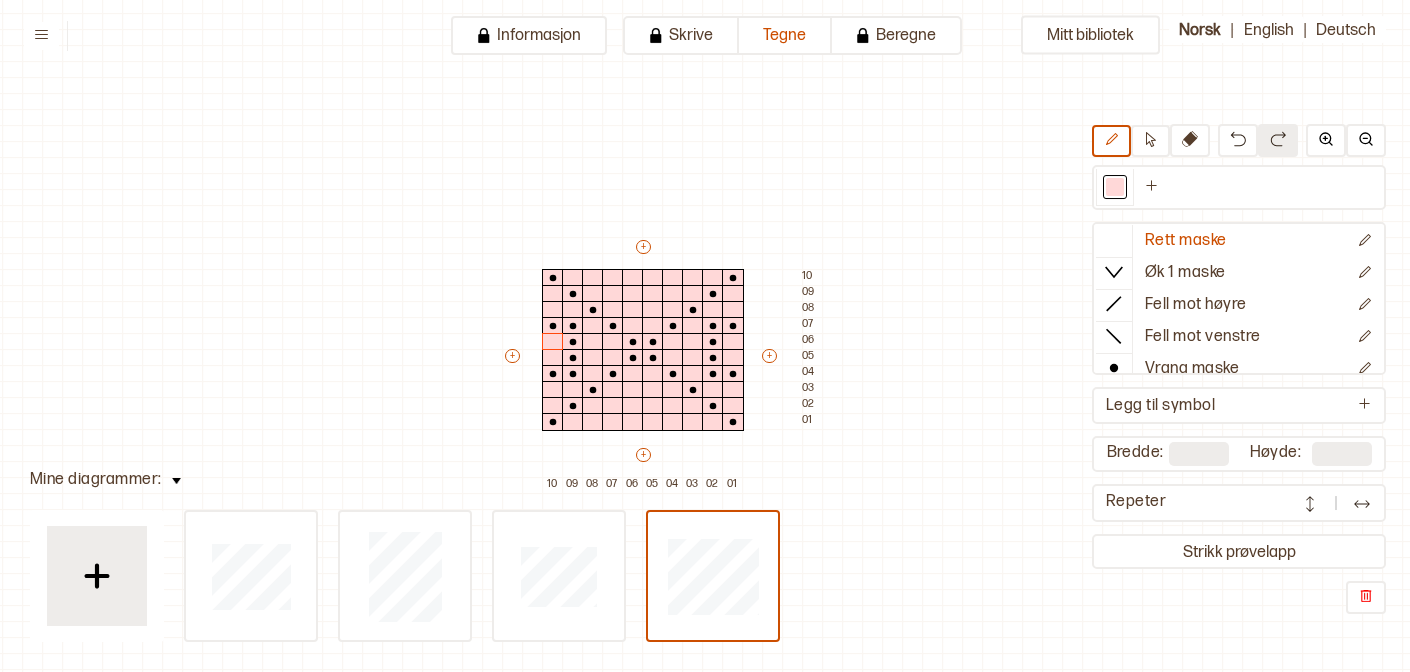 click at bounding box center (1362, 504) 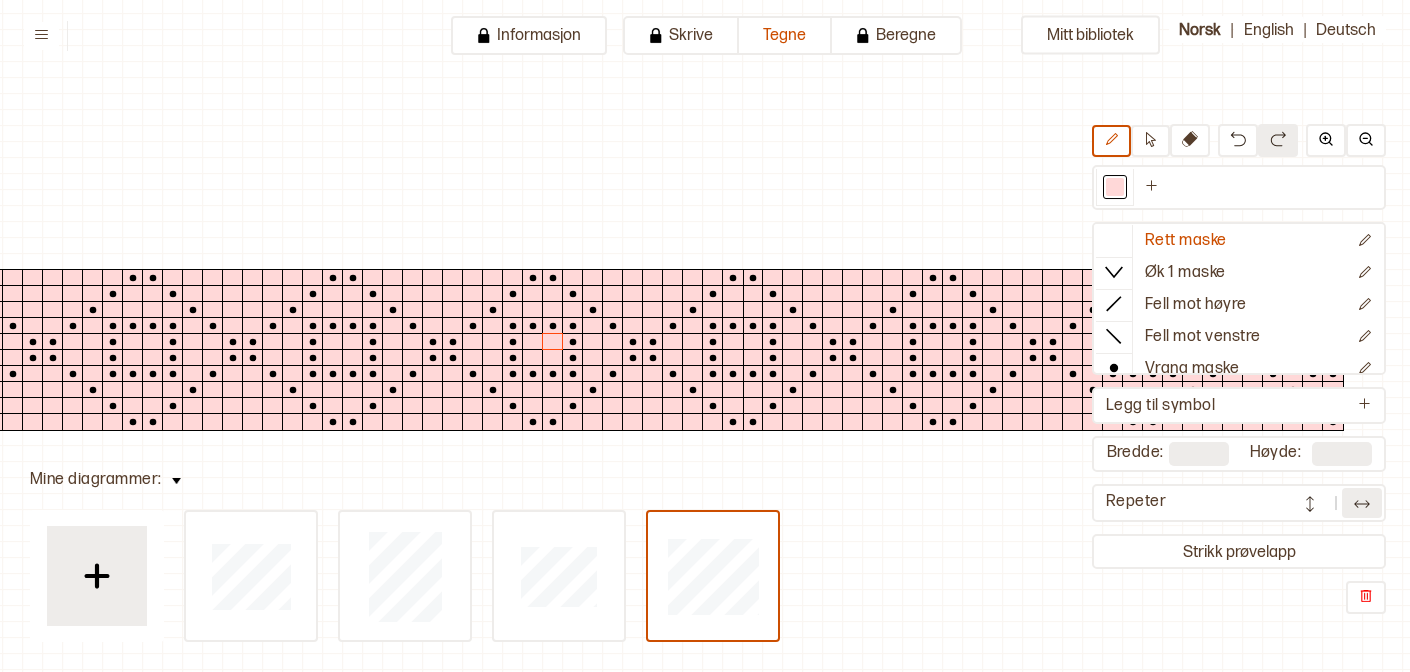 click at bounding box center [1362, 503] 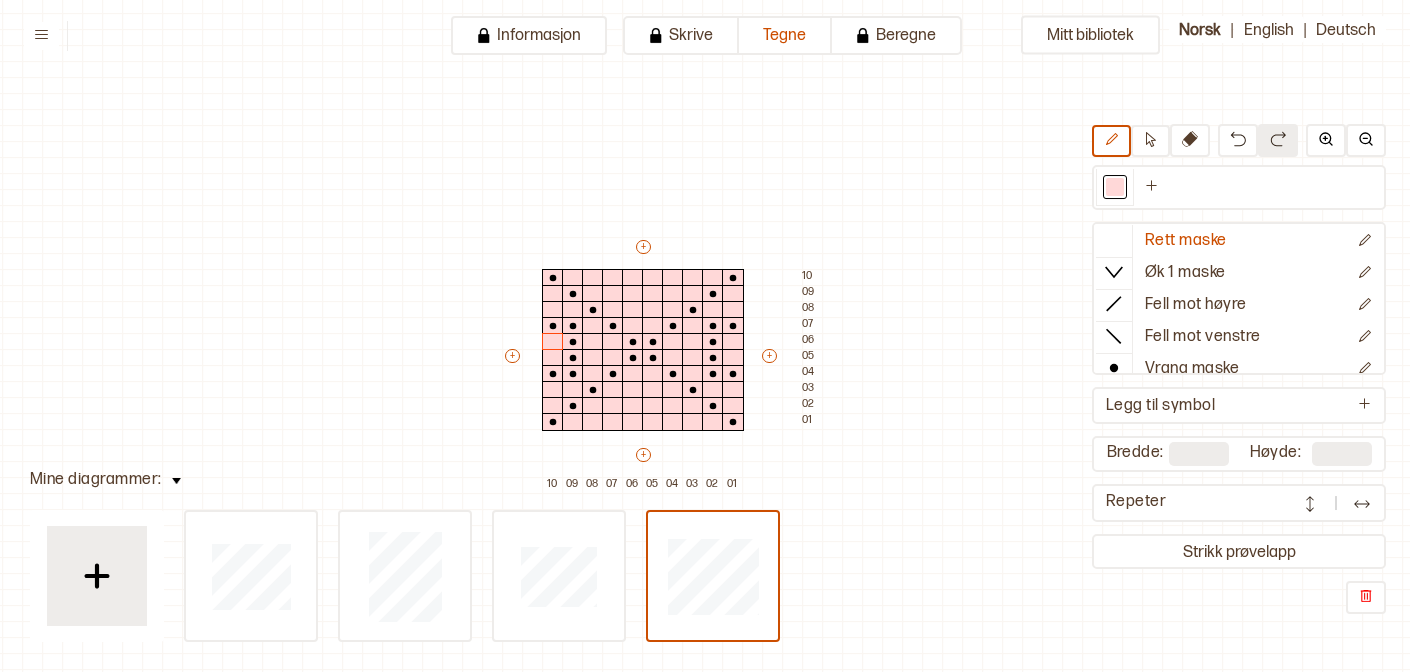 click at bounding box center [1362, 503] 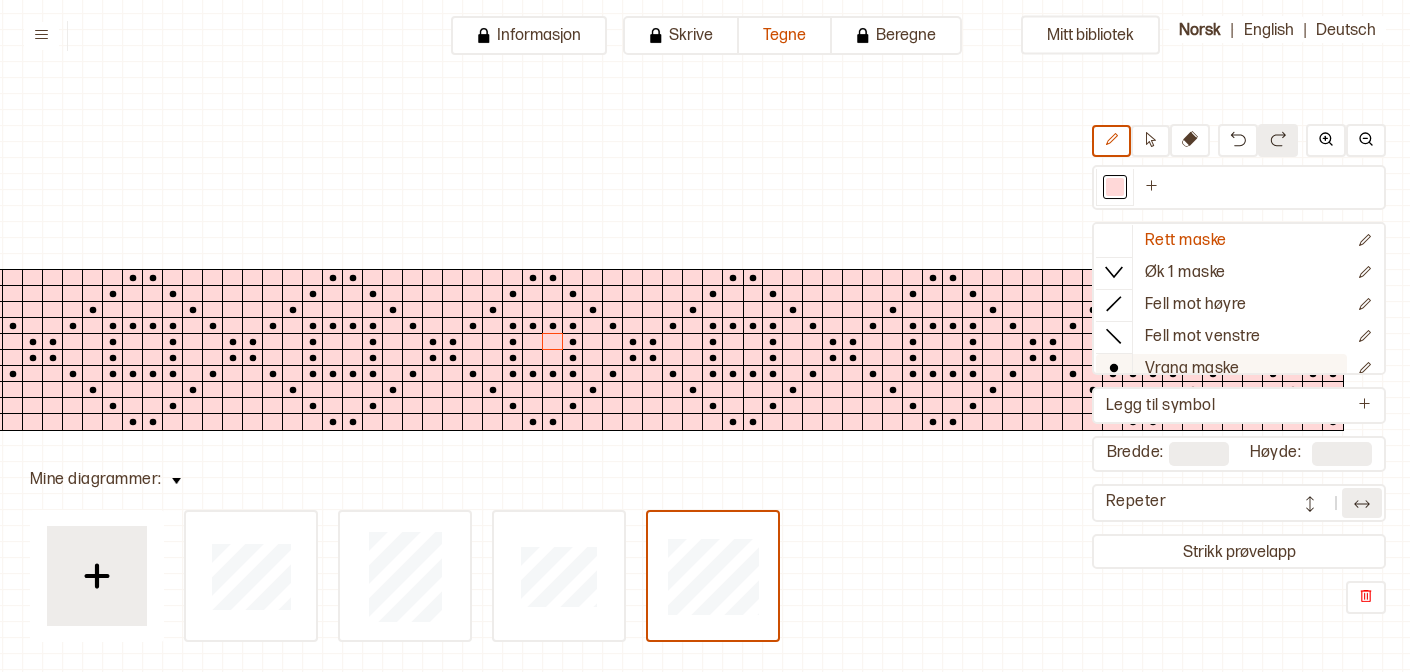 click 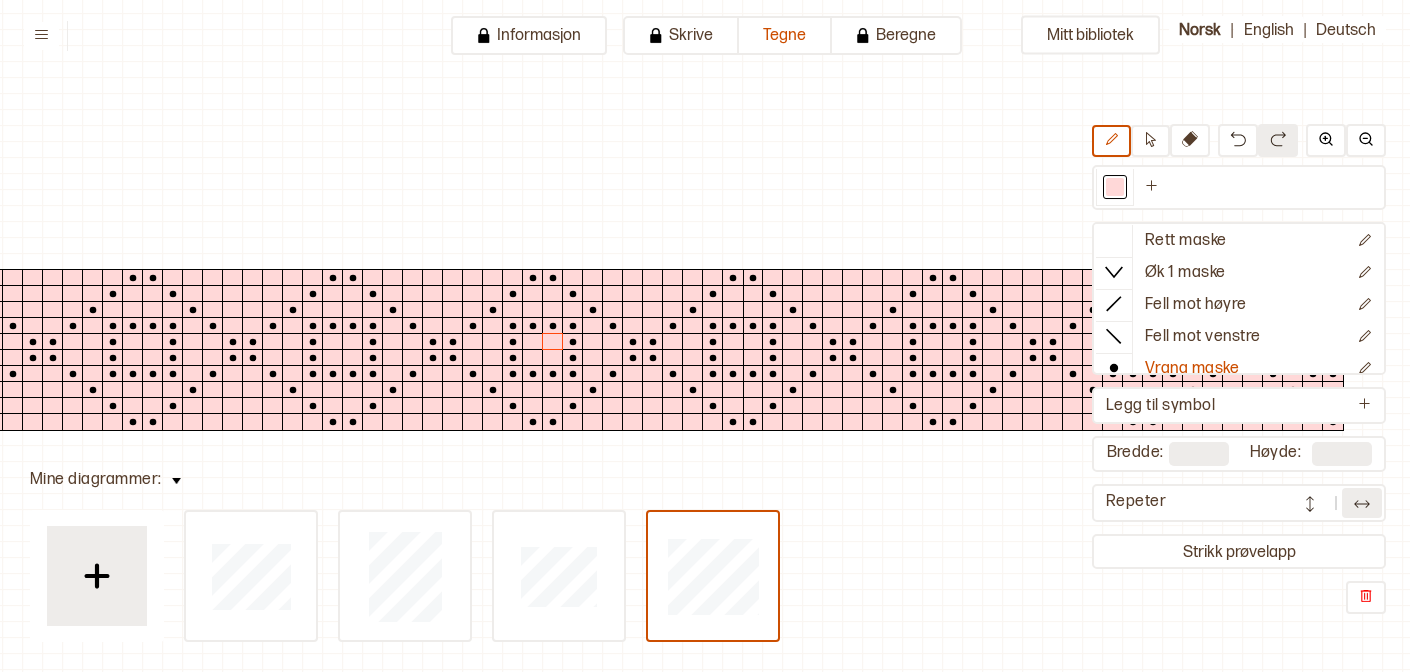 drag, startPoint x: 508, startPoint y: 326, endPoint x: 812, endPoint y: 374, distance: 307.76614 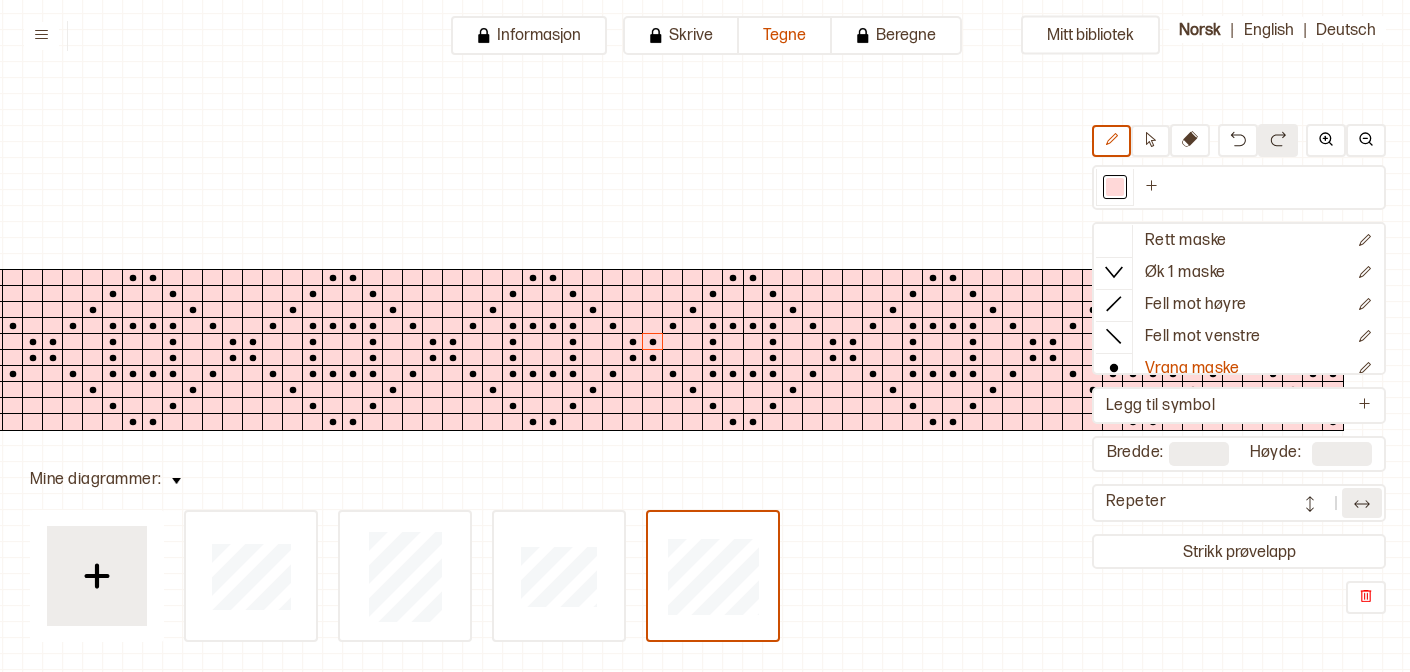 click at bounding box center (1362, 504) 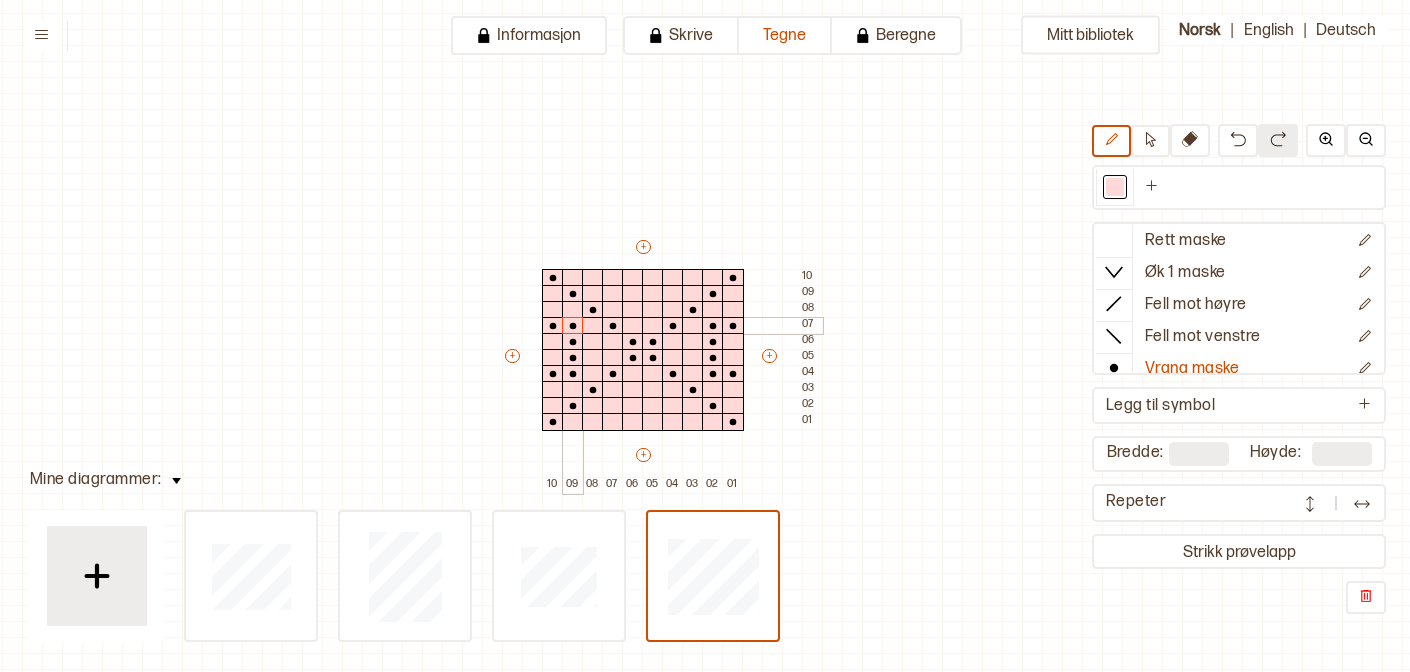 drag, startPoint x: 539, startPoint y: 322, endPoint x: 568, endPoint y: 330, distance: 30.083218 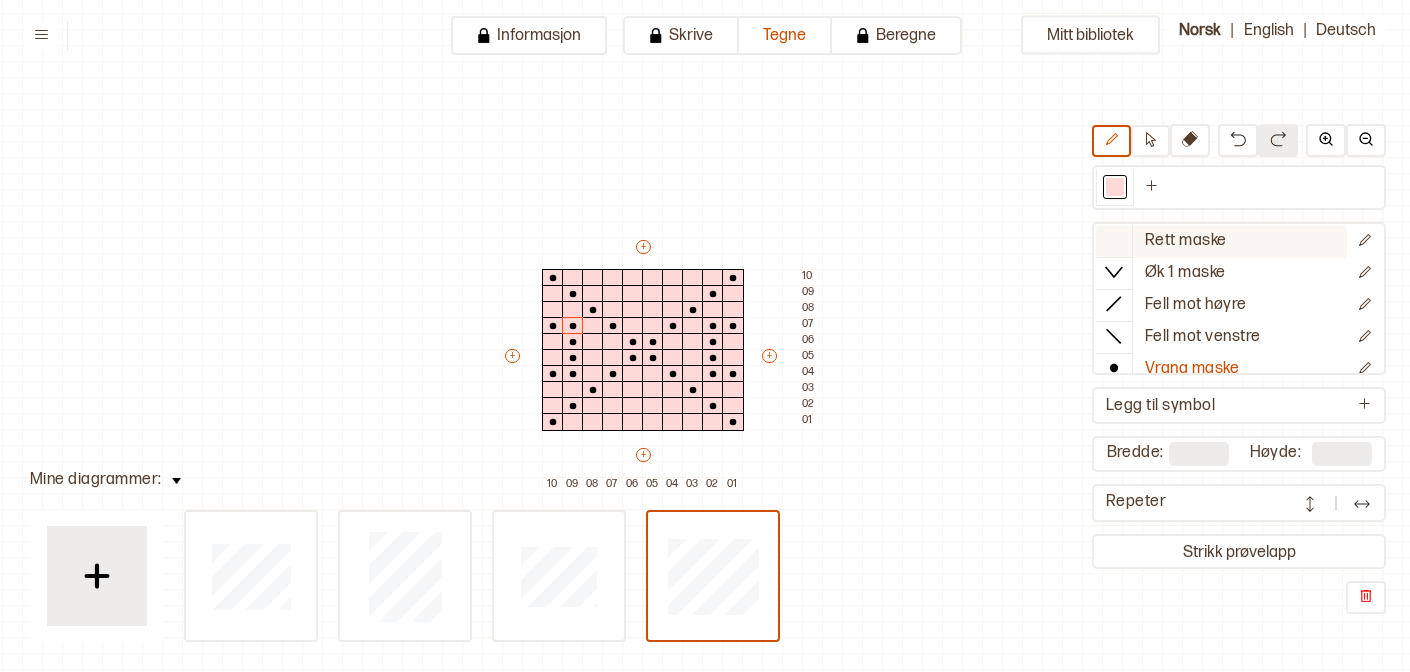 click at bounding box center [1114, 240] 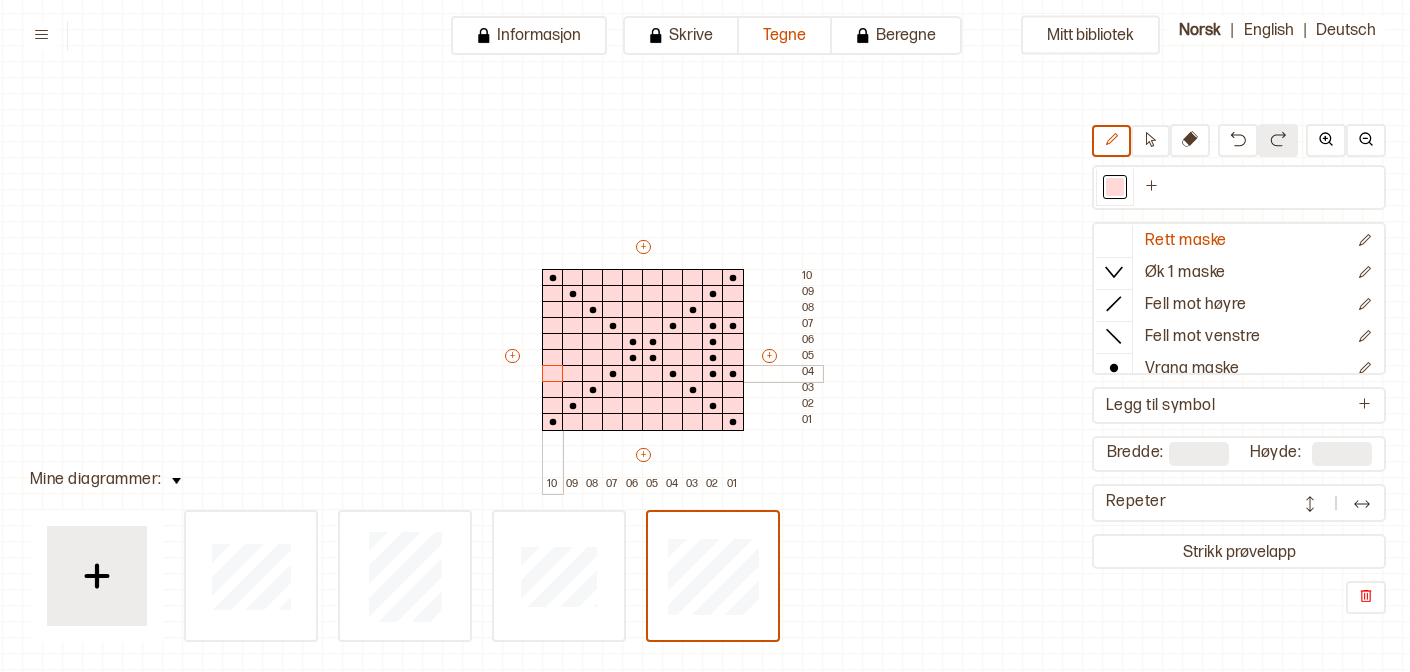 drag, startPoint x: 552, startPoint y: 331, endPoint x: 548, endPoint y: 370, distance: 39.20459 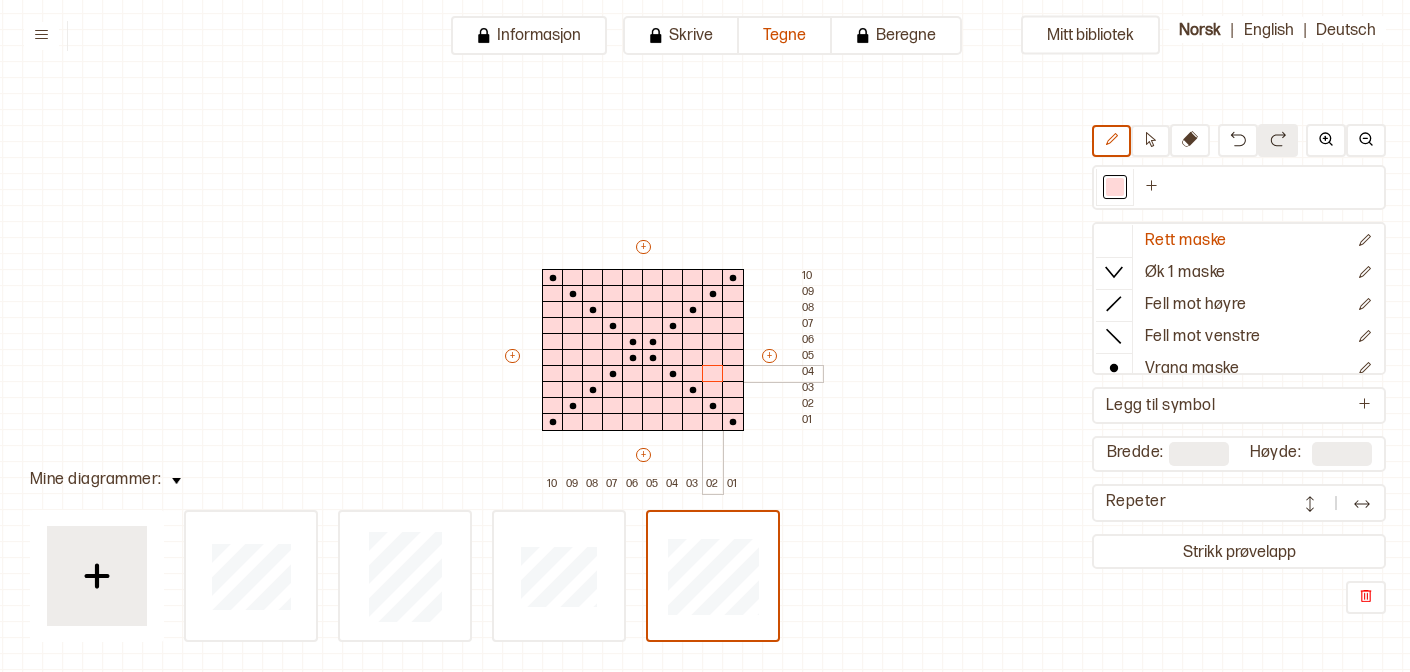 drag, startPoint x: 734, startPoint y: 323, endPoint x: 713, endPoint y: 370, distance: 51.47815 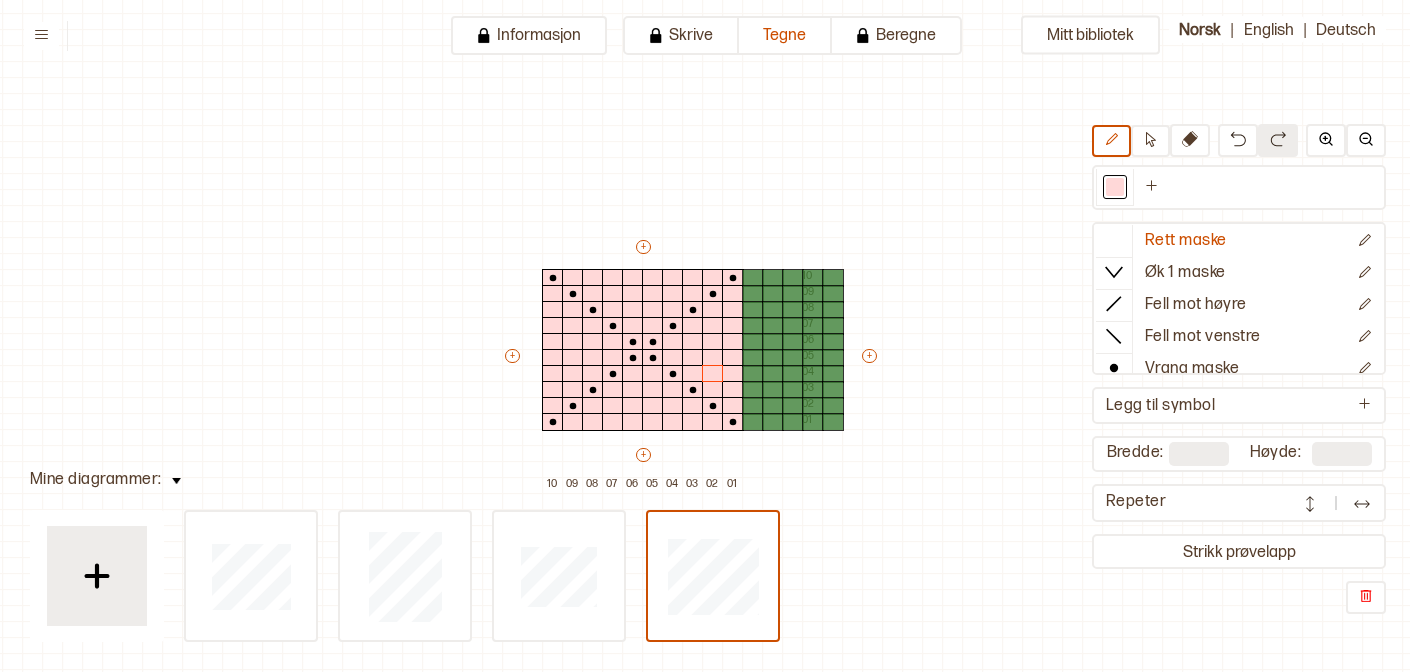 drag, startPoint x: 771, startPoint y: 354, endPoint x: 619, endPoint y: 271, distance: 173.18488 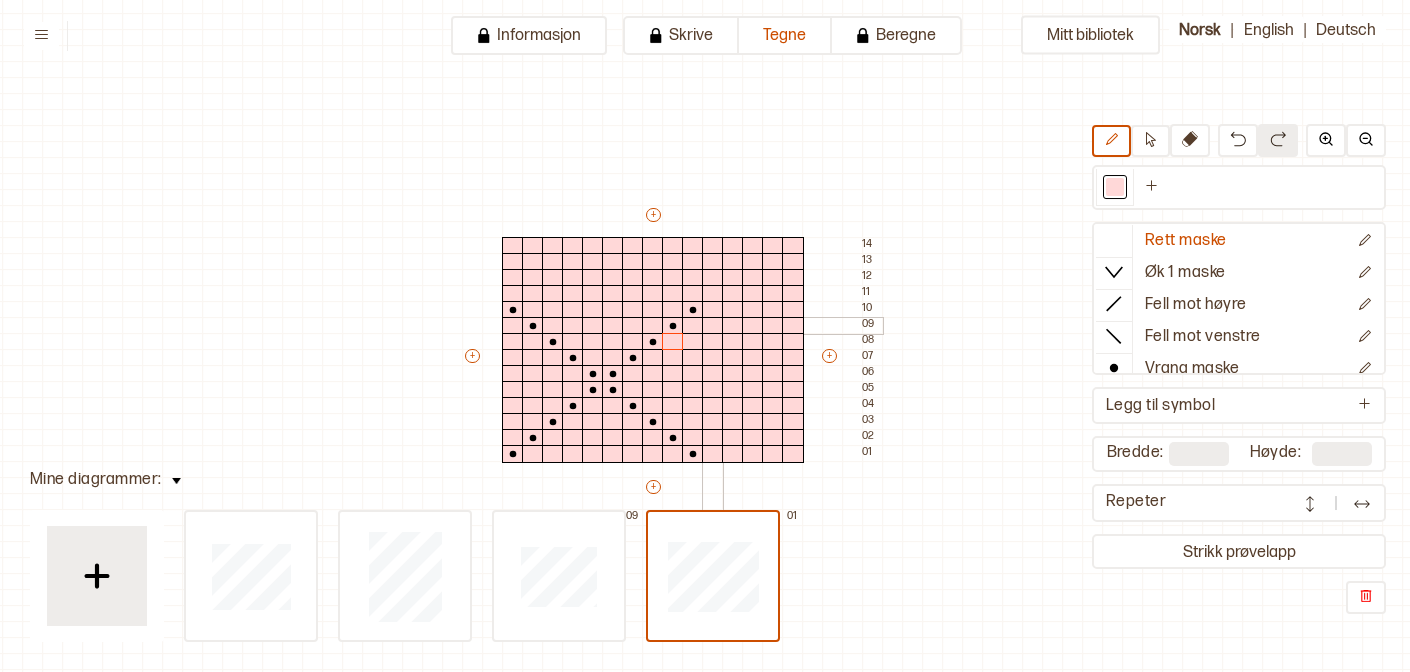 click at bounding box center (713, 326) 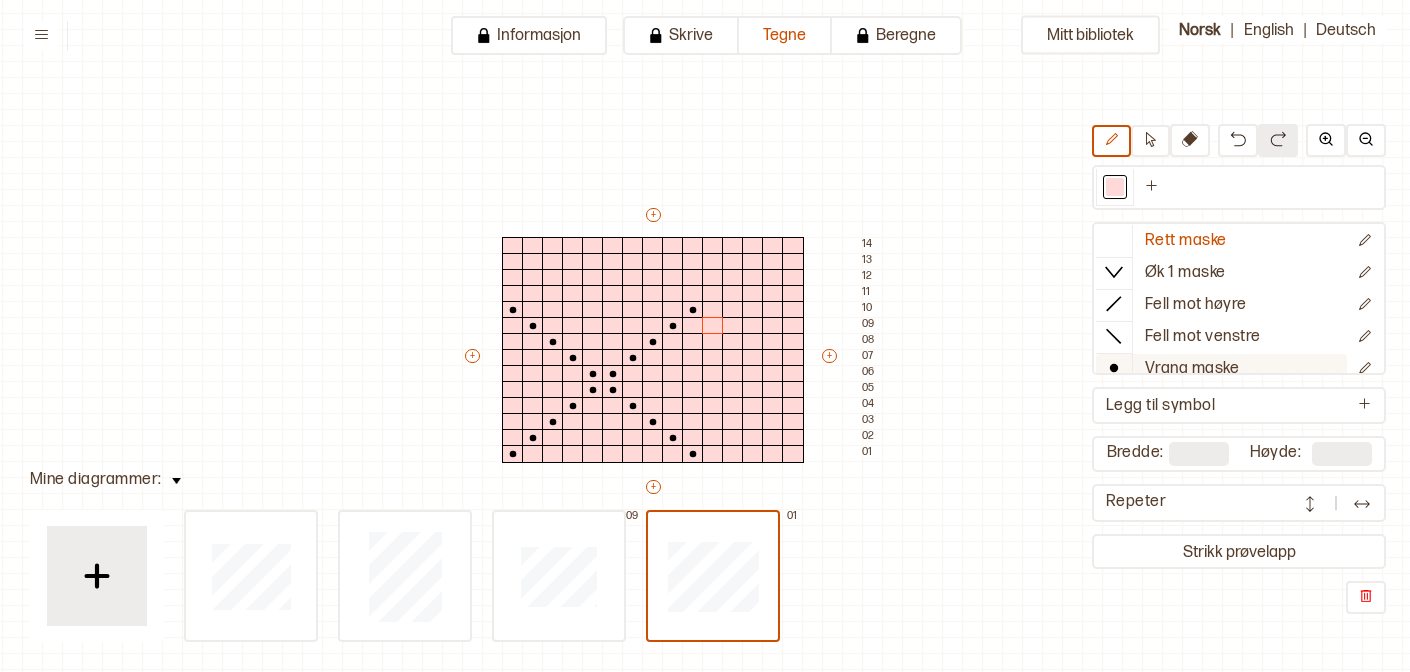 click 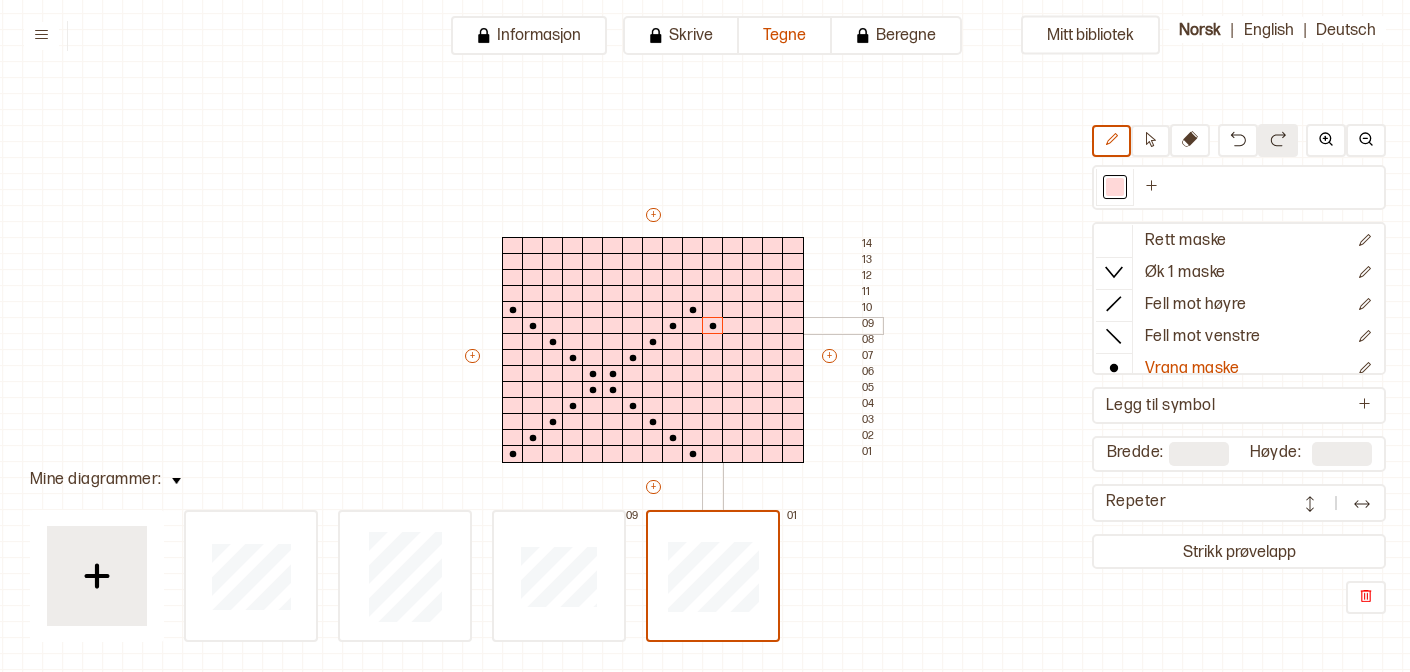 click at bounding box center [713, 326] 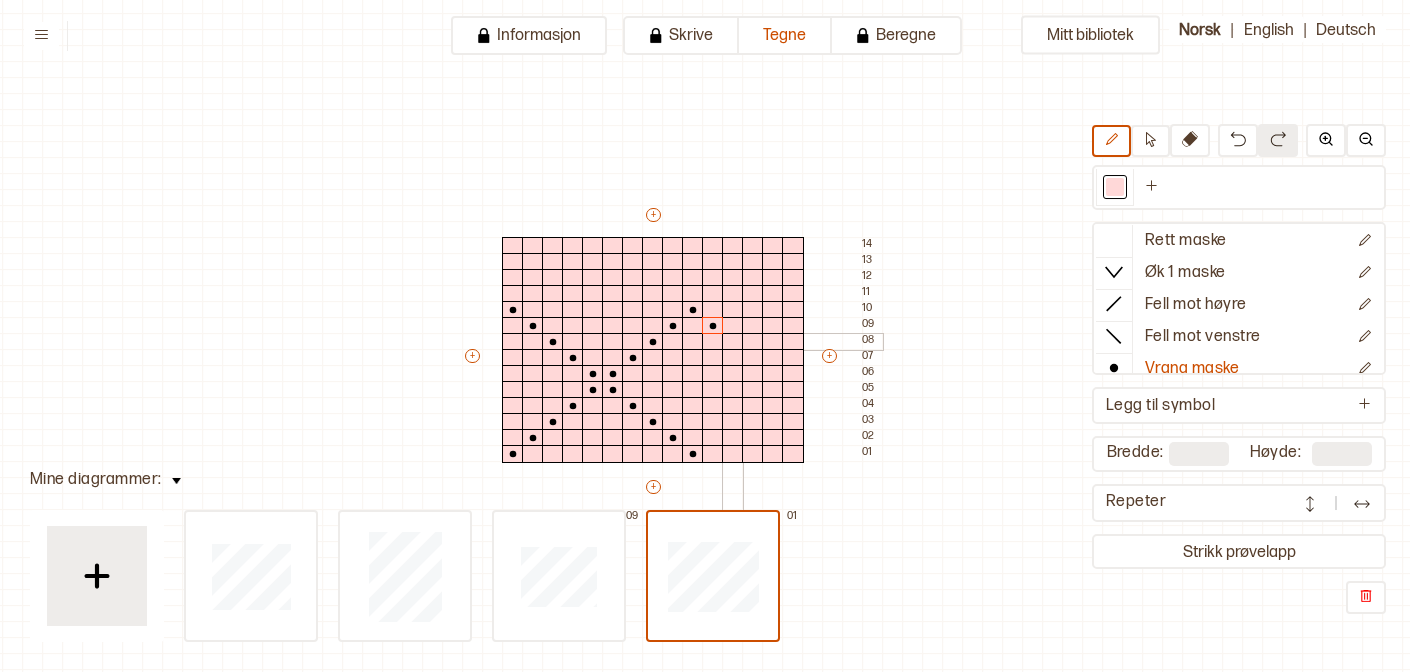 click at bounding box center (733, 342) 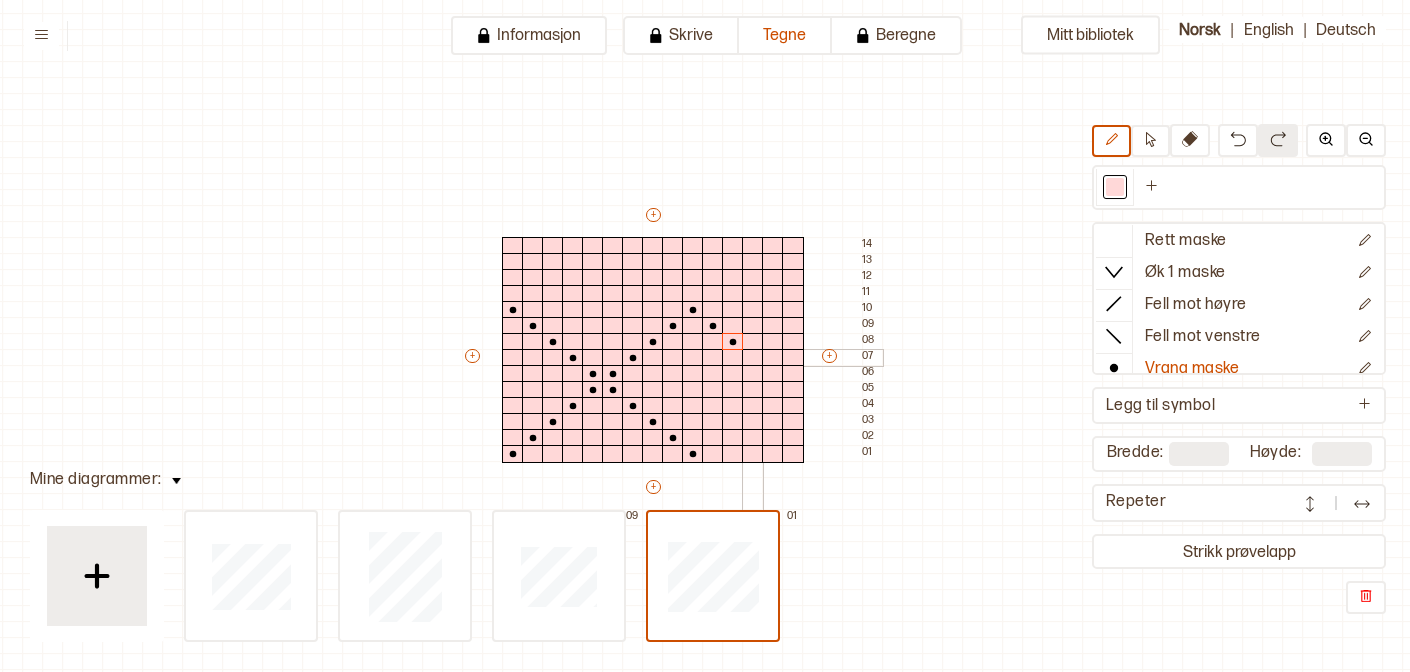 click at bounding box center (753, 358) 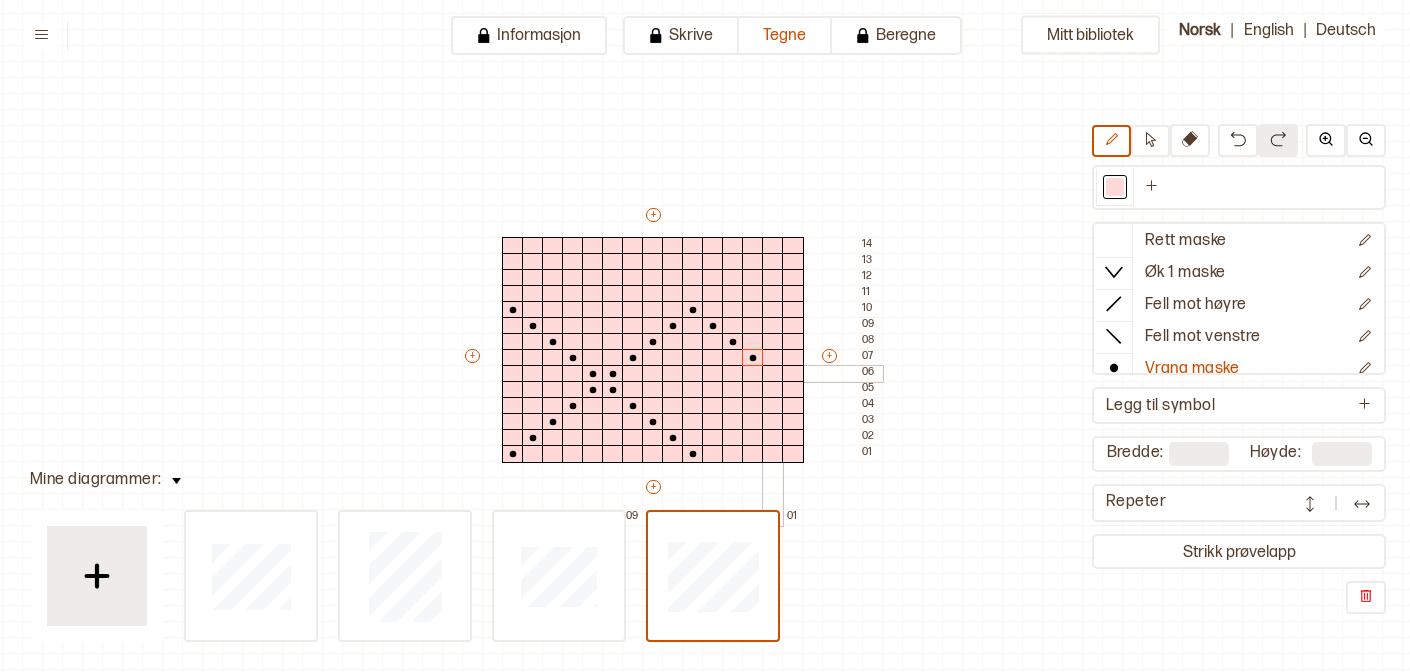 click at bounding box center [773, 374] 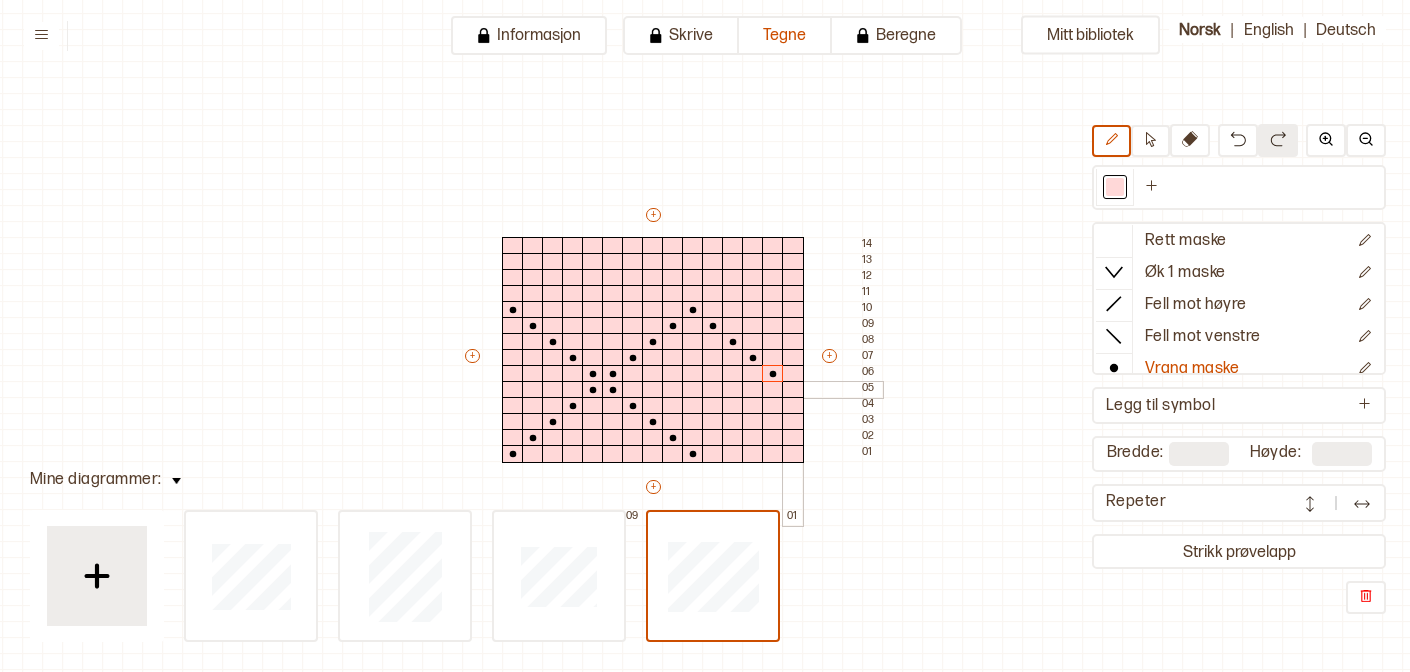 click at bounding box center [793, 390] 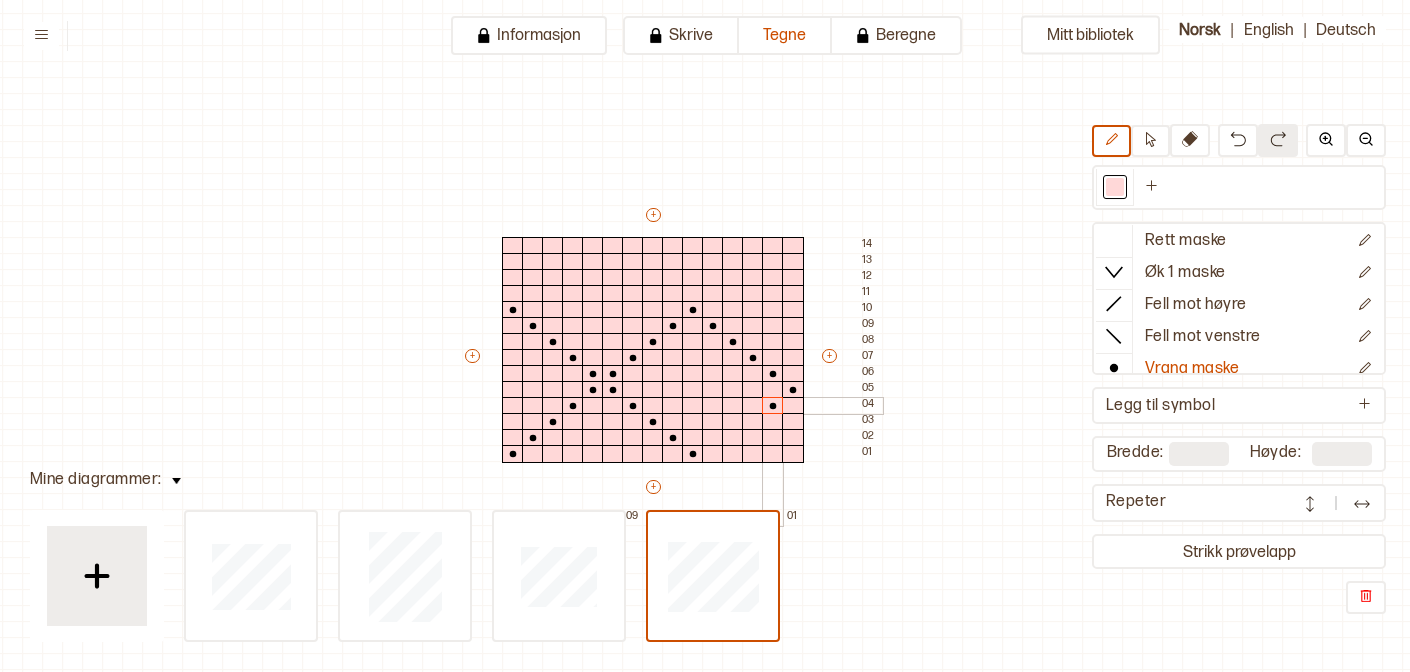 click at bounding box center [773, 406] 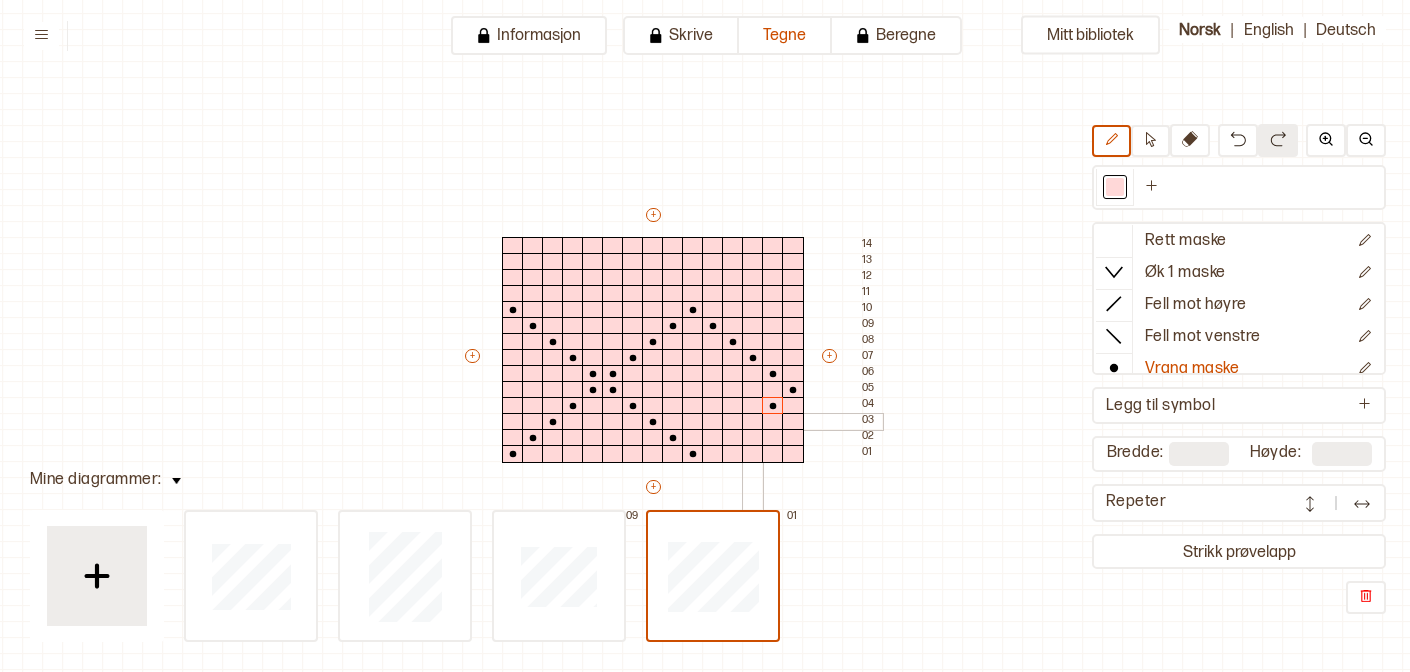 click at bounding box center [753, 422] 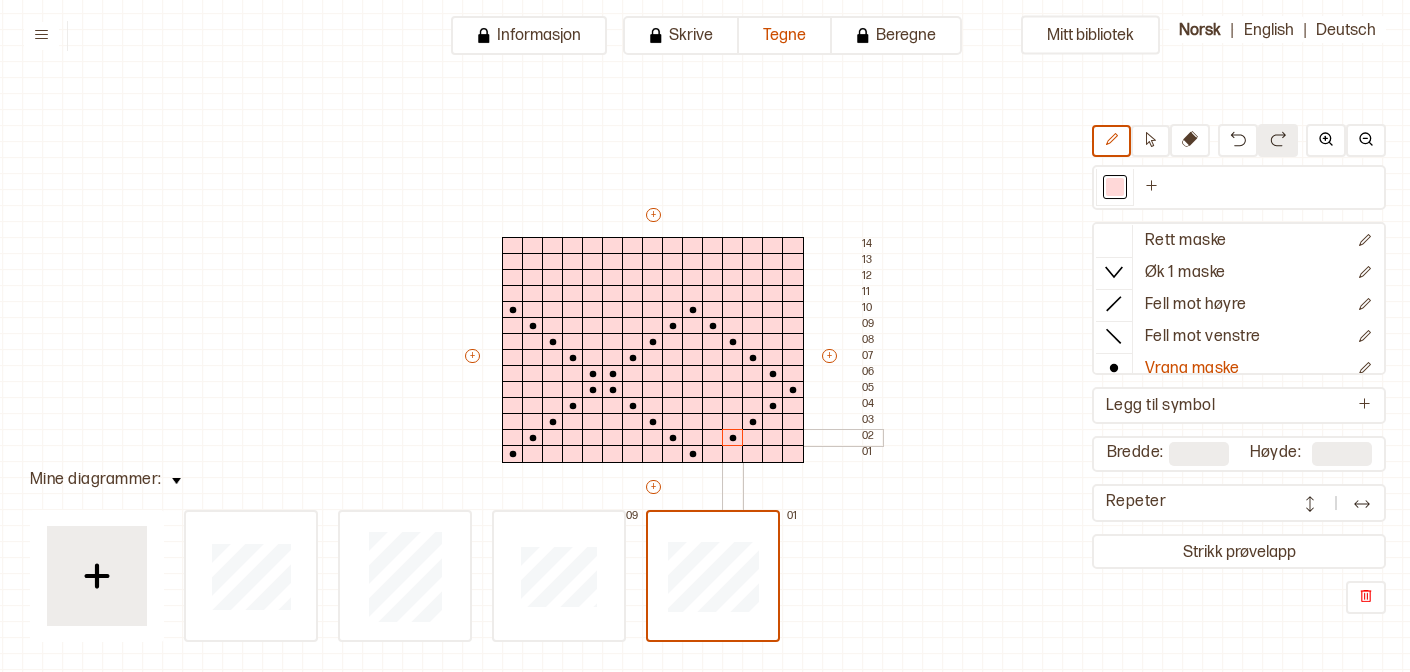 click at bounding box center [733, 438] 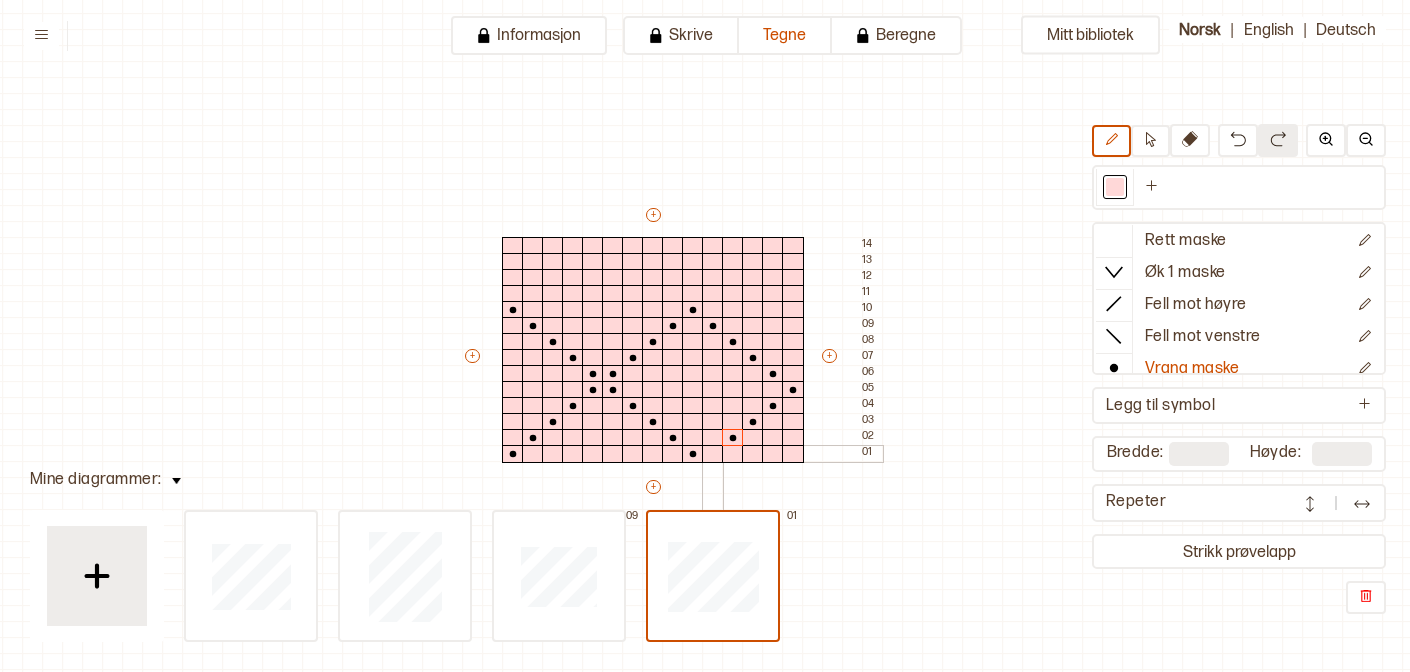 click at bounding box center (713, 454) 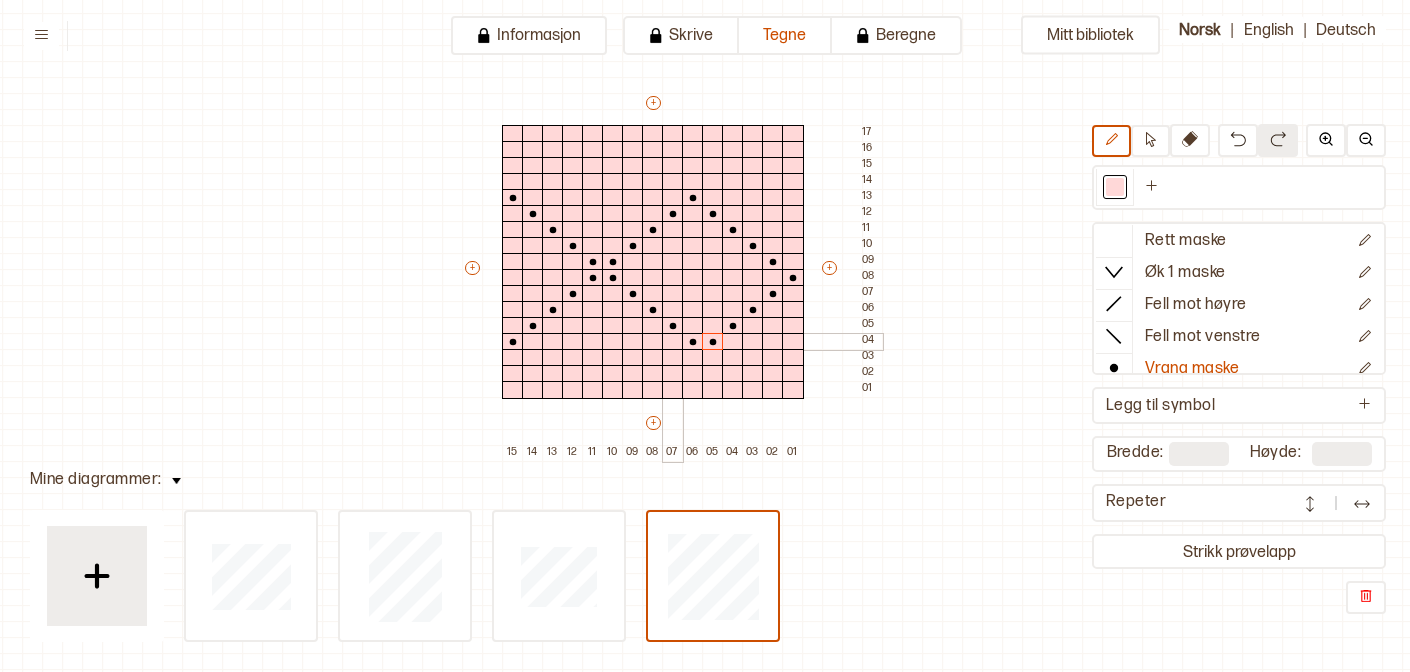scroll, scrollTop: 105, scrollLeft: 58, axis: both 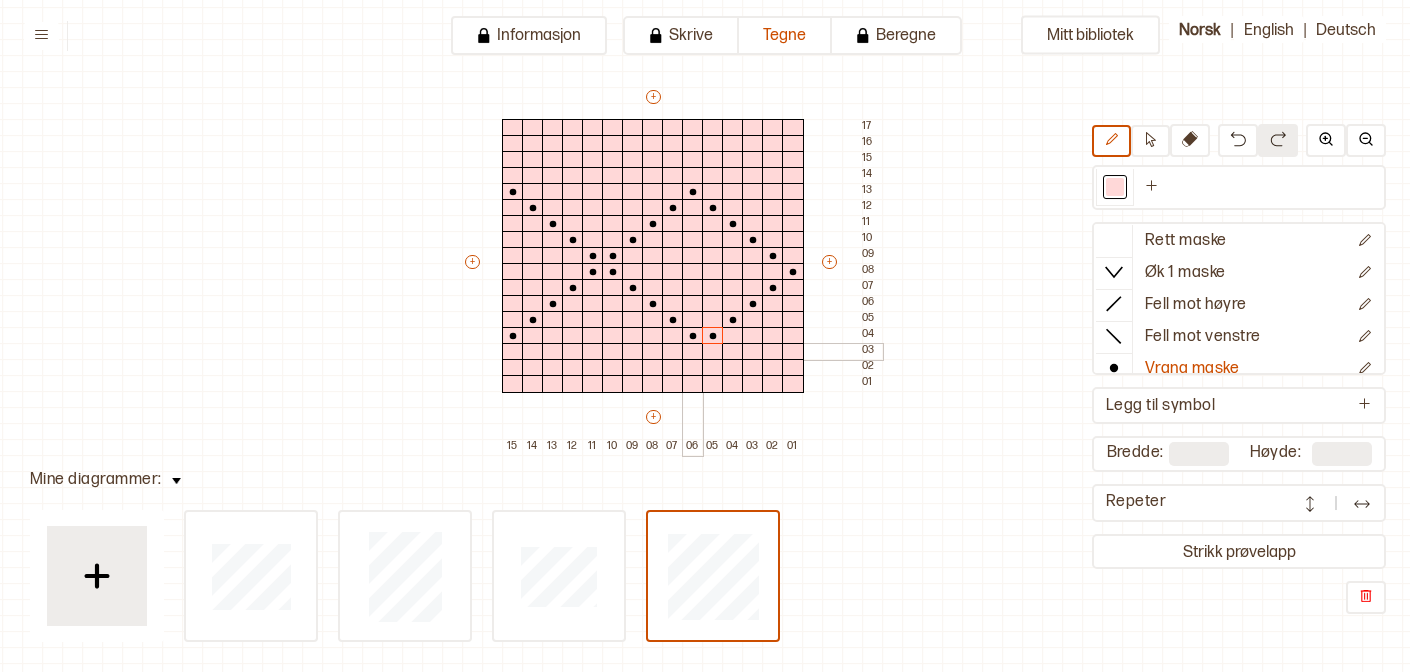 click at bounding box center (693, 352) 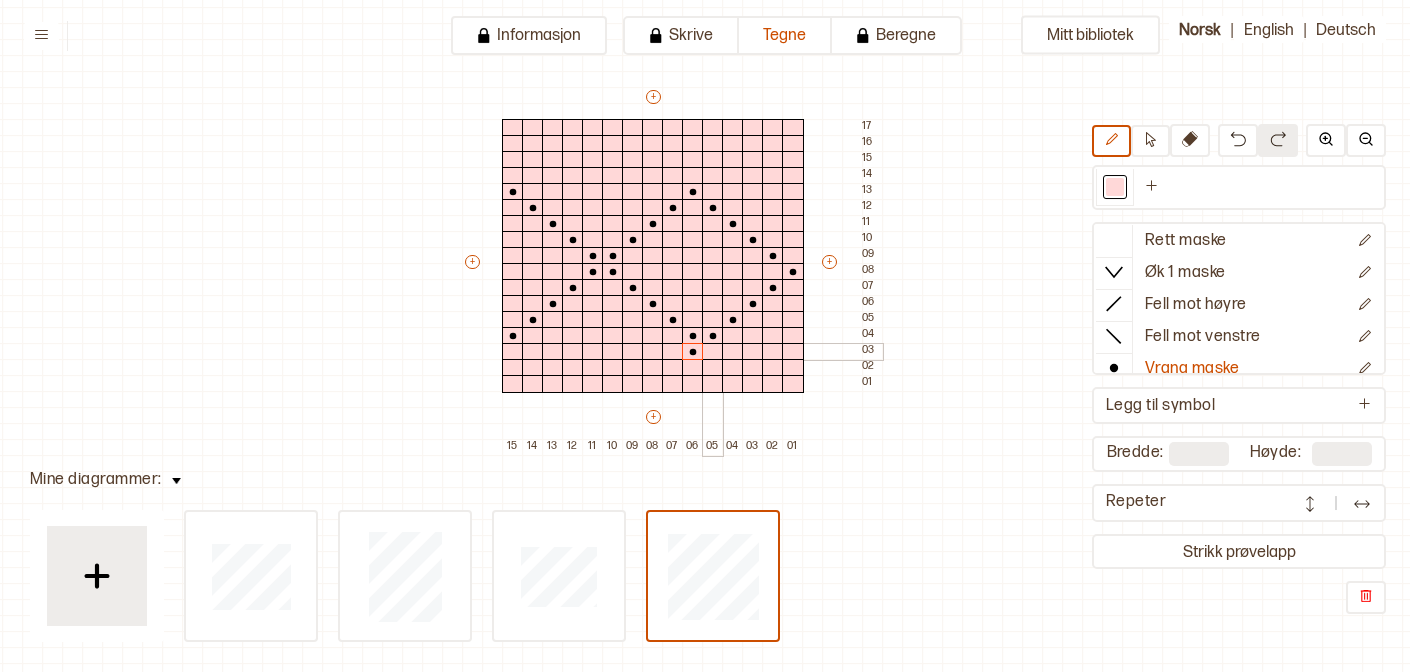 click at bounding box center [713, 352] 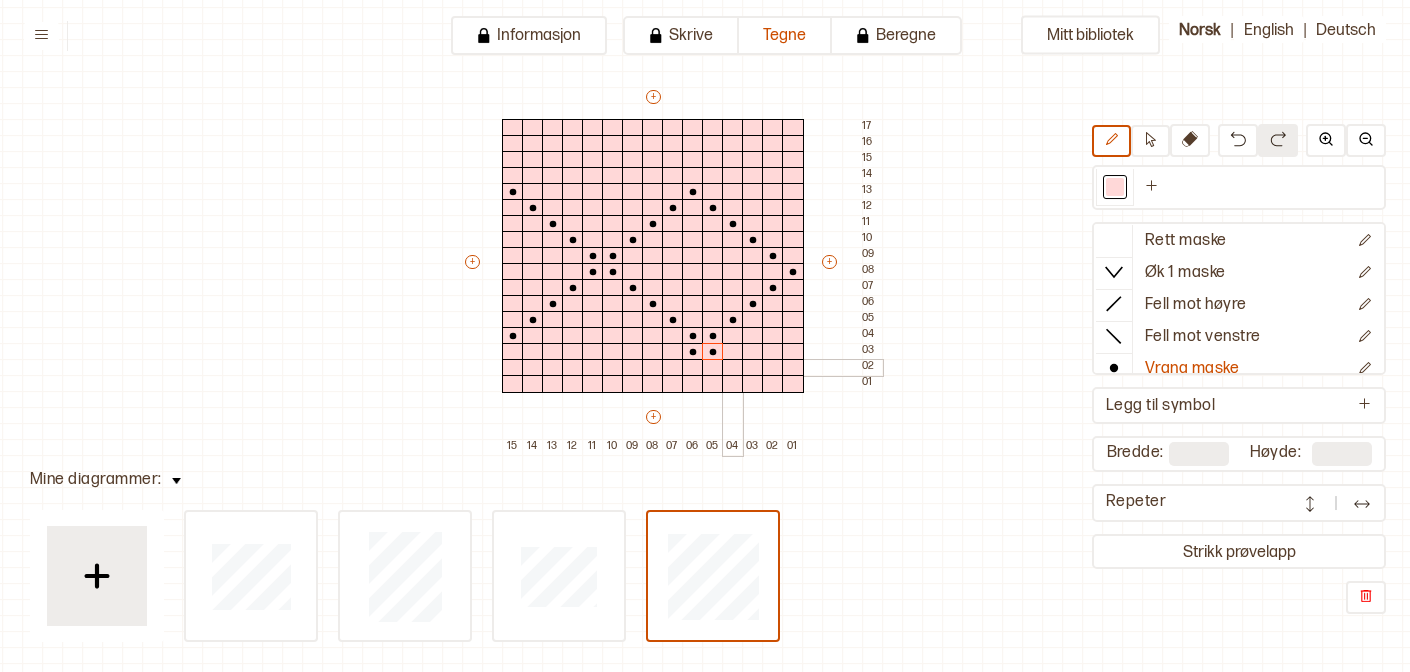 click at bounding box center (733, 368) 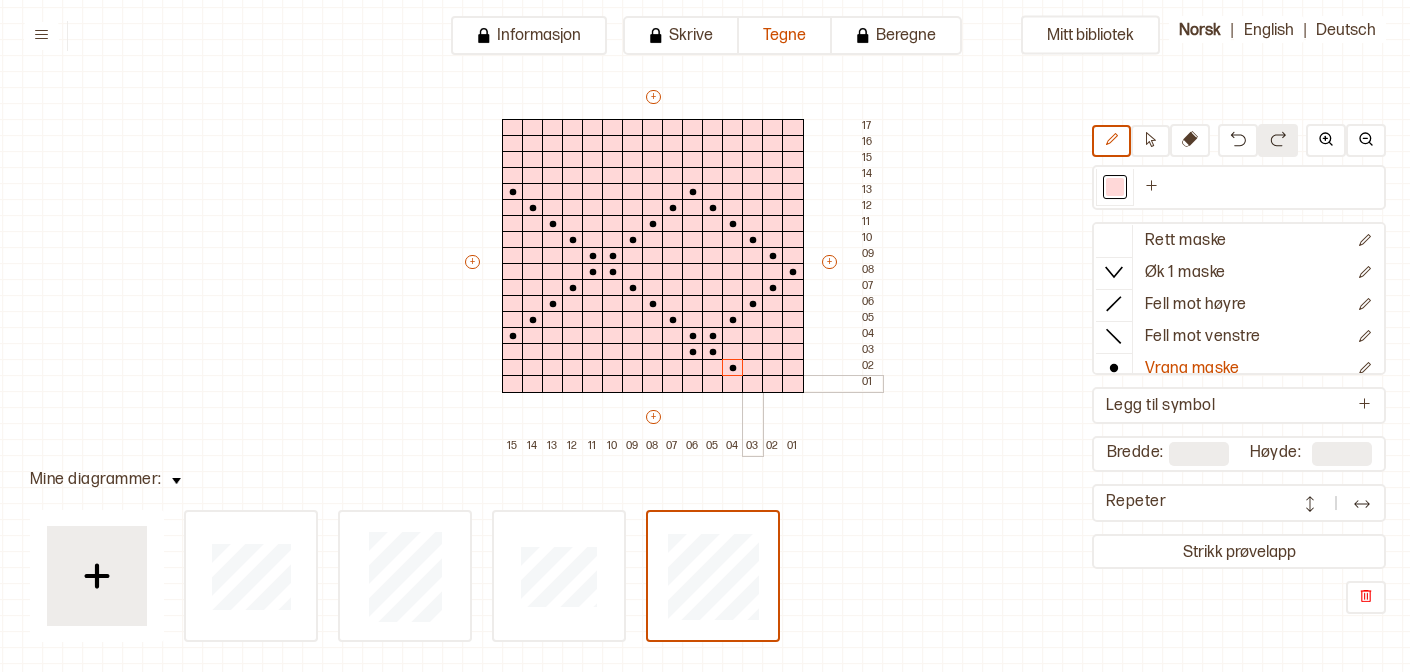 click at bounding box center [753, 384] 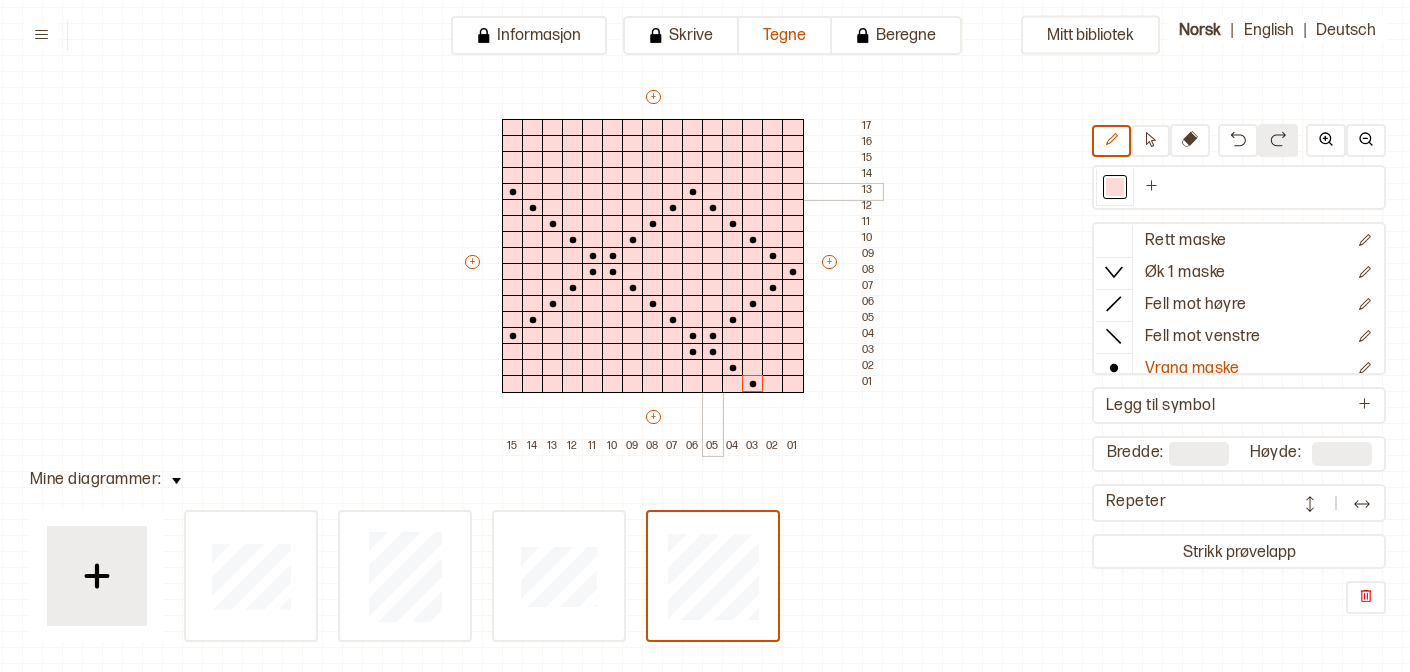 click at bounding box center (713, 192) 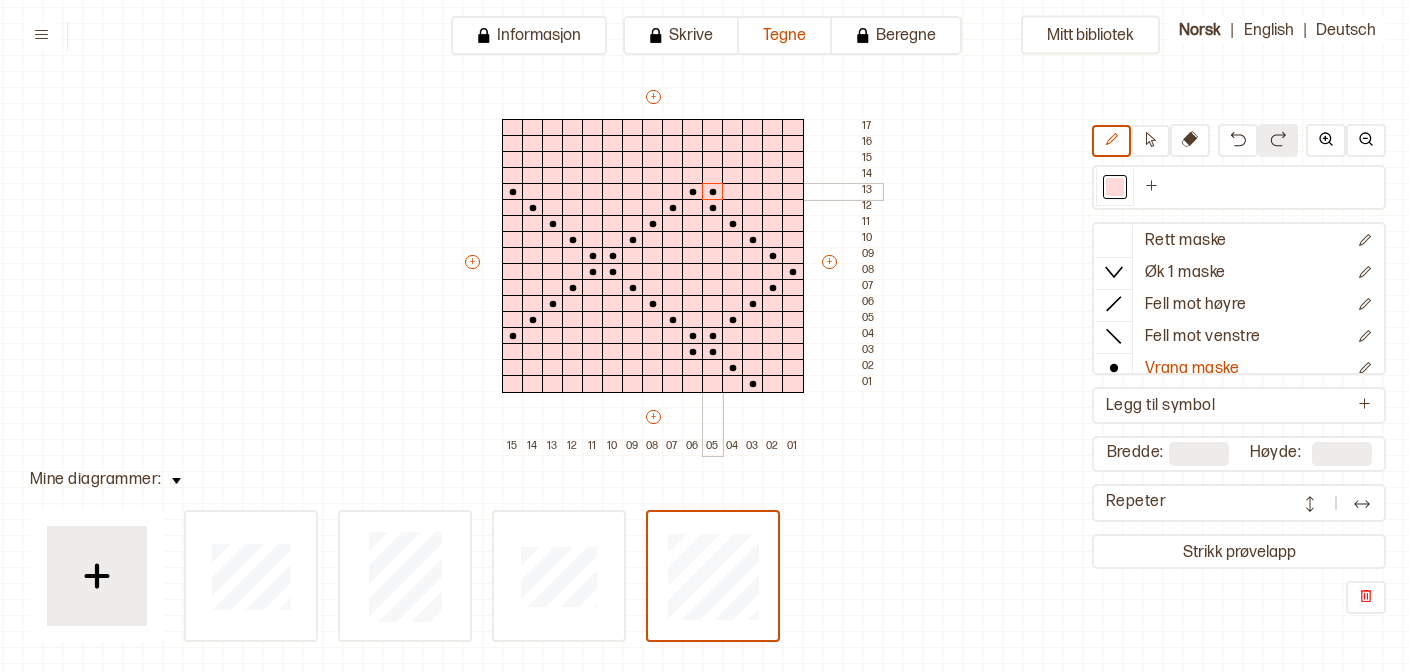 click at bounding box center [713, 176] 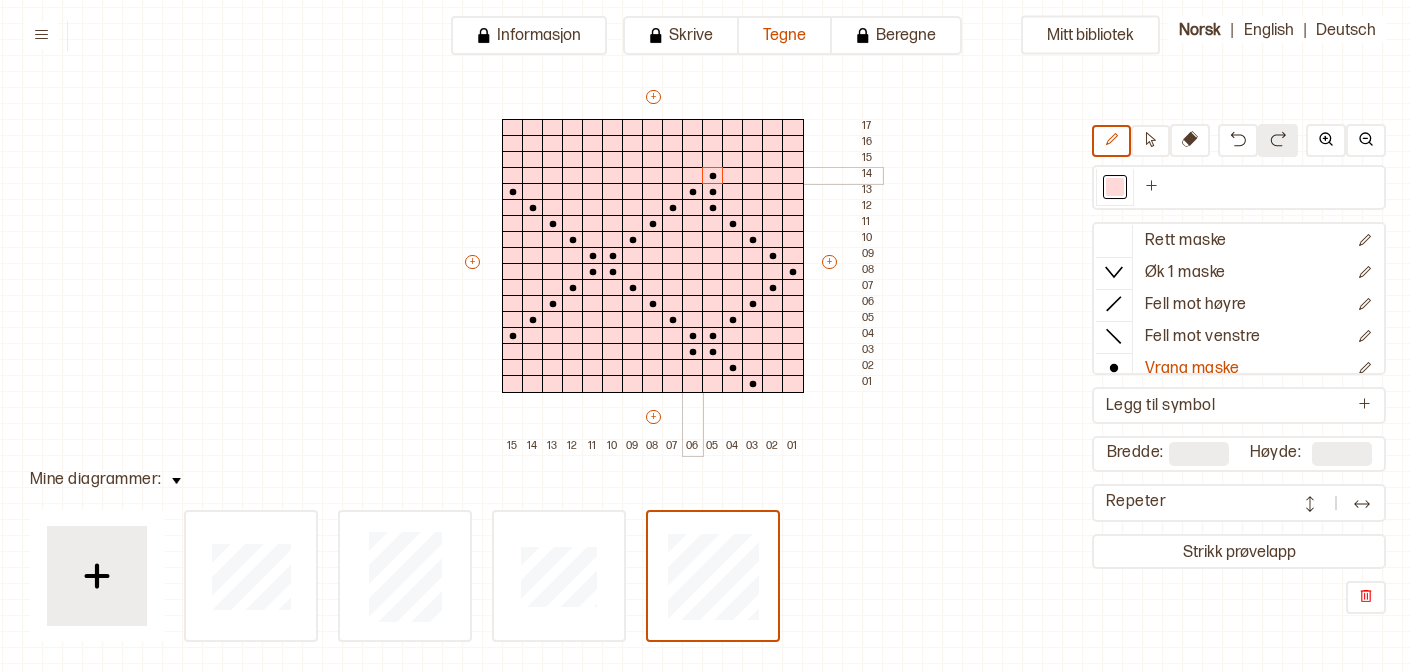 click at bounding box center [693, 176] 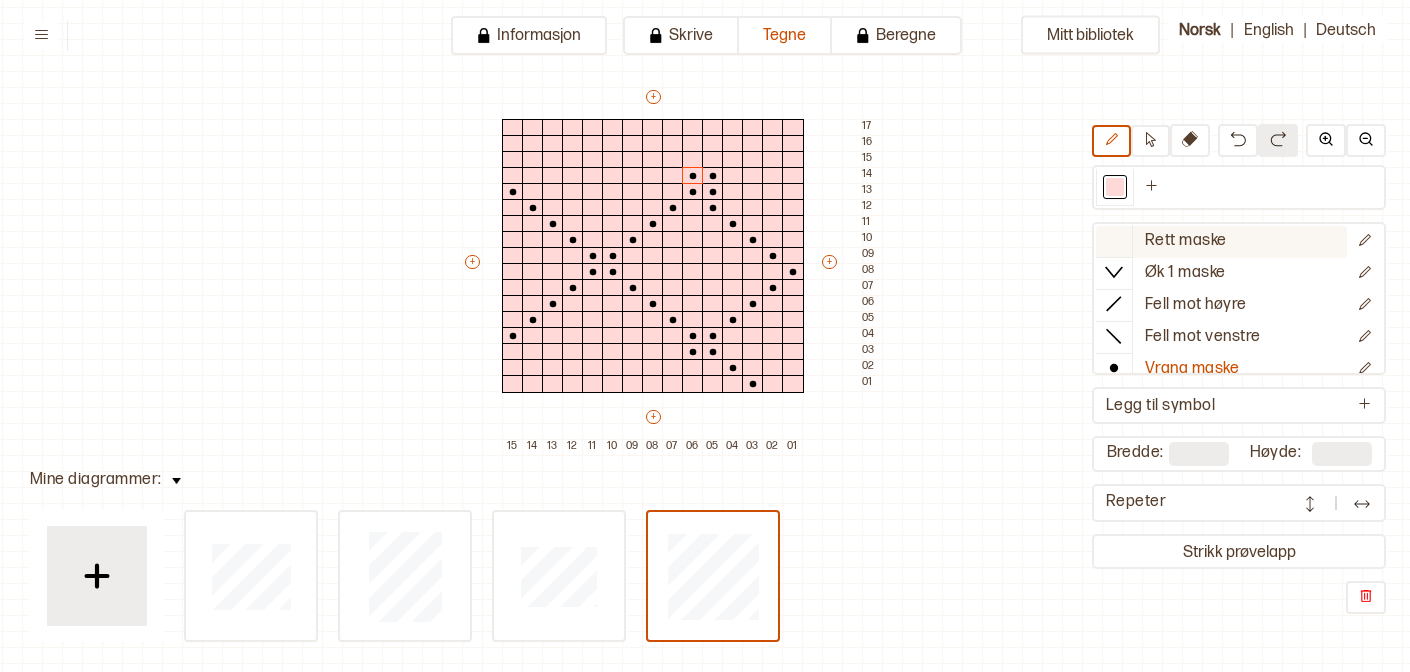 click 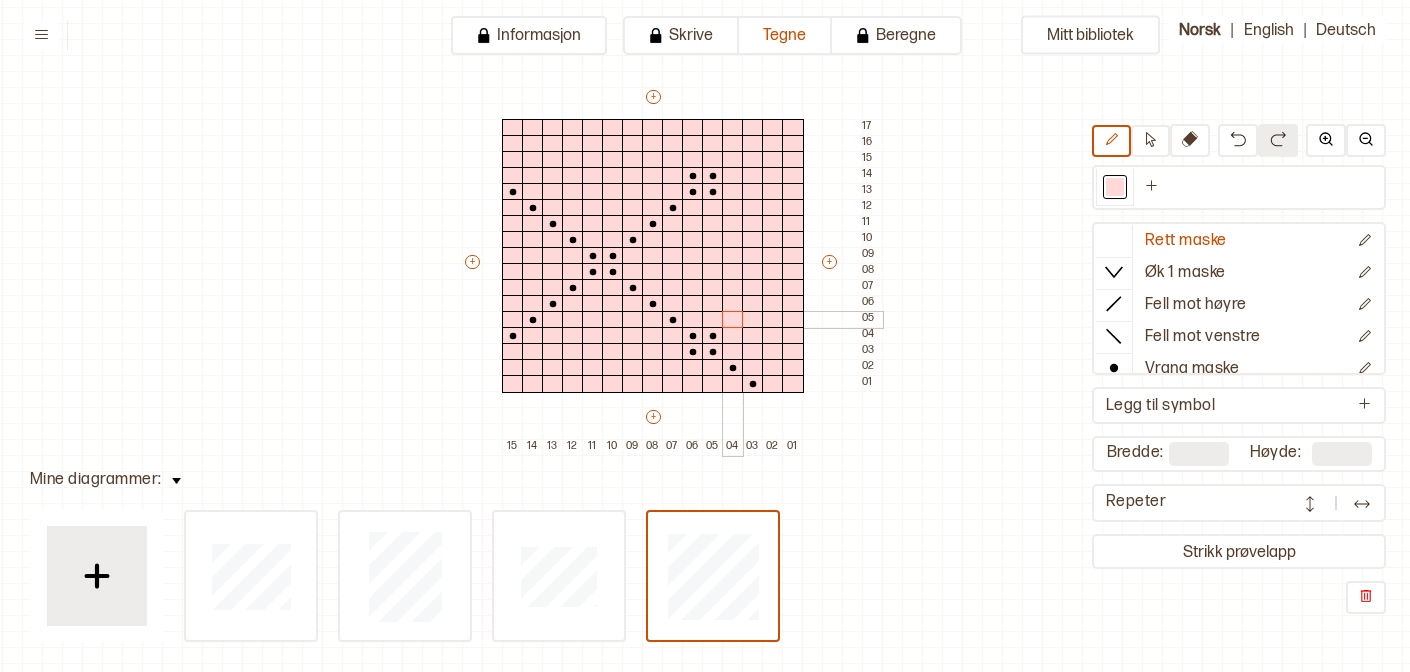 drag, startPoint x: 712, startPoint y: 208, endPoint x: 731, endPoint y: 313, distance: 106.7052 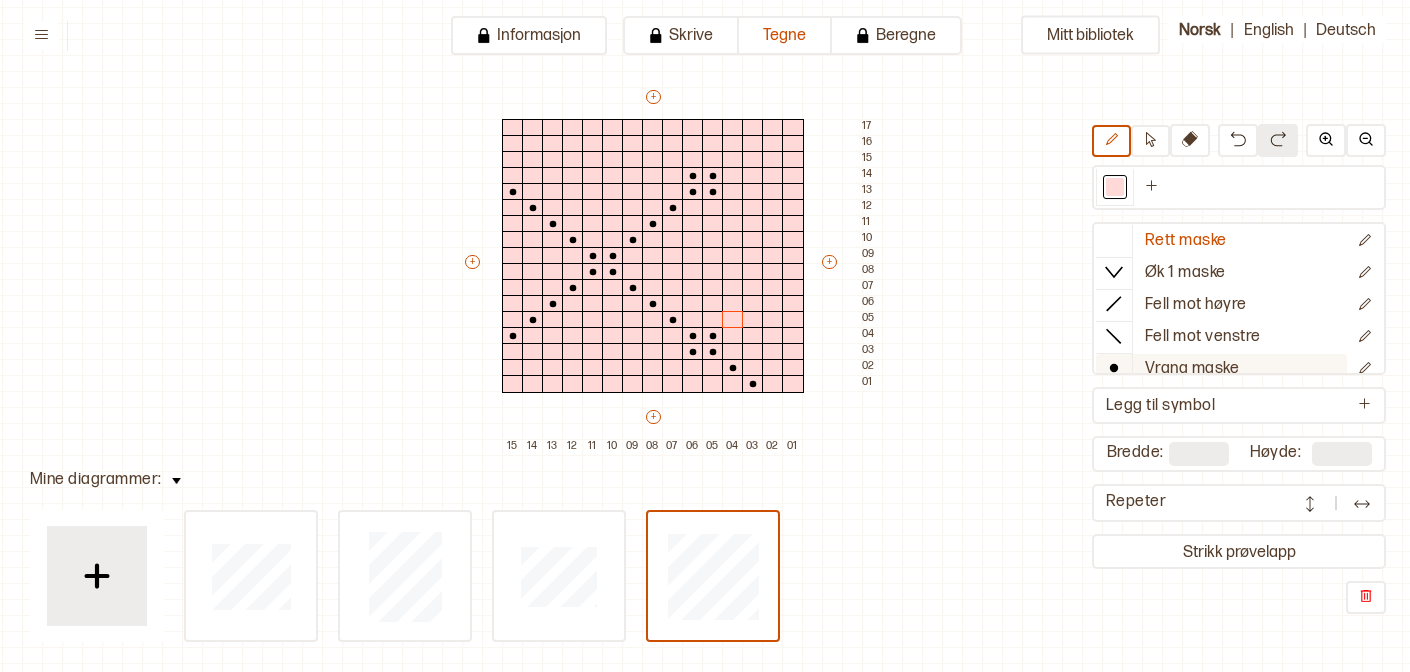 click 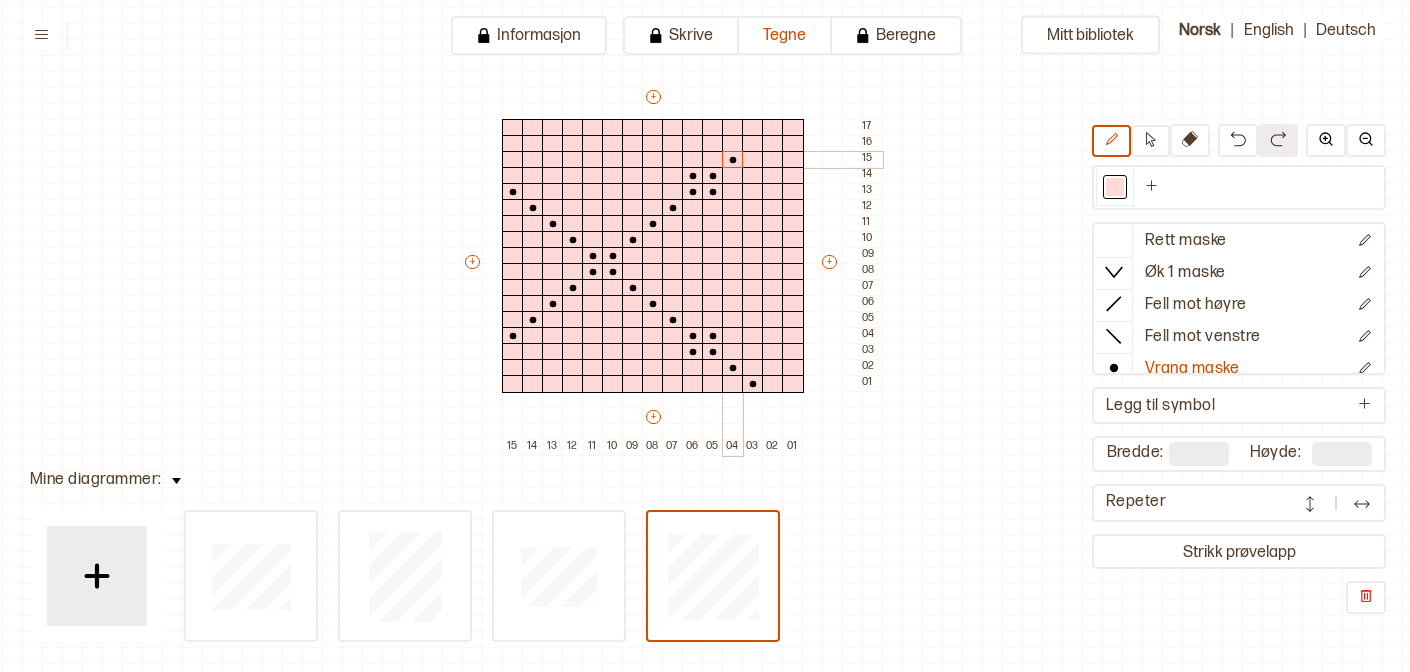 click at bounding box center [733, 160] 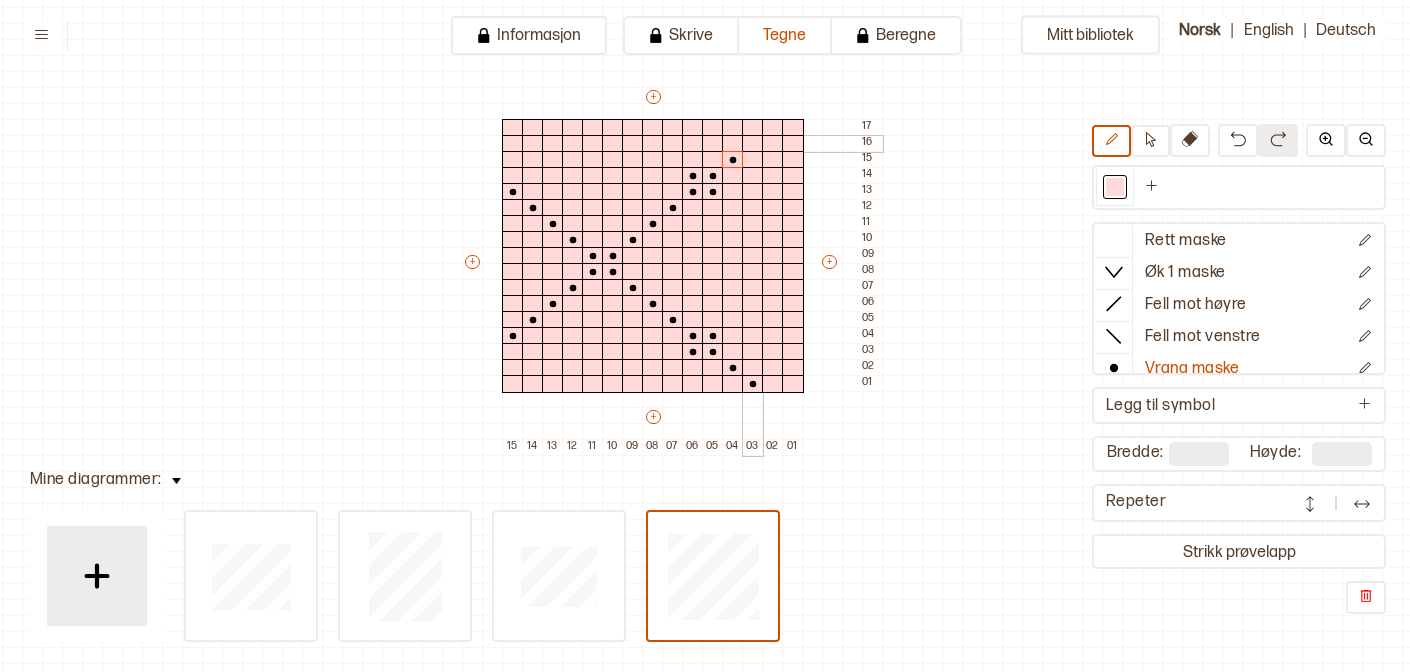 click at bounding box center [753, 144] 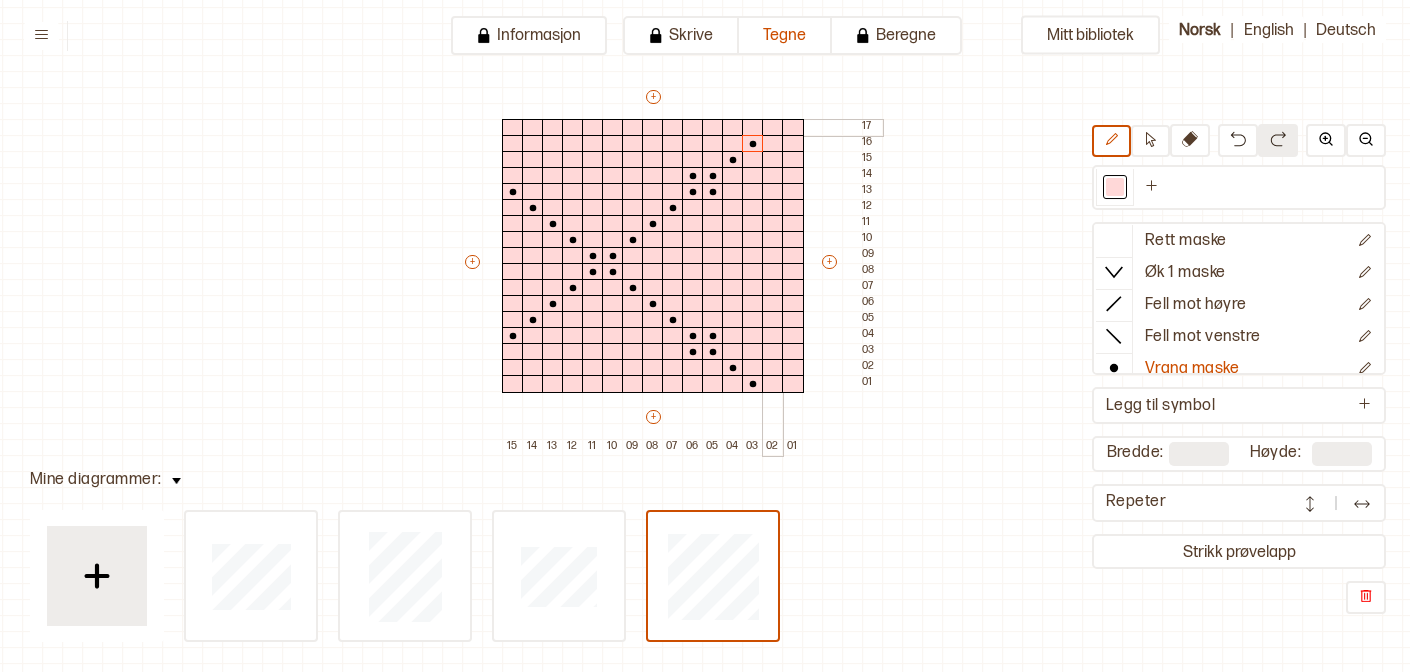 click at bounding box center [773, 128] 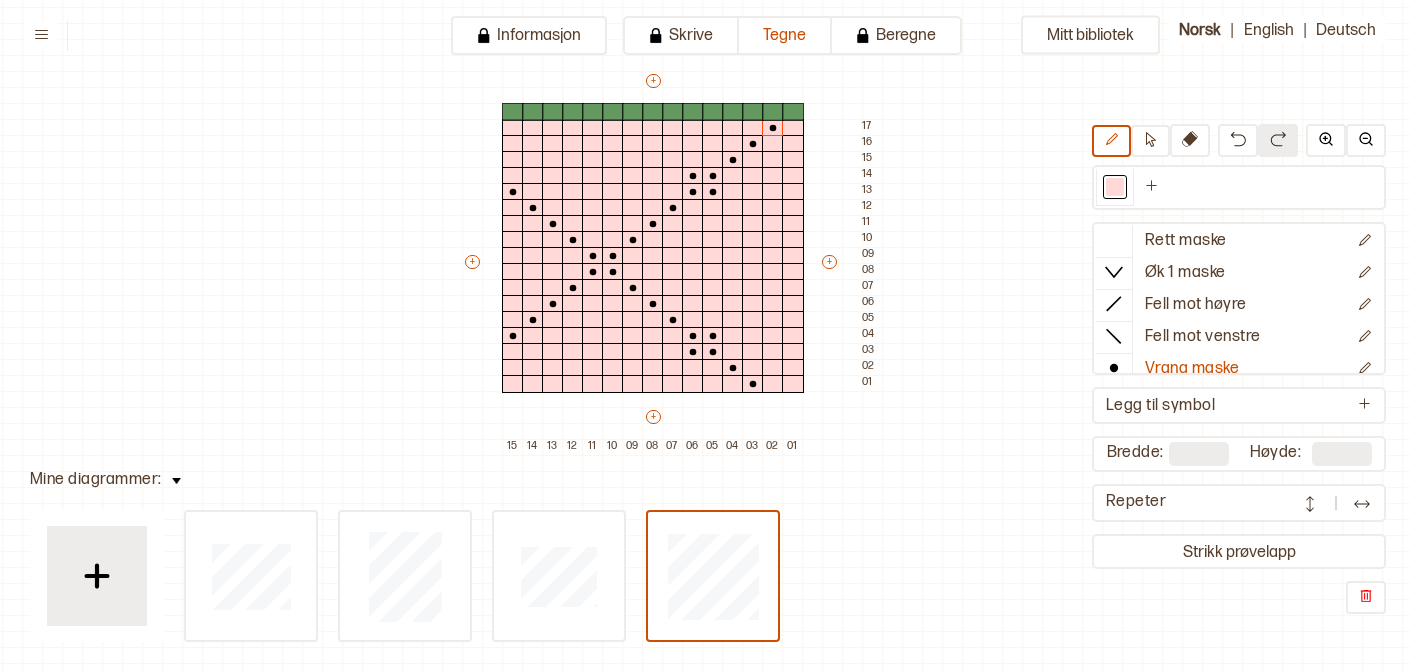 type on "**" 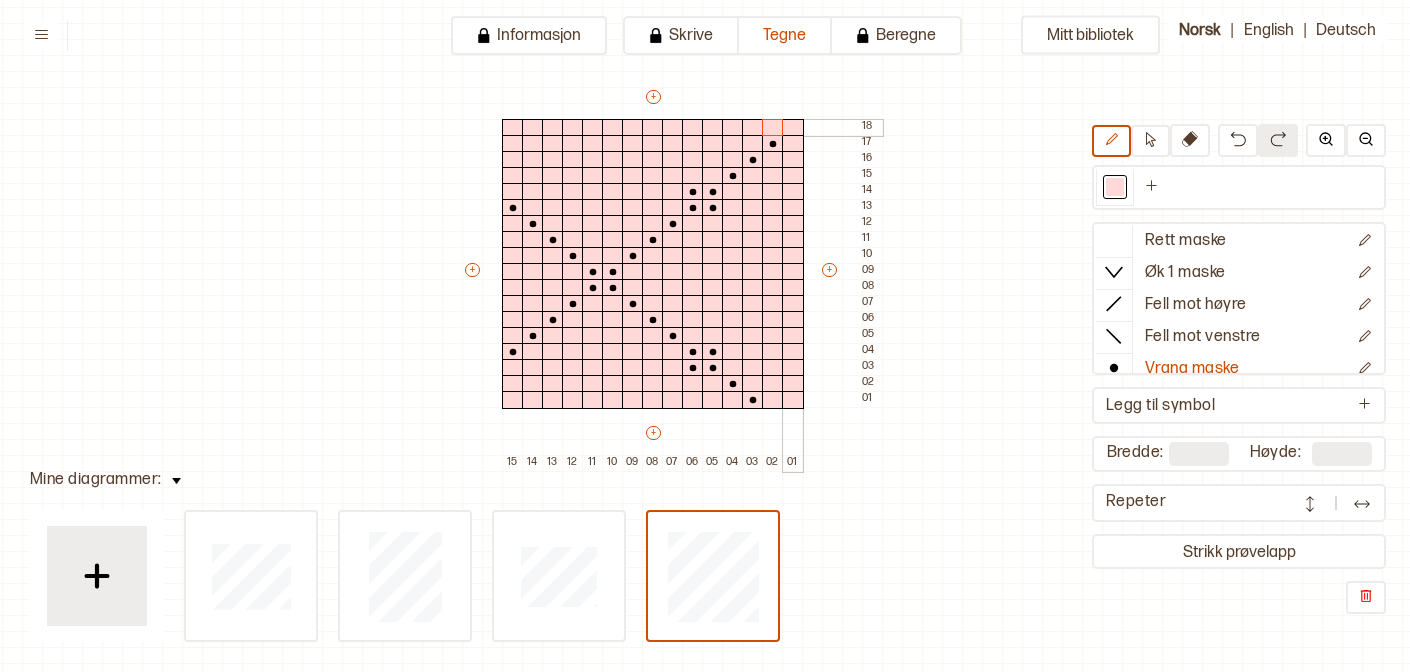 click at bounding box center [793, 128] 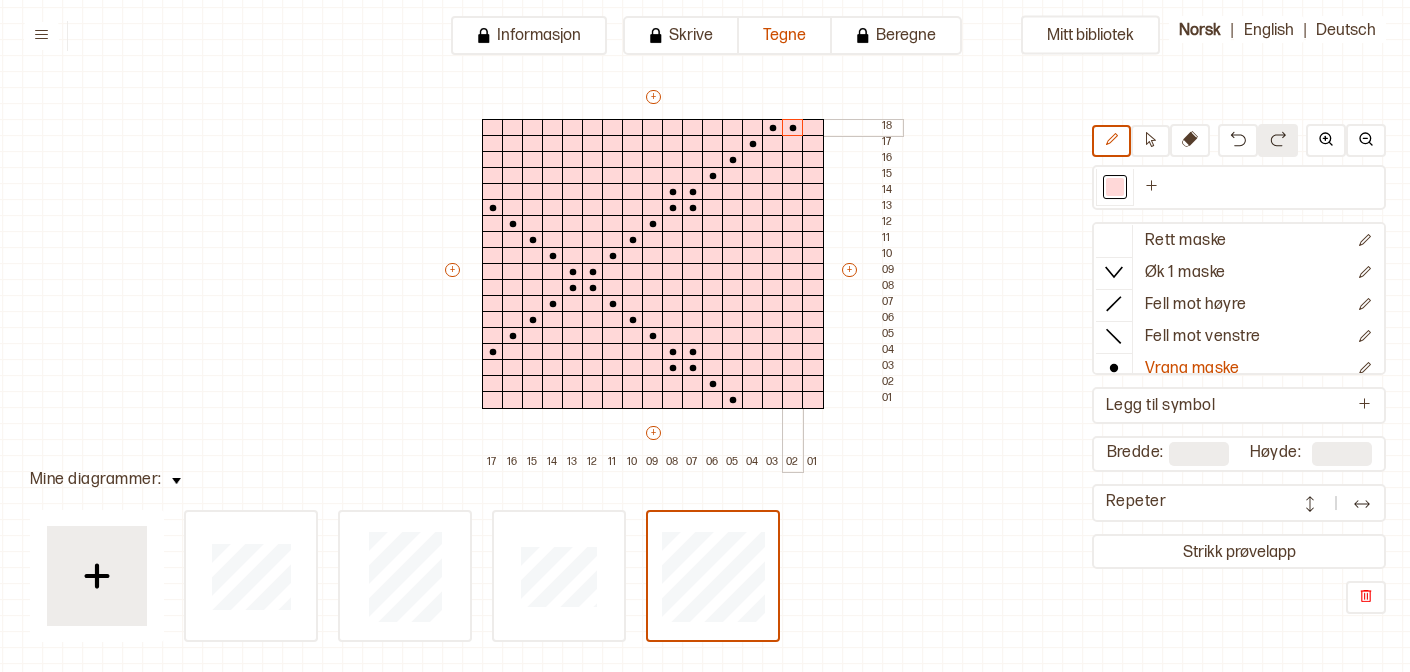 click at bounding box center (793, 128) 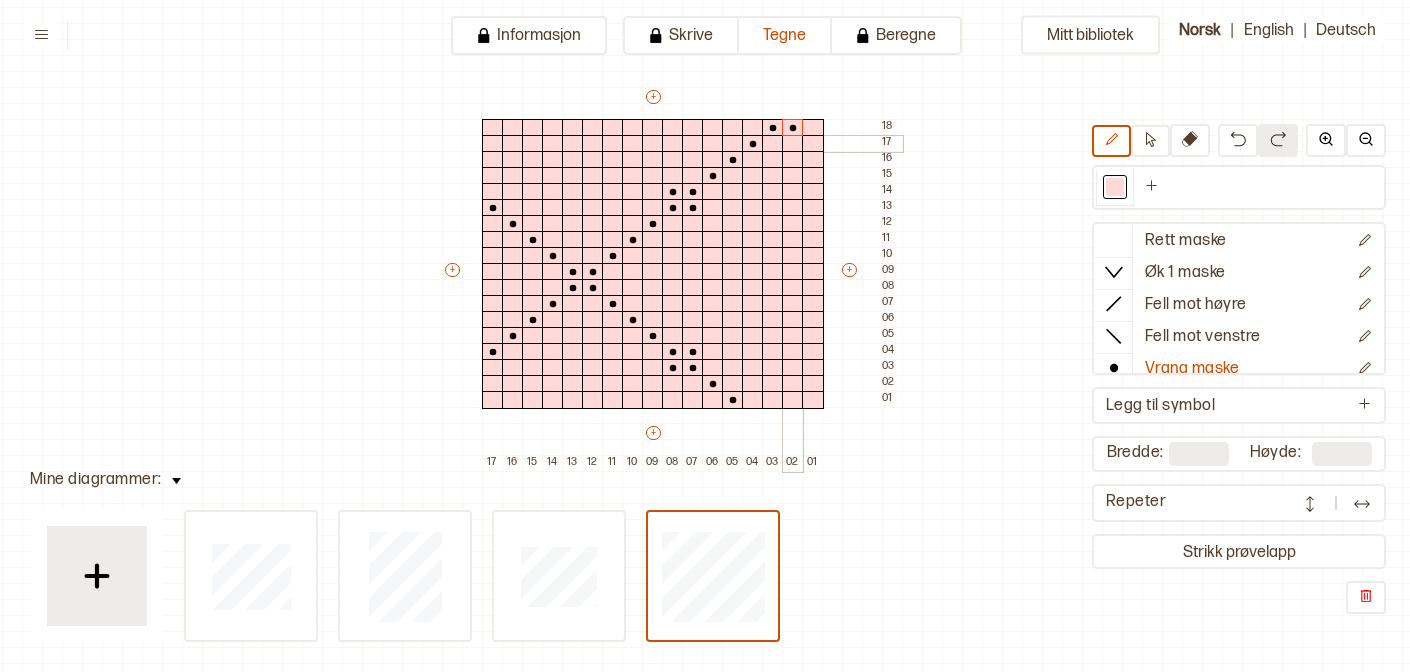 click at bounding box center (793, 144) 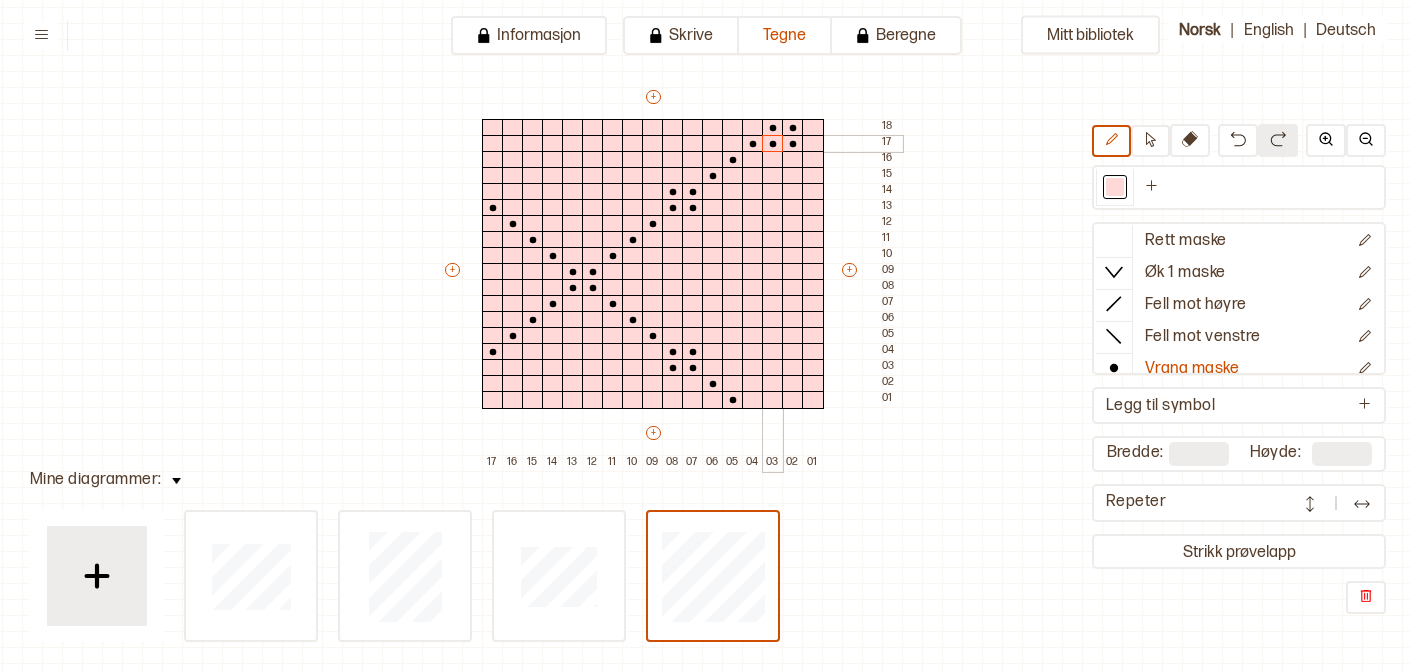 click at bounding box center (773, 144) 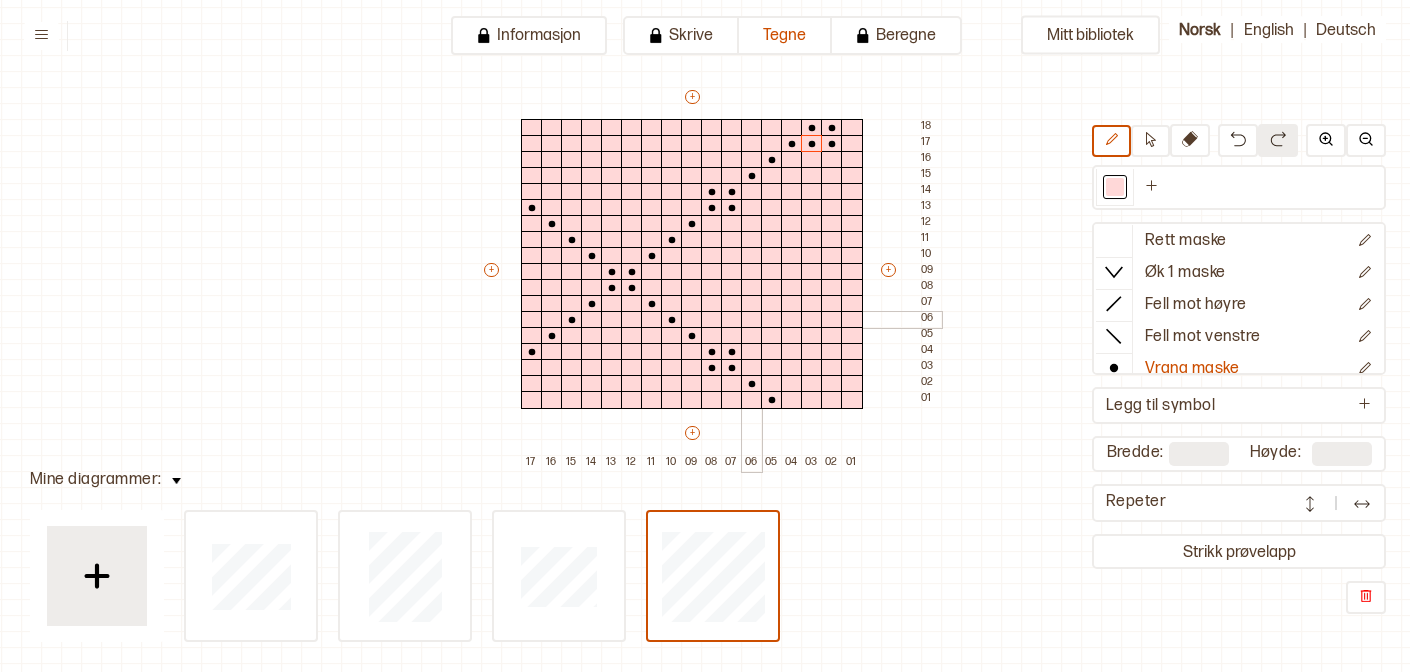 scroll, scrollTop: 105, scrollLeft: 15, axis: both 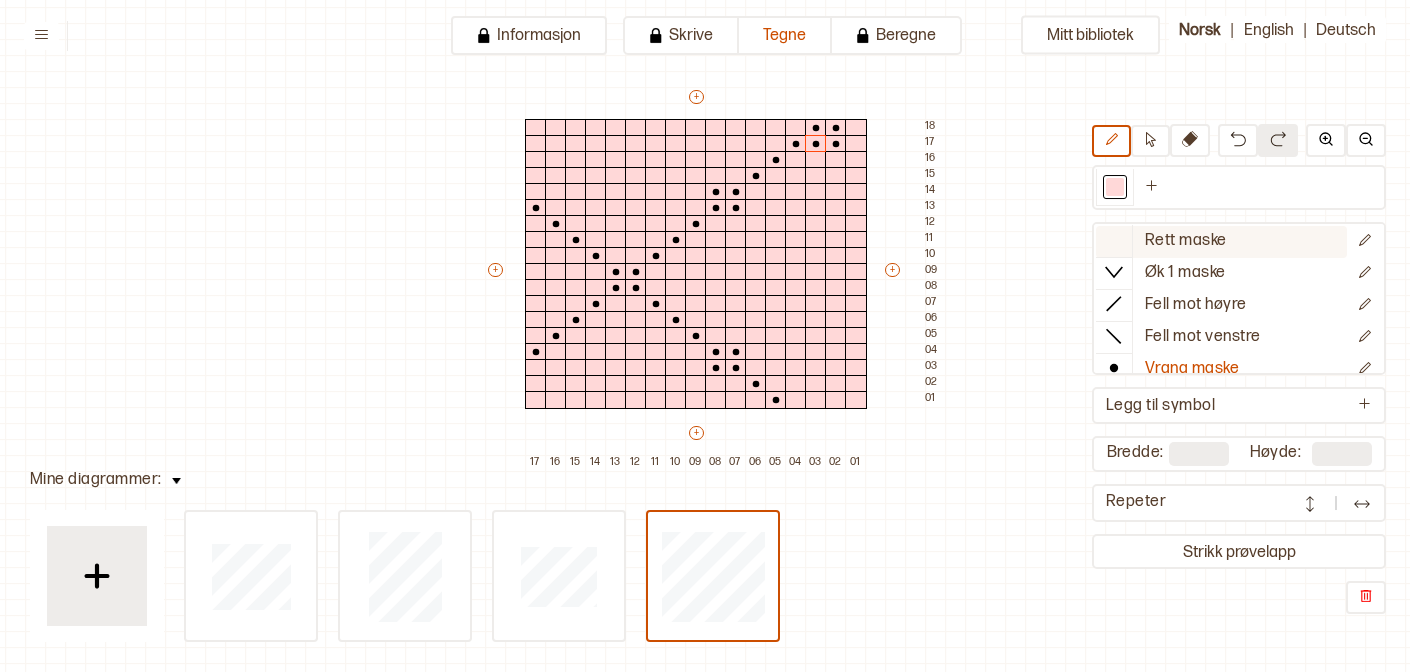 click at bounding box center [1114, 240] 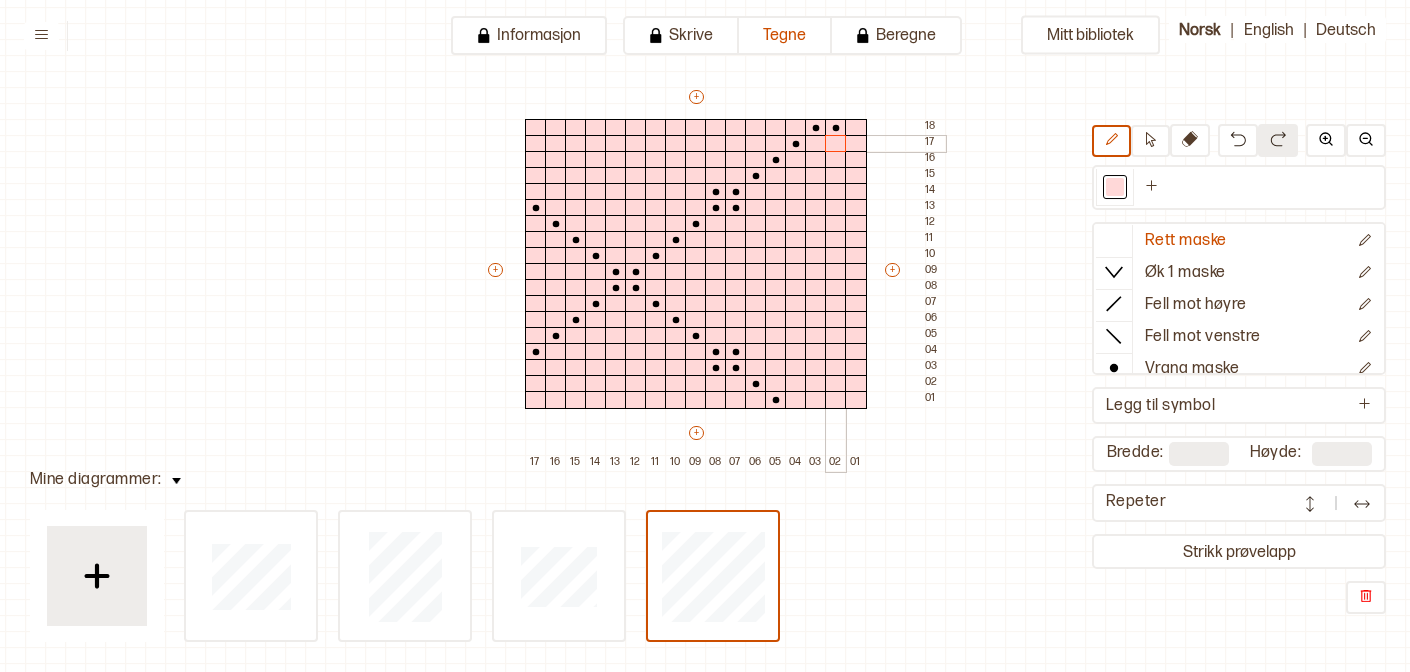 drag, startPoint x: 817, startPoint y: 148, endPoint x: 835, endPoint y: 148, distance: 18 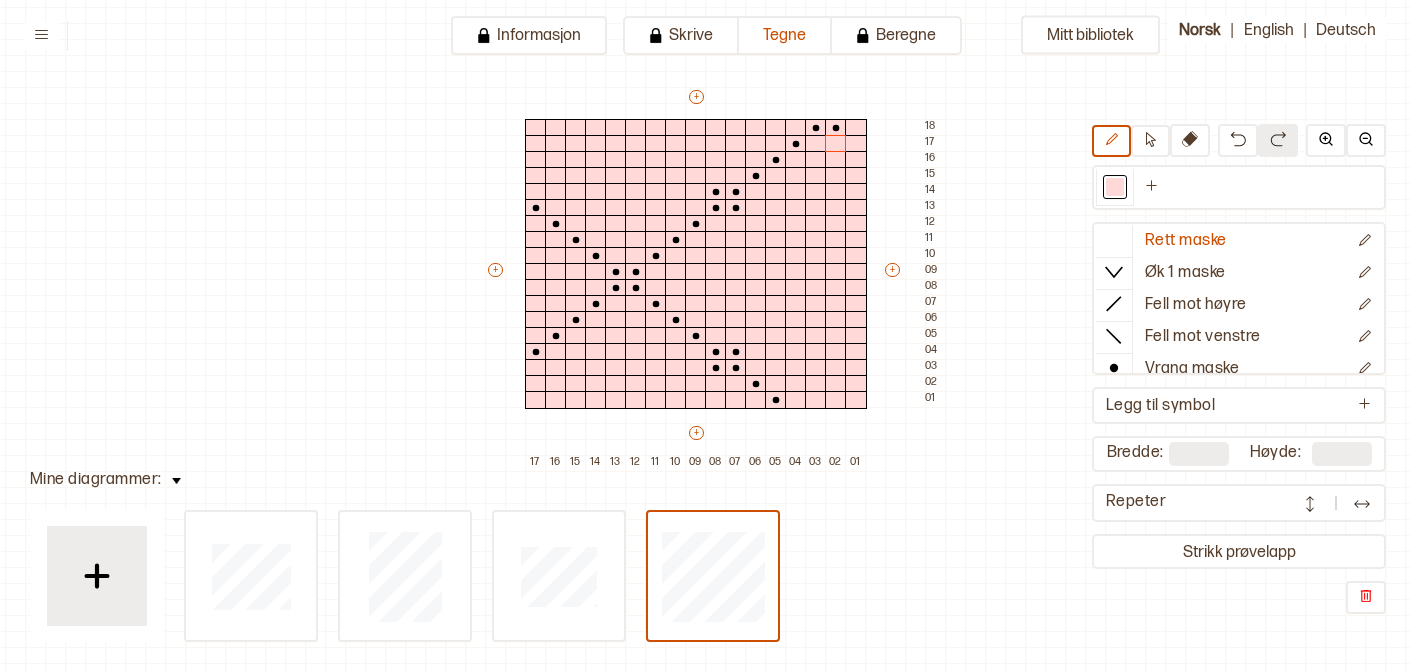 click on "Rett maske Øk 1 maske Fell mot høyre Fell mot venstre Vrang maske Kast Flette foran Flette bak Nytt symbol" at bounding box center (1239, 298) 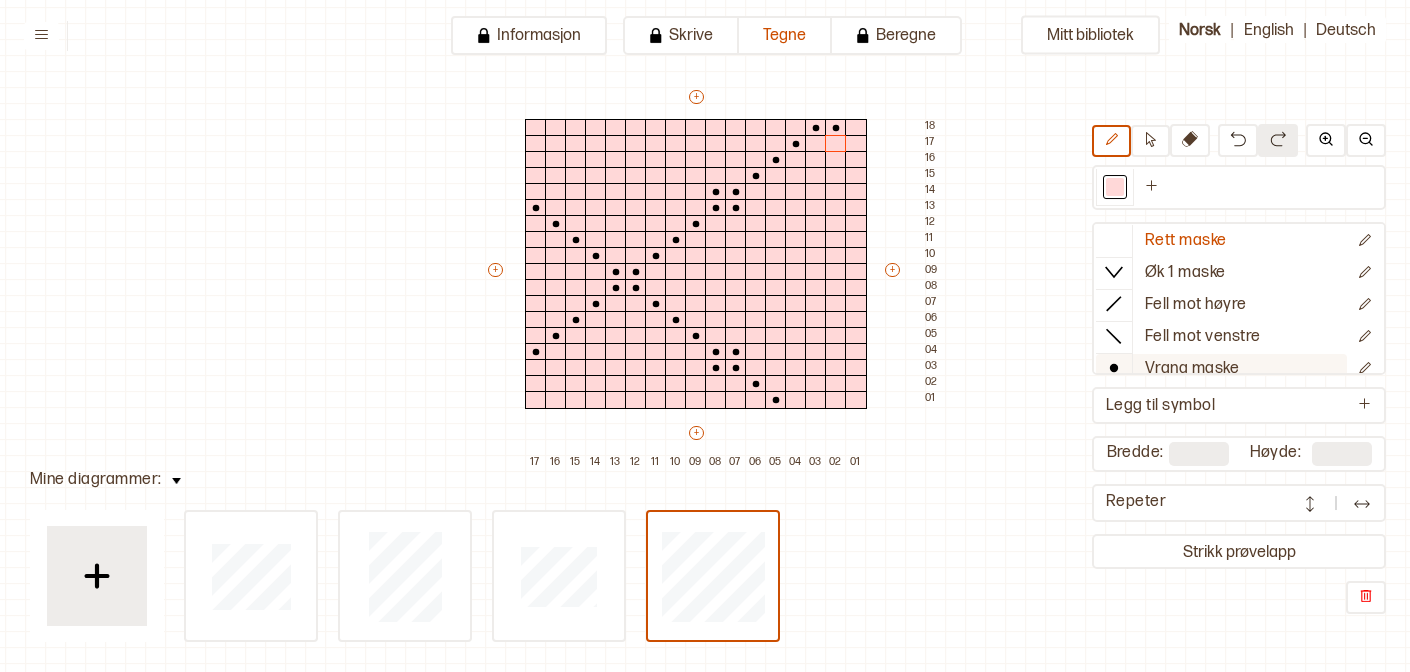 click 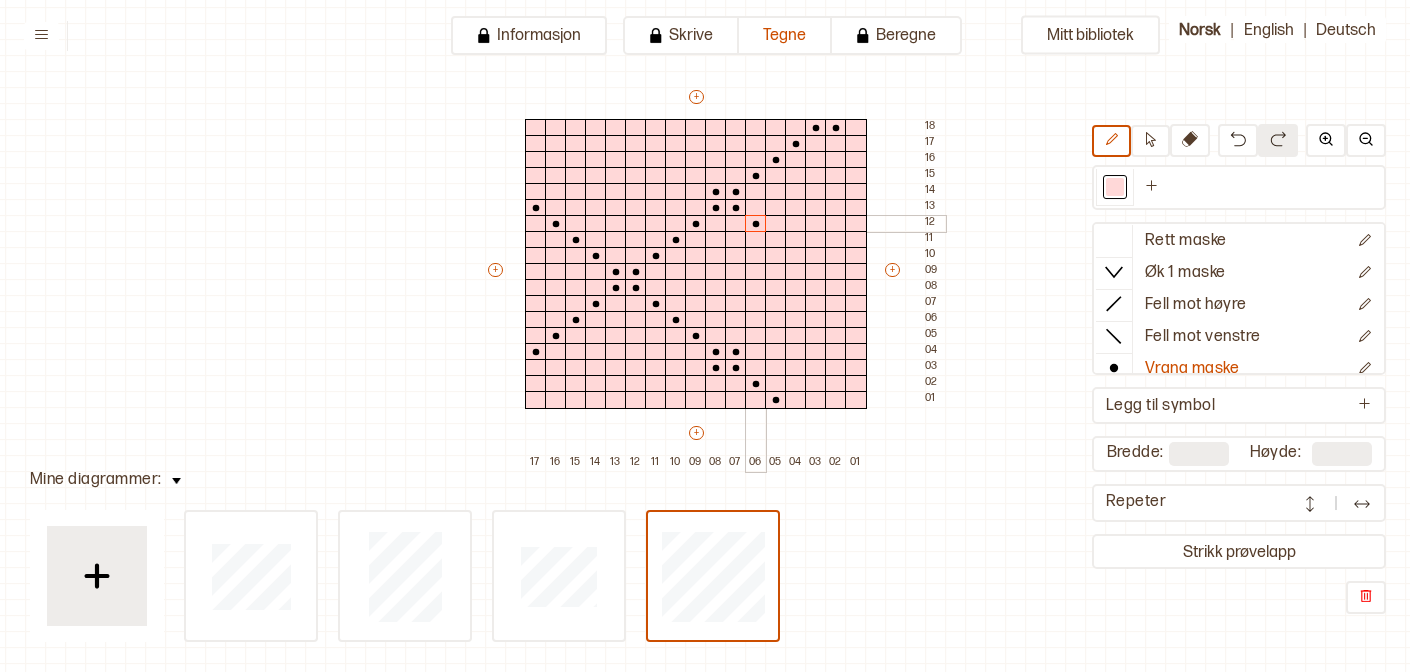 click at bounding box center (756, 224) 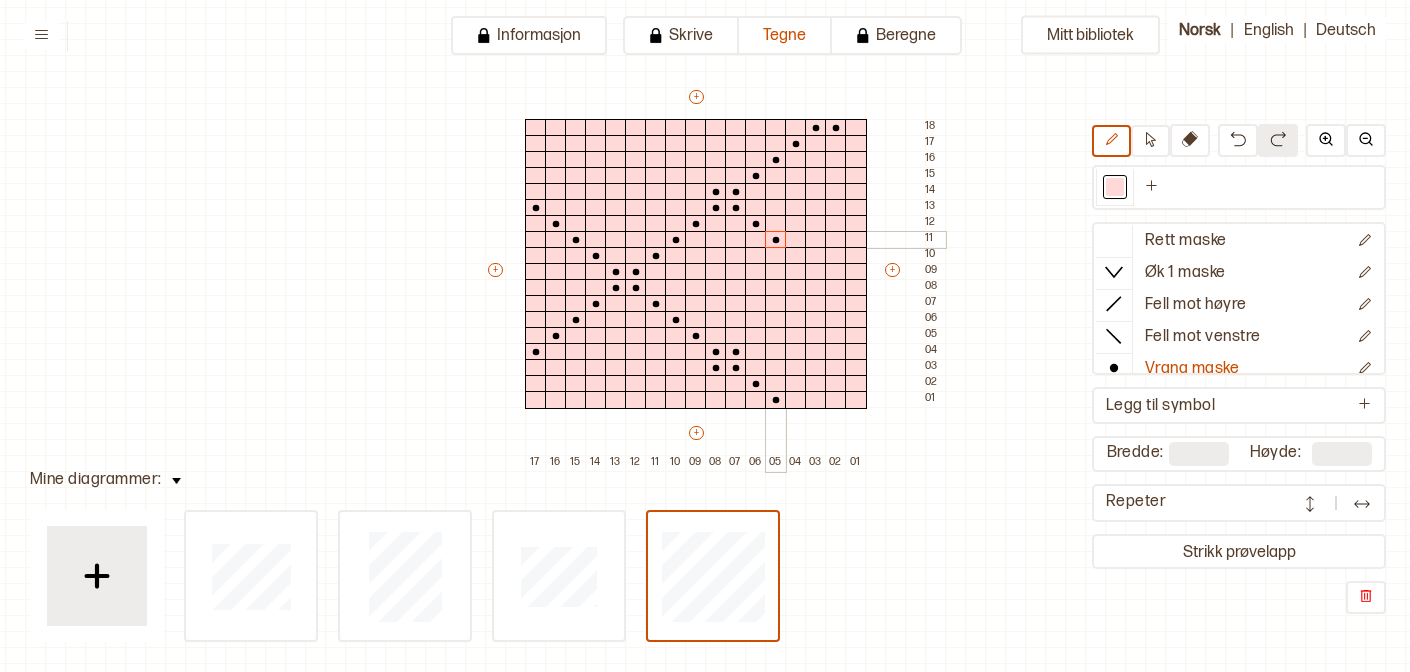 click 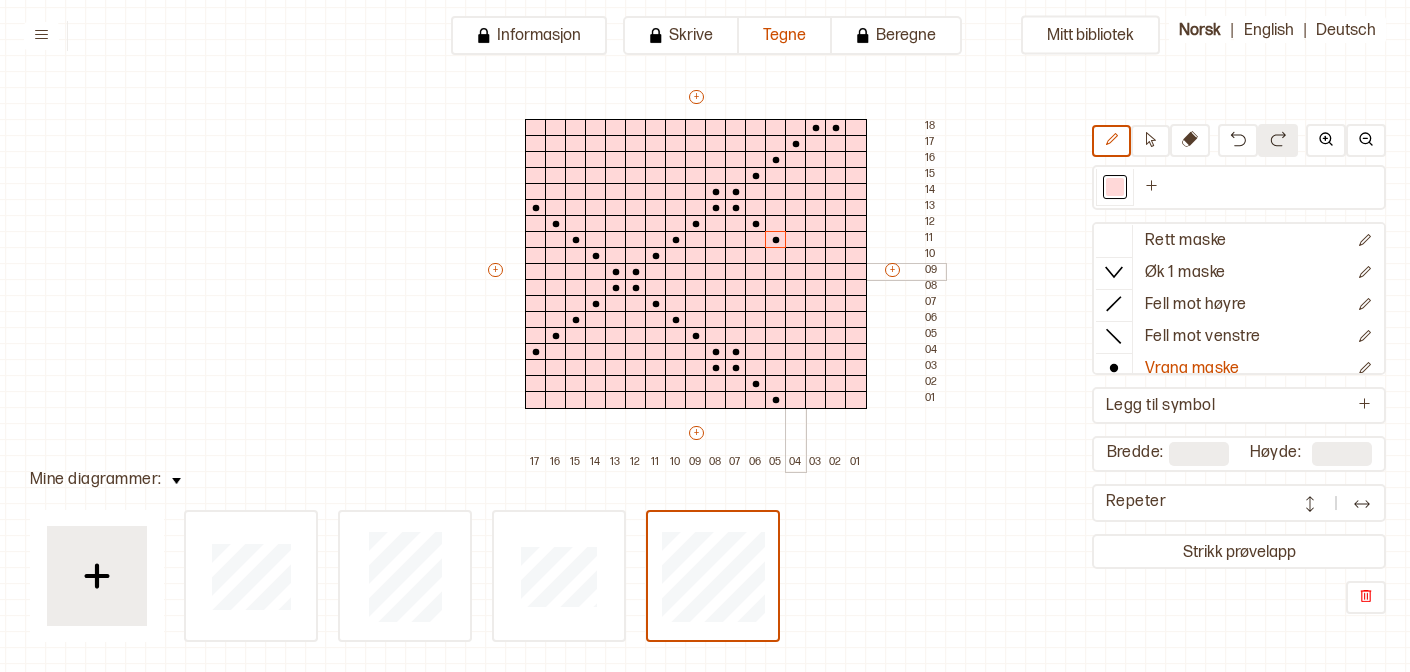 click at bounding box center [796, 256] 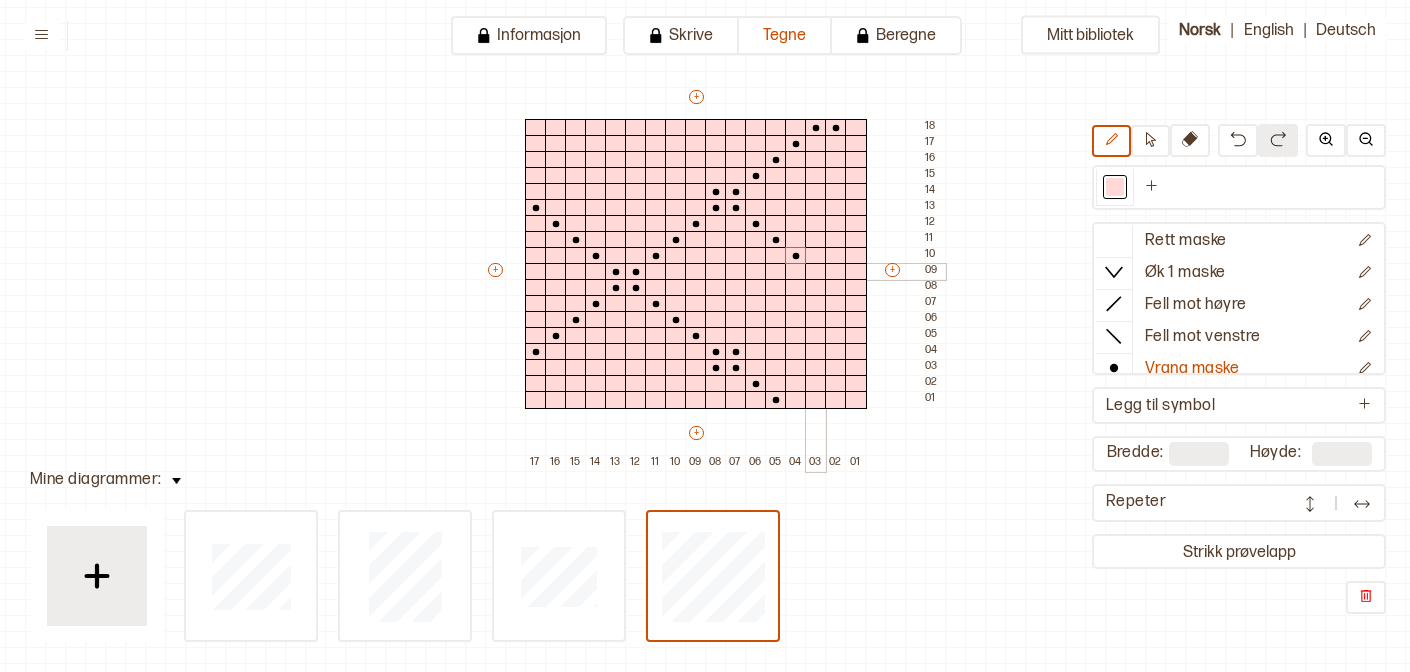 click at bounding box center (816, 272) 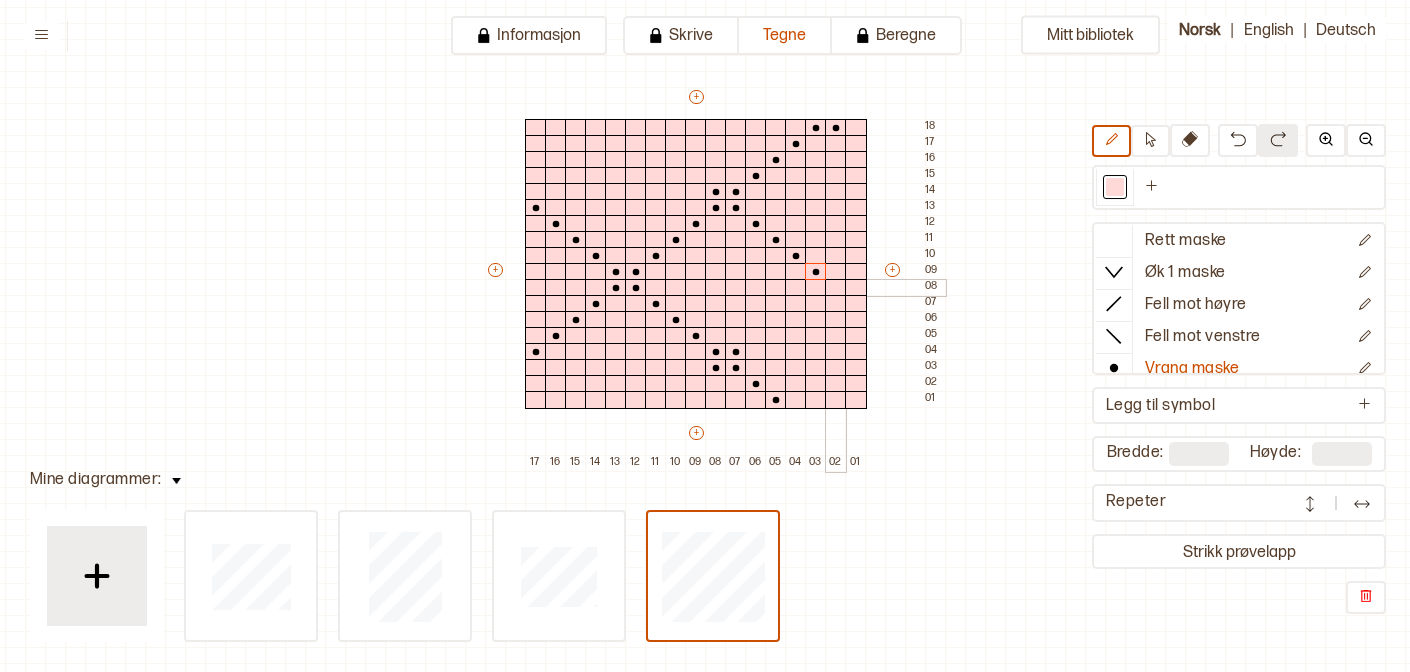 click at bounding box center (836, 288) 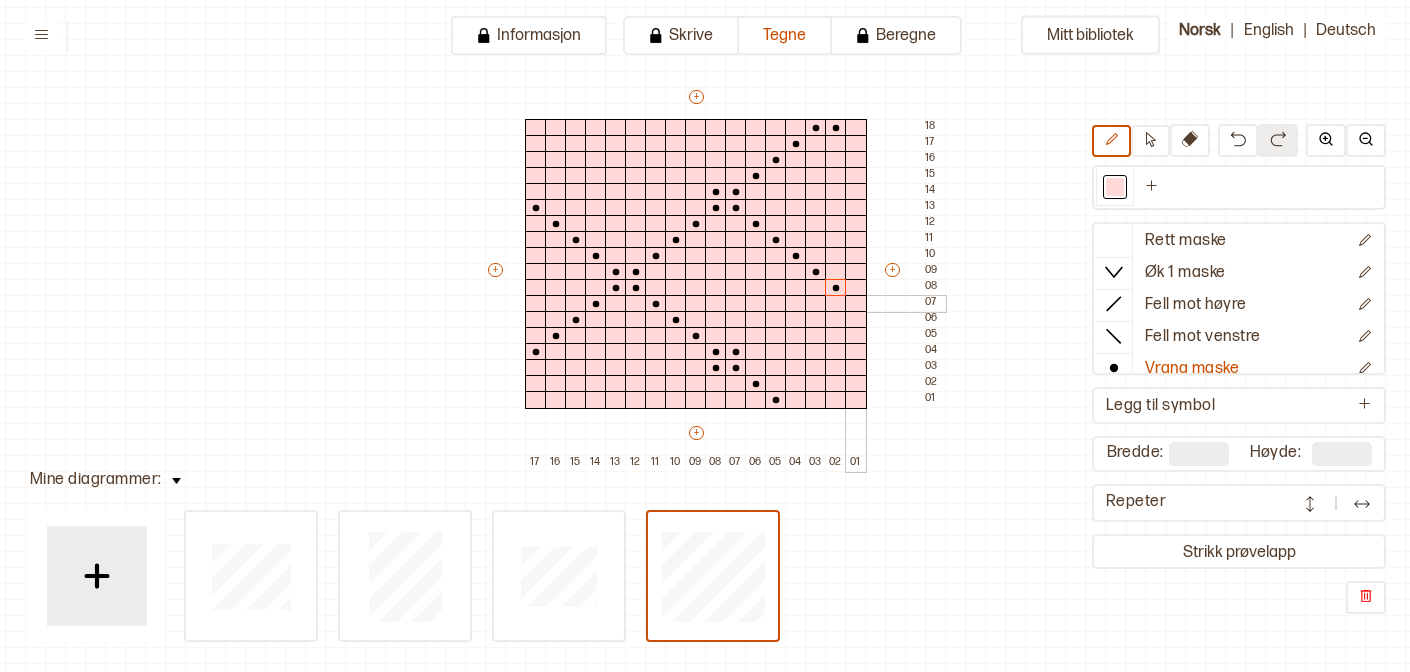 click at bounding box center (856, 304) 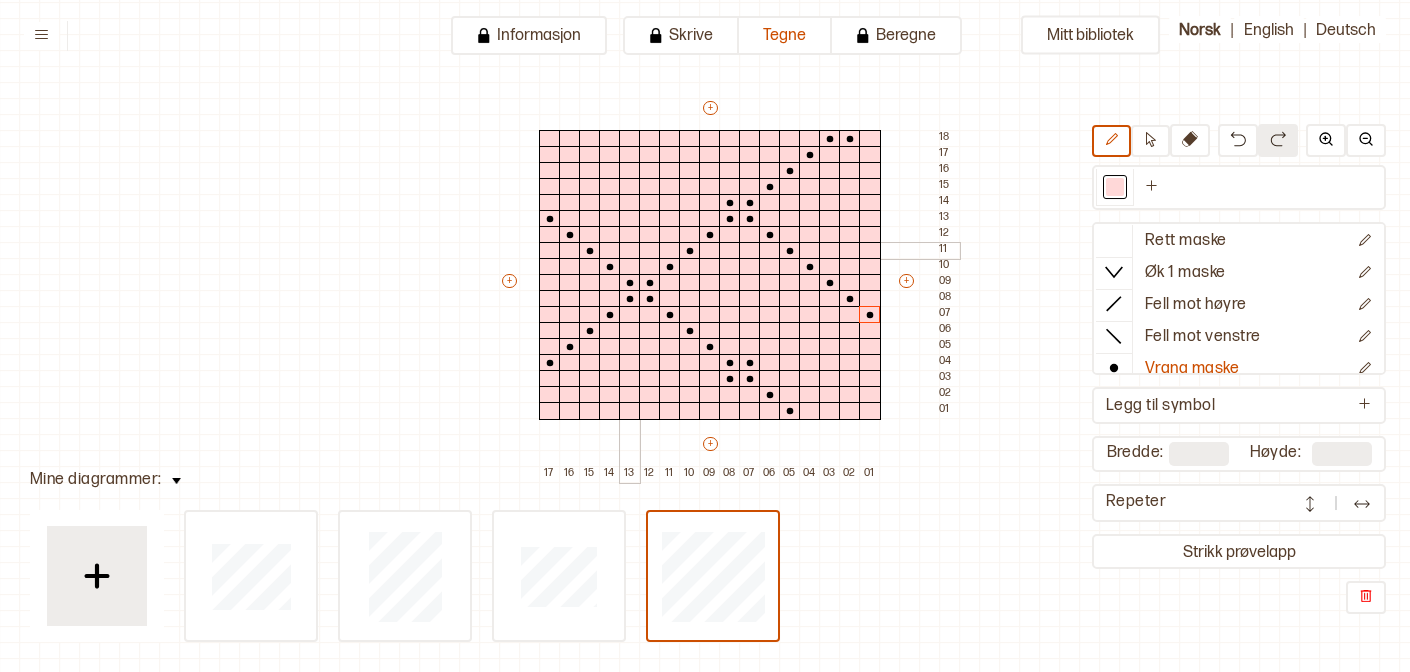 scroll, scrollTop: 94, scrollLeft: 0, axis: vertical 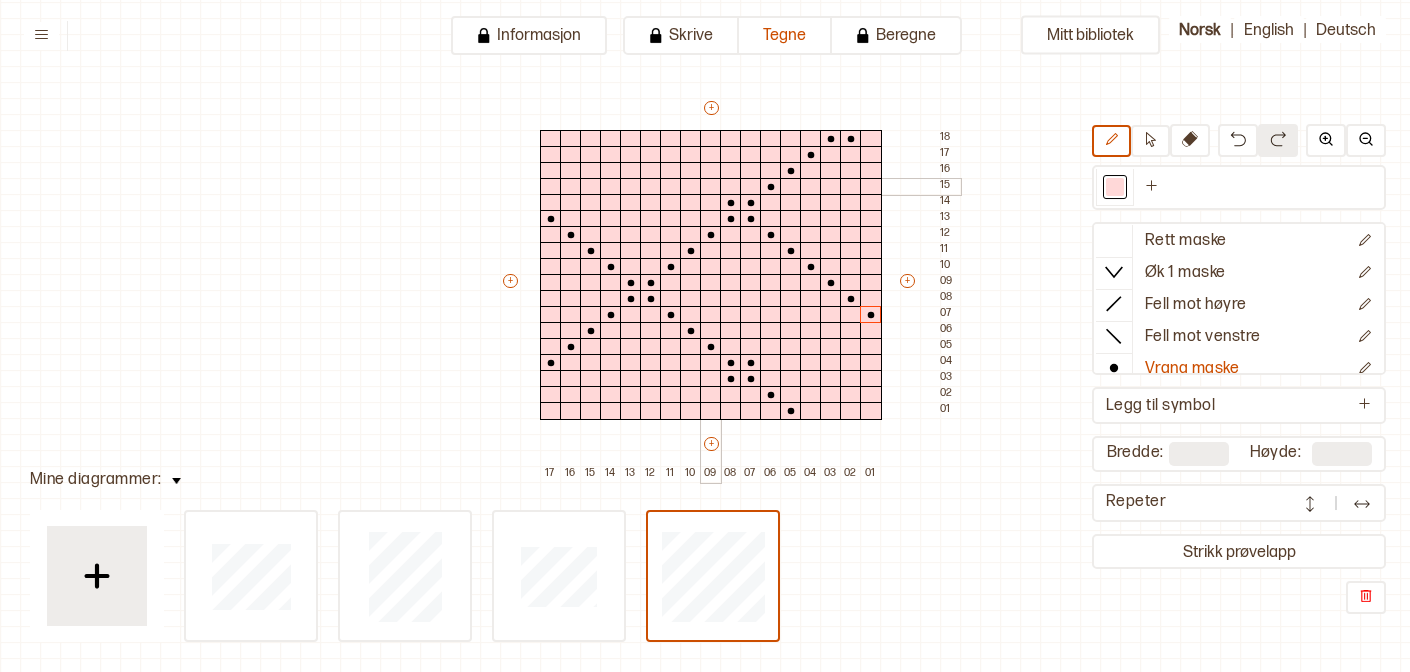 click at bounding box center [711, 187] 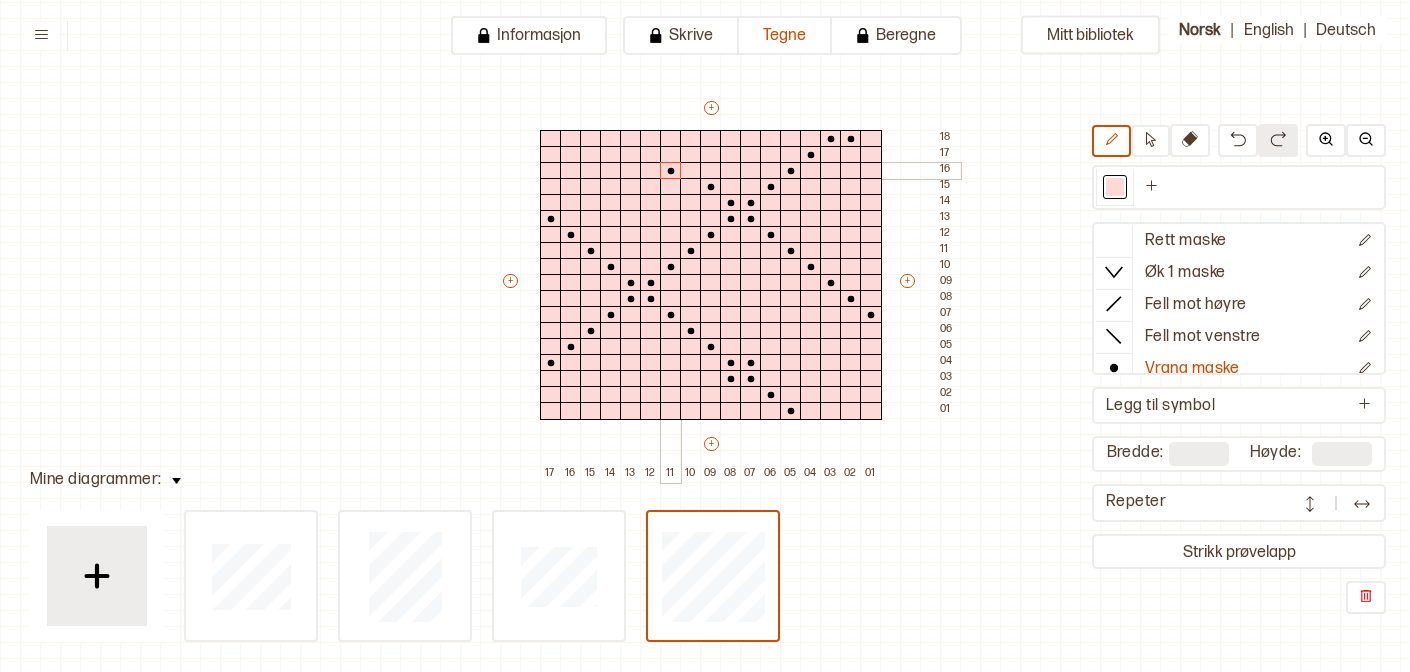 click at bounding box center (671, 171) 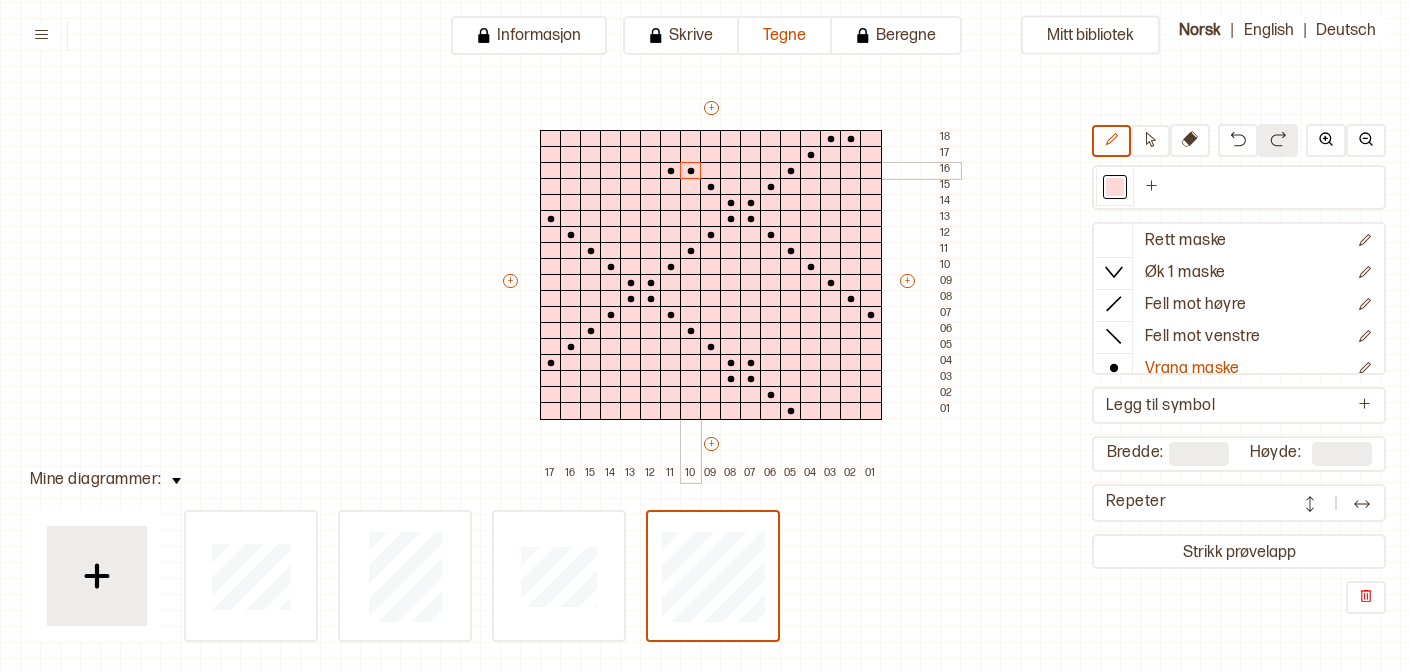click at bounding box center [691, 171] 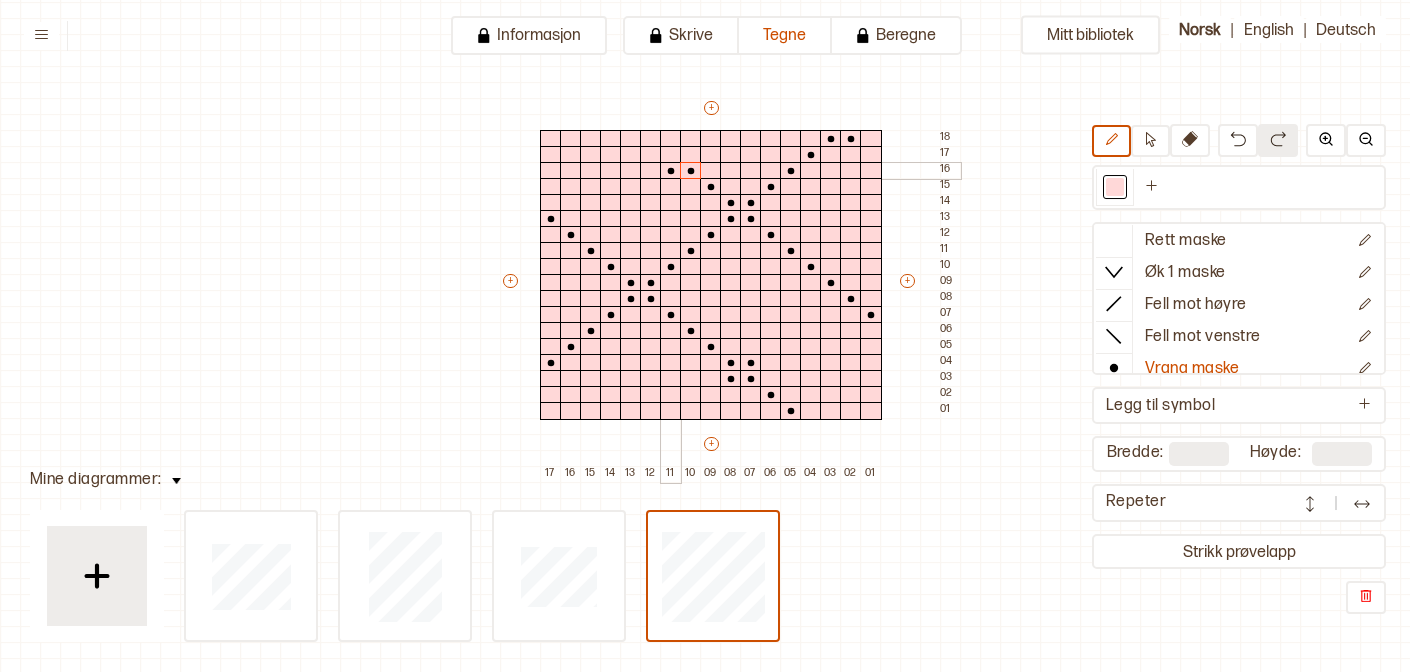 click at bounding box center [671, 155] 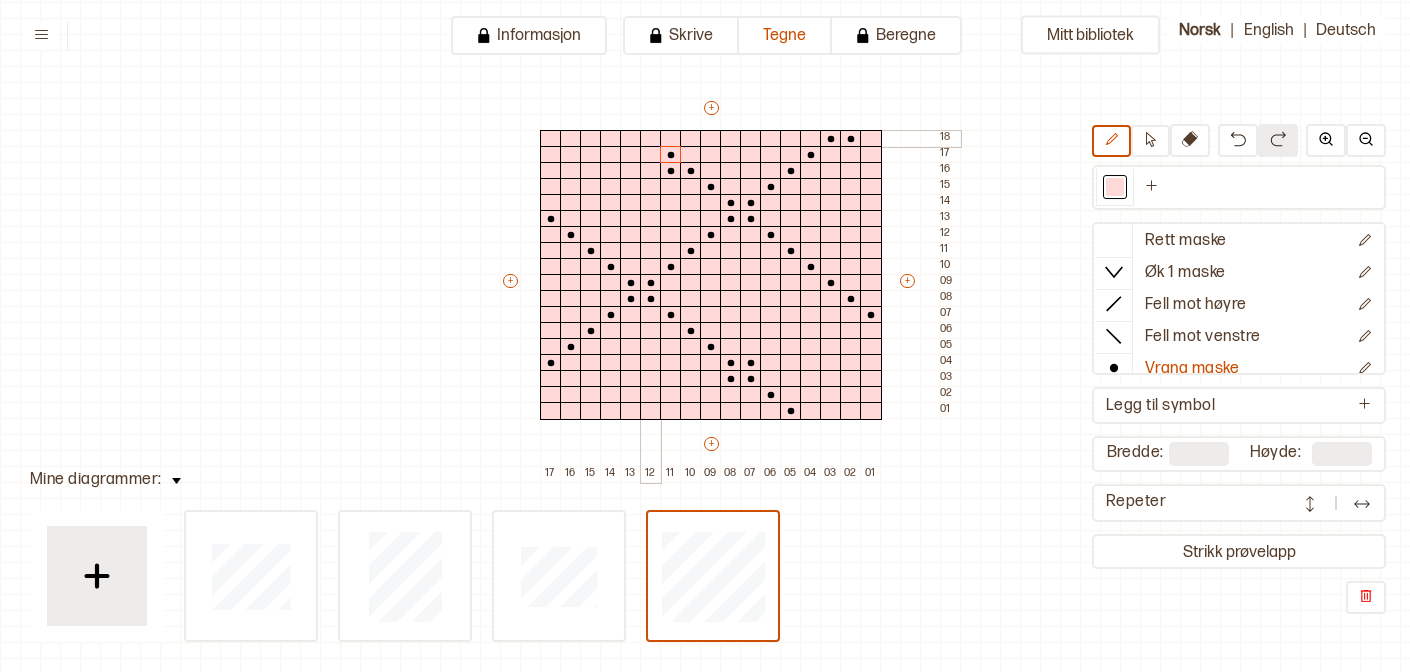 click at bounding box center [651, 139] 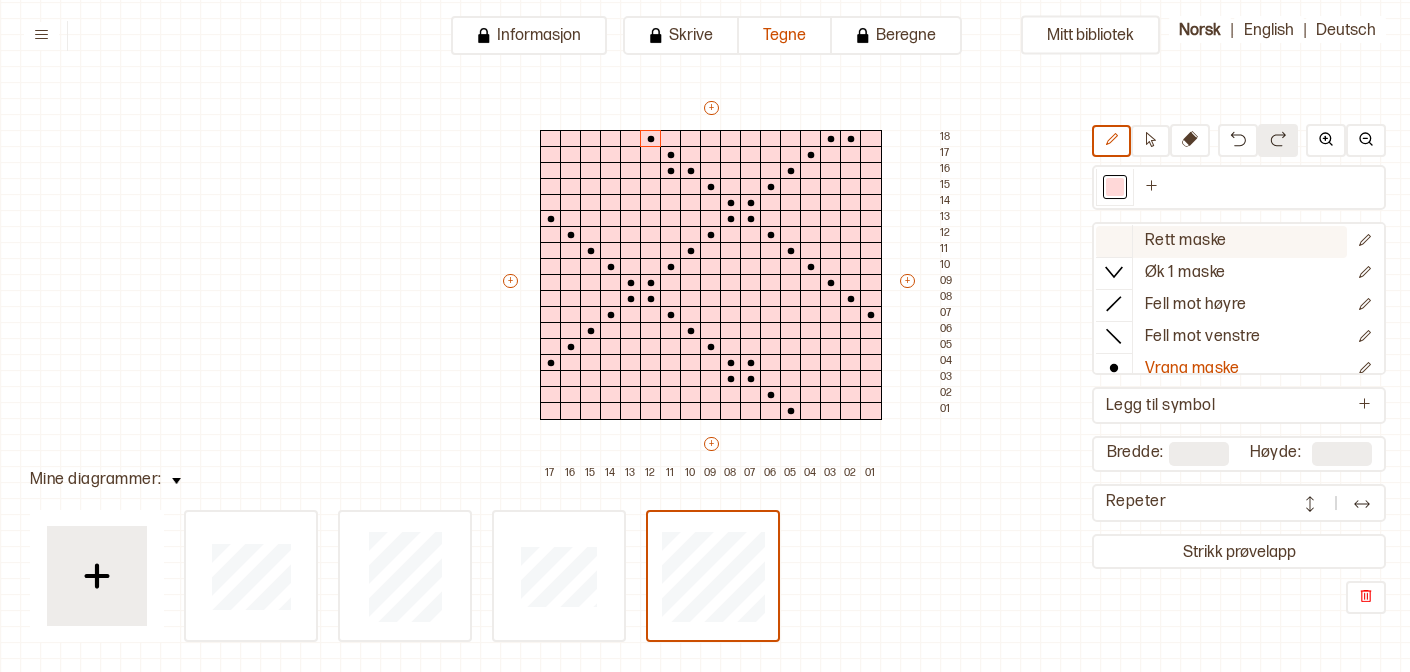 click at bounding box center [1114, 240] 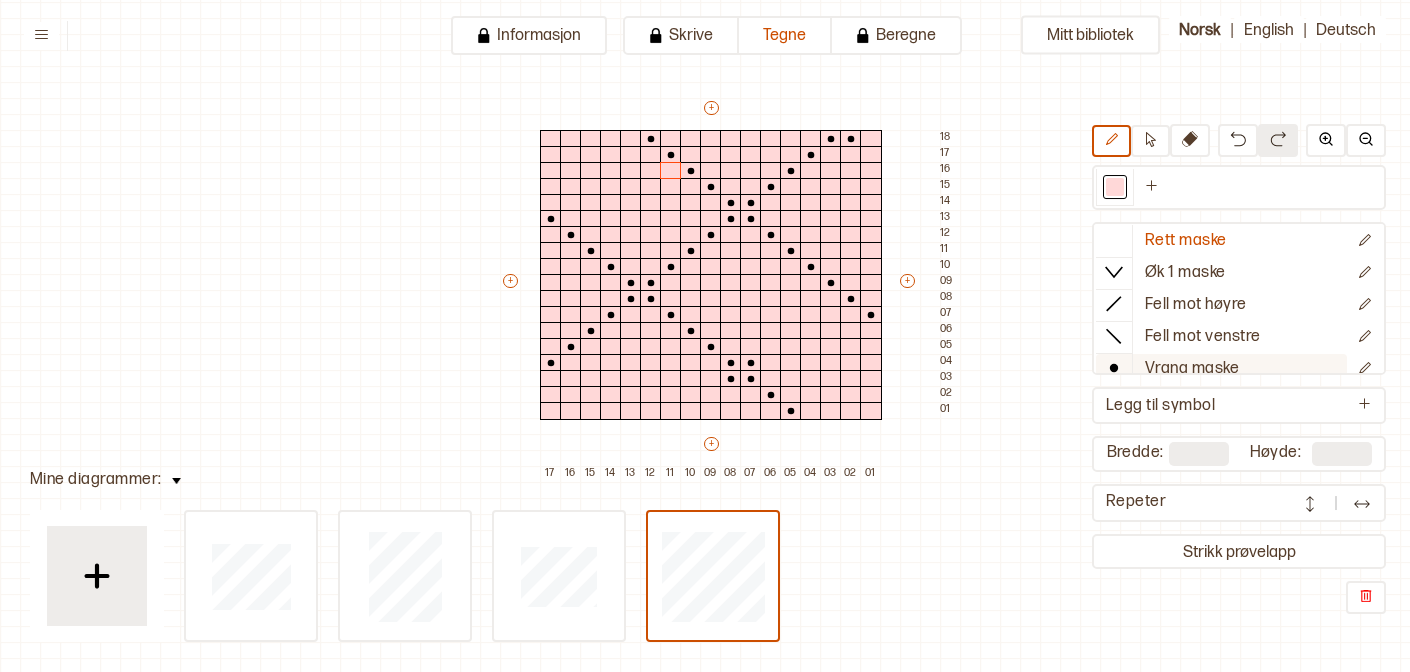 click 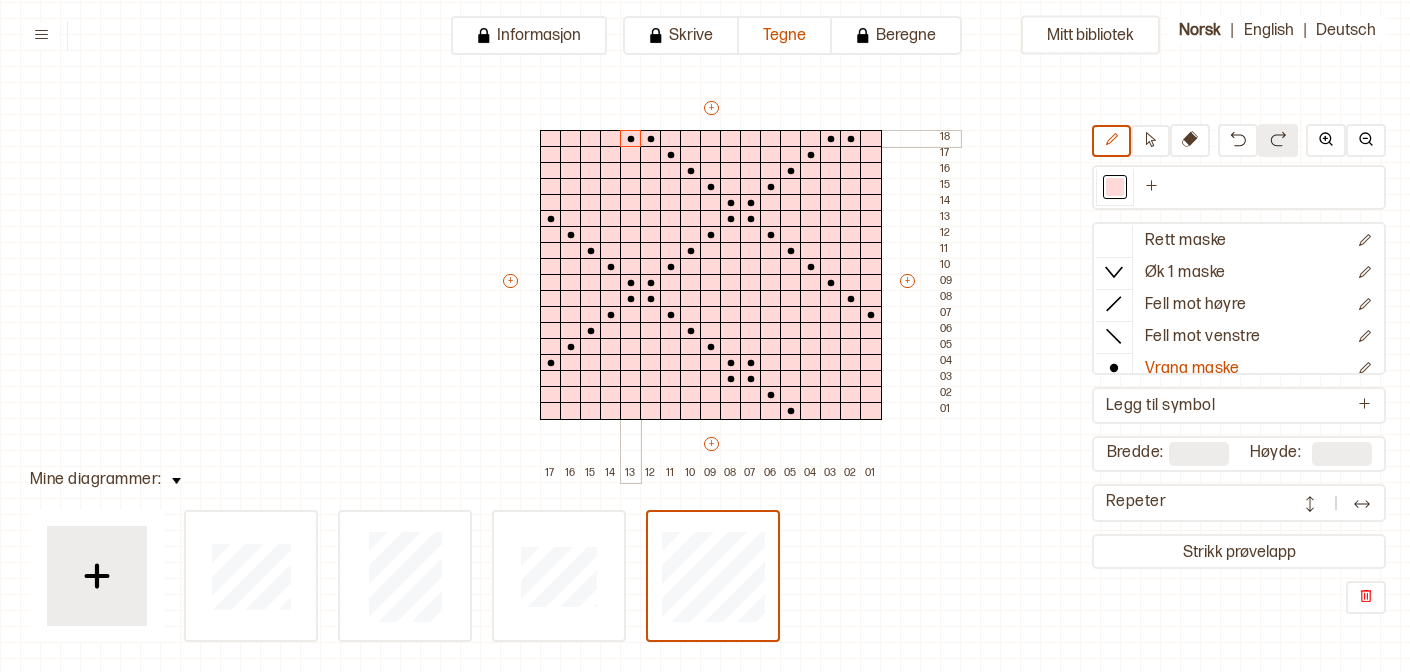 click at bounding box center (631, 139) 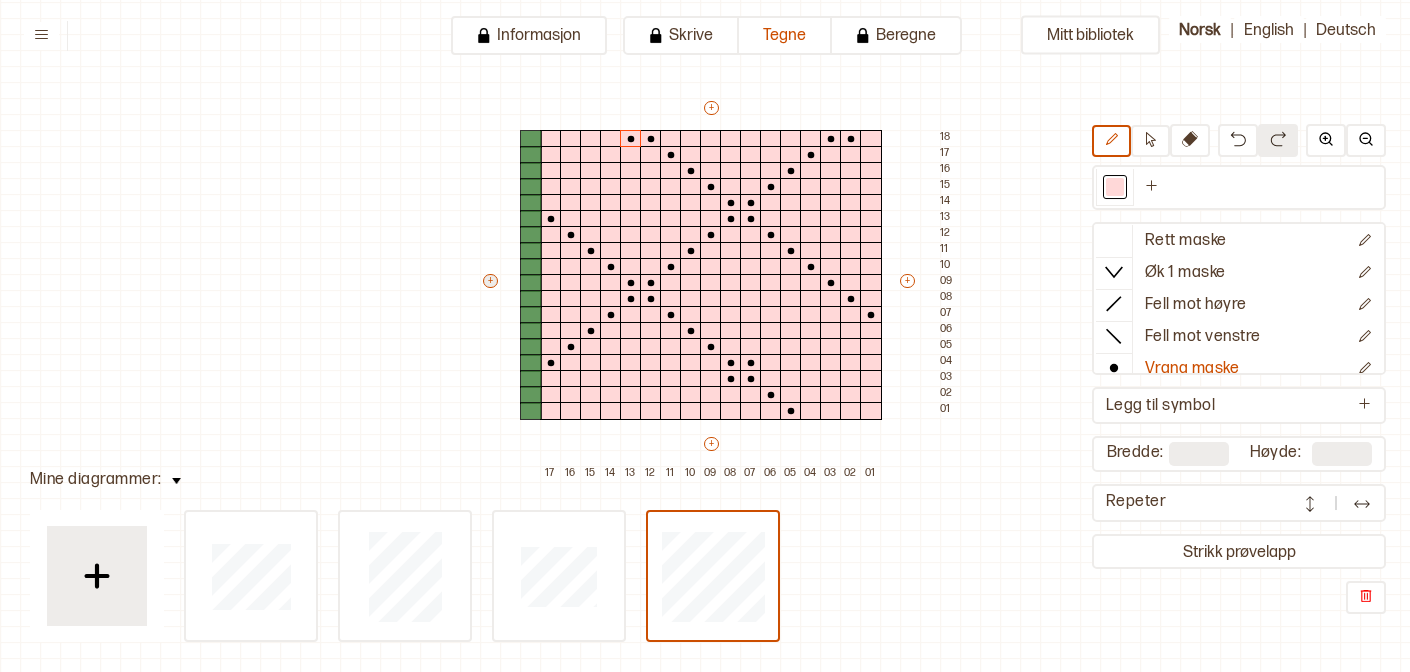 type on "**" 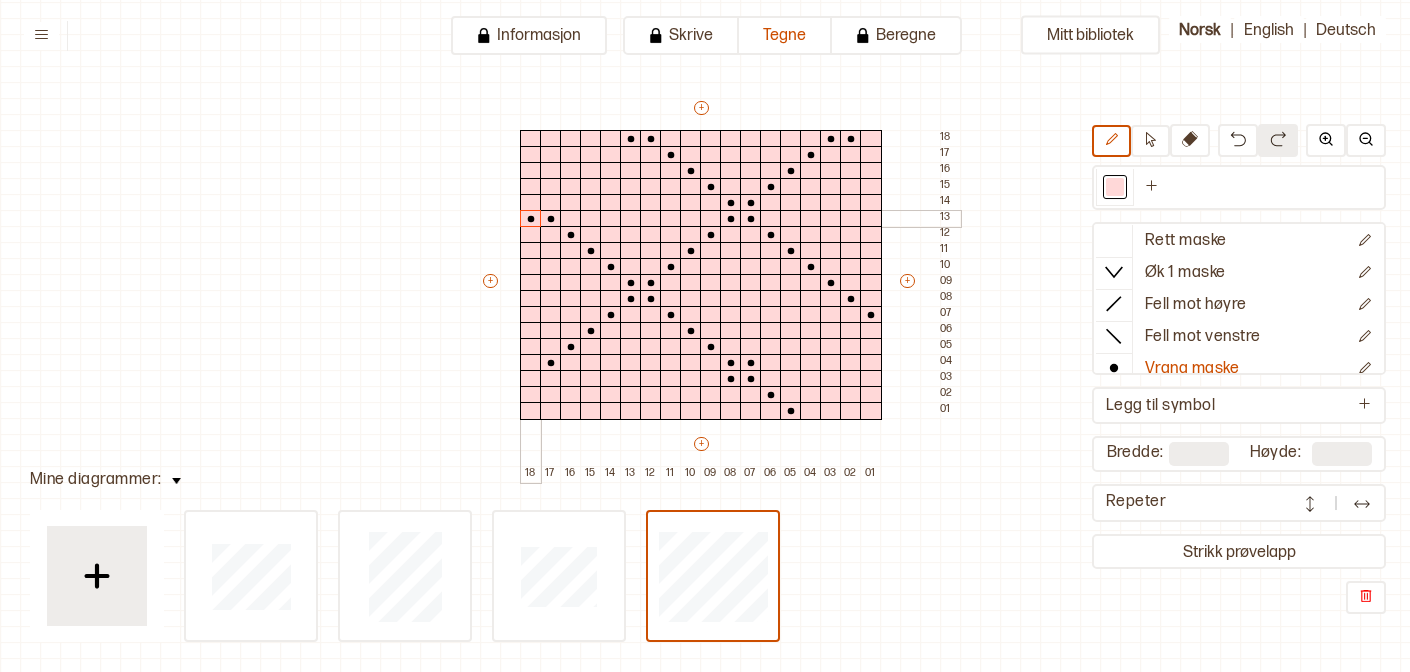 click at bounding box center (531, 219) 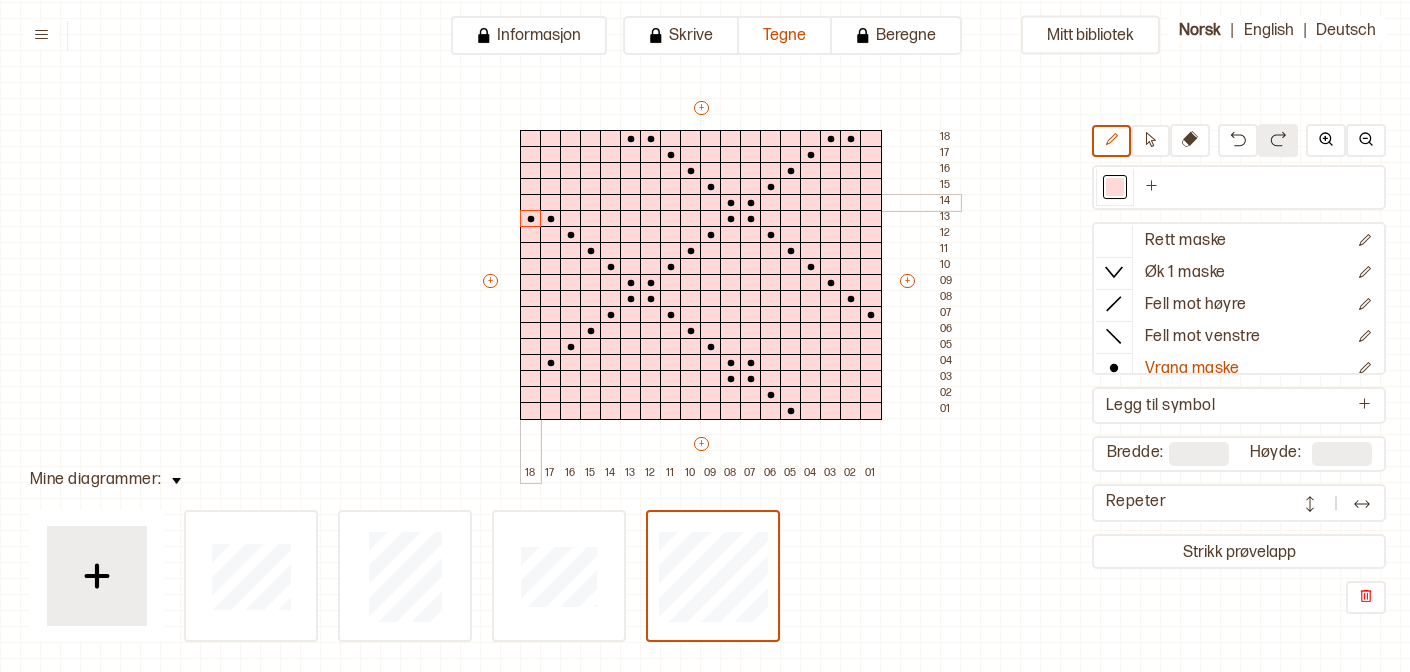 click at bounding box center [531, 203] 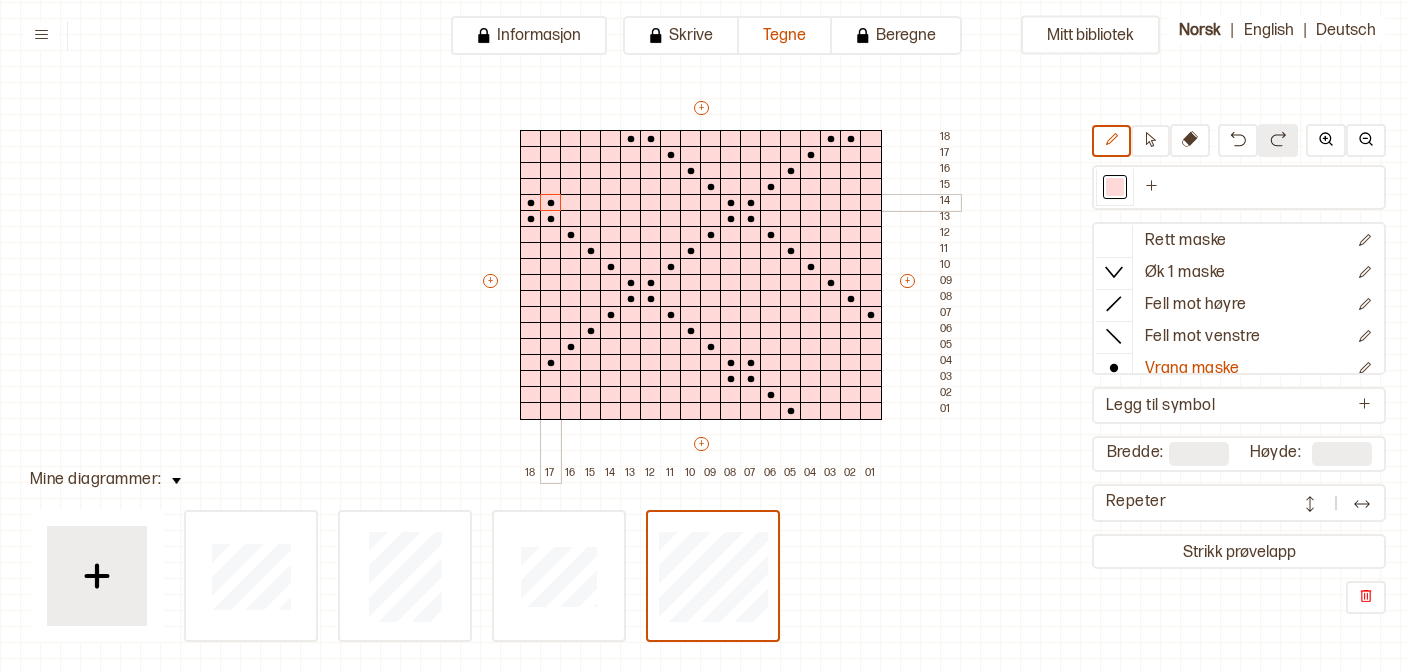 click at bounding box center (551, 203) 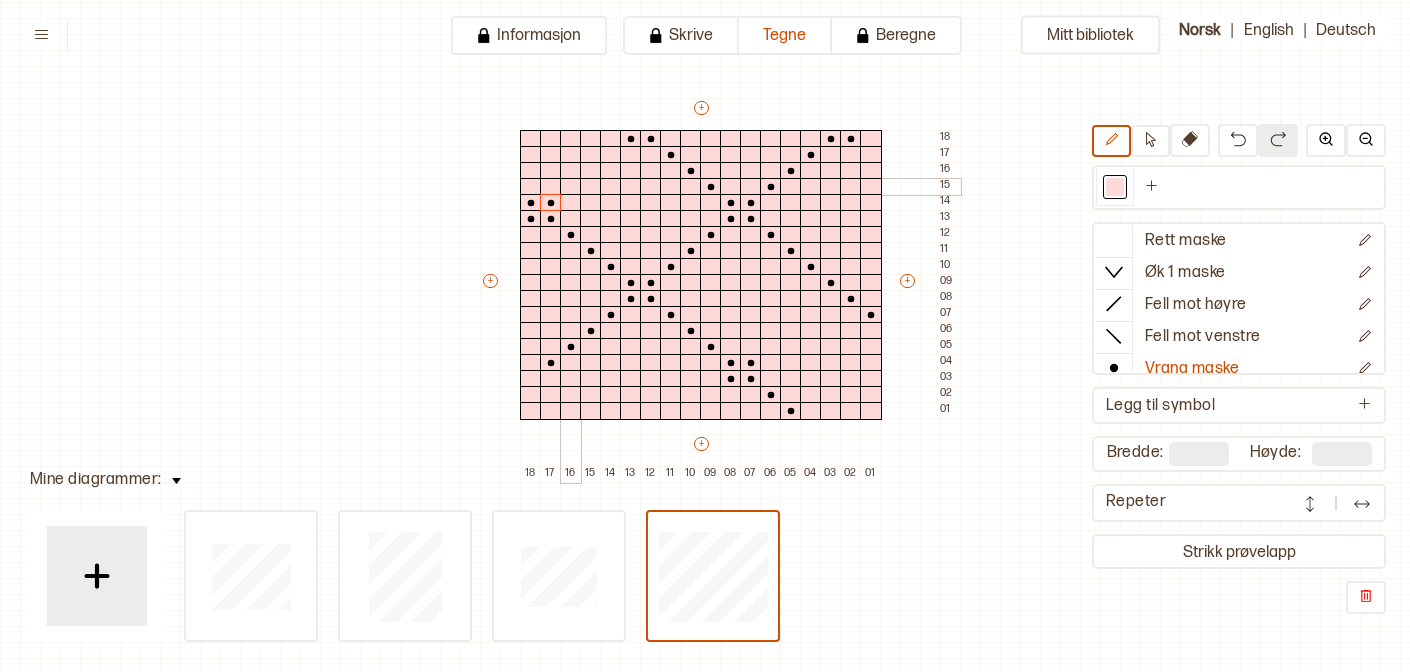 click at bounding box center (571, 187) 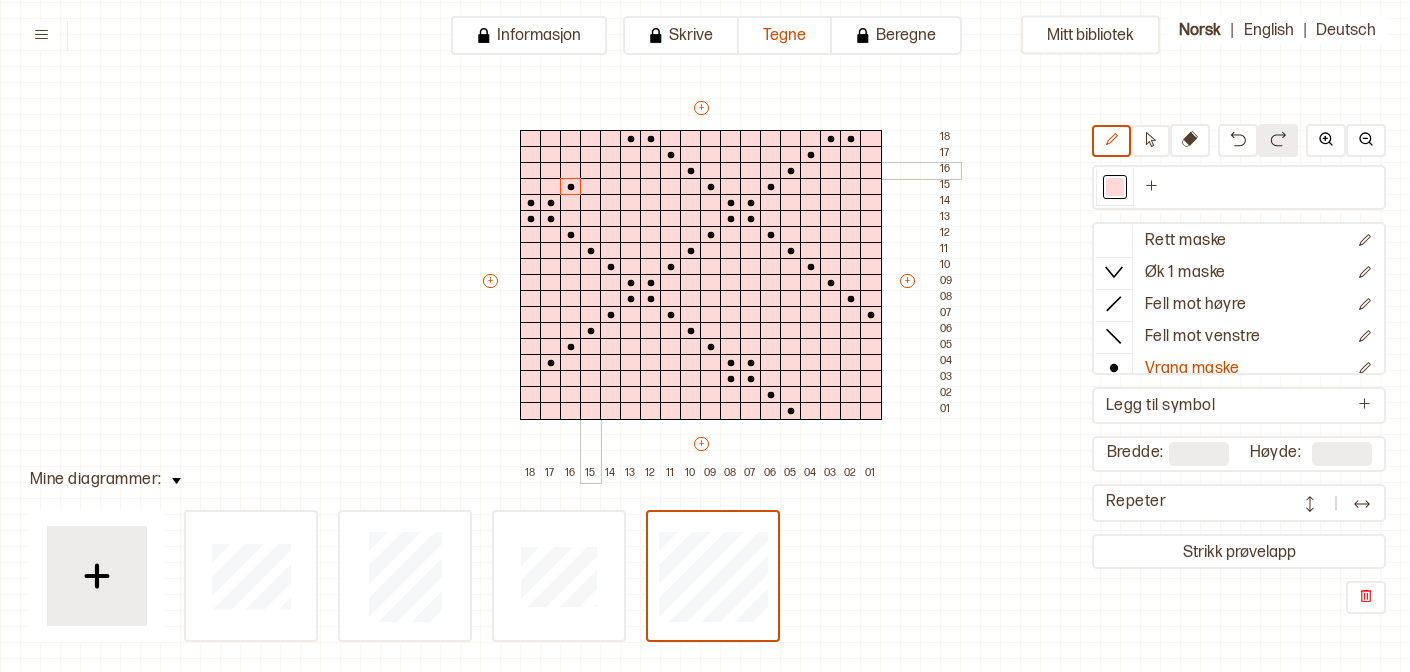 click at bounding box center [591, 171] 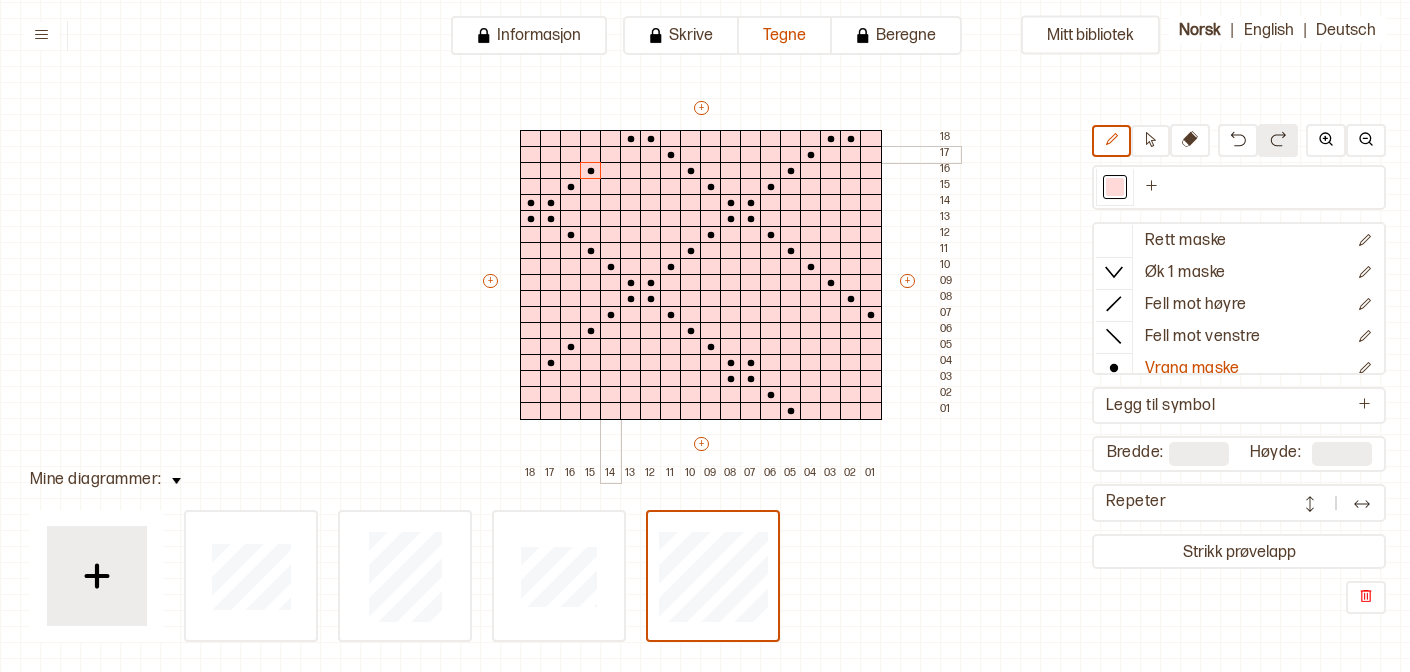 click at bounding box center (611, 155) 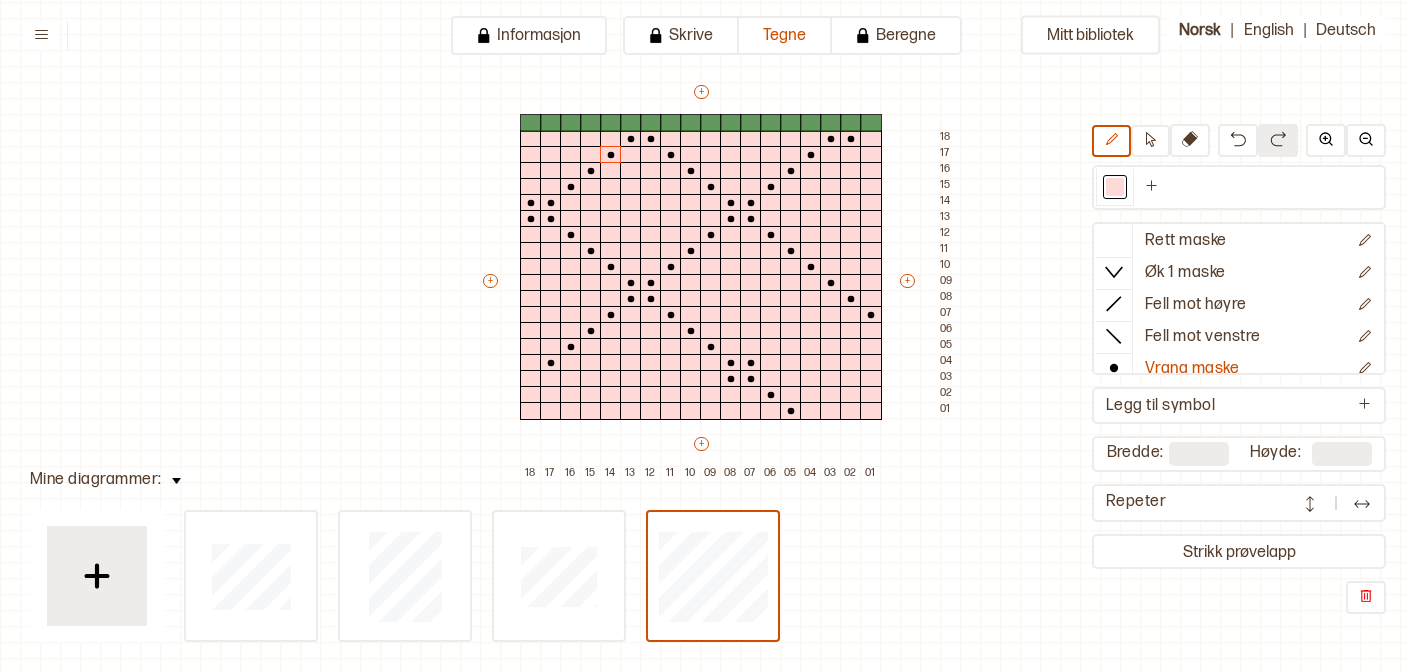 type on "**" 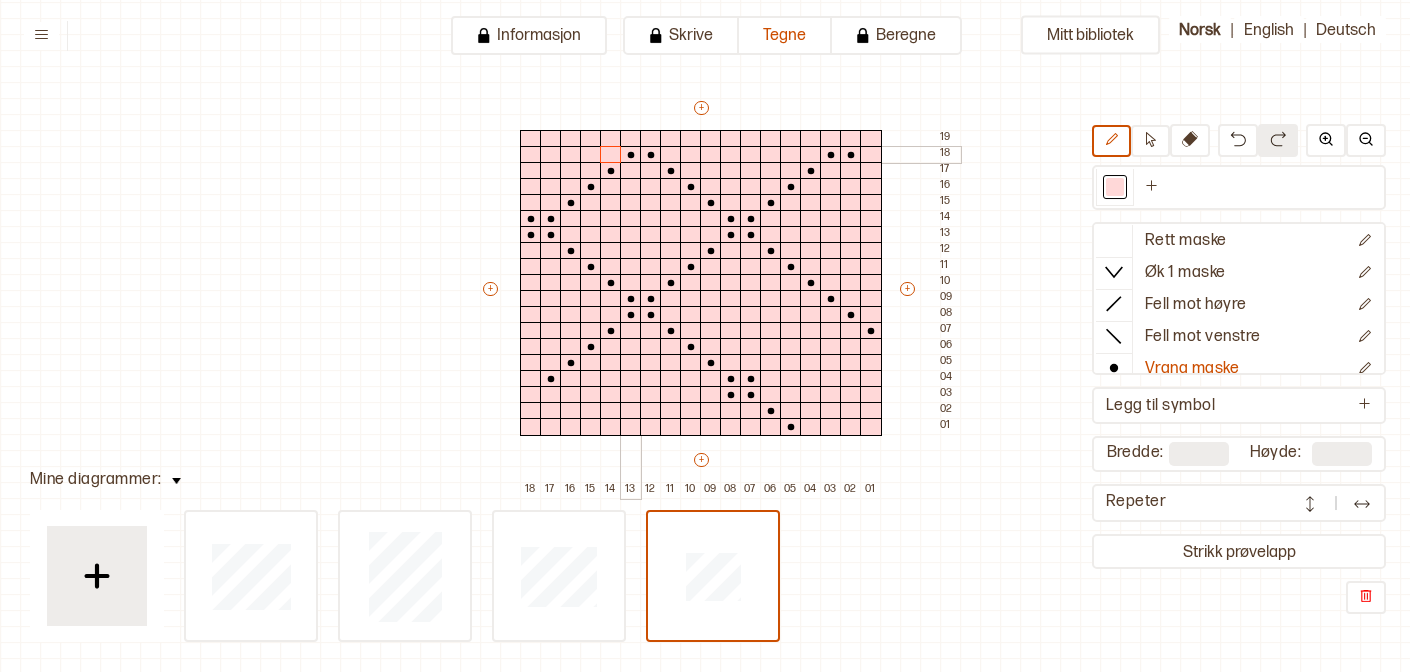 click at bounding box center (631, 139) 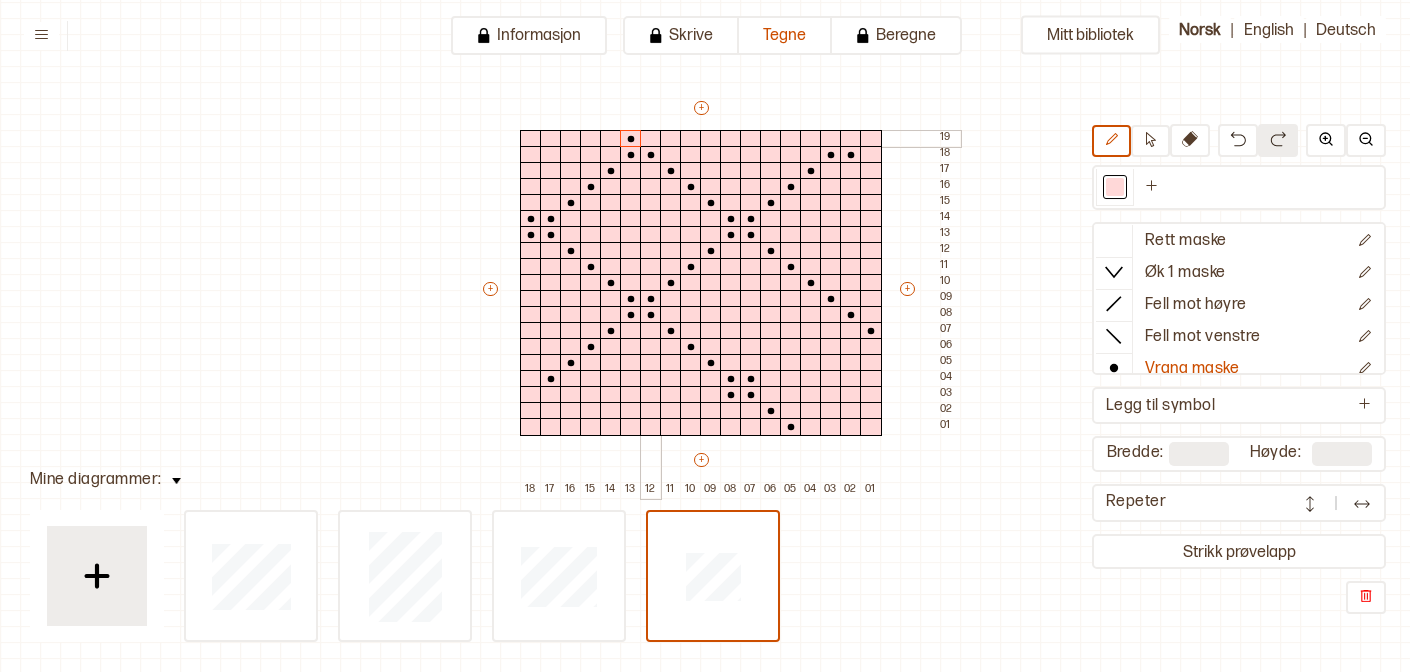 click at bounding box center (651, 139) 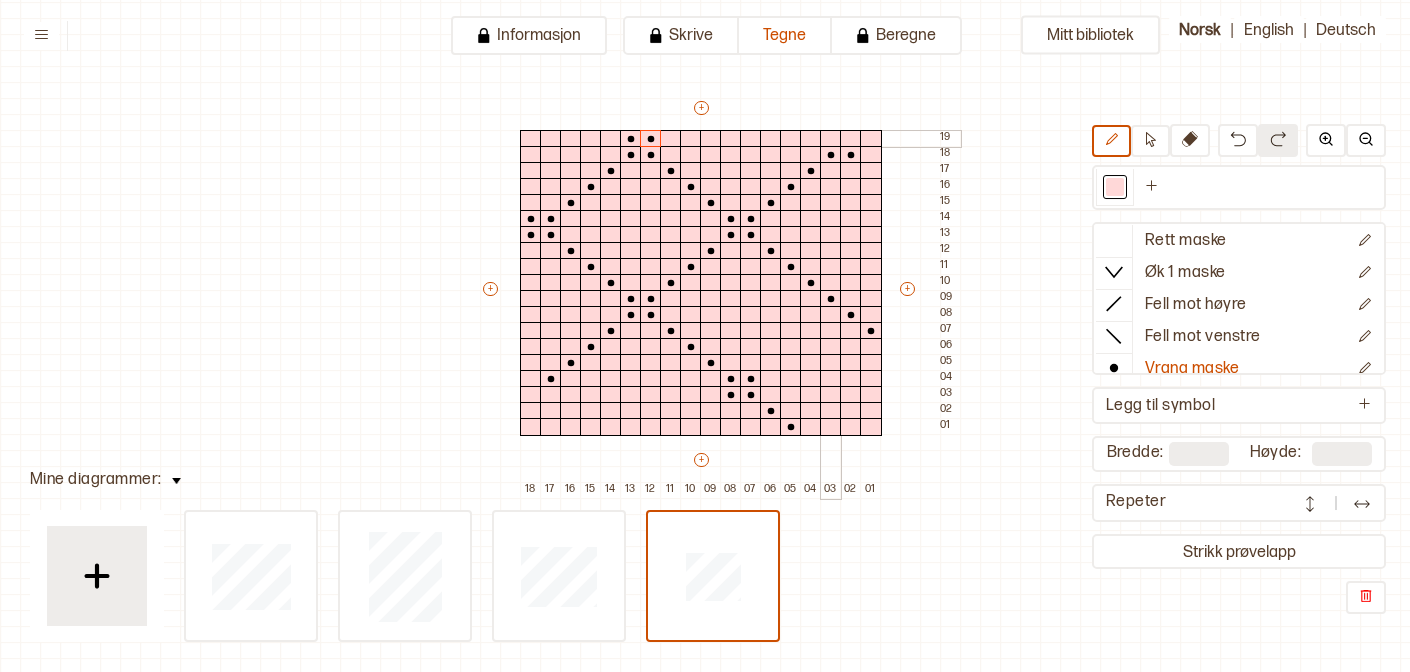 click at bounding box center [831, 139] 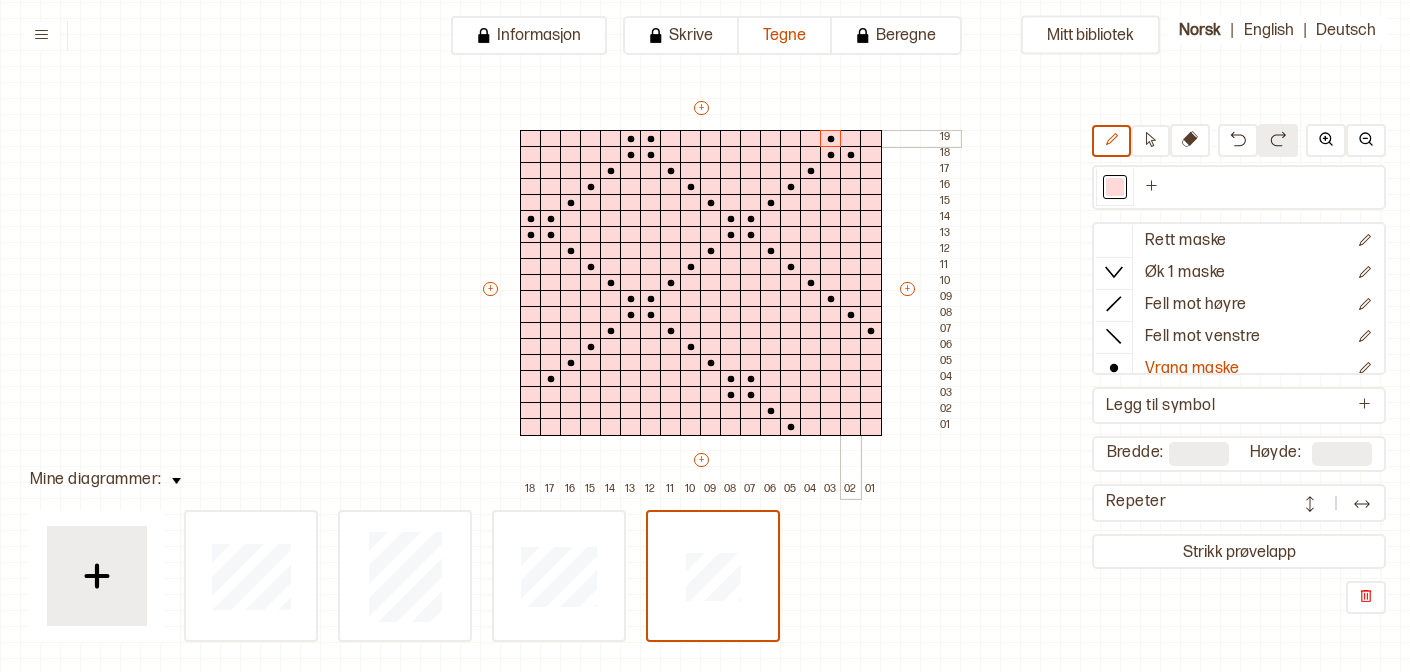 click at bounding box center [851, 139] 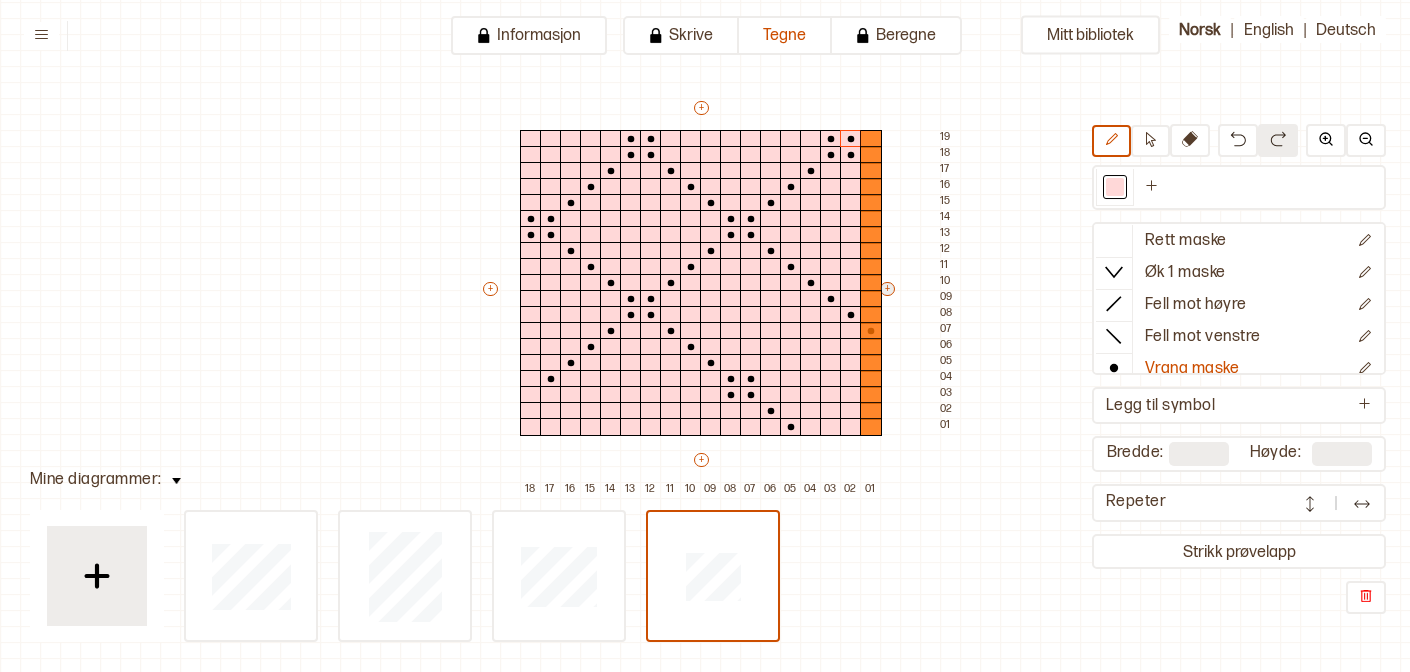 type on "**" 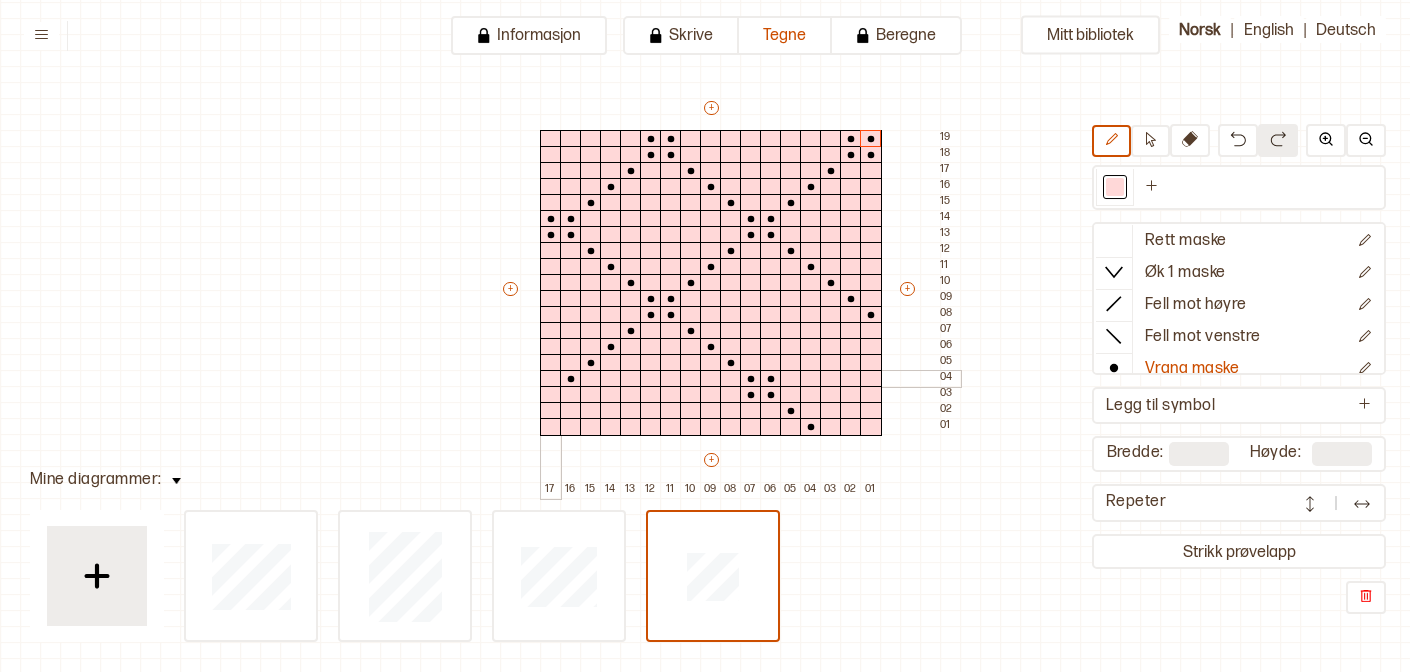 click at bounding box center [551, 379] 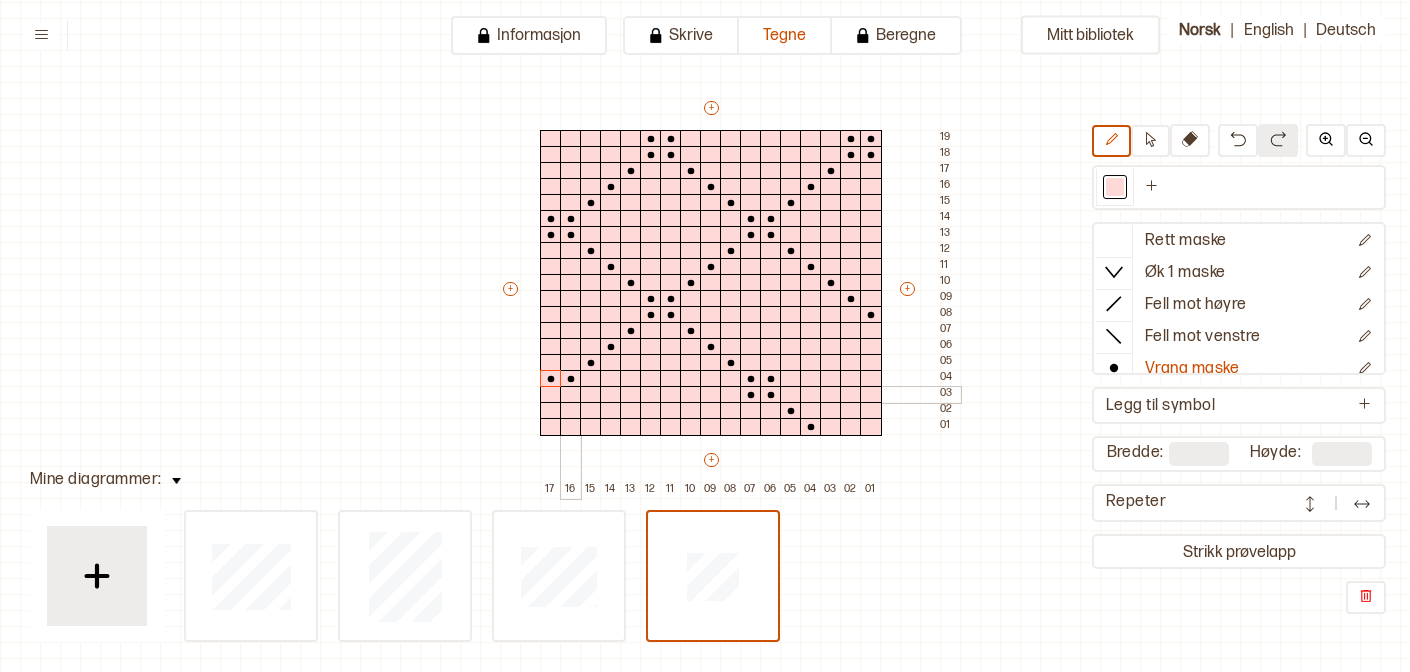 click at bounding box center [571, 395] 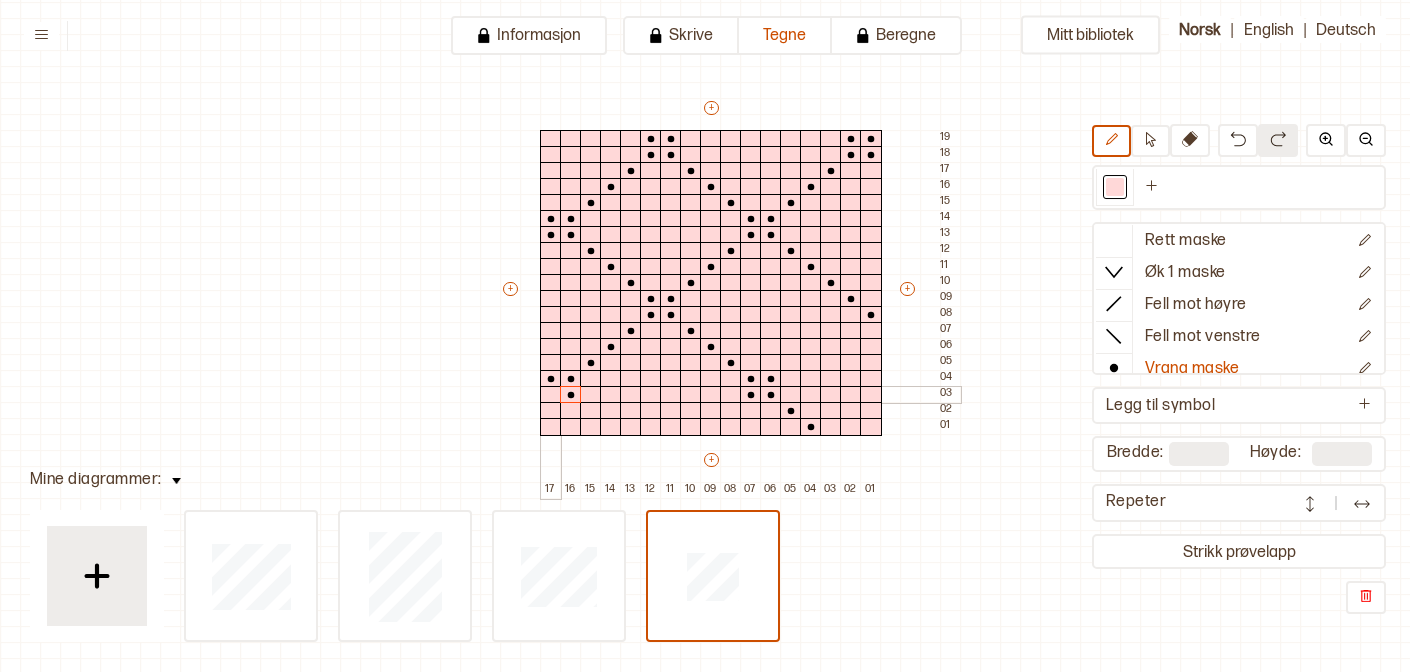 click at bounding box center (551, 395) 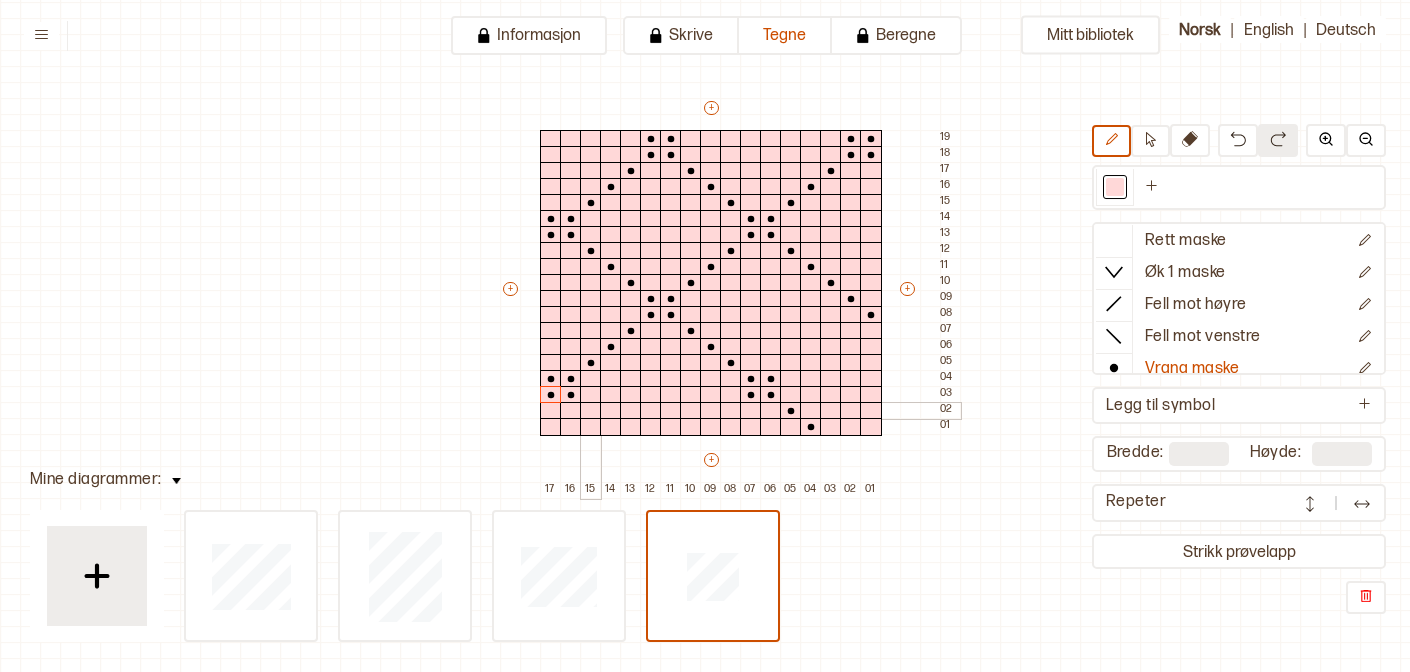 click at bounding box center [591, 411] 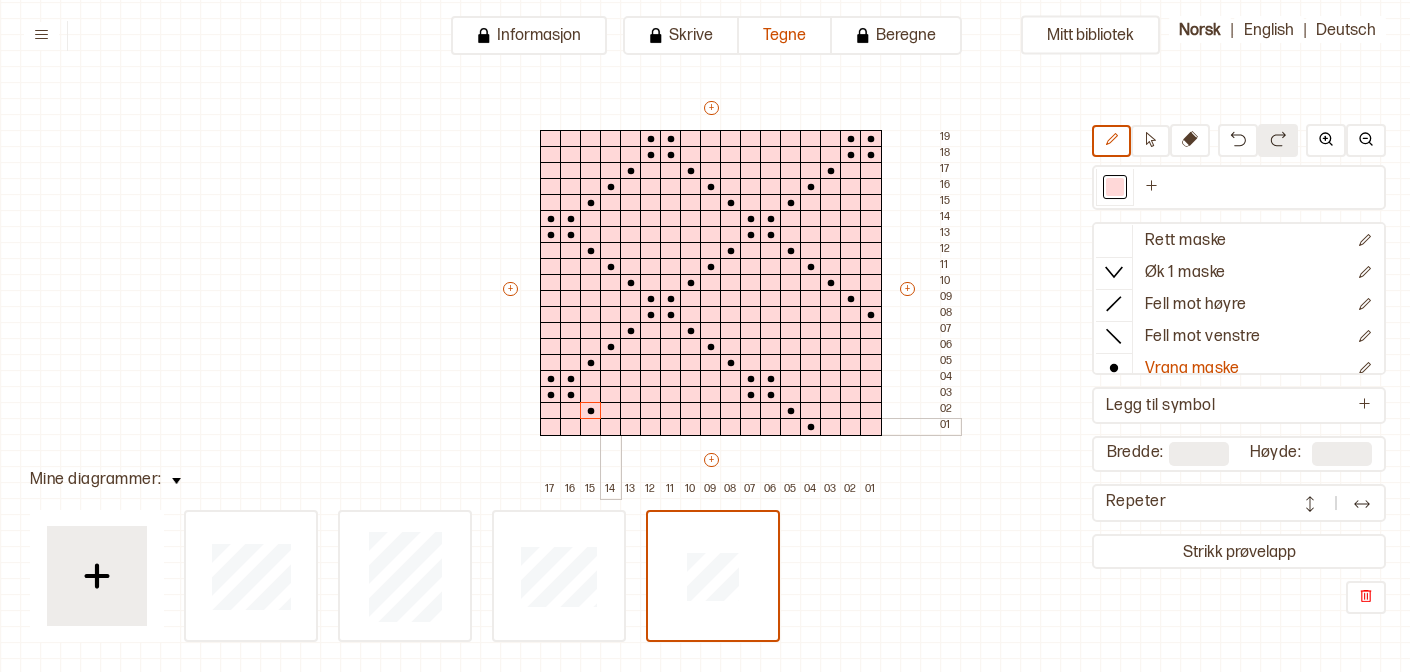 click at bounding box center [611, 427] 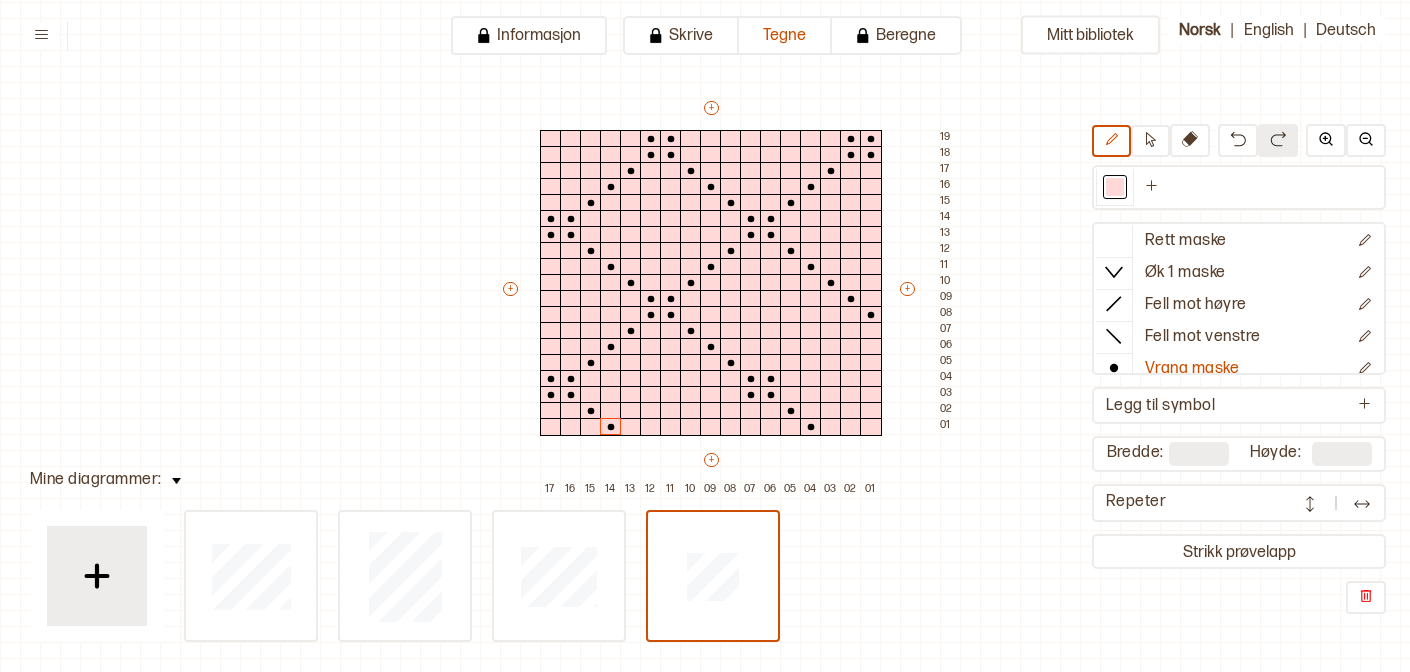 click at bounding box center (1362, 504) 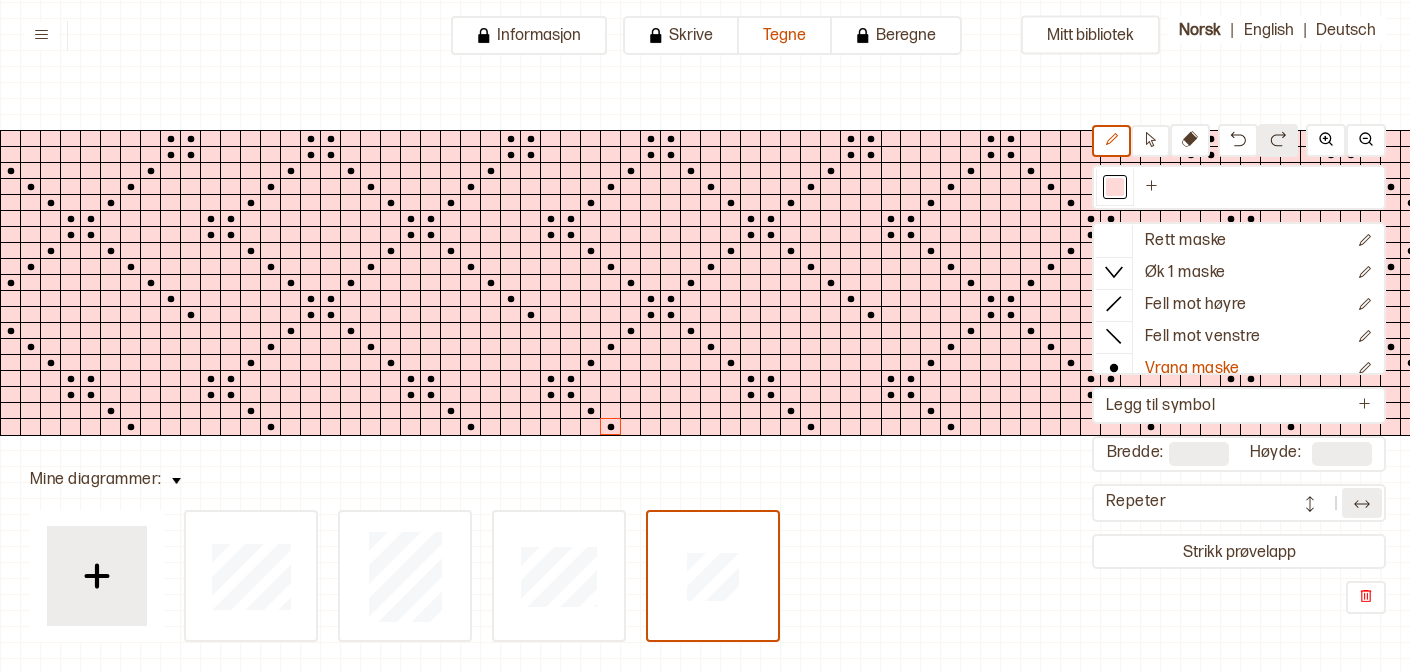 click at bounding box center (1362, 504) 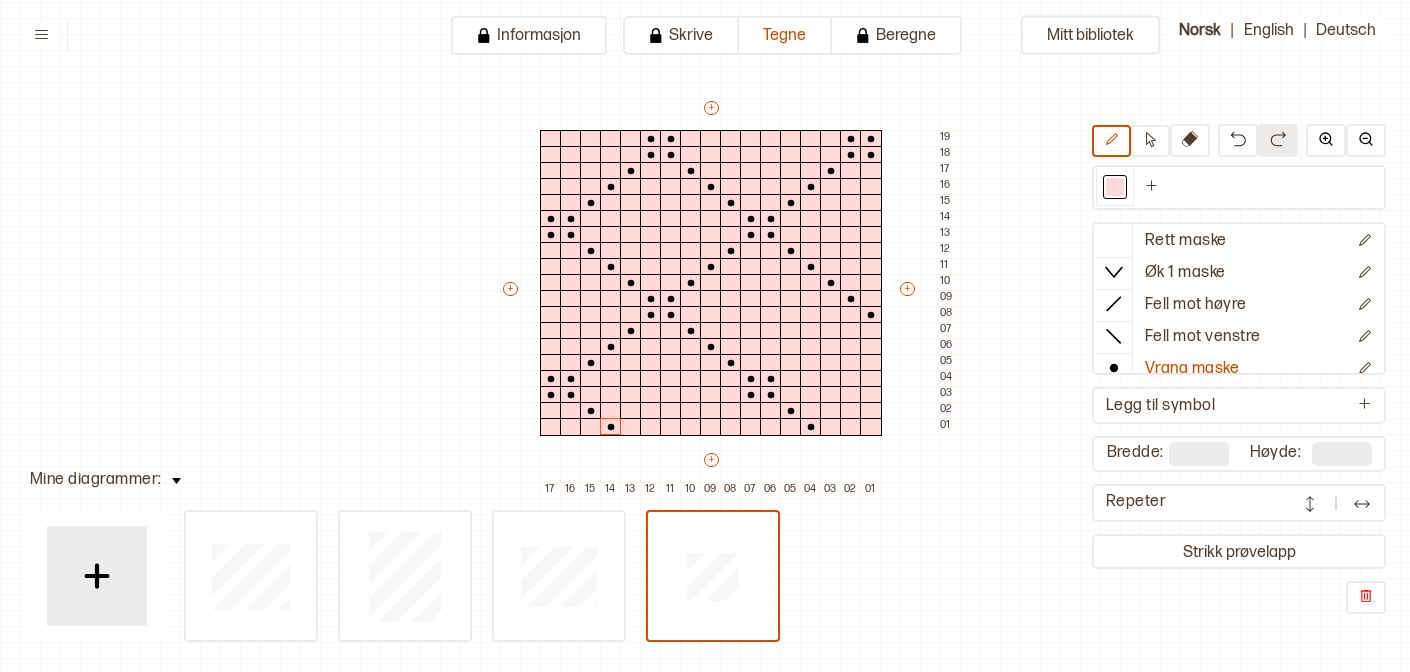 click at bounding box center (1336, 503) 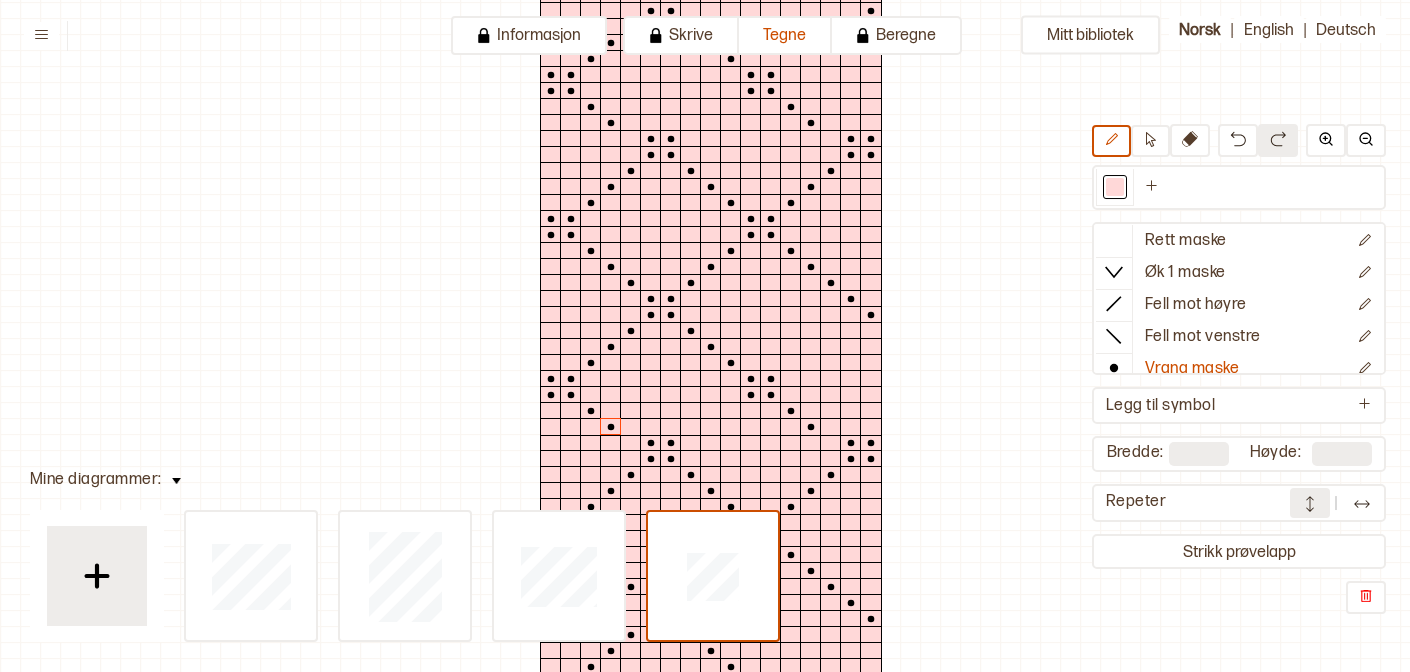 click at bounding box center [1362, 504] 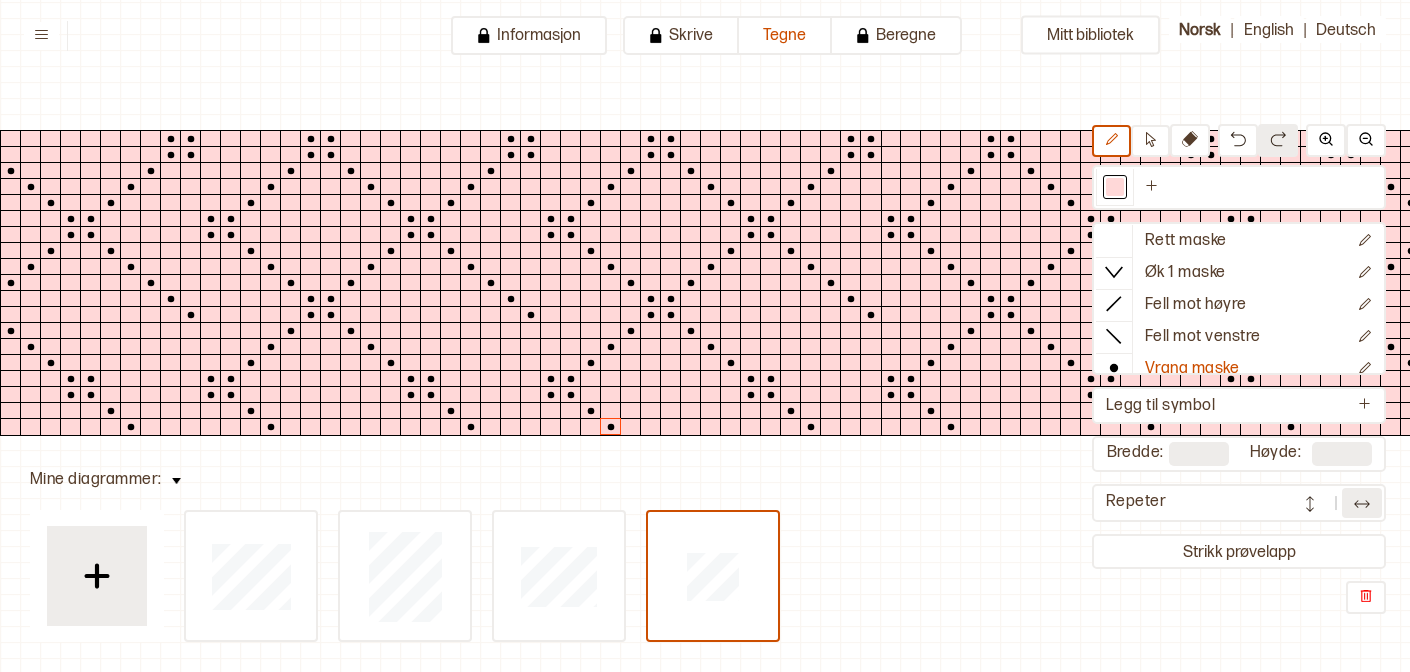 click at bounding box center (1310, 504) 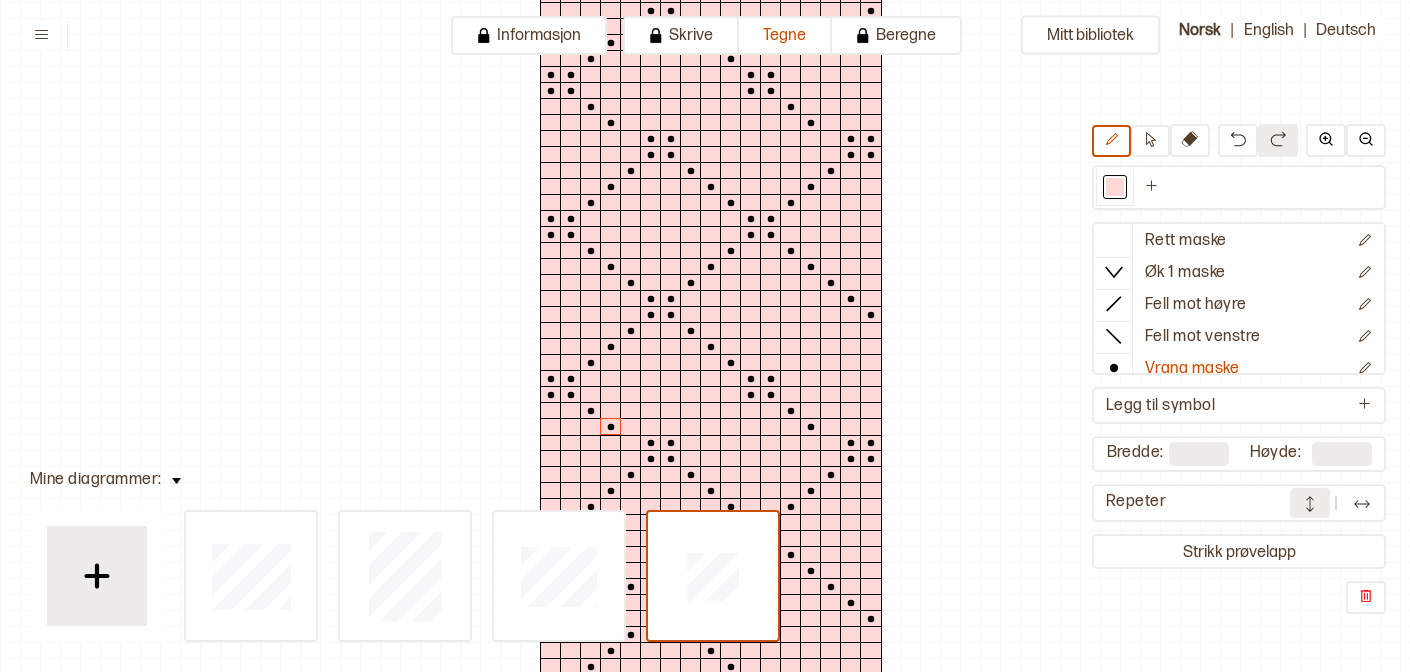 click at bounding box center [1310, 504] 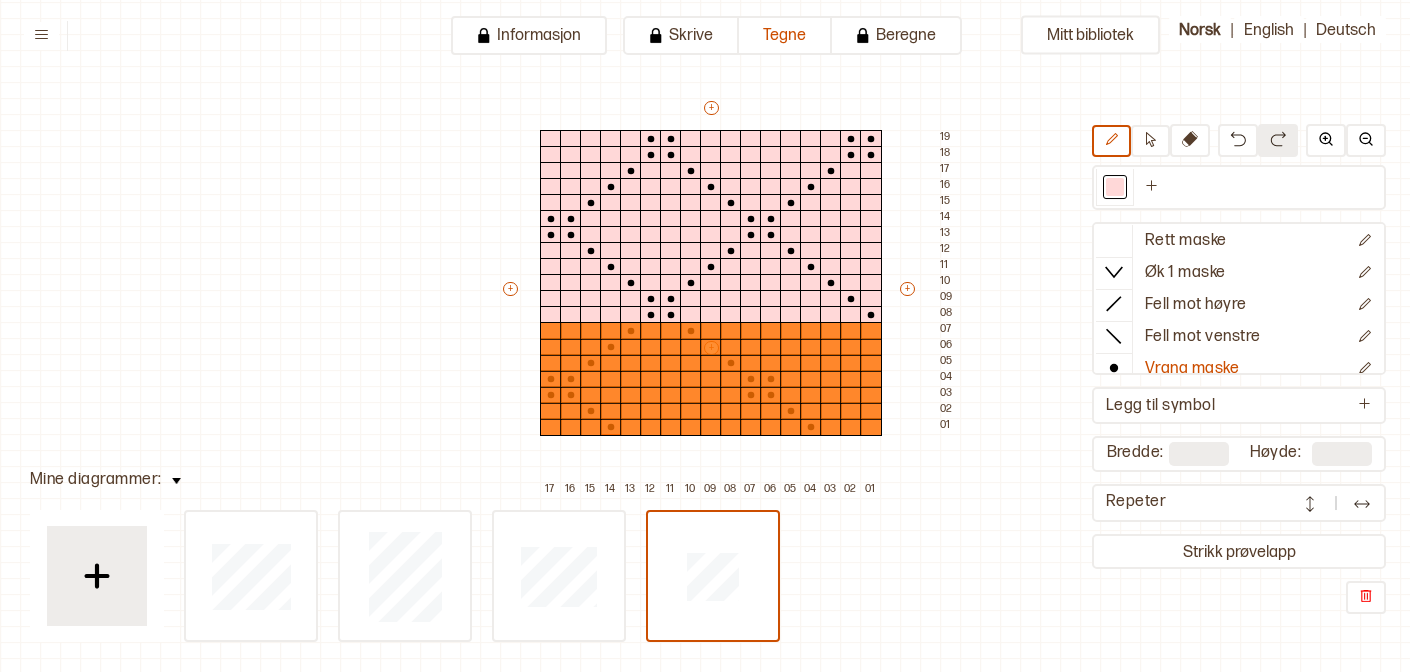 type on "**" 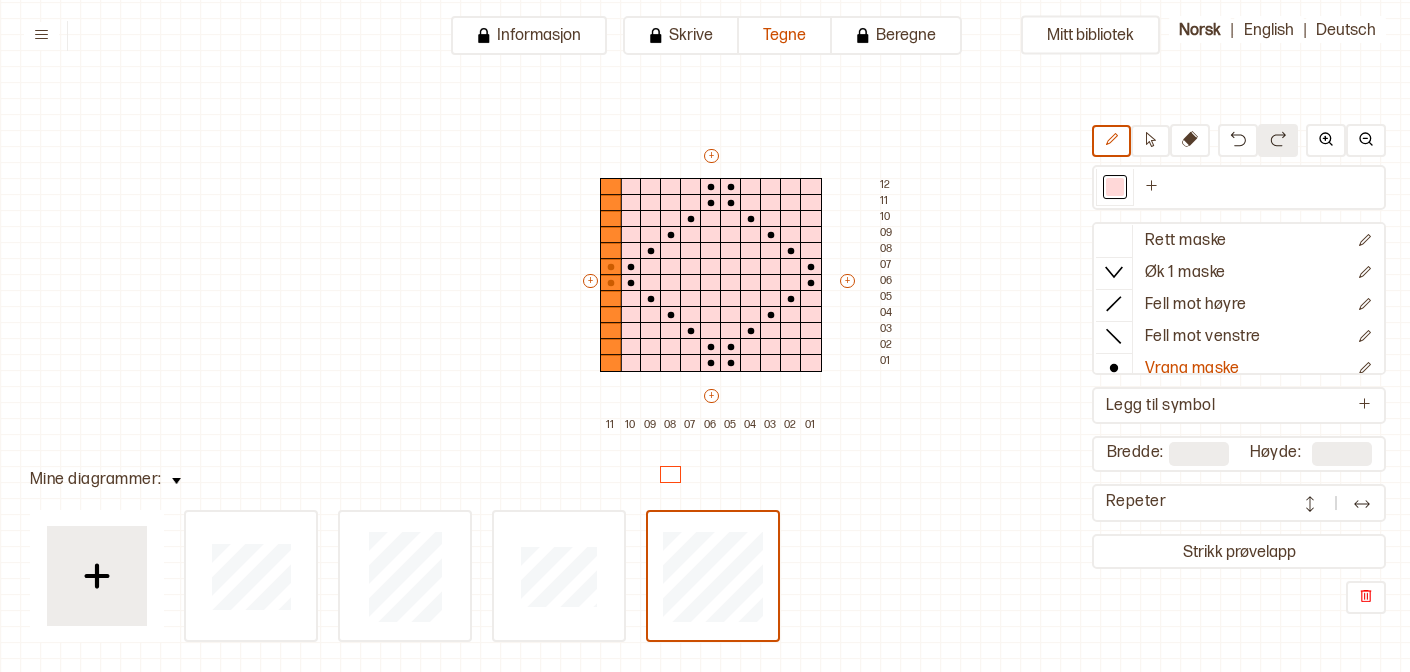 type on "**" 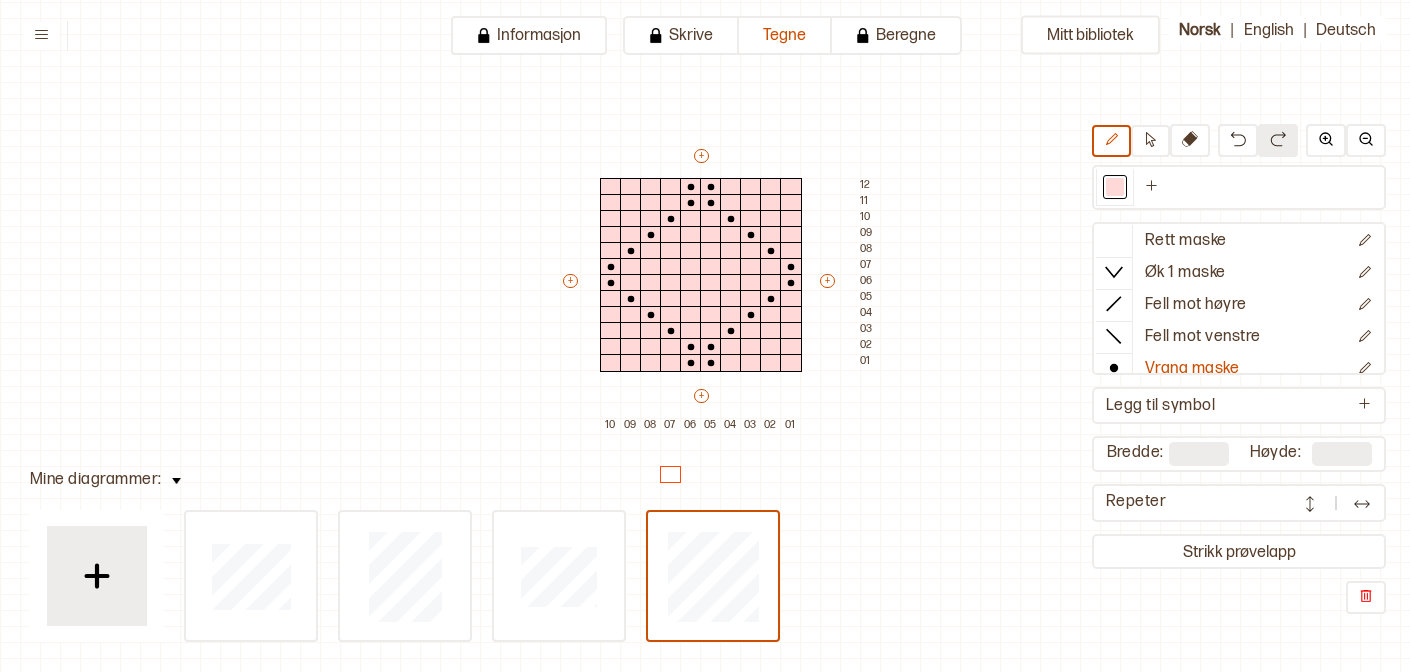 click at bounding box center [1362, 504] 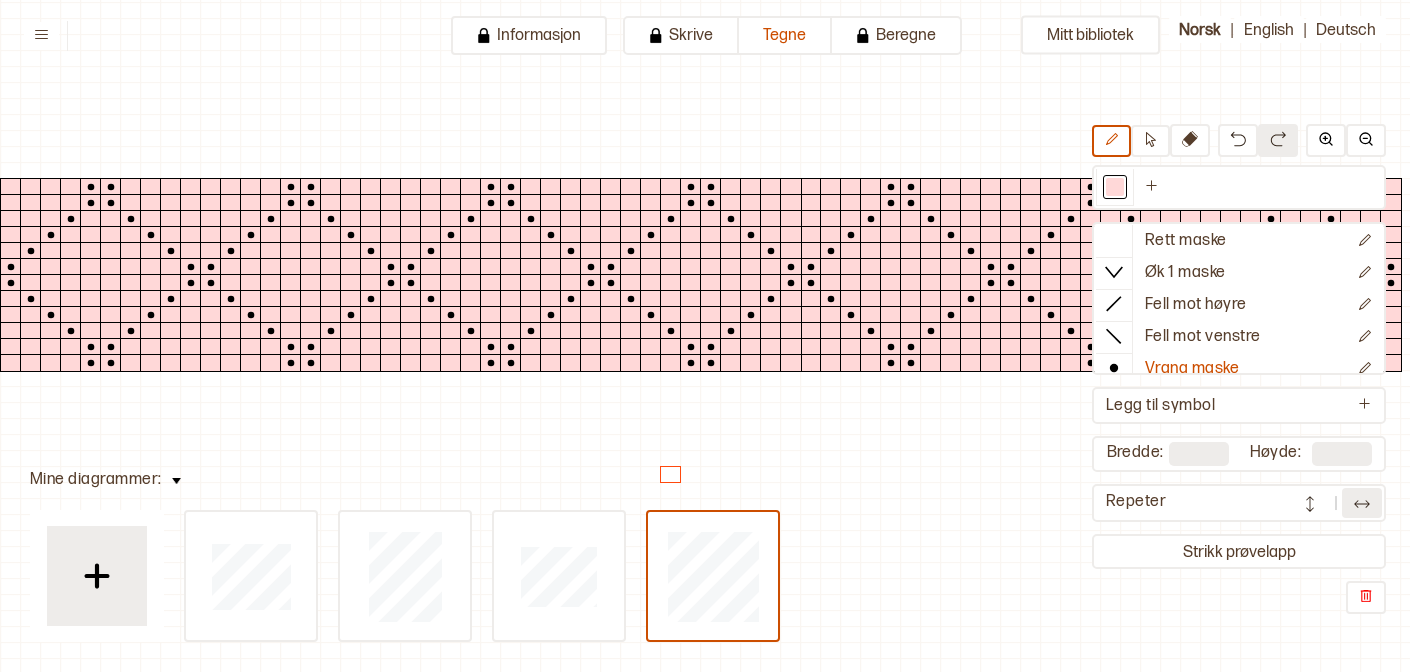 click at bounding box center (1310, 504) 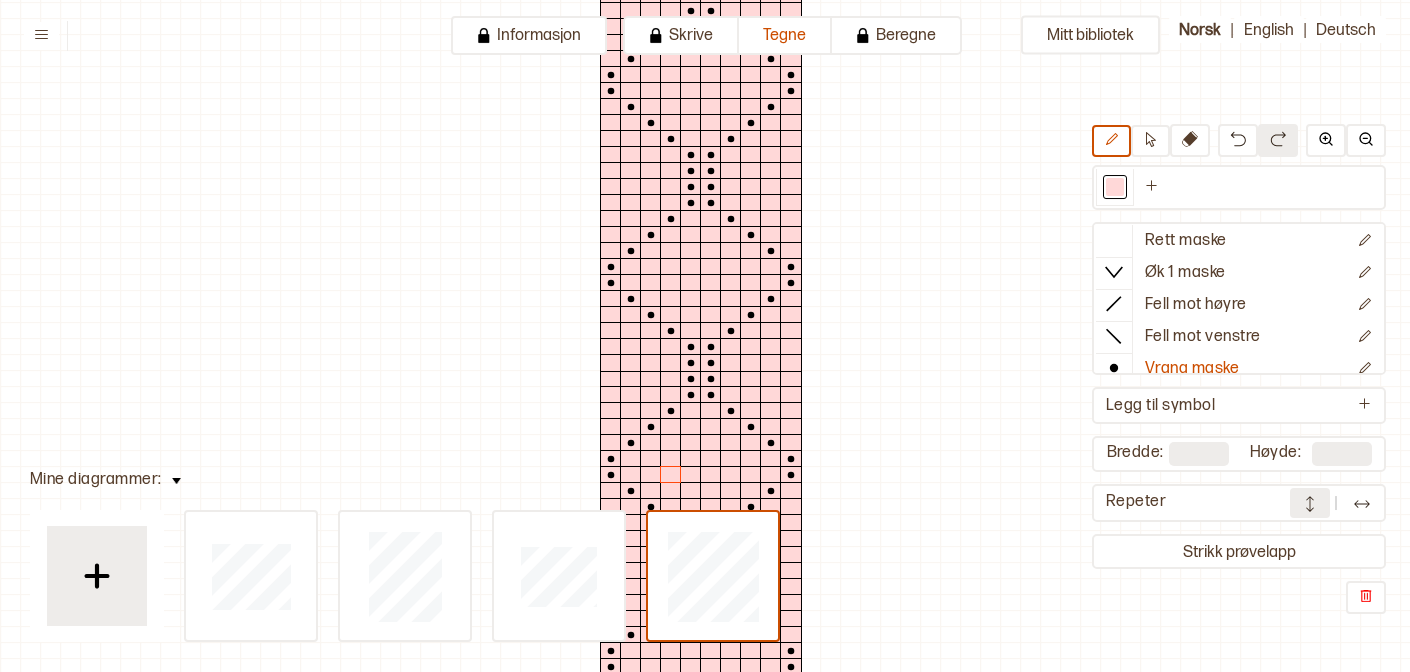 click at bounding box center (1310, 504) 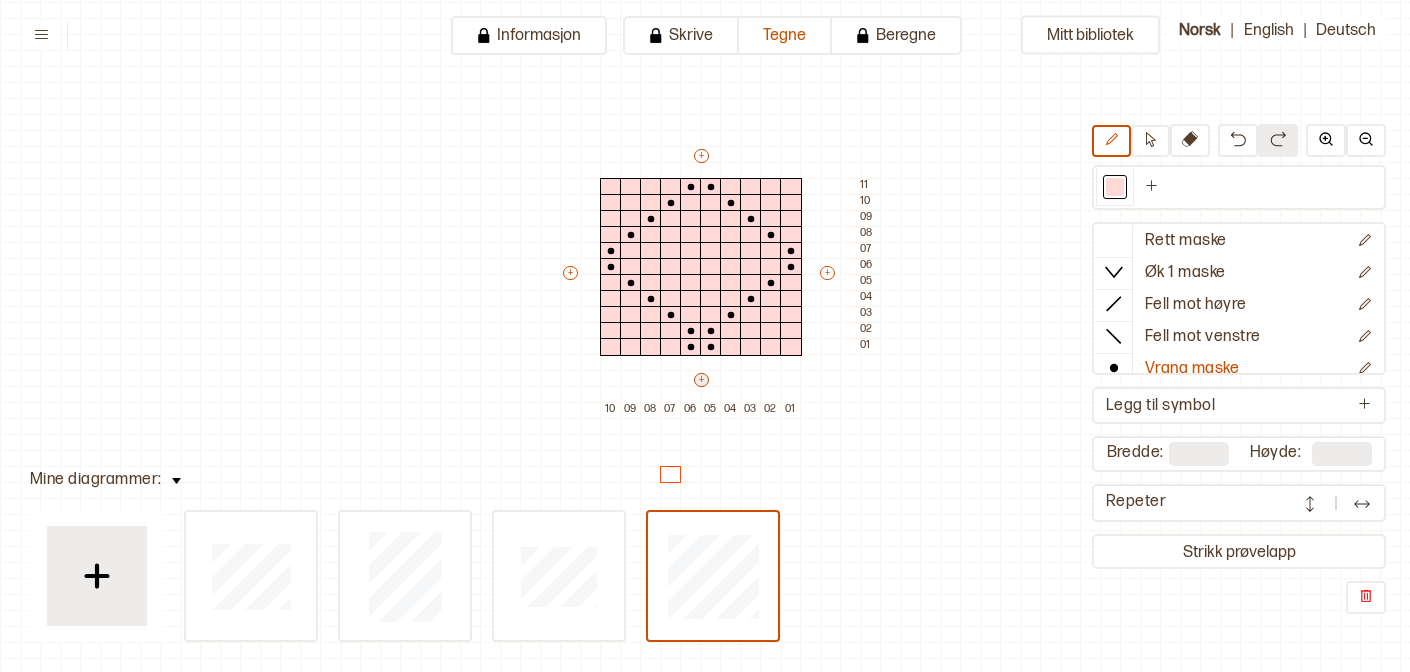 drag, startPoint x: 703, startPoint y: 394, endPoint x: 700, endPoint y: 381, distance: 13.341664 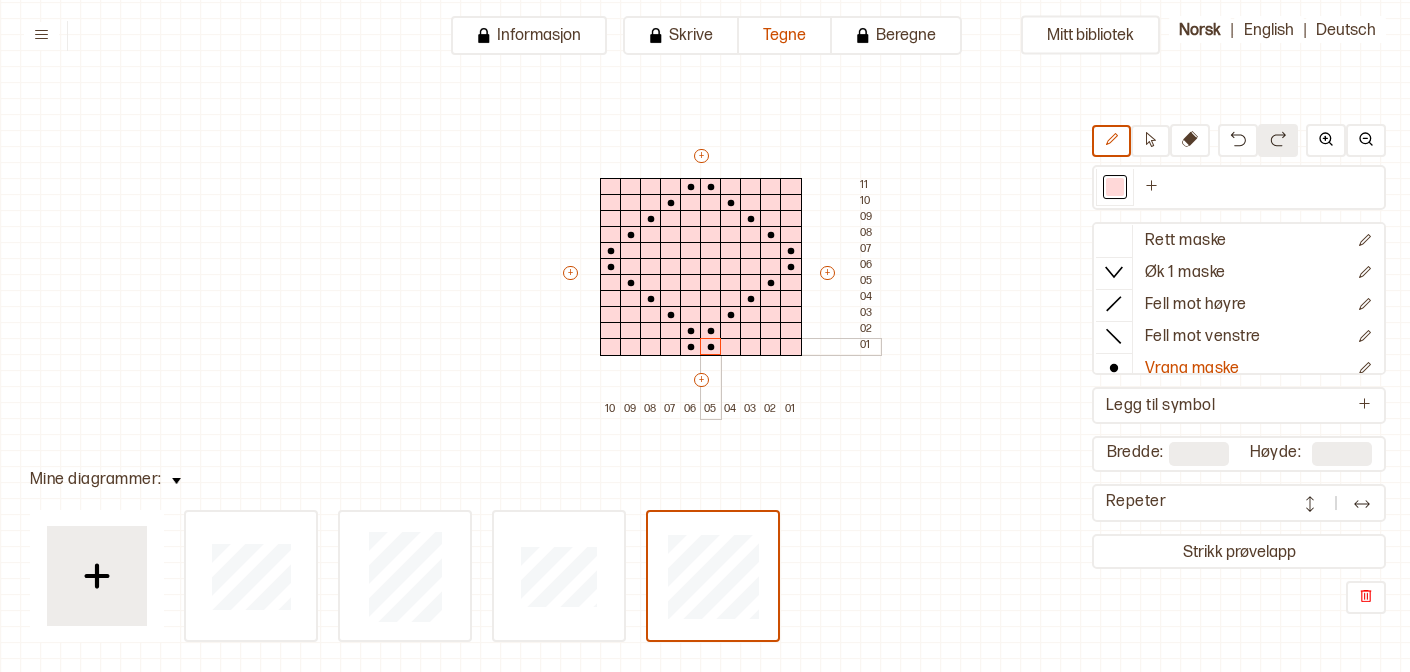 drag, startPoint x: 698, startPoint y: 372, endPoint x: 698, endPoint y: 345, distance: 27 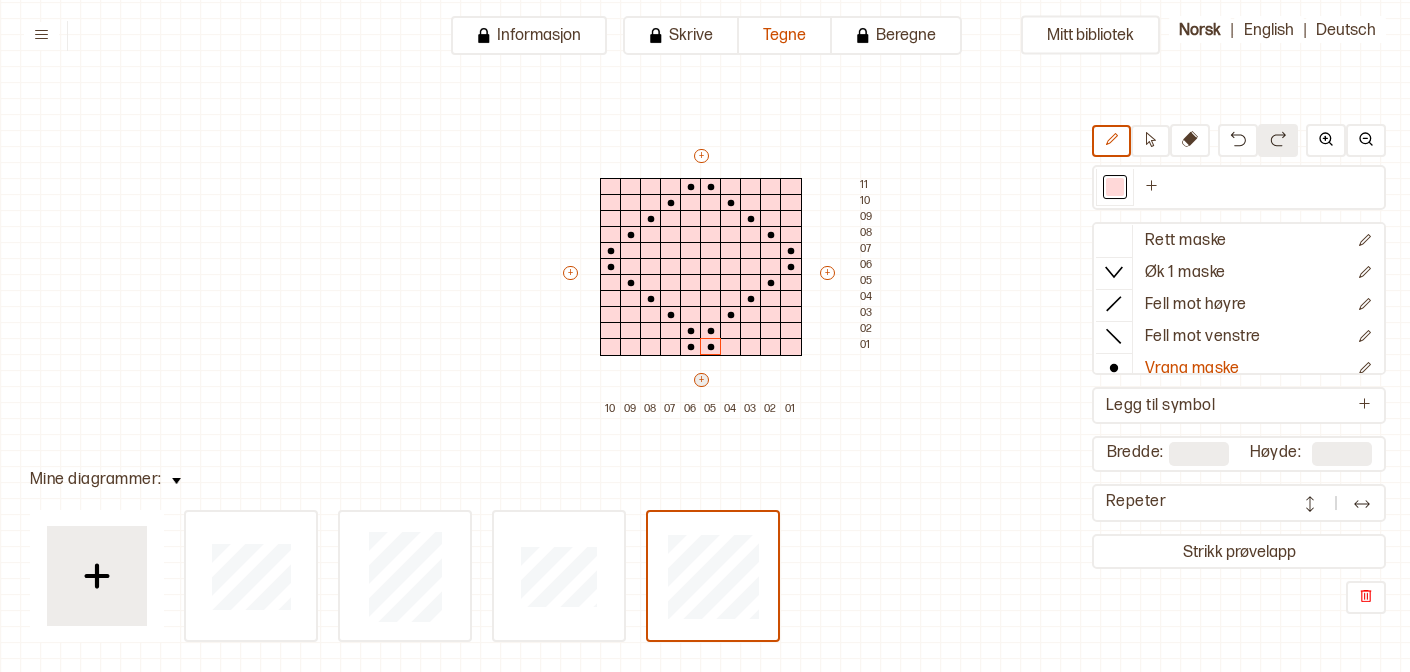 click on "+ + + + 10 09 08 07 06 05 04 03 02 01 11 10 09 08 07 06 05 04 03 02 01" at bounding box center [720, 282] 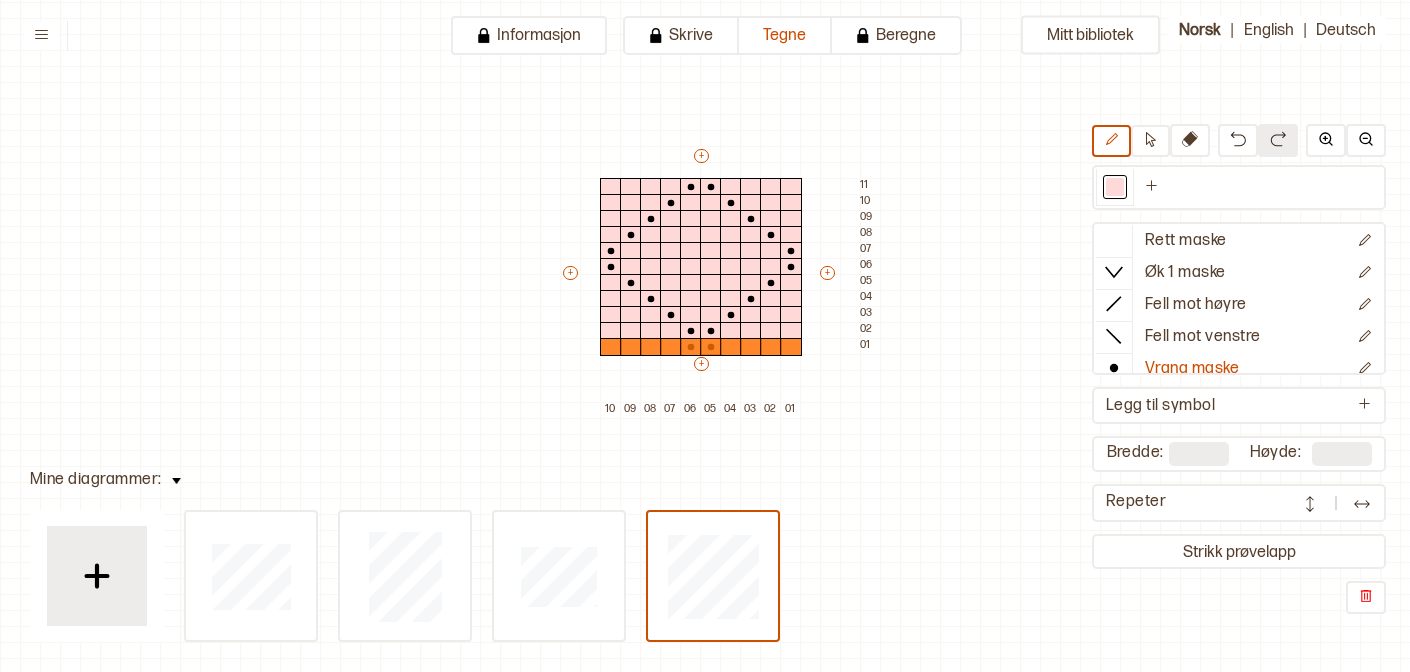 type on "**" 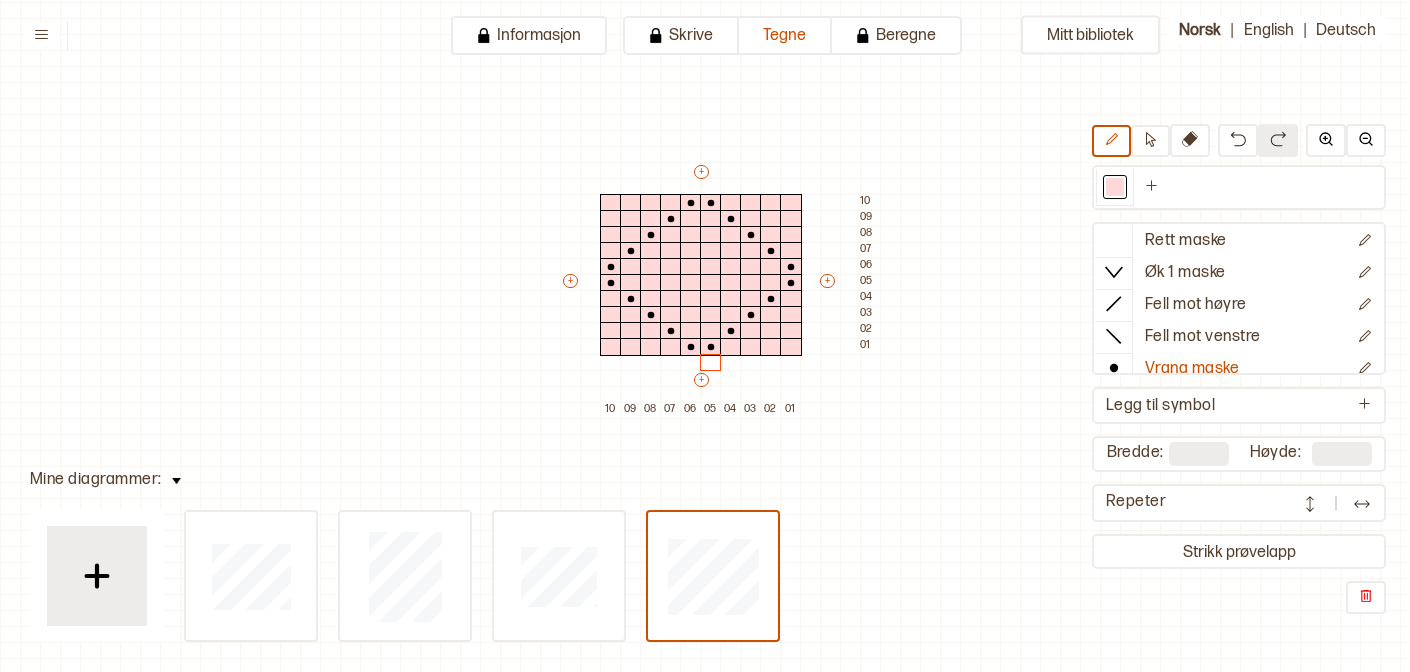 click at bounding box center [1362, 504] 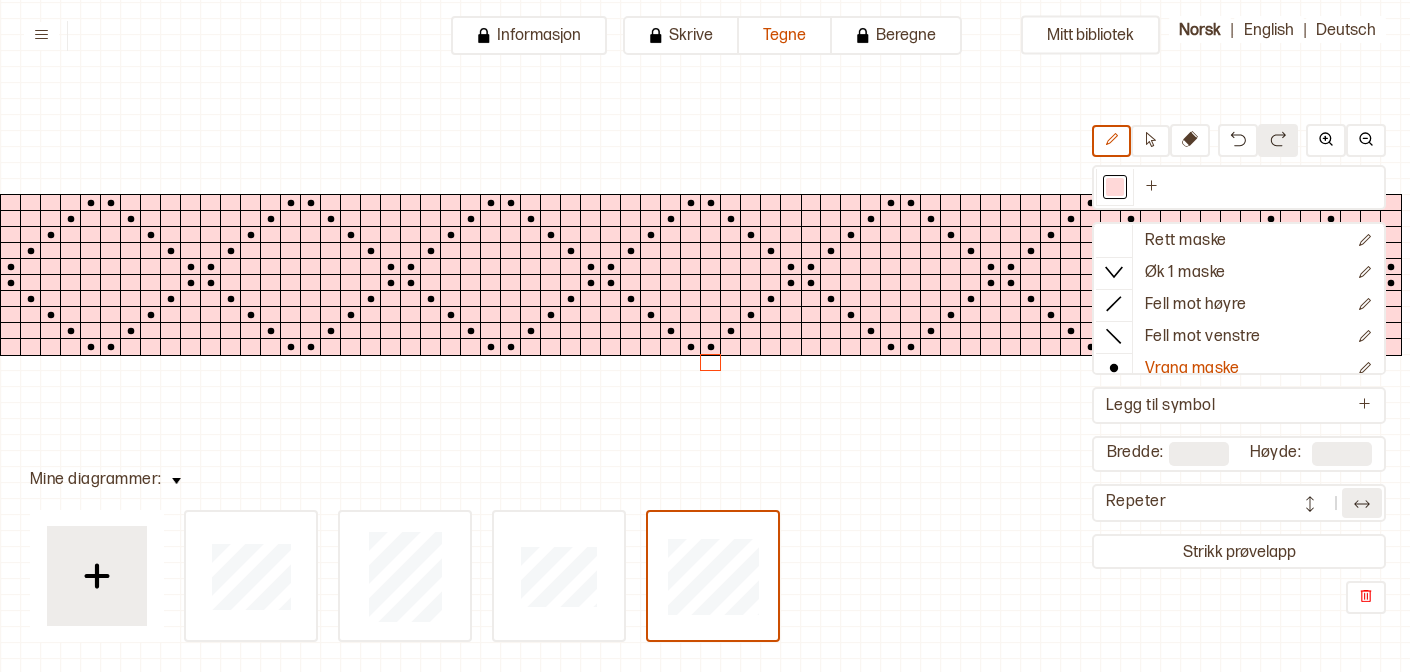 click on "Repeter" at bounding box center (1239, 503) 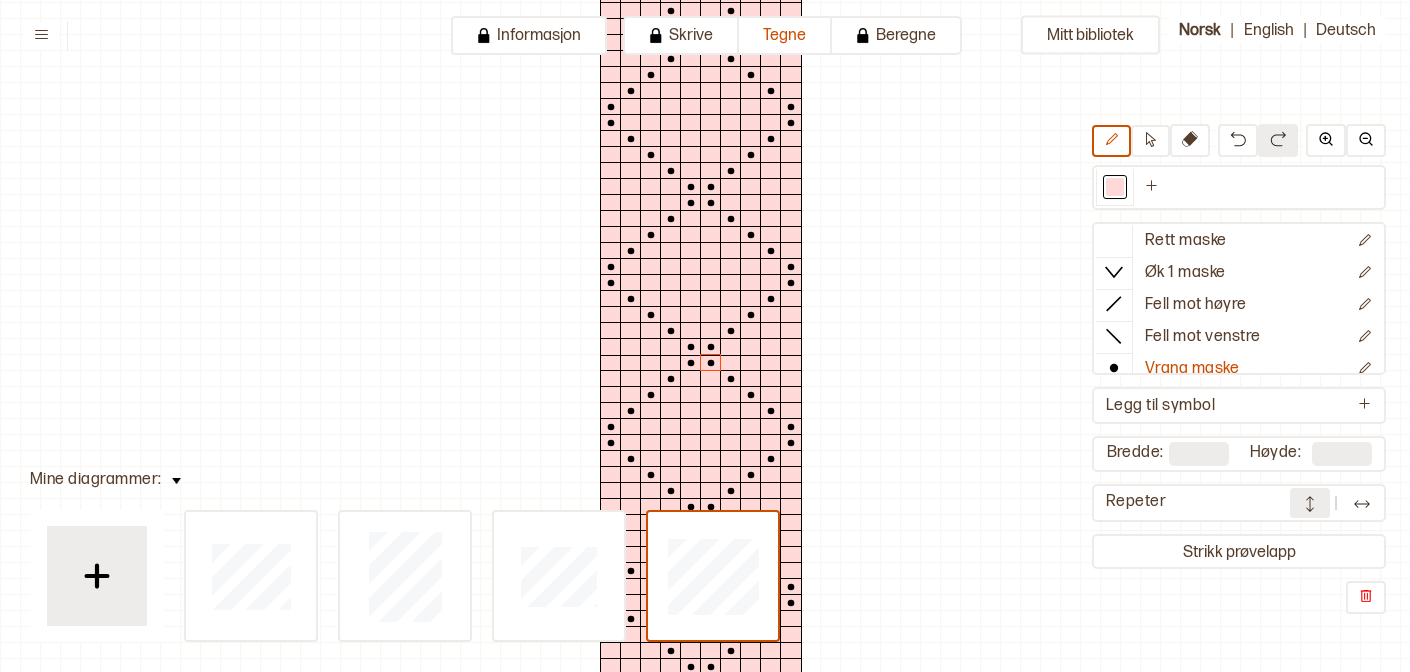 click at bounding box center [1310, 504] 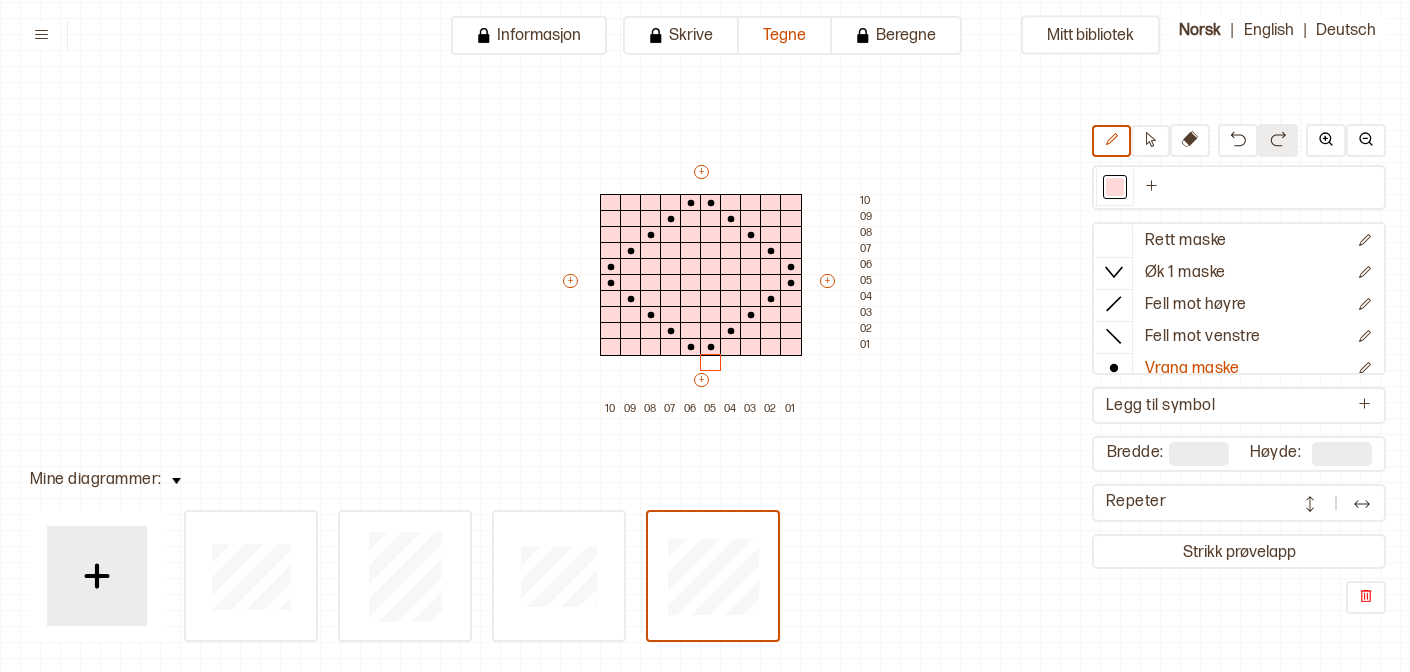 click at bounding box center (1362, 503) 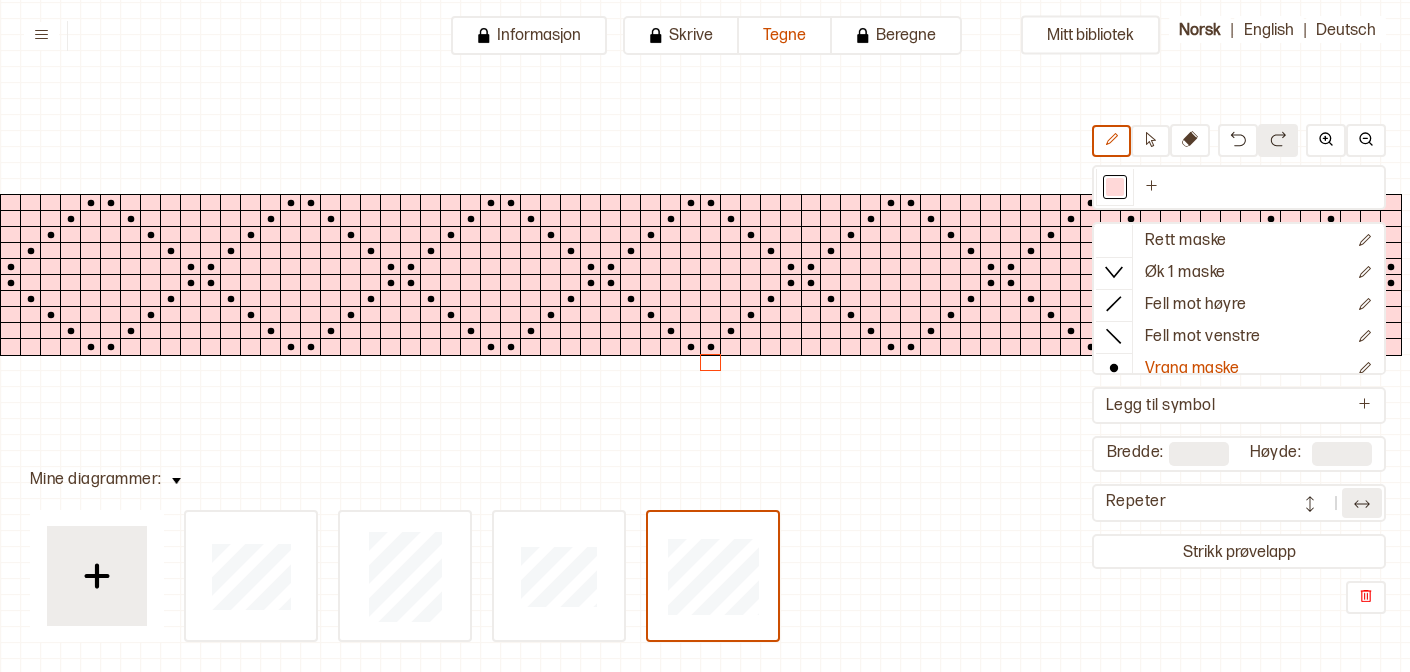 click at bounding box center [1362, 503] 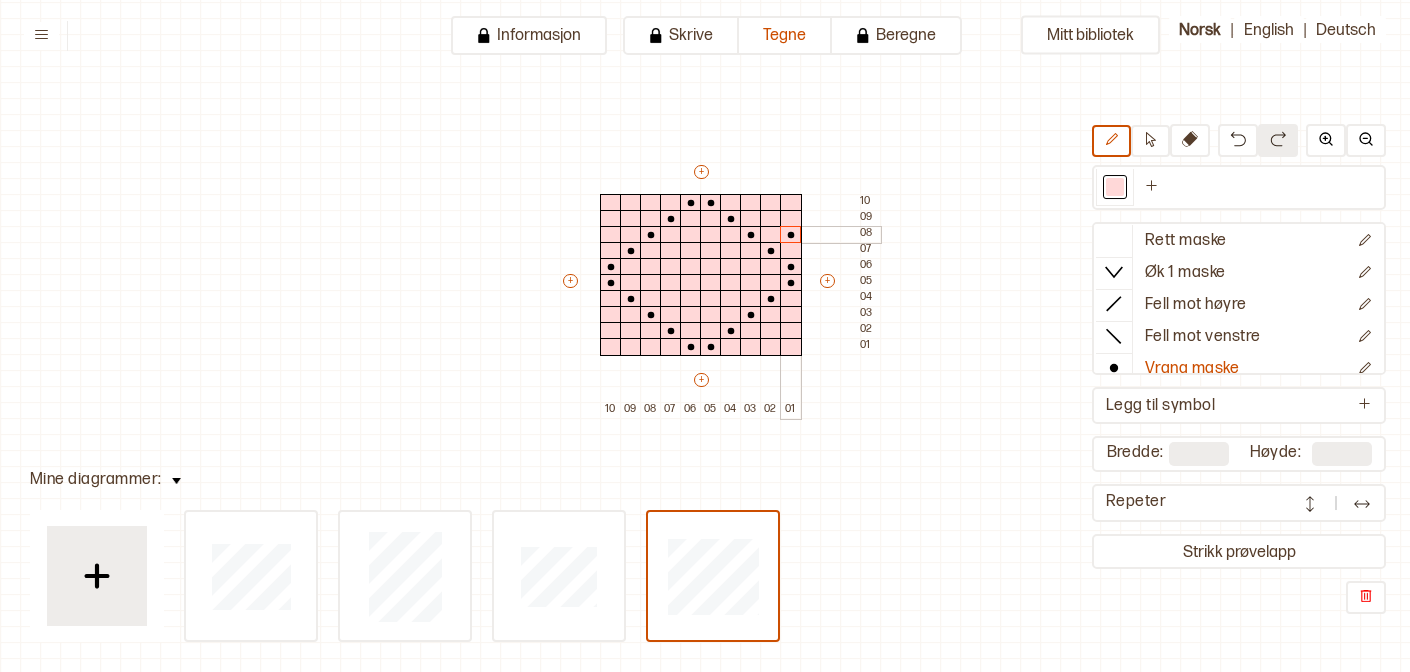 click at bounding box center (791, 235) 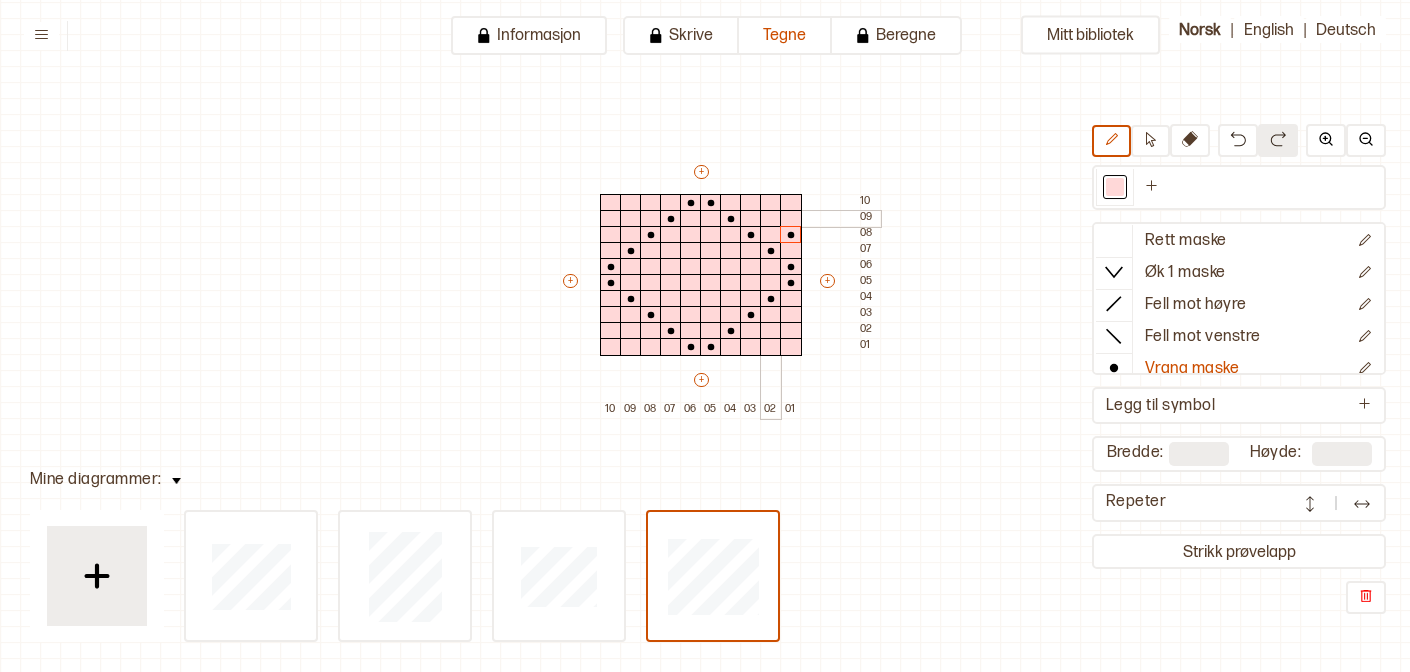 click at bounding box center [771, 219] 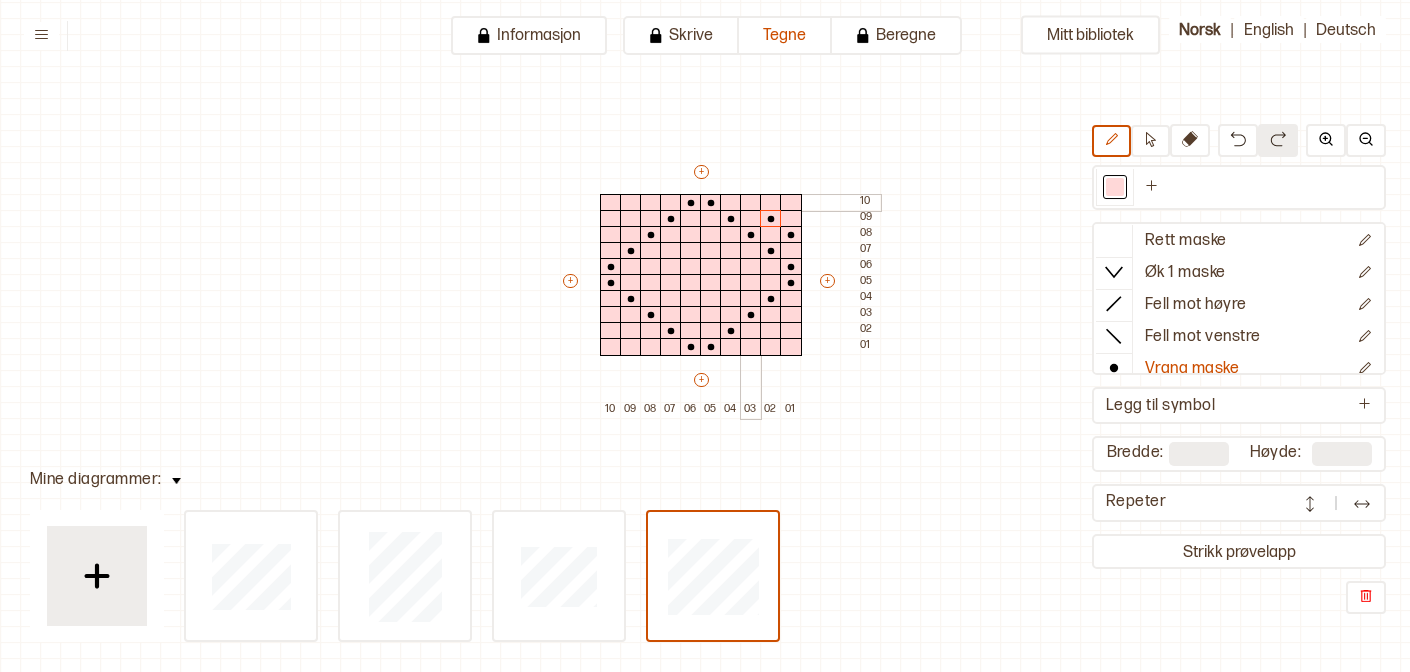 click at bounding box center (751, 203) 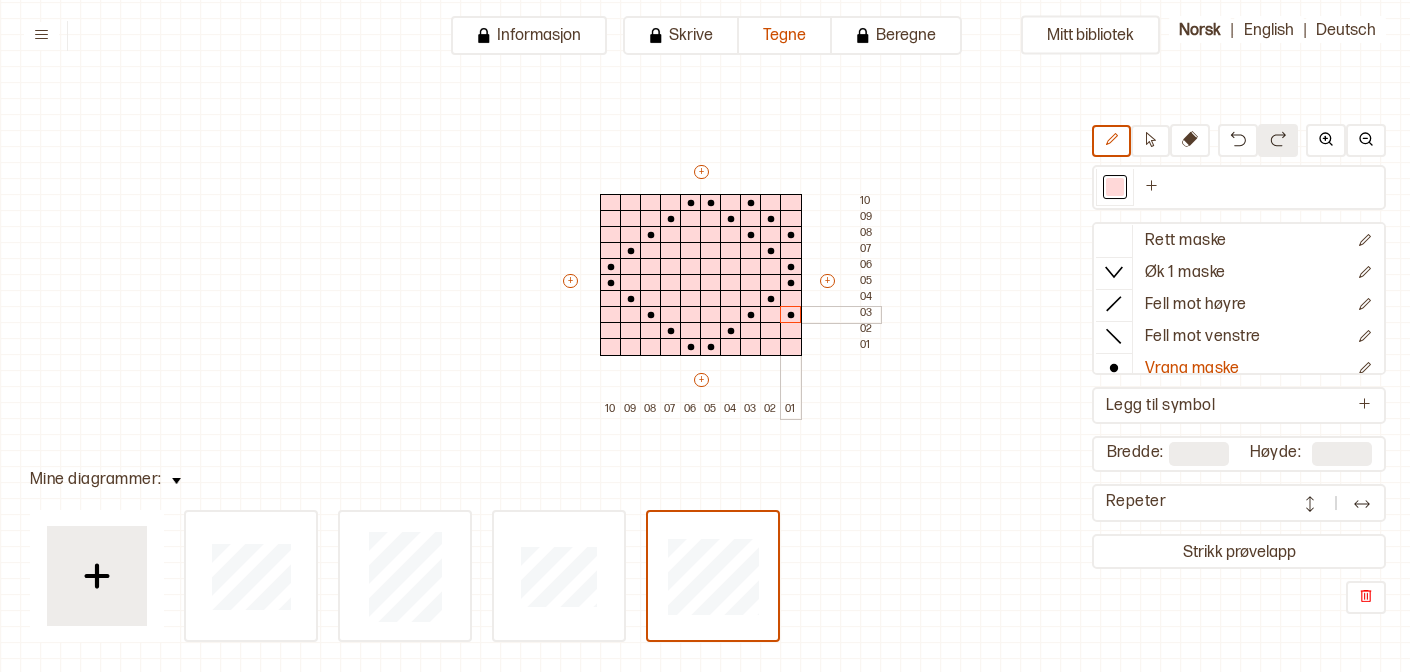 click at bounding box center [791, 315] 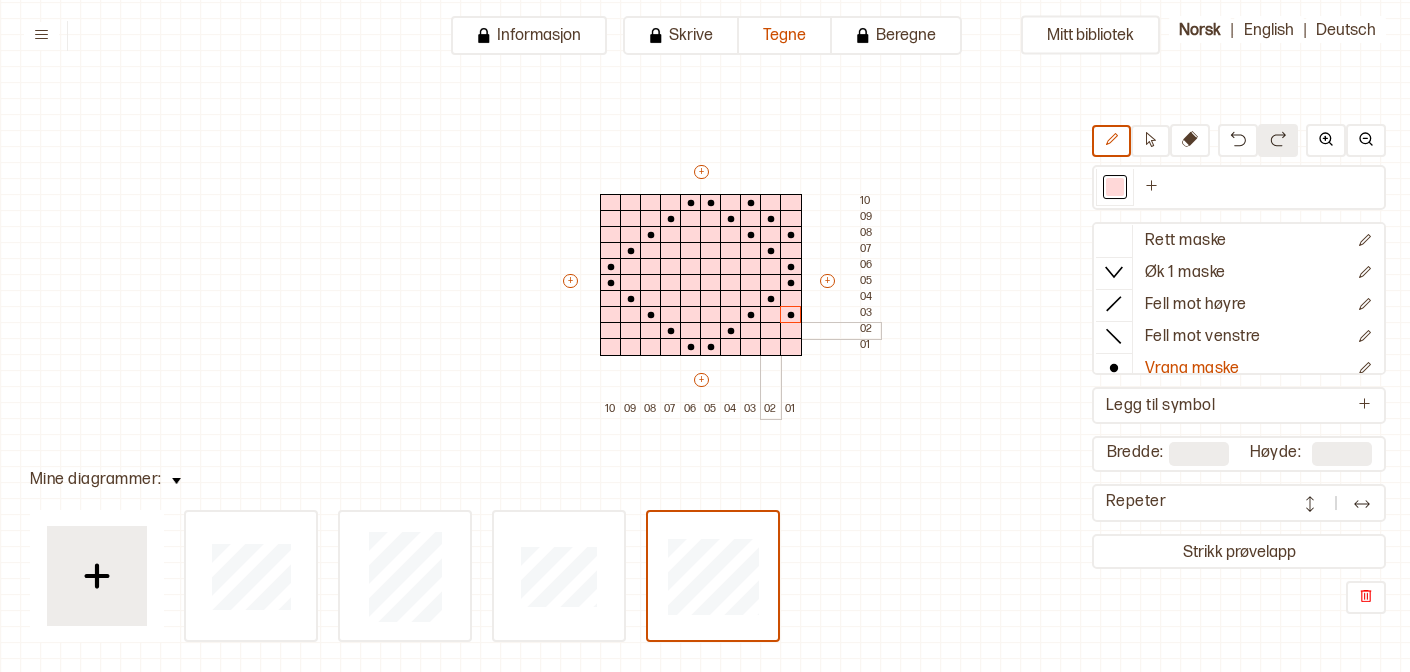 click at bounding box center (771, 331) 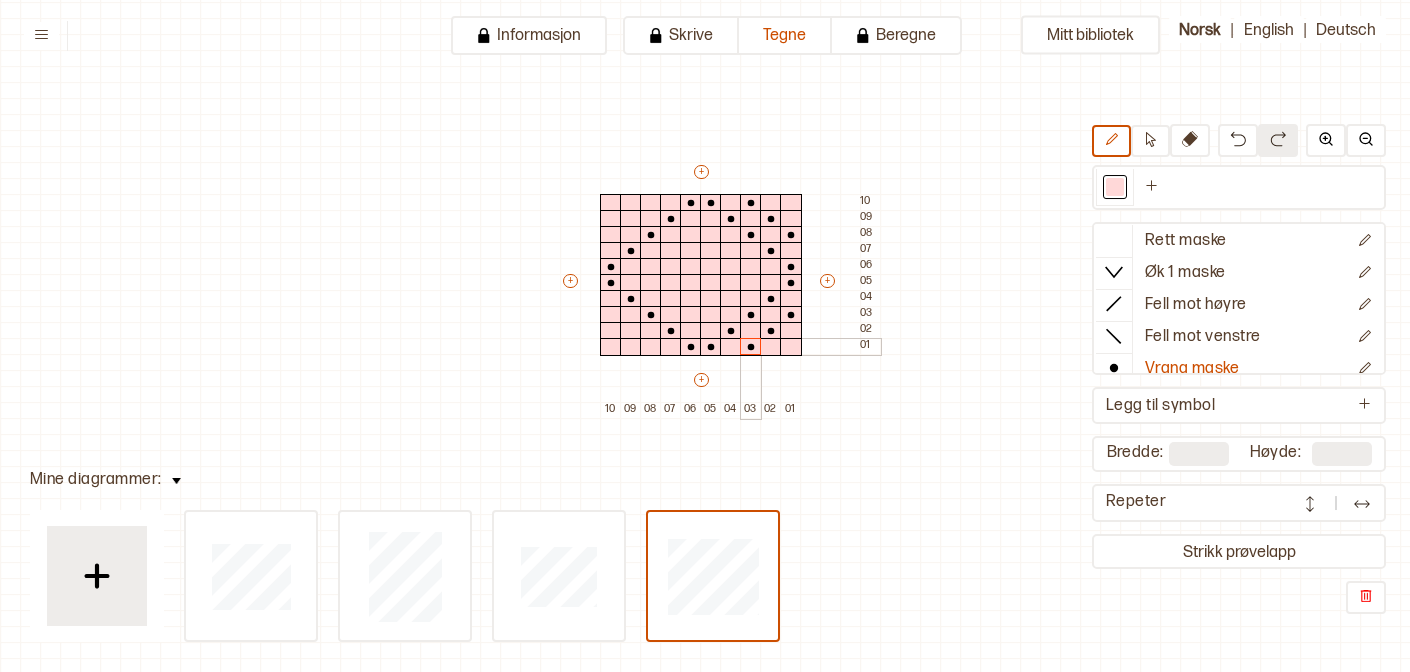 click at bounding box center [751, 347] 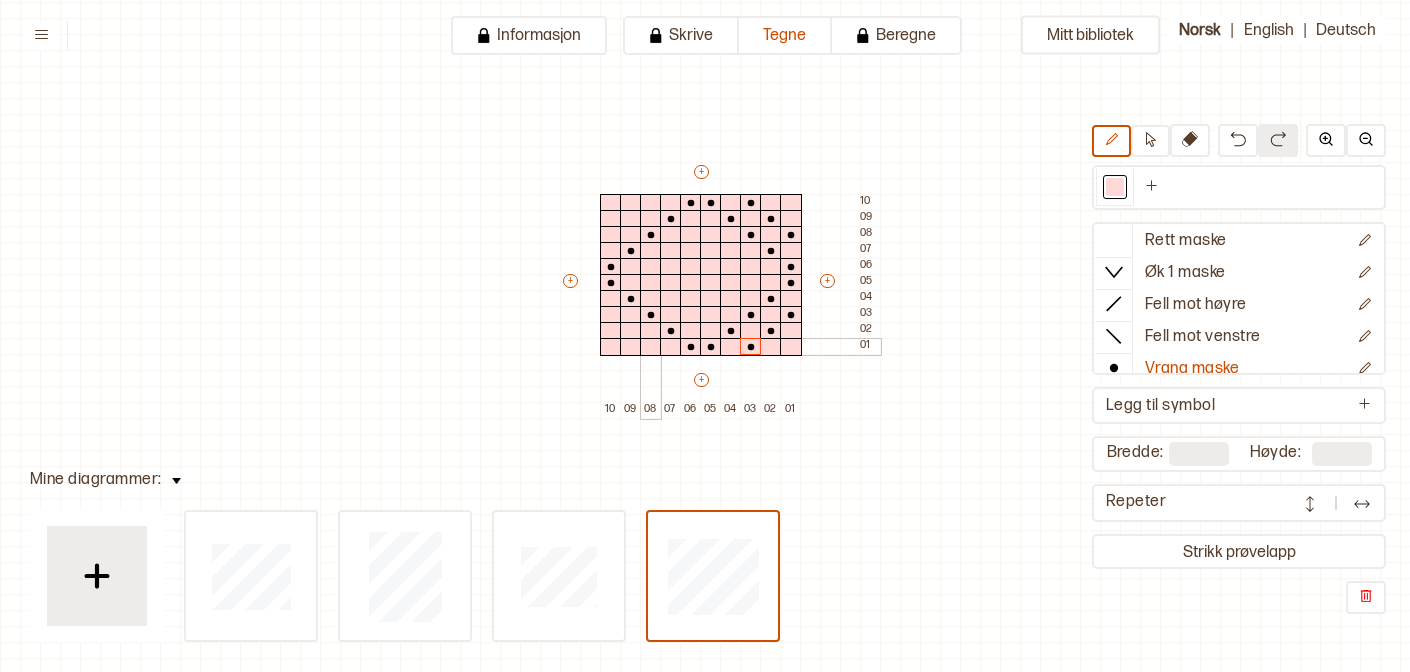 click at bounding box center (651, 347) 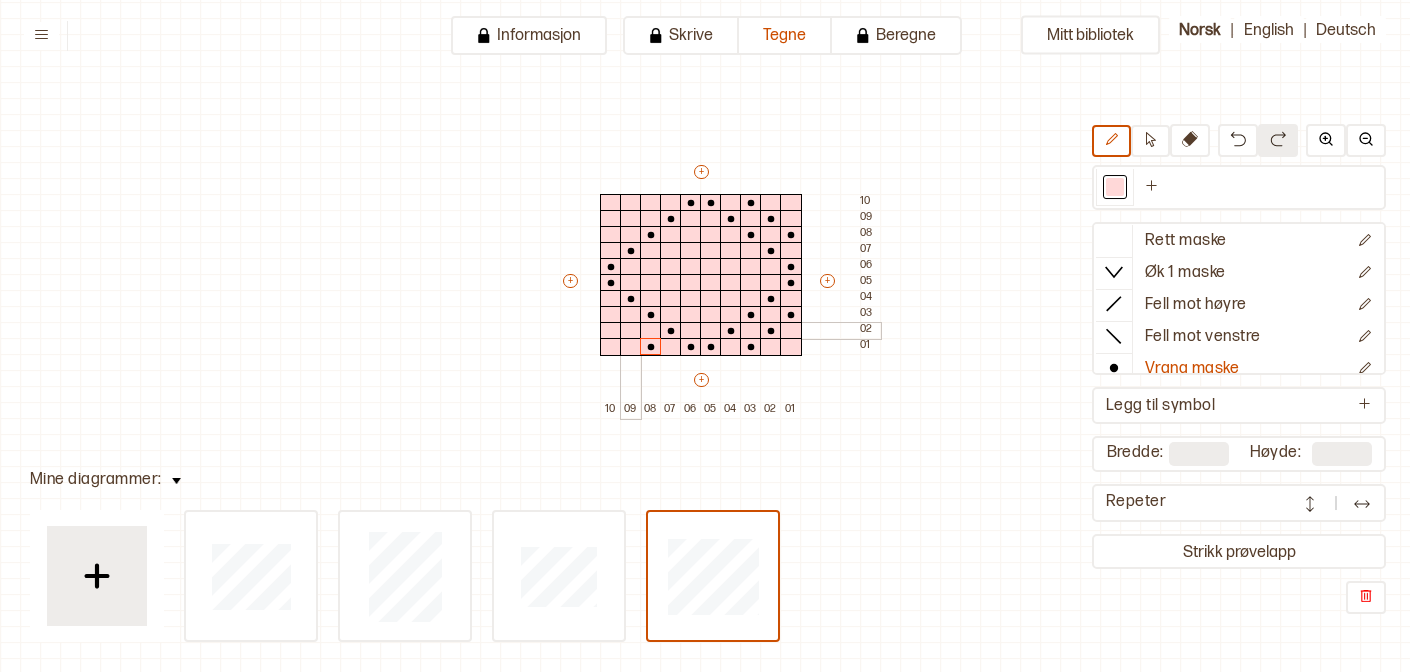 click at bounding box center [631, 331] 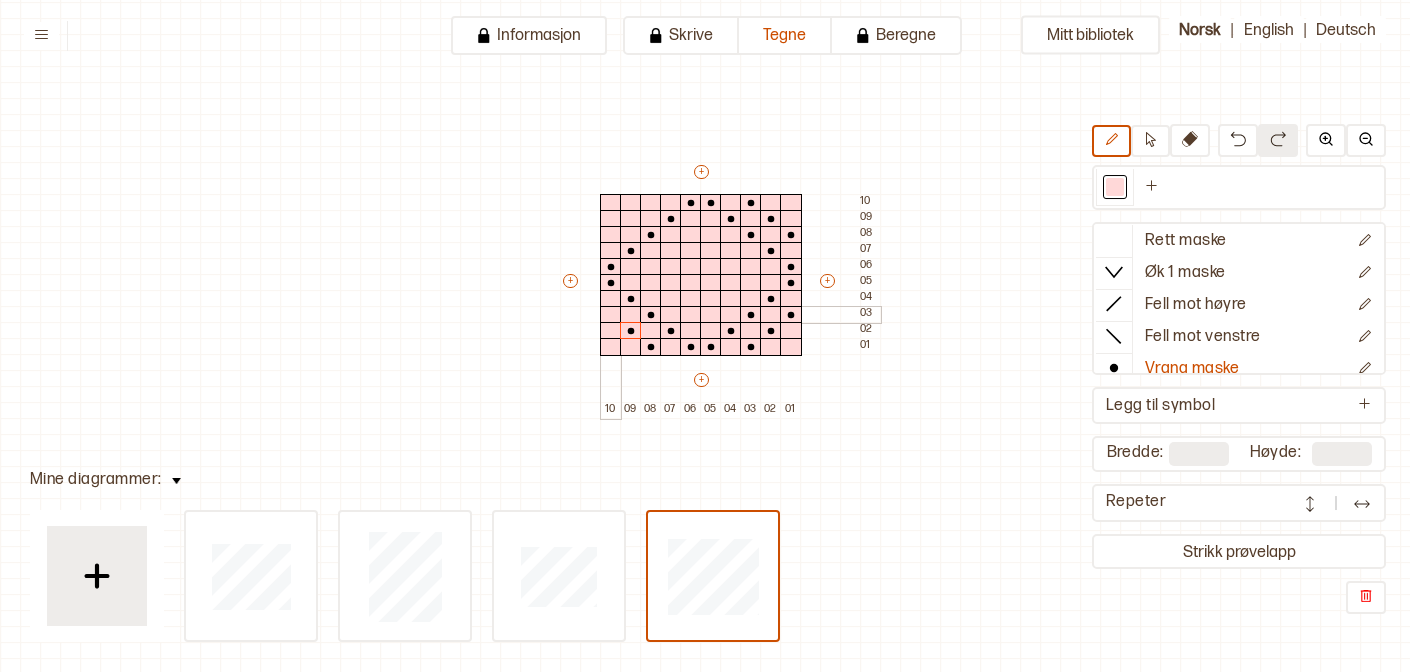 click at bounding box center [611, 315] 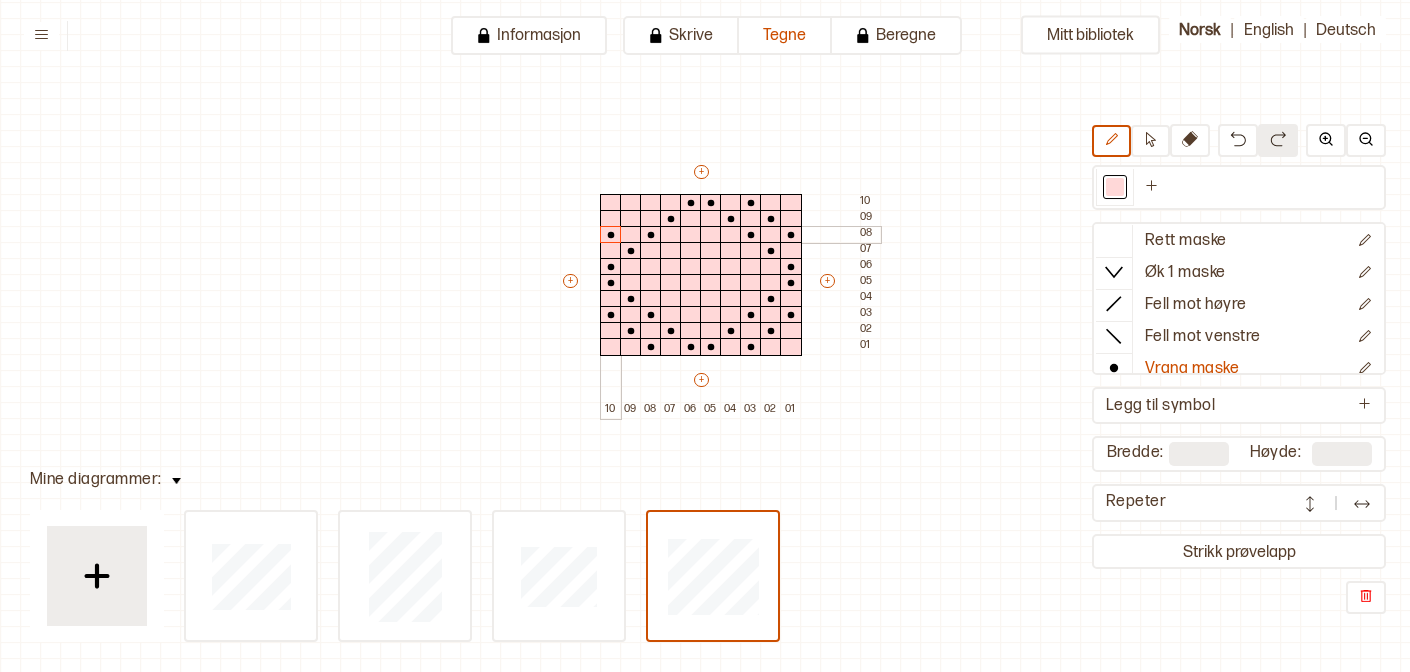 click at bounding box center [611, 235] 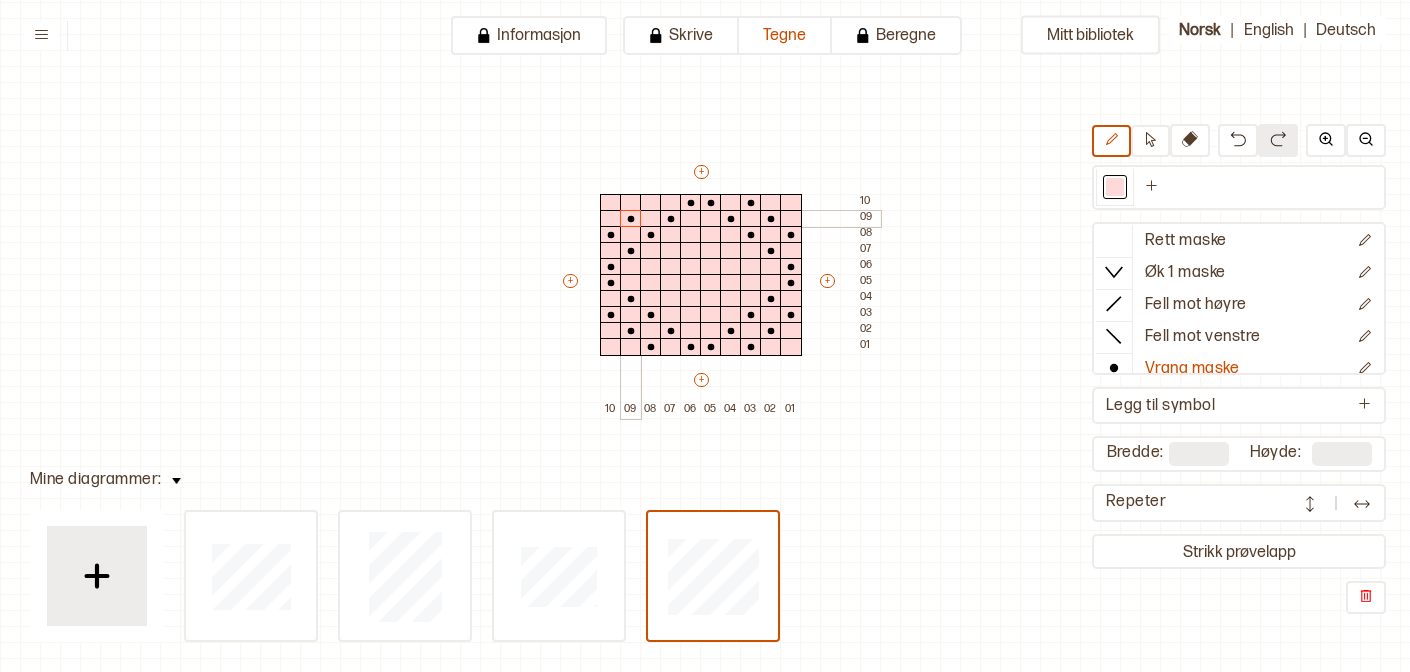 click at bounding box center [631, 219] 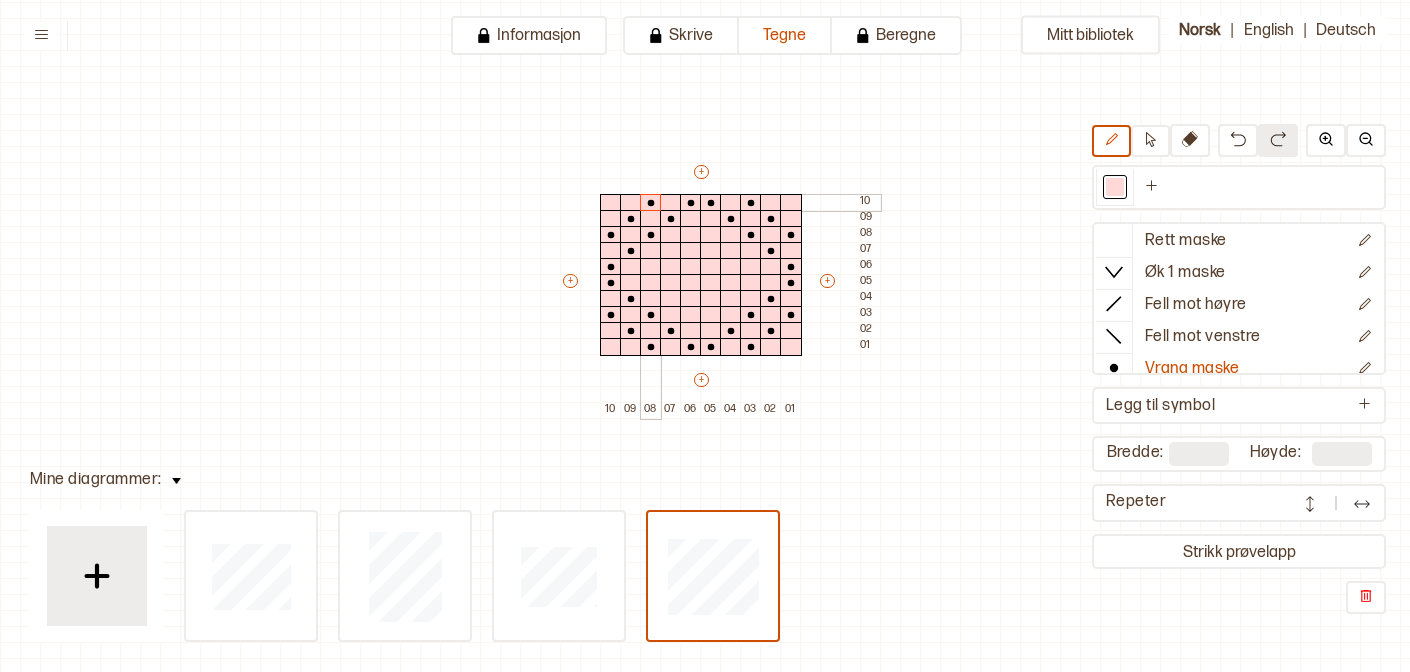 click at bounding box center (651, 203) 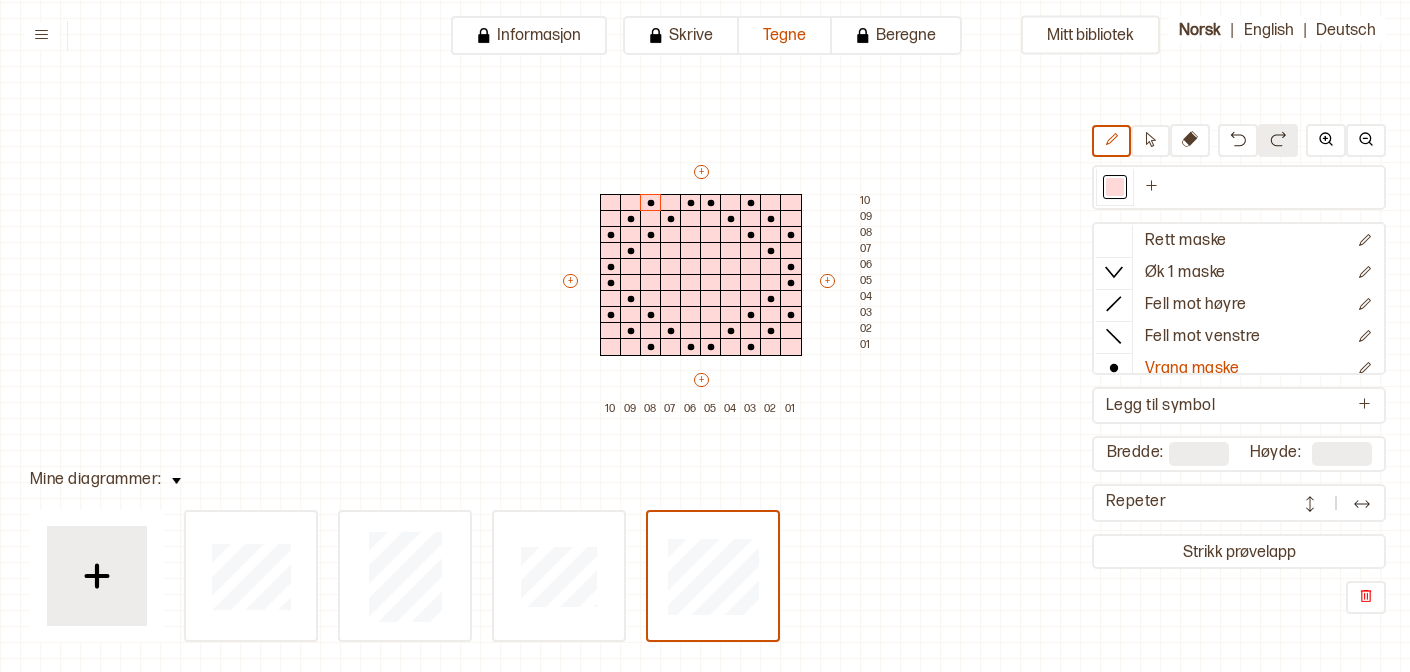 click at bounding box center [1362, 504] 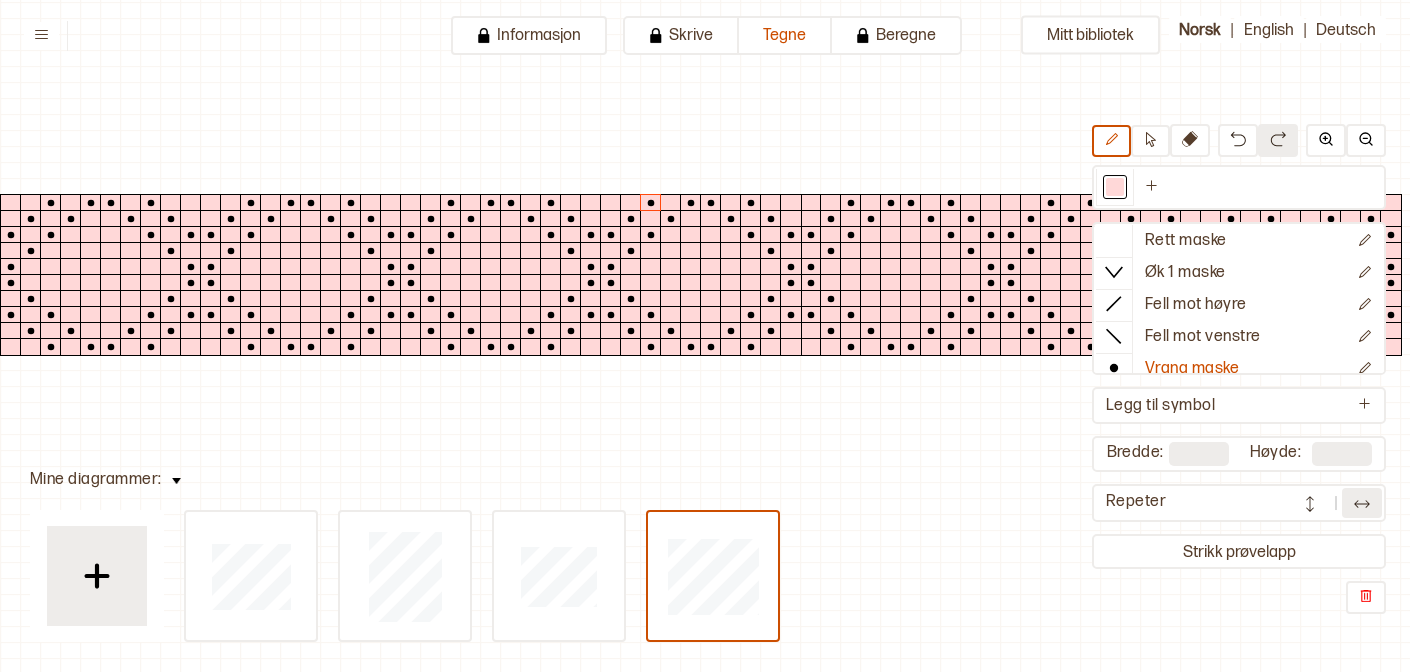 click at bounding box center [1310, 504] 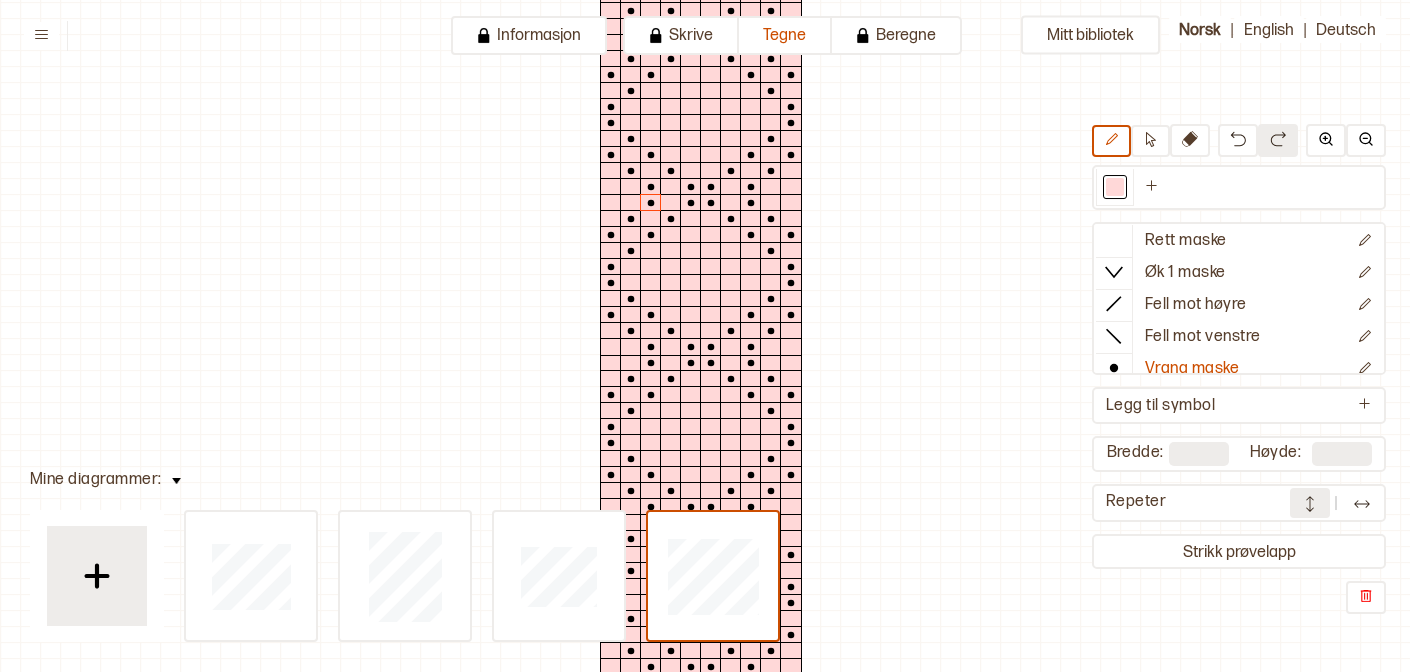 click at bounding box center (1310, 504) 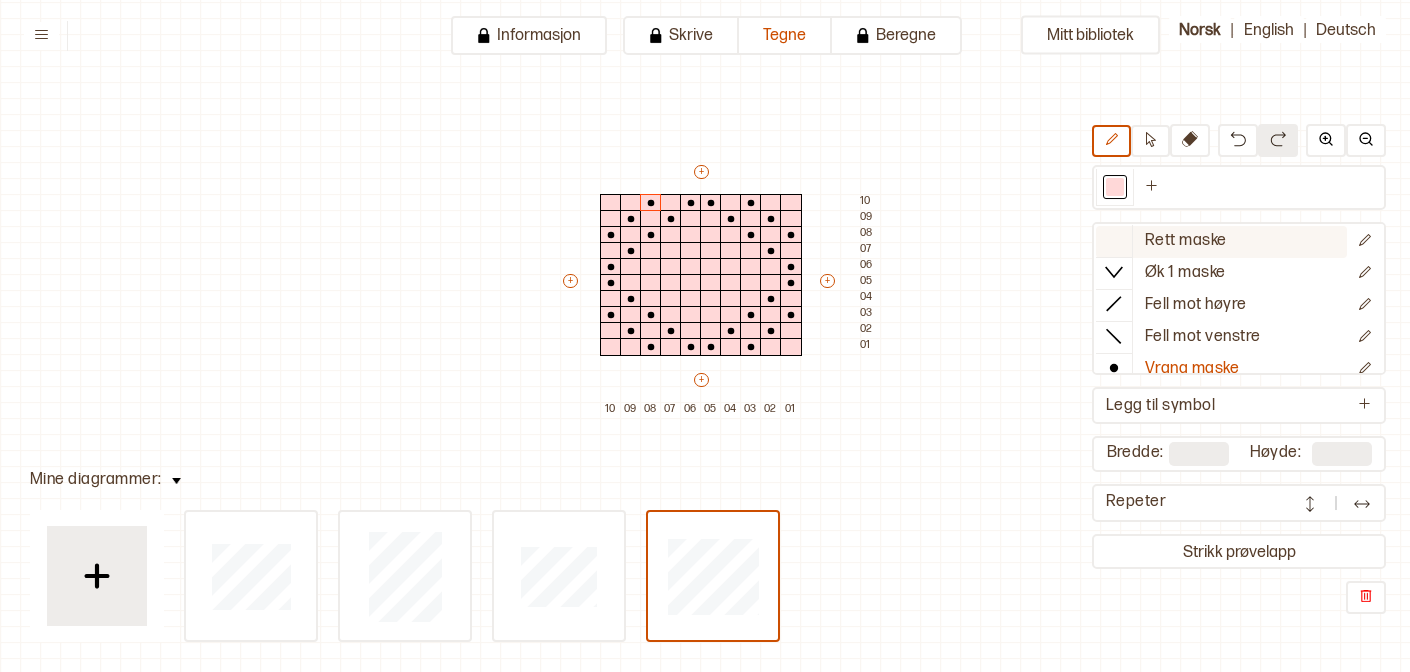 click 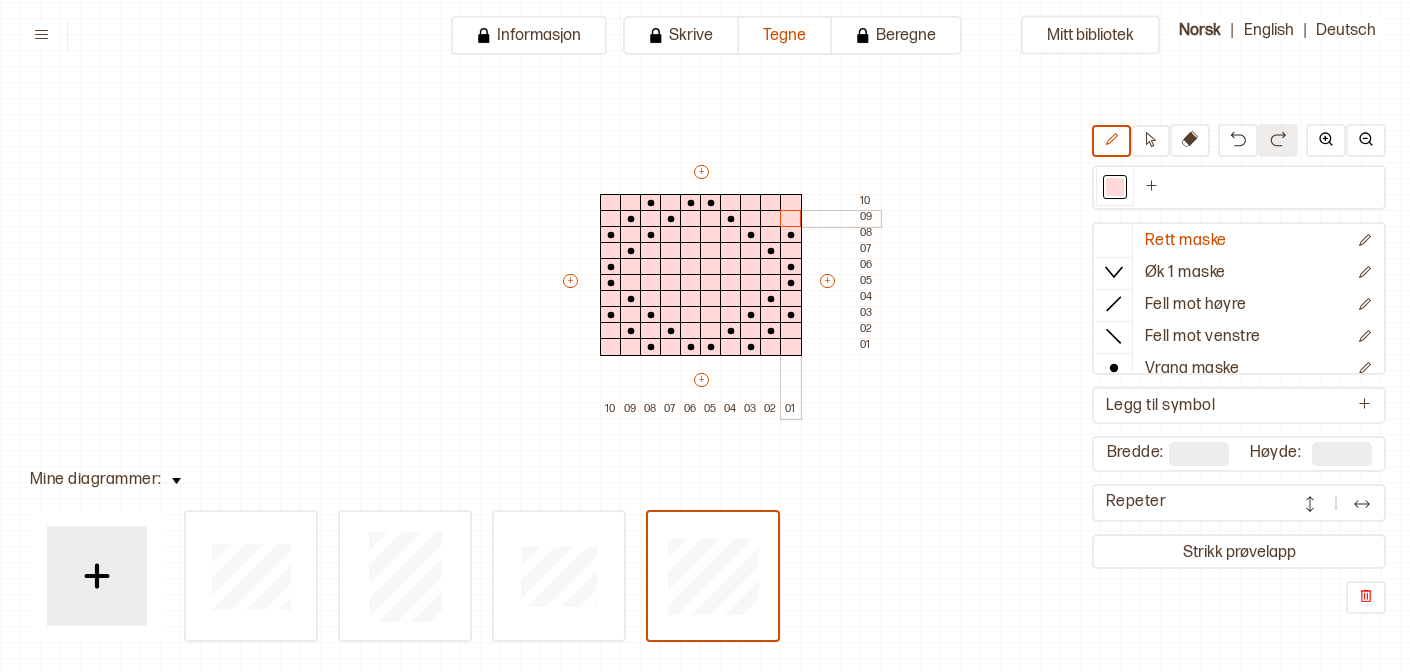 drag, startPoint x: 749, startPoint y: 193, endPoint x: 803, endPoint y: 243, distance: 73.593475 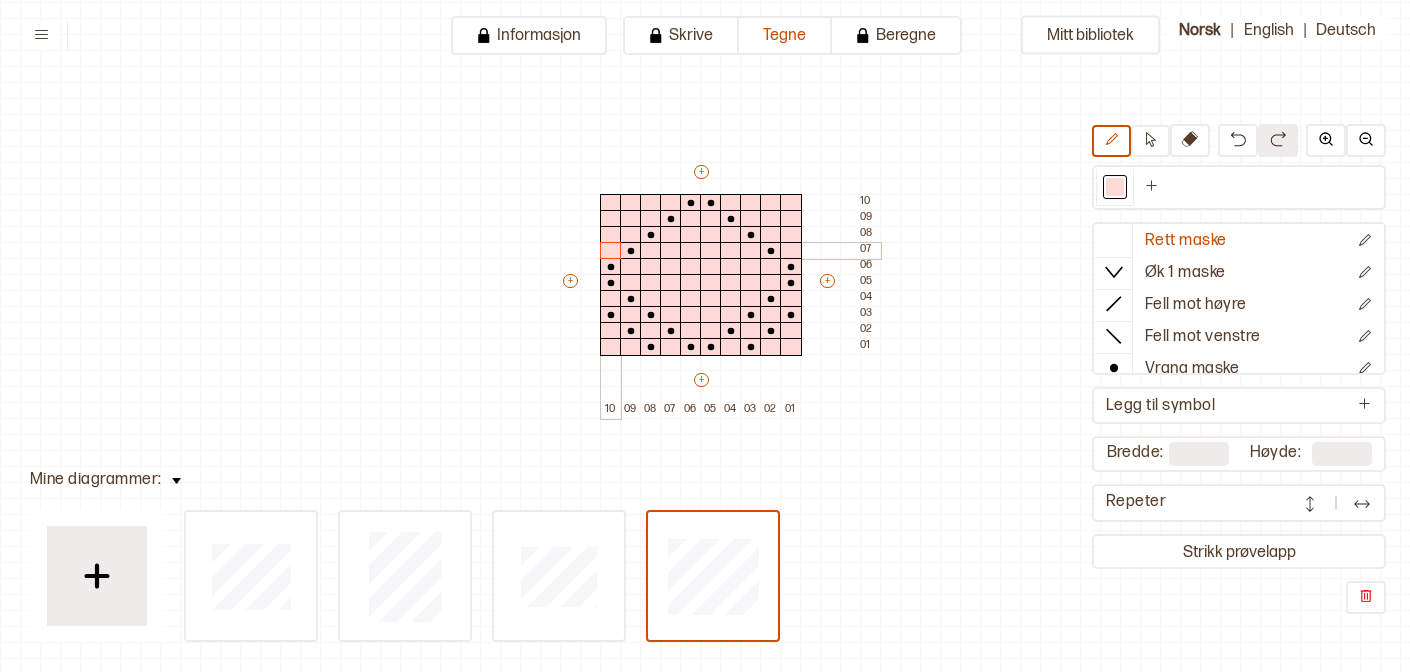 drag, startPoint x: 654, startPoint y: 200, endPoint x: 602, endPoint y: 247, distance: 70.0928 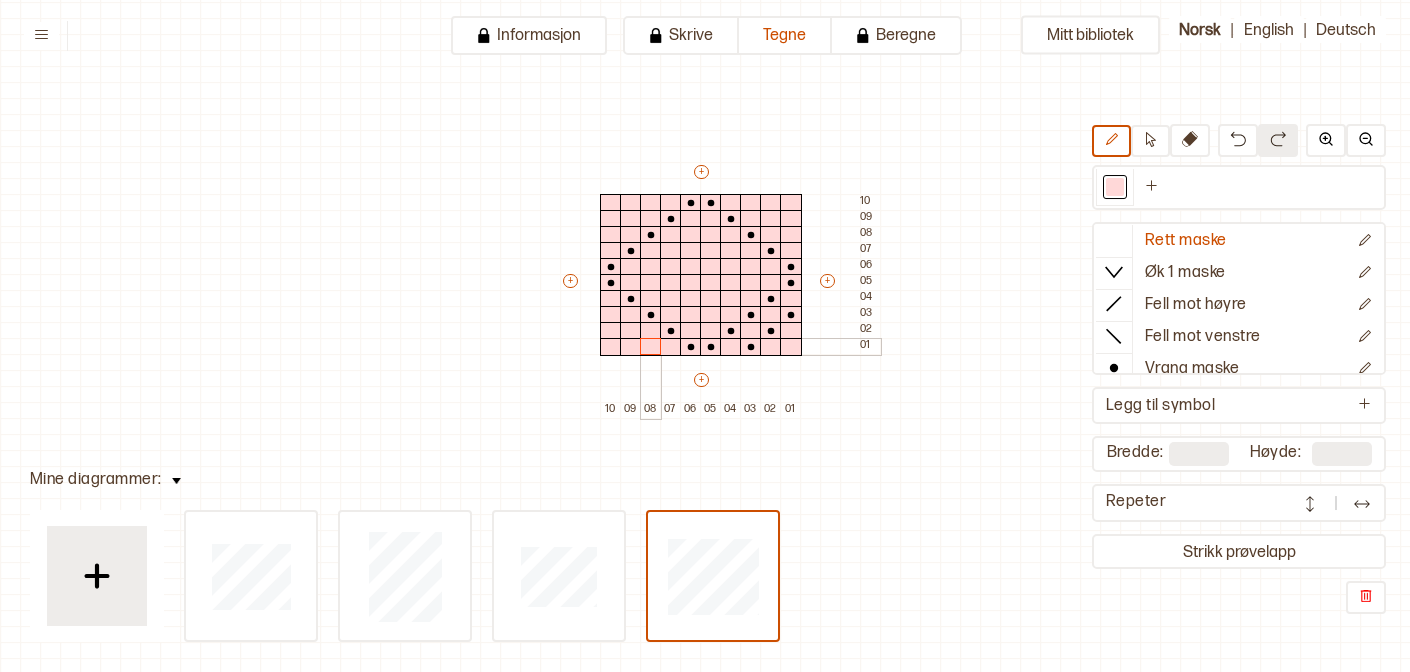 drag, startPoint x: 603, startPoint y: 303, endPoint x: 668, endPoint y: 357, distance: 84.50444 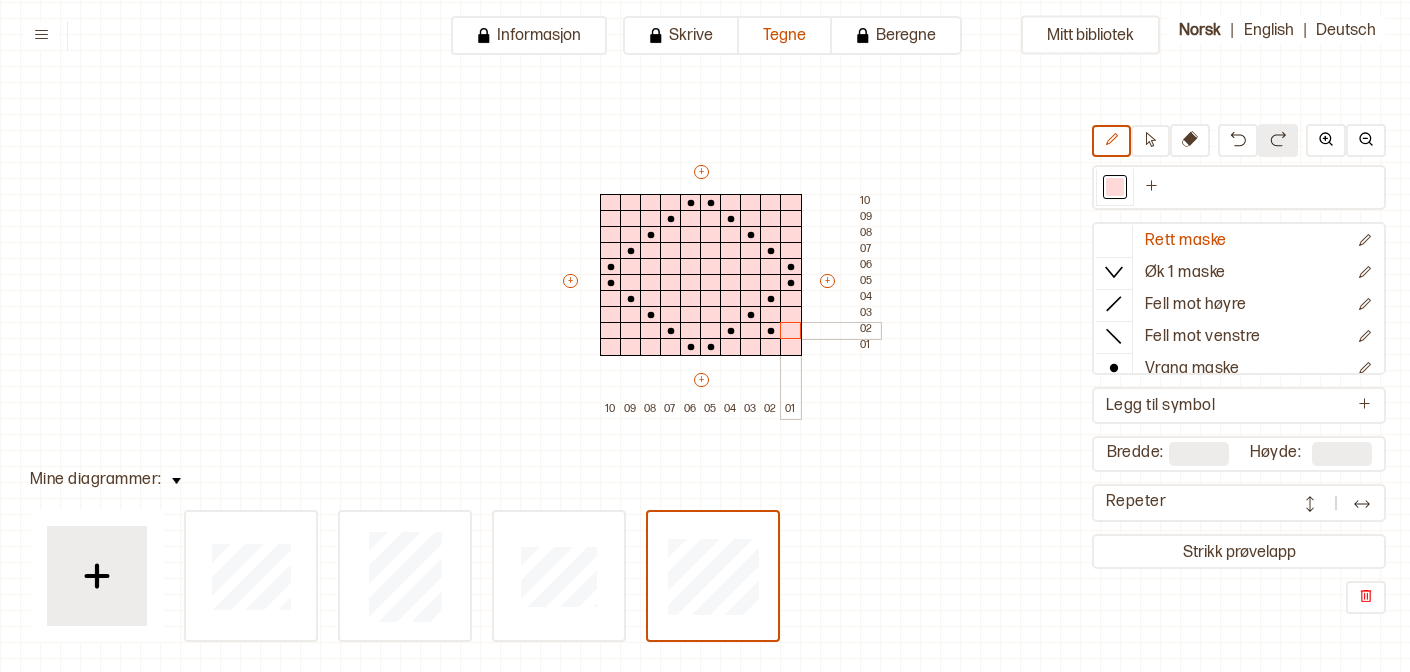 drag, startPoint x: 747, startPoint y: 345, endPoint x: 778, endPoint y: 333, distance: 33.24154 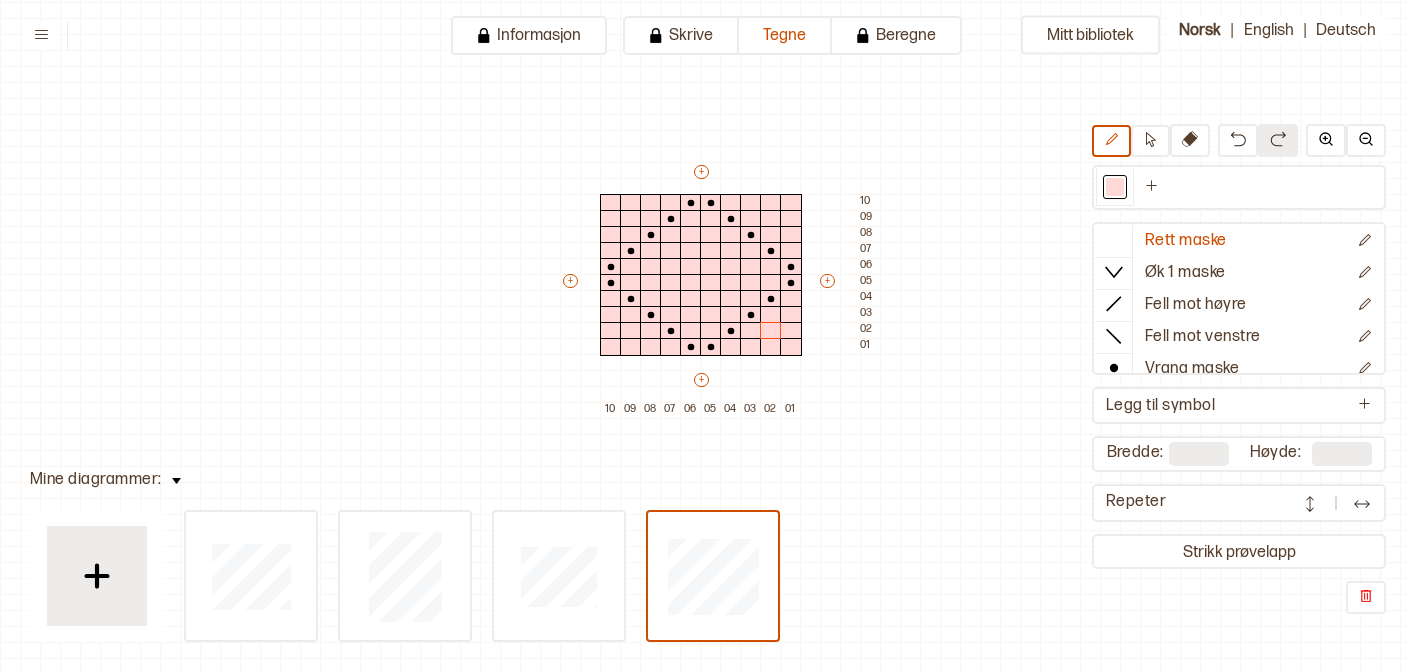 click at bounding box center (1362, 504) 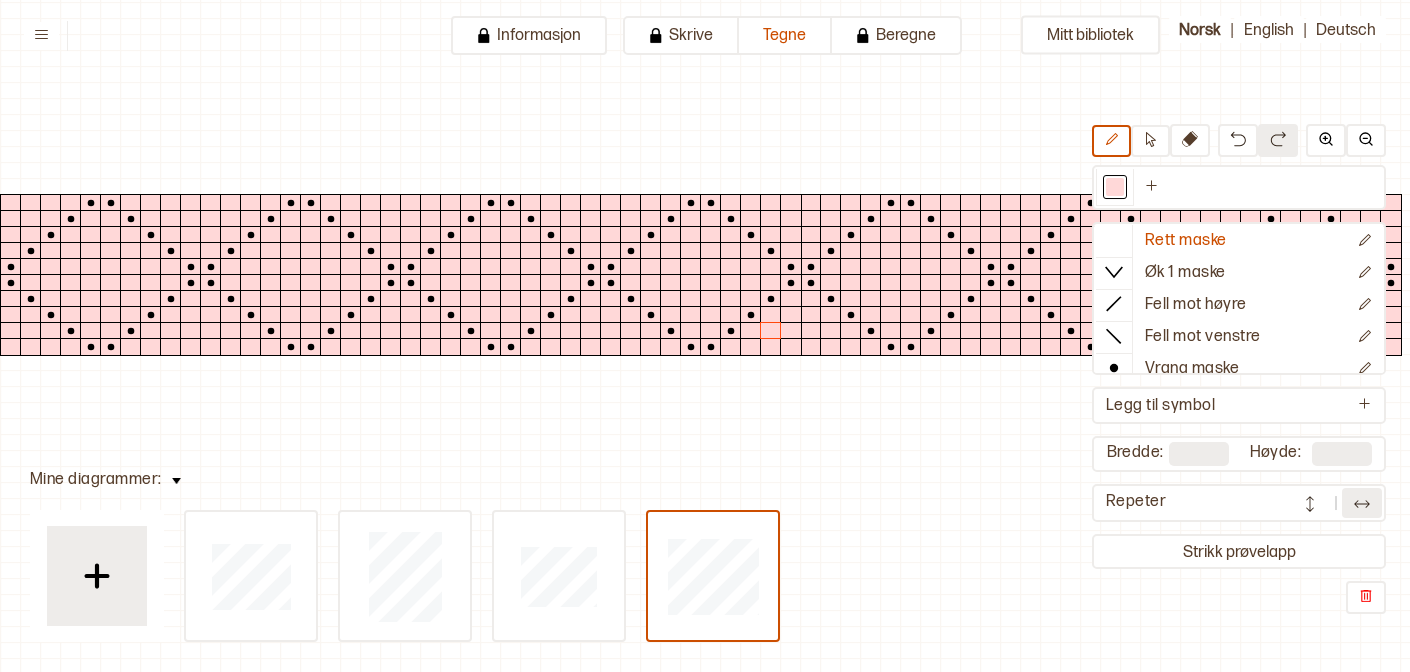 click at bounding box center (1362, 504) 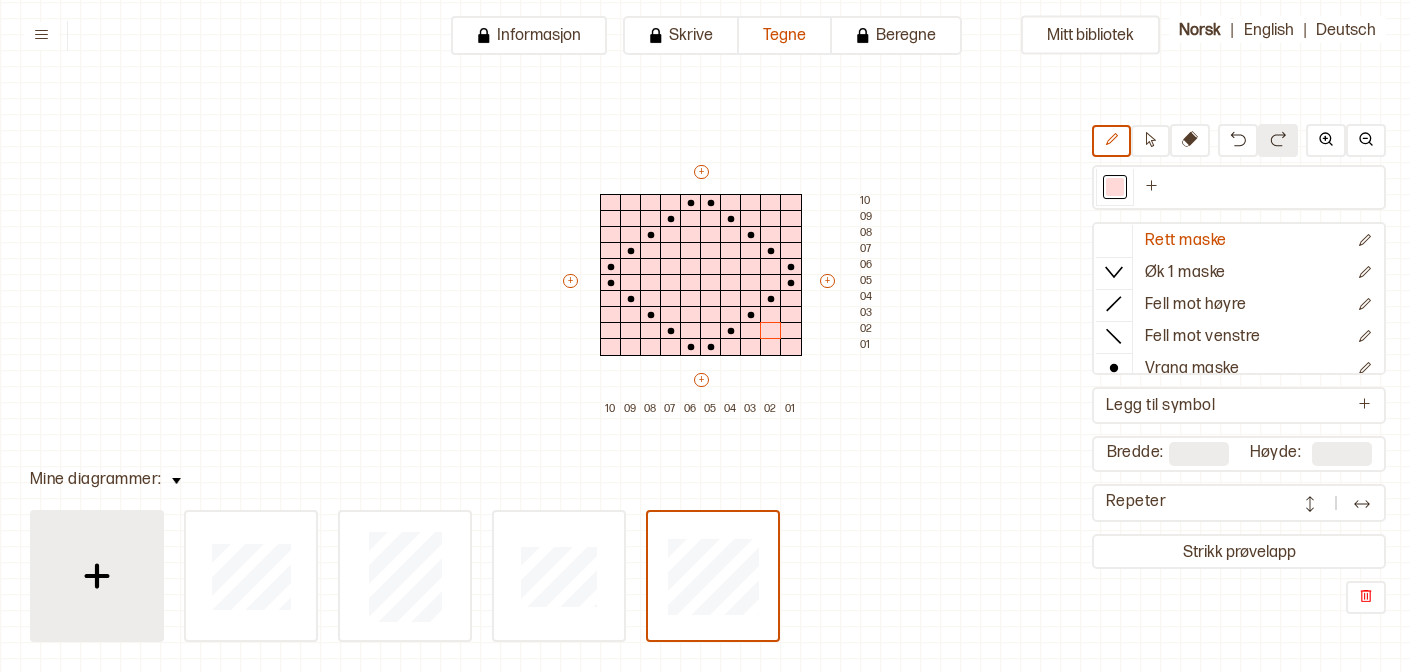 click at bounding box center (97, 576) 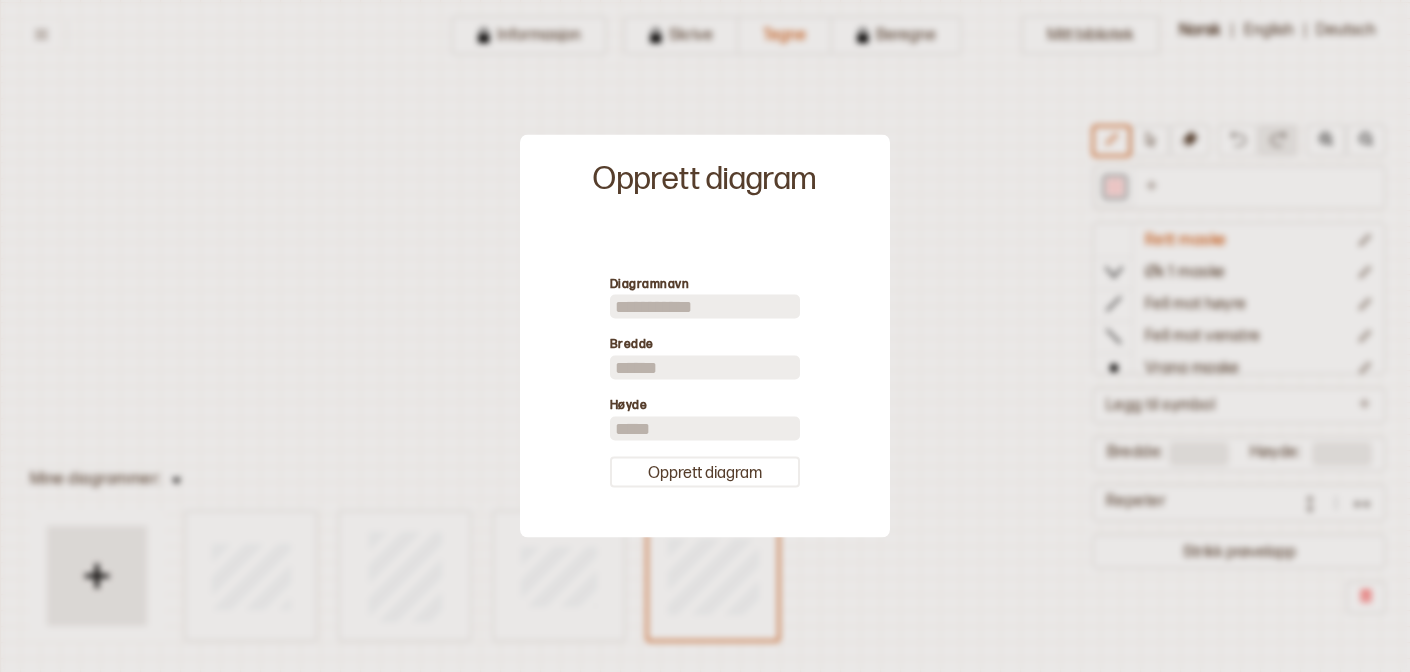 click on "Opprett diagram" at bounding box center (705, 471) 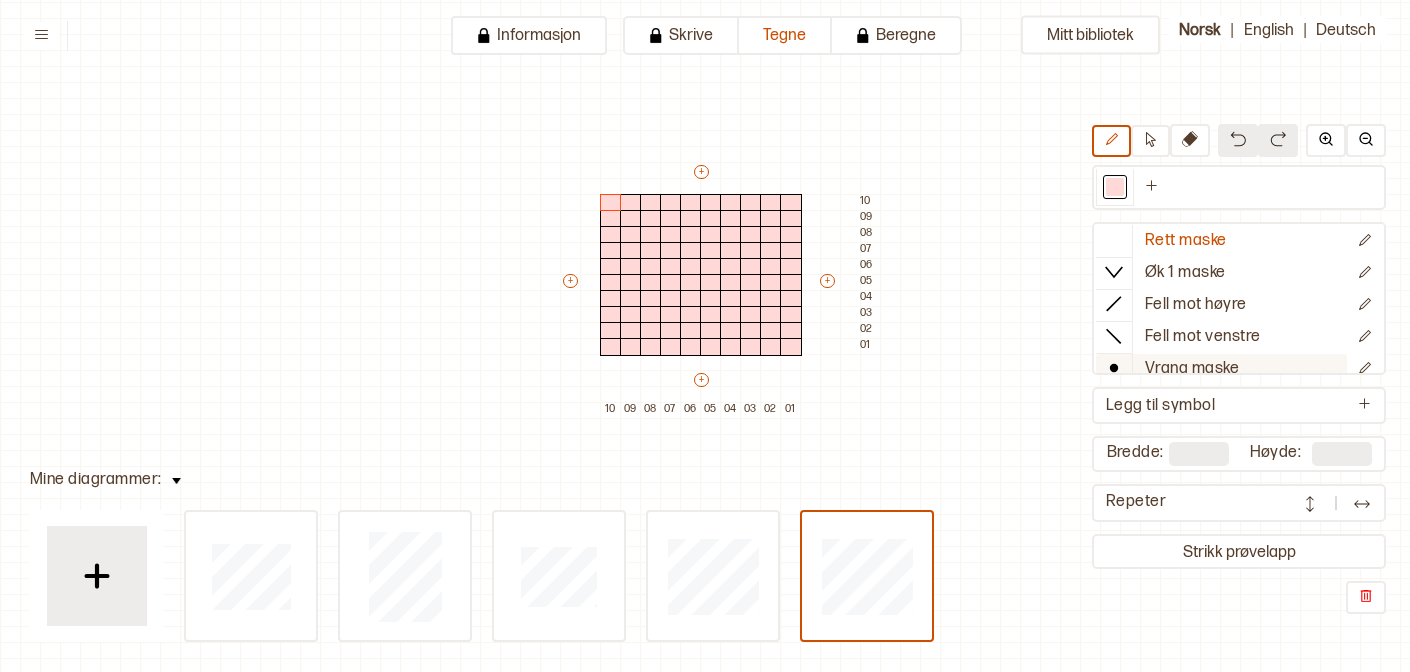 click 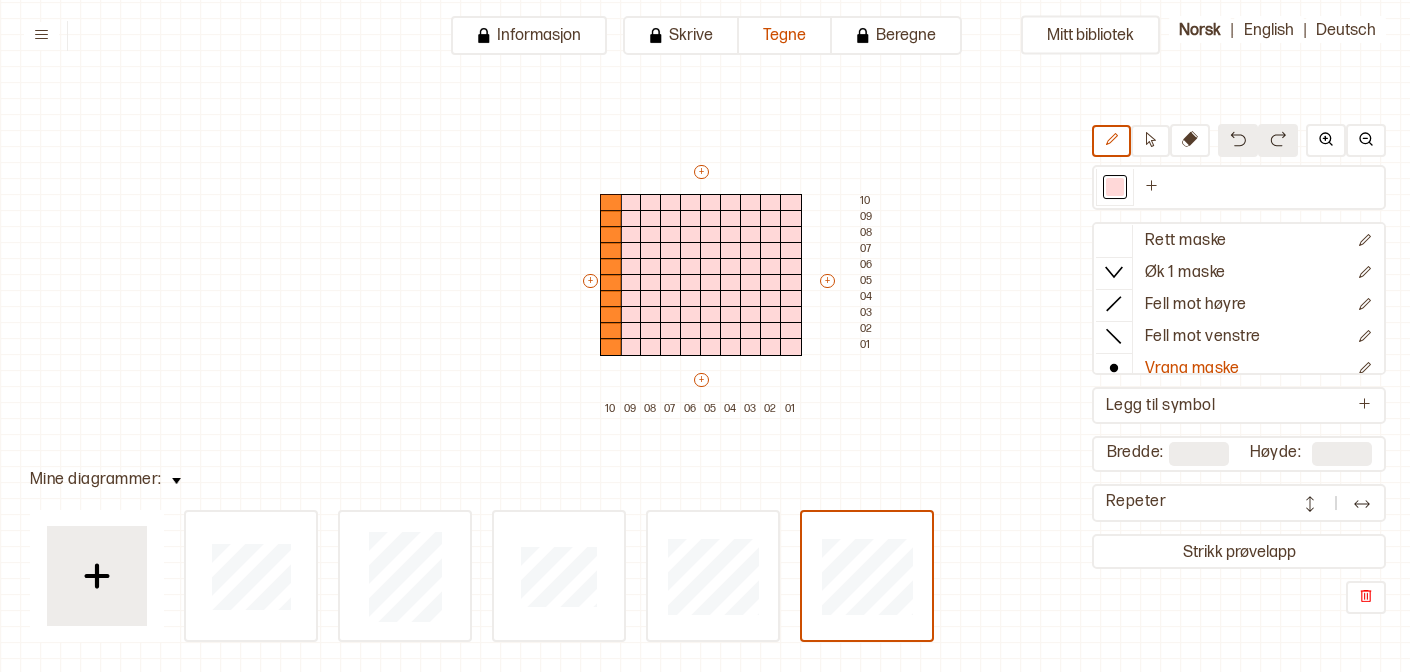drag, startPoint x: 572, startPoint y: 279, endPoint x: 729, endPoint y: 299, distance: 158.26875 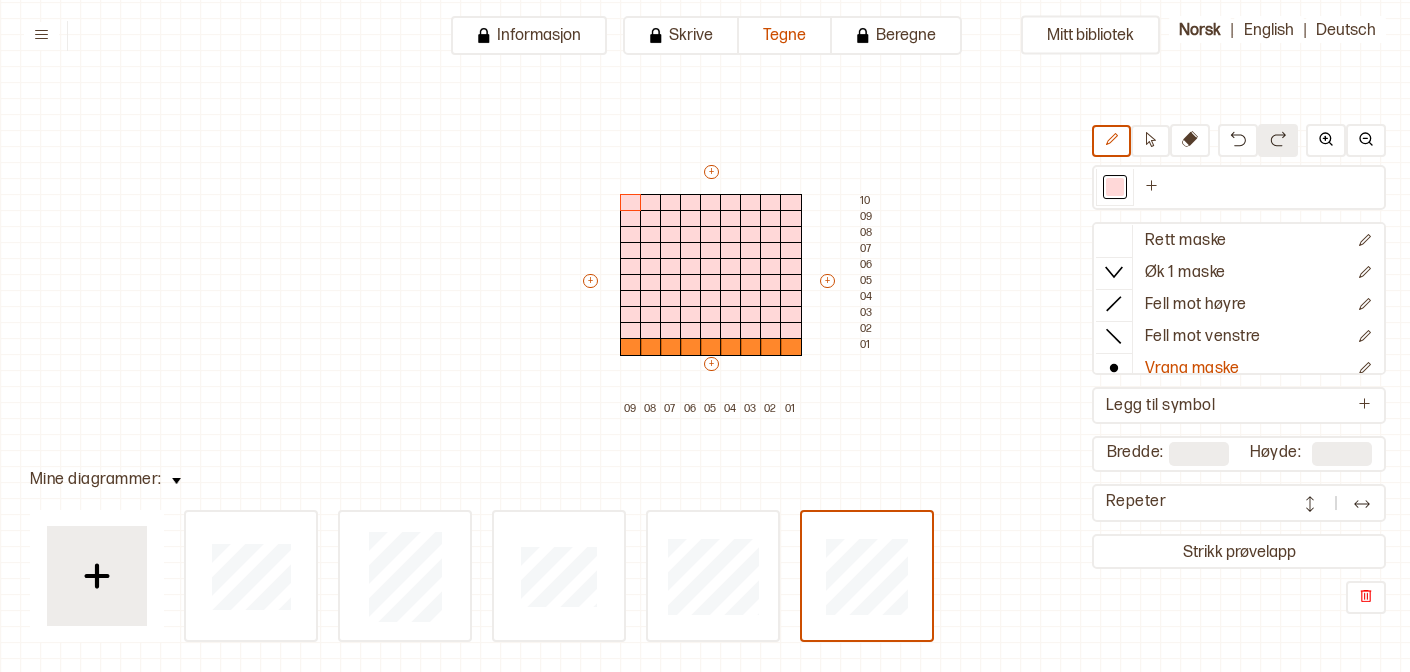 drag, startPoint x: 712, startPoint y: 379, endPoint x: 710, endPoint y: 297, distance: 82.02438 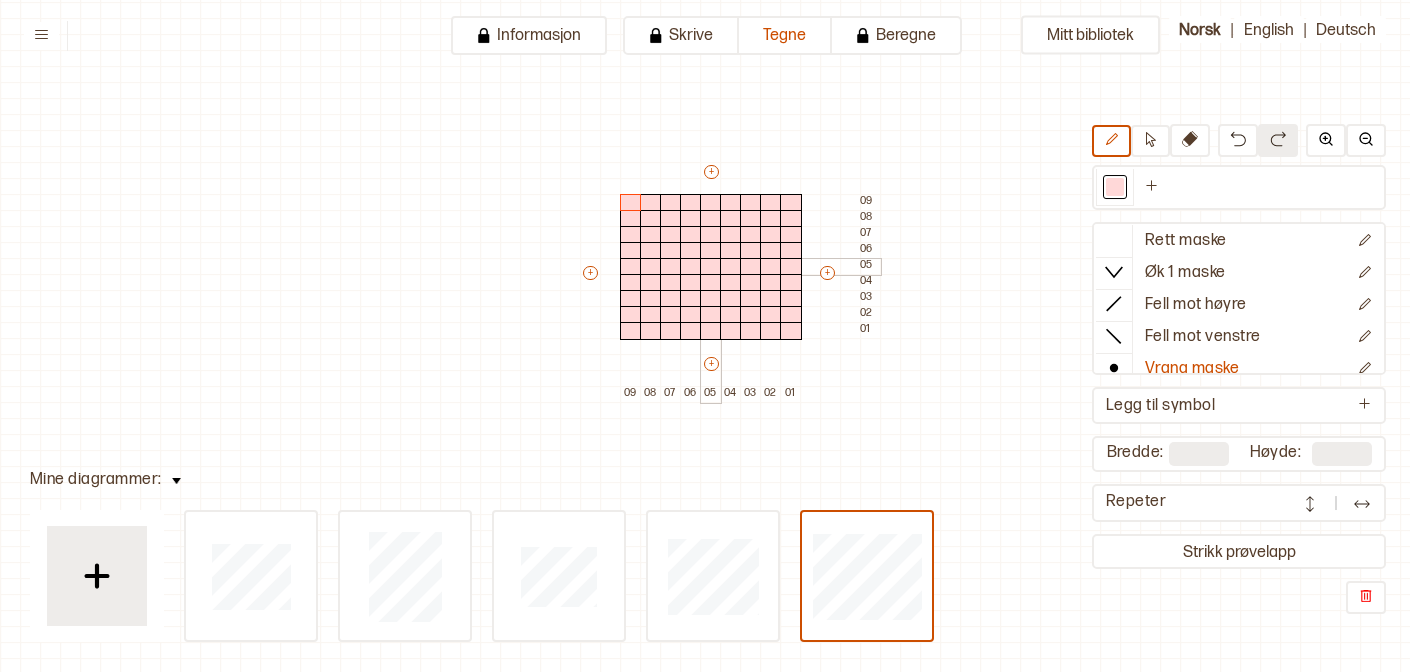 click at bounding box center [711, 267] 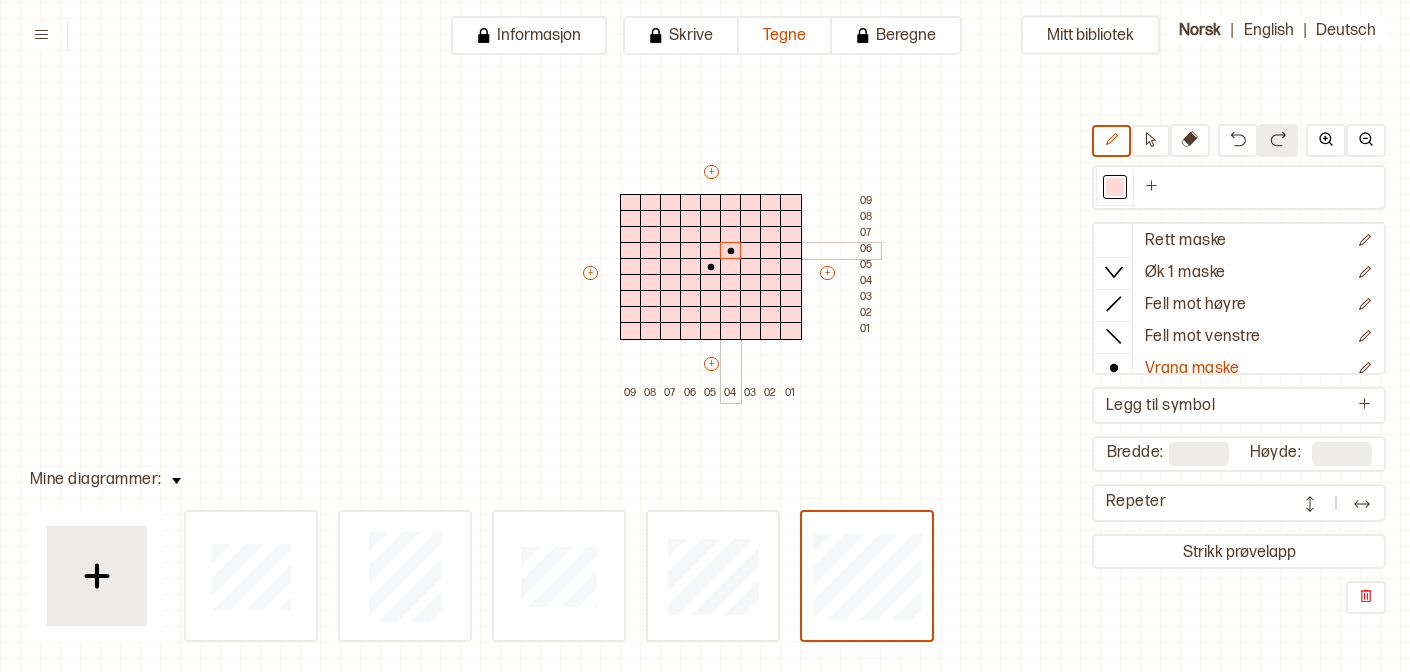 click at bounding box center [731, 251] 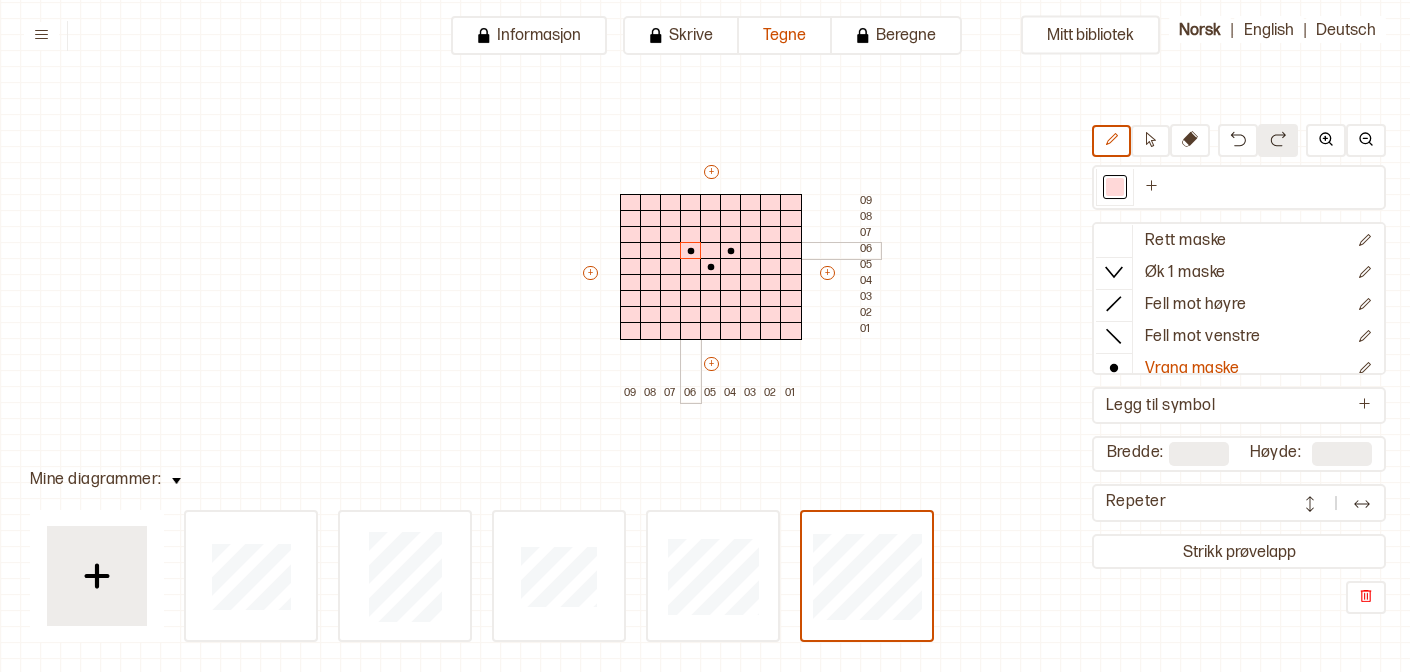 click at bounding box center [691, 251] 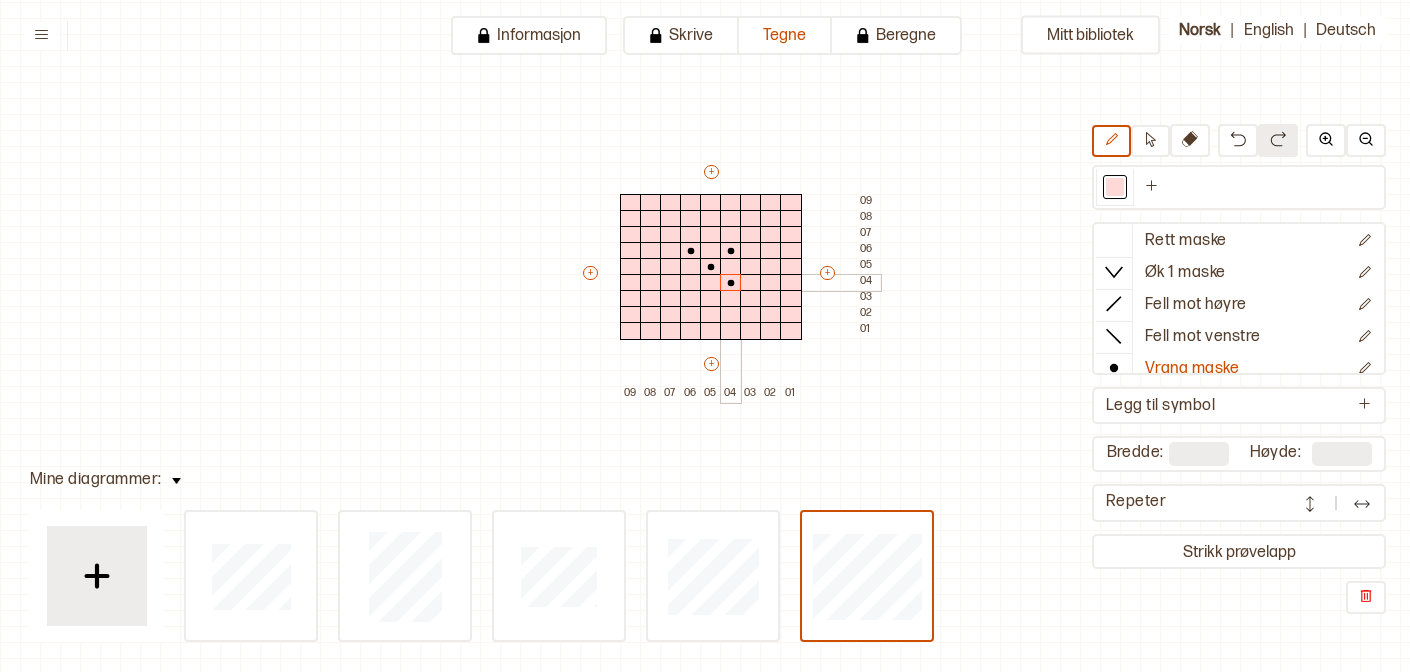 click at bounding box center [731, 283] 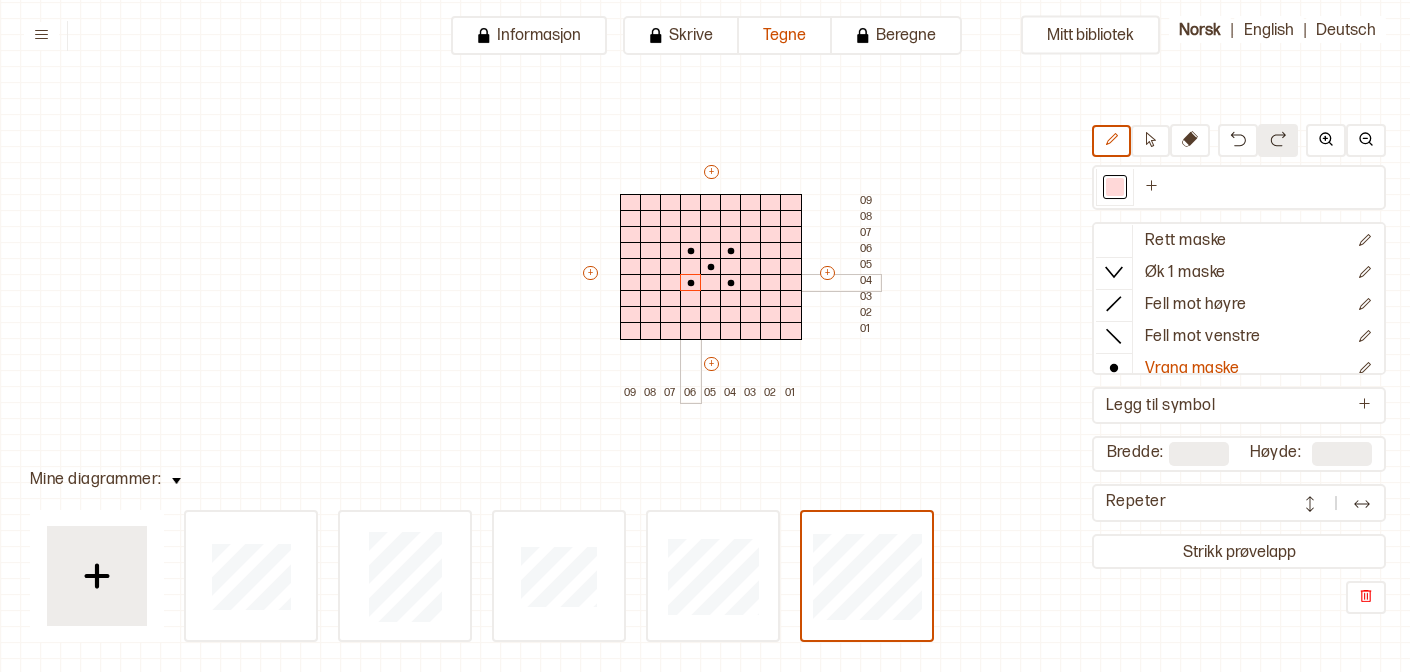 click at bounding box center (691, 283) 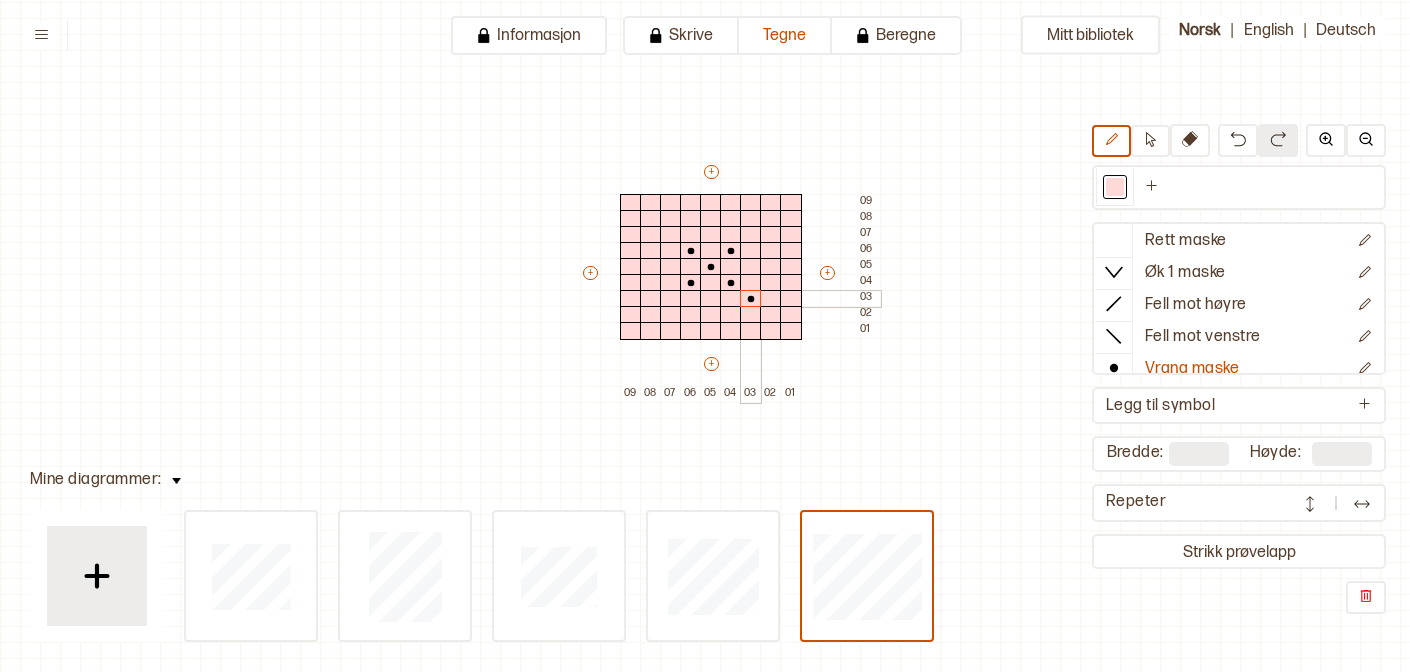 click at bounding box center (751, 299) 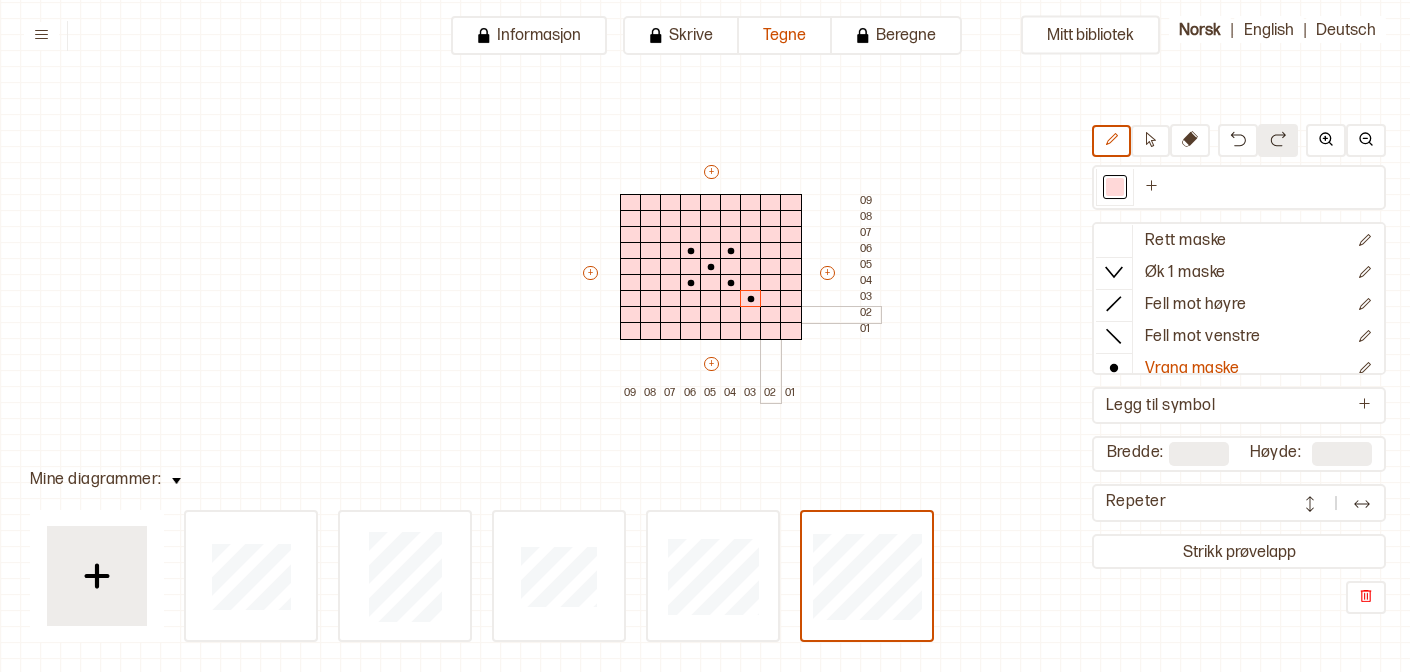 click at bounding box center (771, 315) 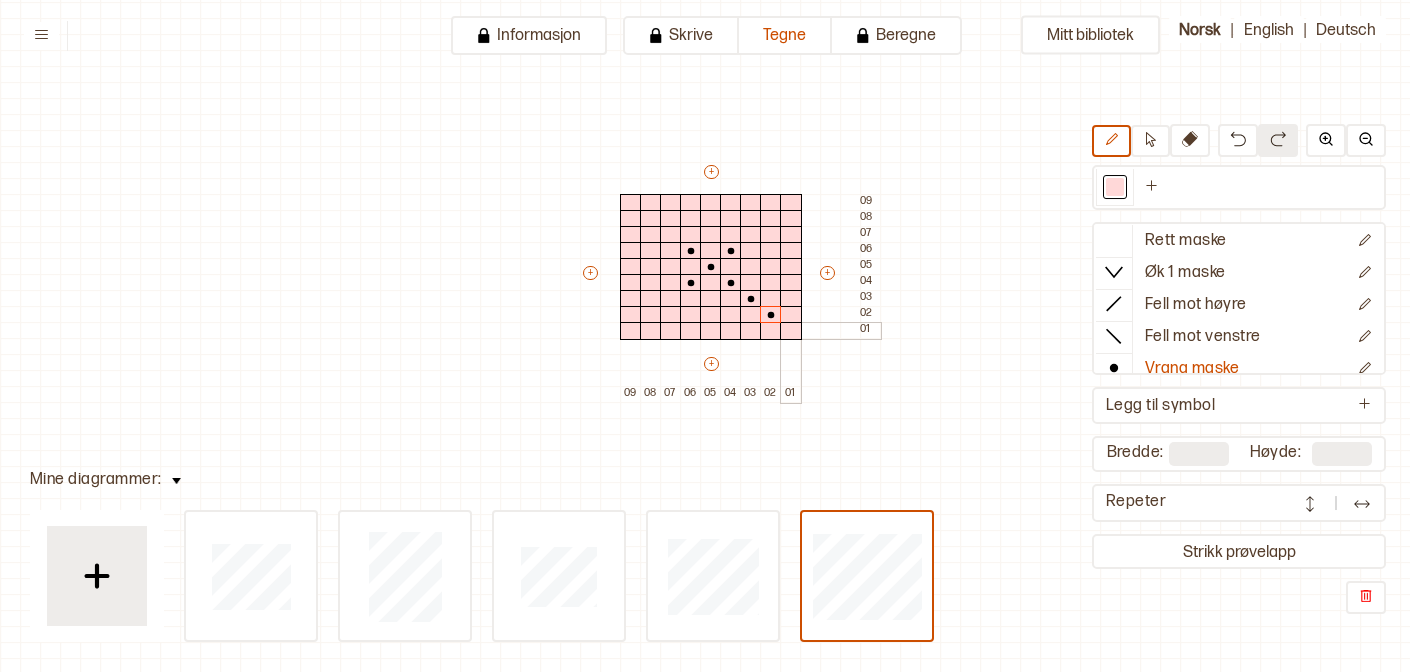 click at bounding box center (791, 331) 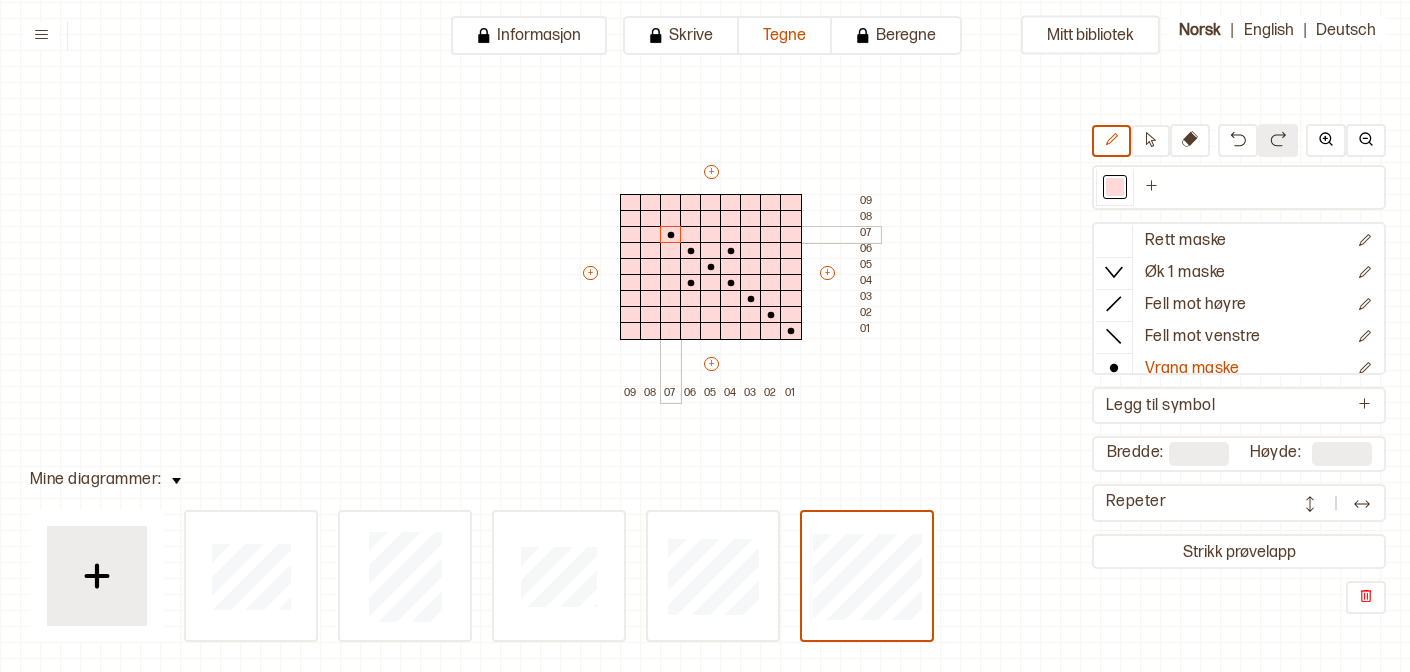 click at bounding box center [671, 235] 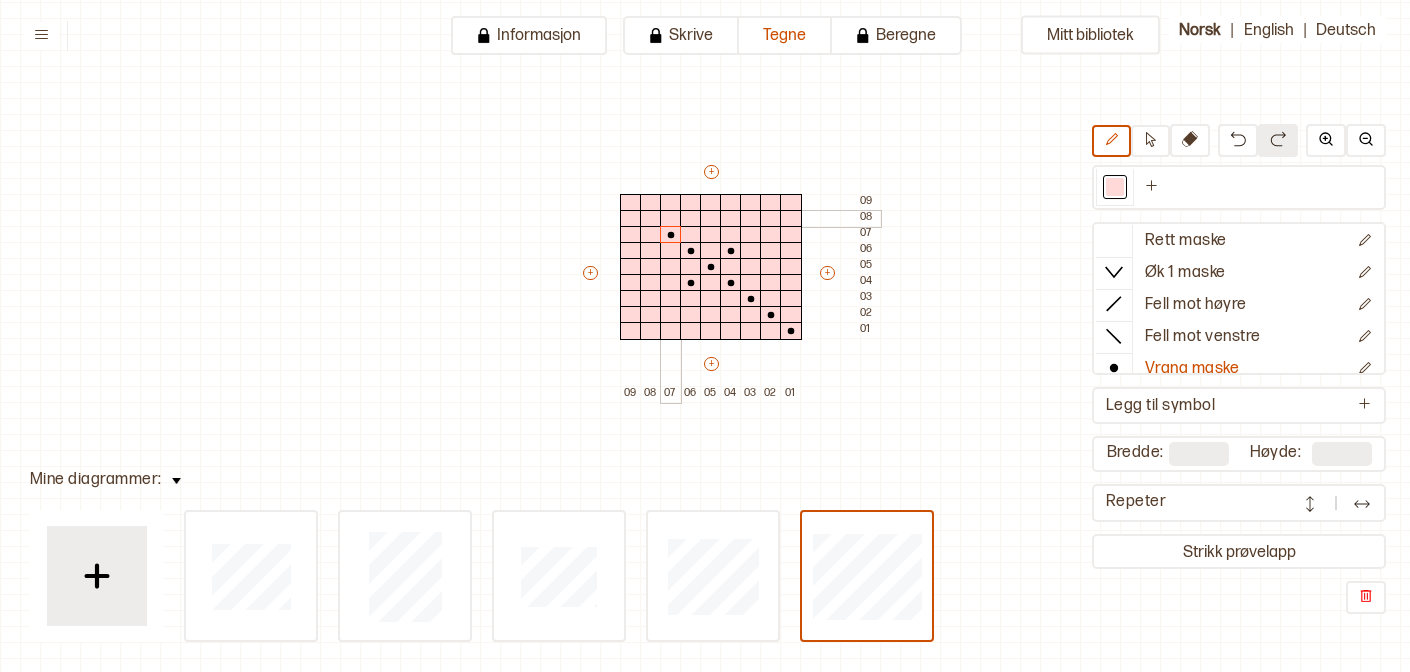 click at bounding box center (651, 203) 